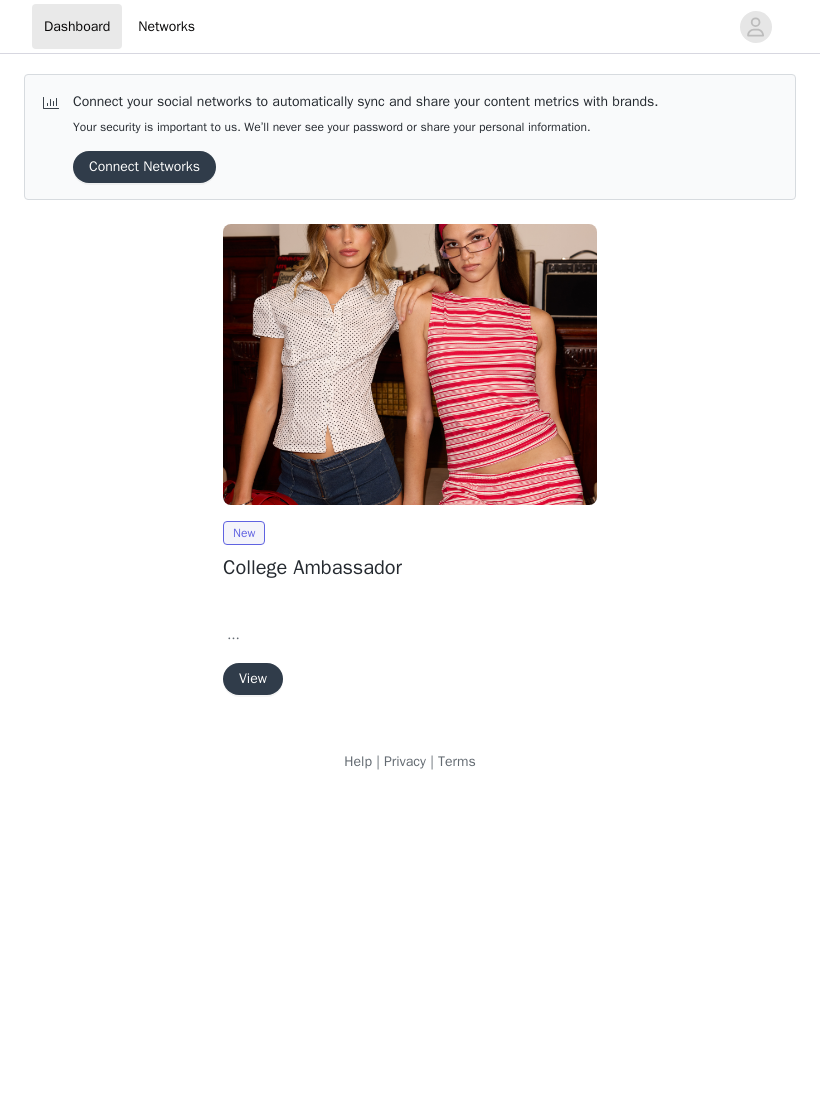 scroll, scrollTop: 0, scrollLeft: 0, axis: both 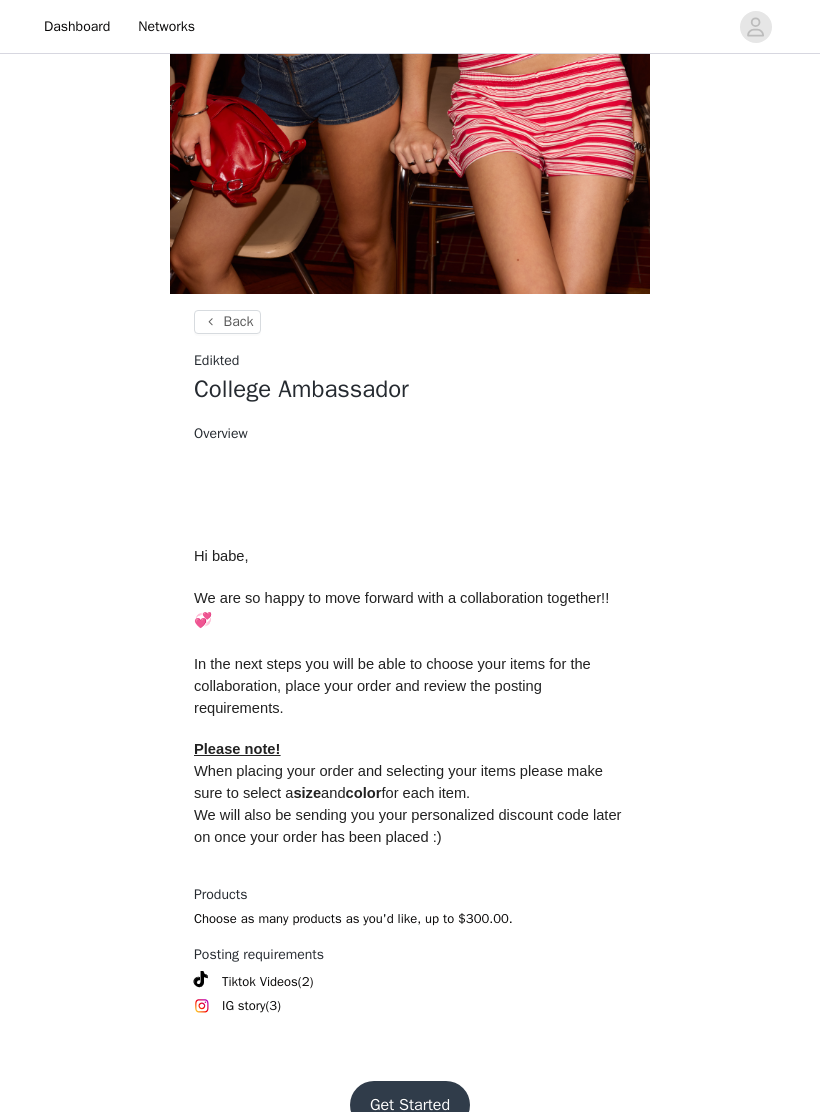 click on "Get Started" at bounding box center [410, 1105] 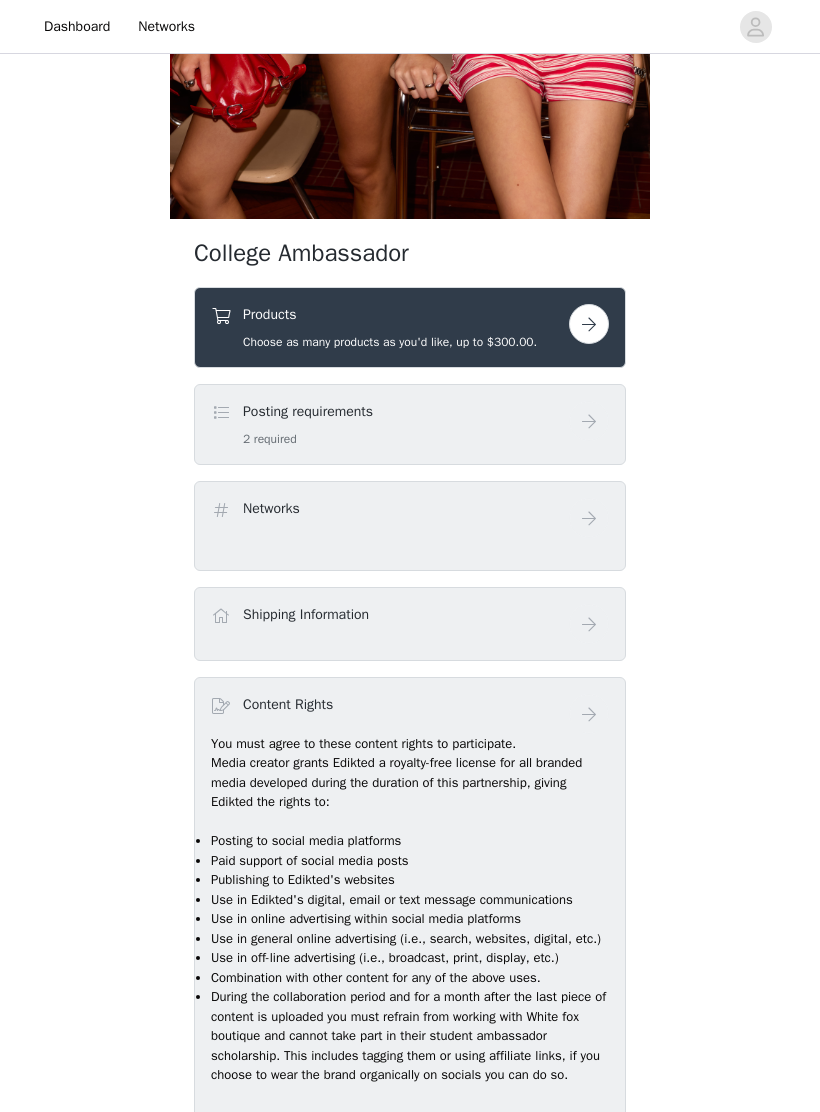 scroll, scrollTop: 441, scrollLeft: 0, axis: vertical 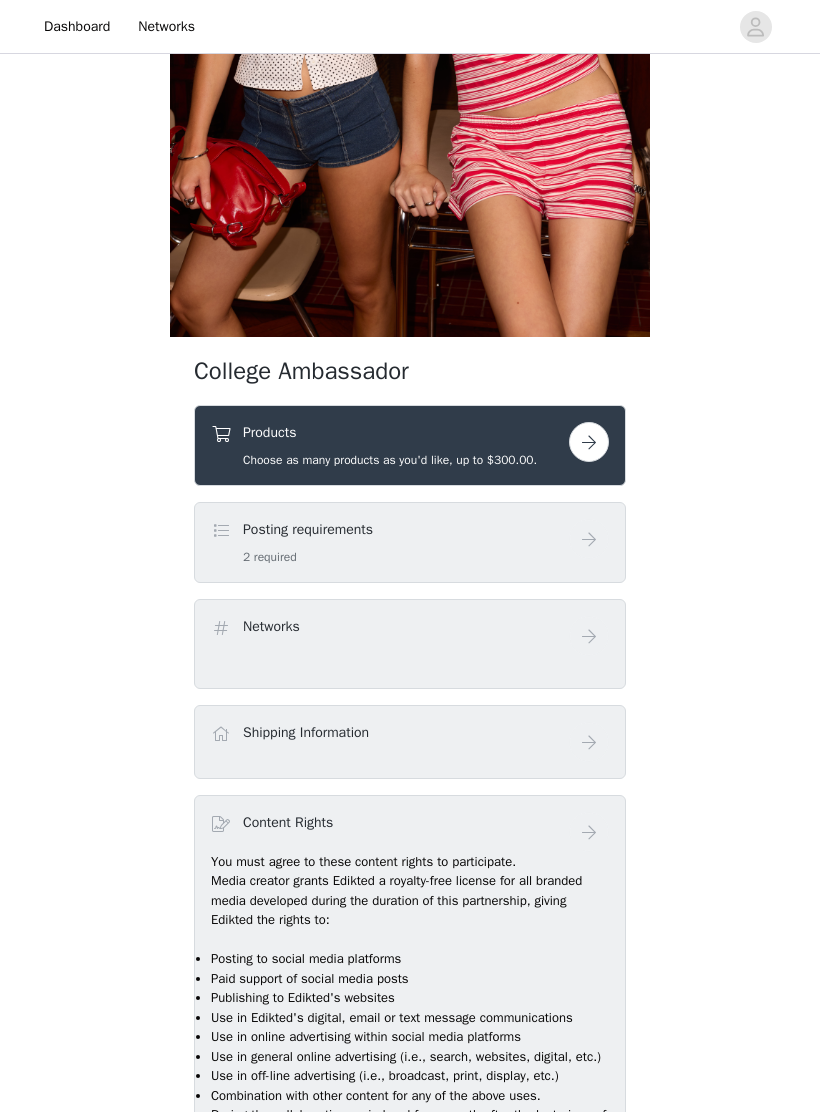 click at bounding box center [589, 442] 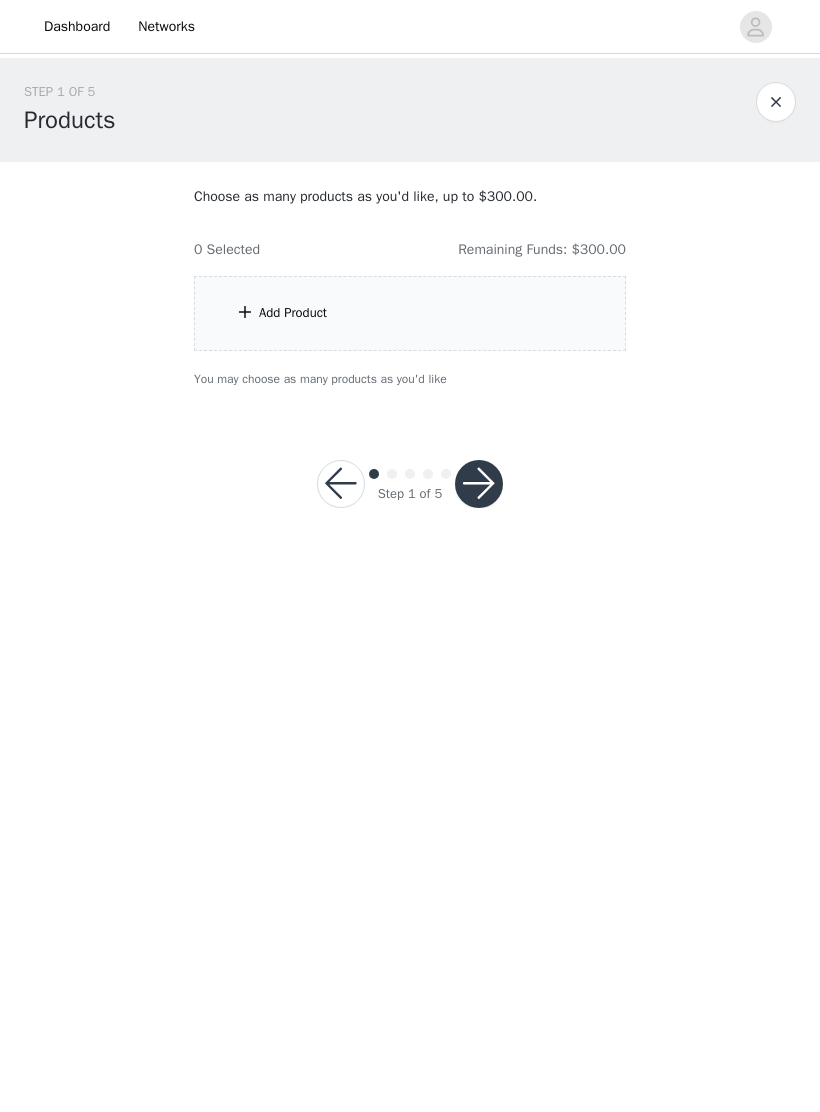 click at bounding box center (479, 484) 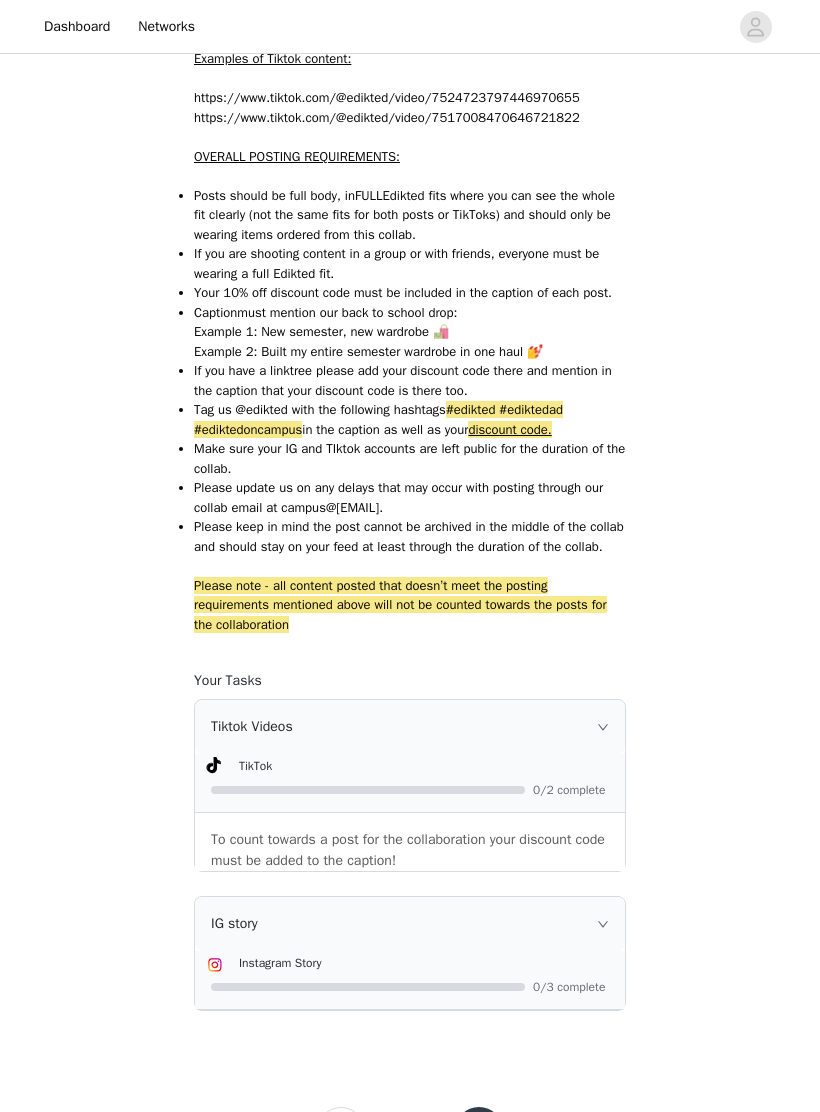 scroll, scrollTop: 1810, scrollLeft: 0, axis: vertical 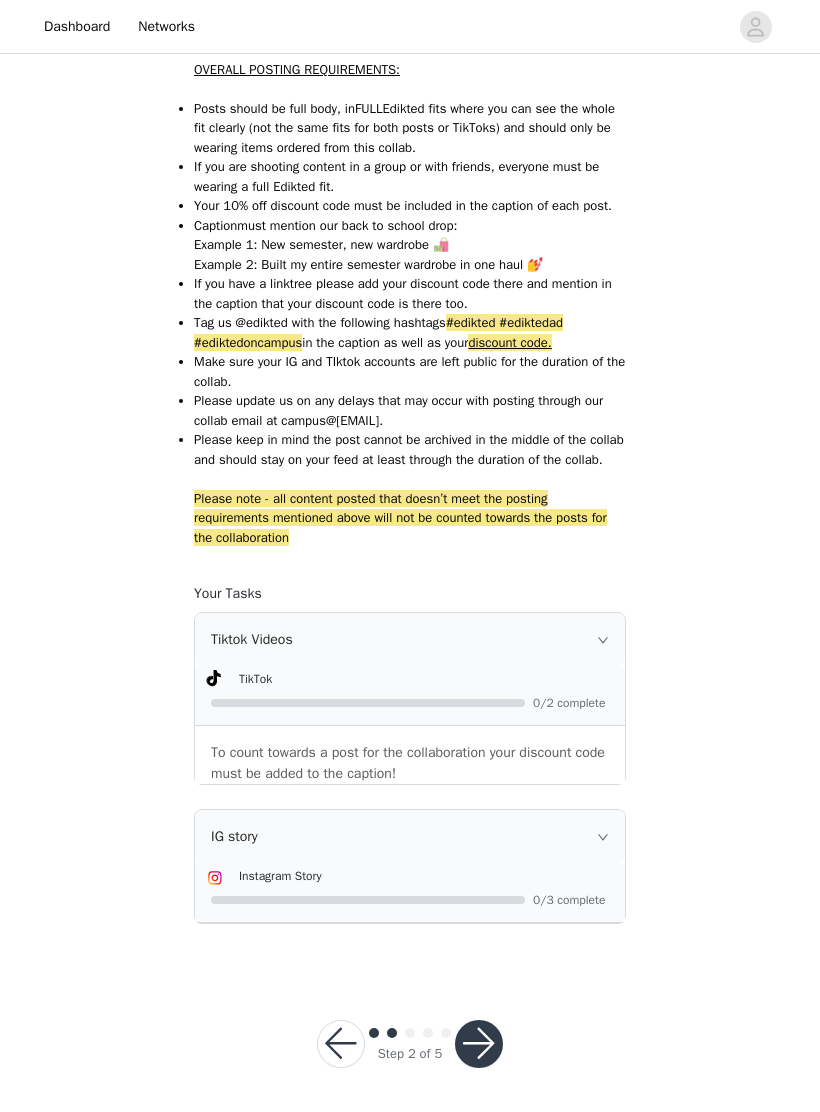 click at bounding box center (341, 1044) 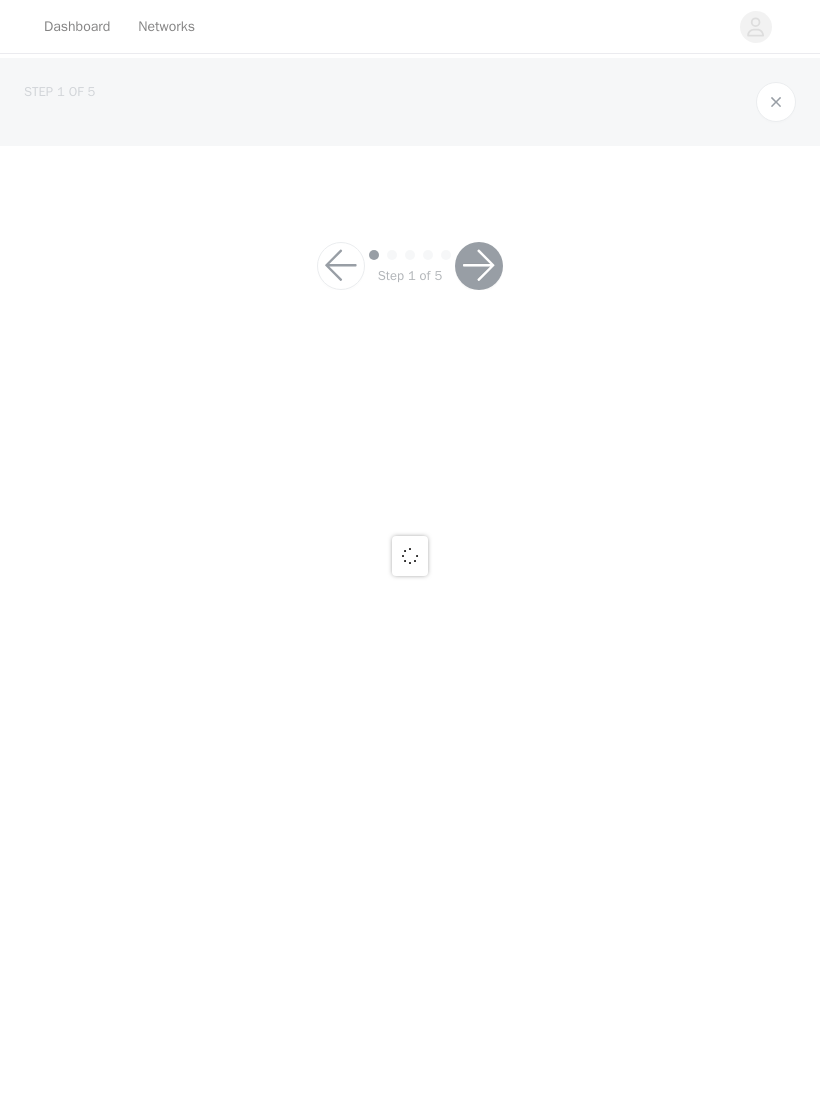 scroll, scrollTop: 0, scrollLeft: 0, axis: both 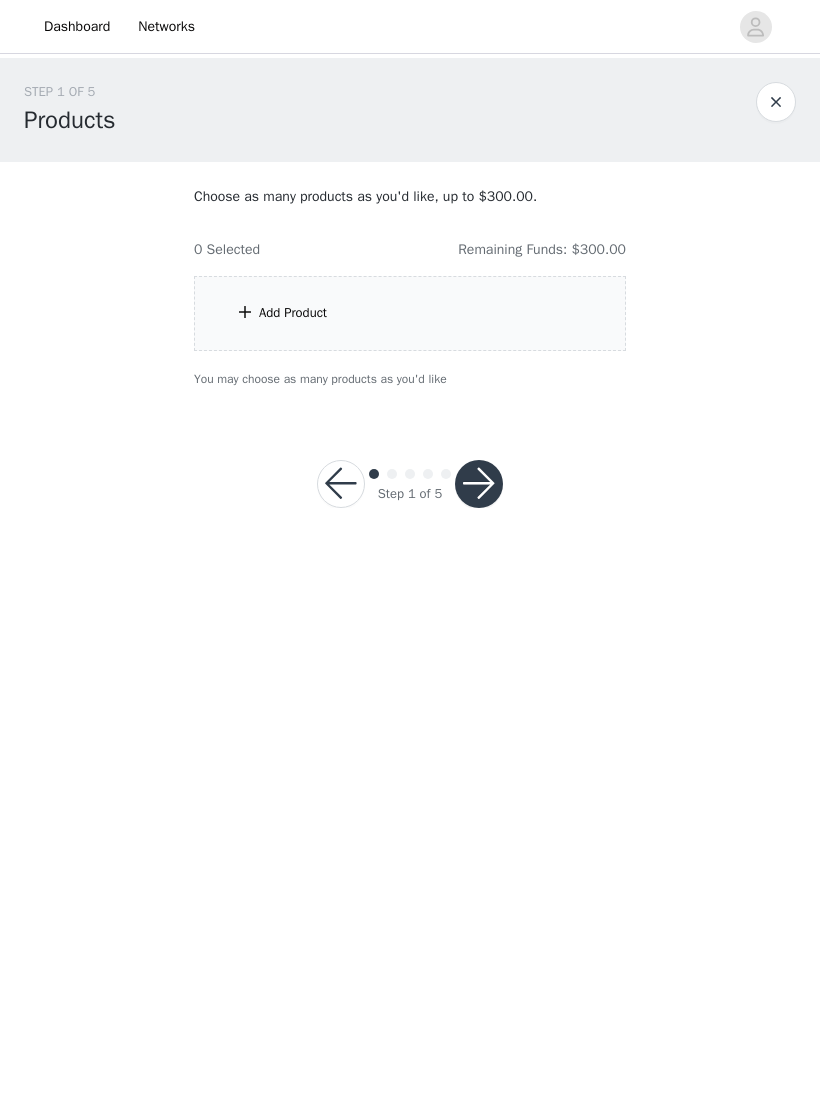 click on "Add Product" at bounding box center [410, 313] 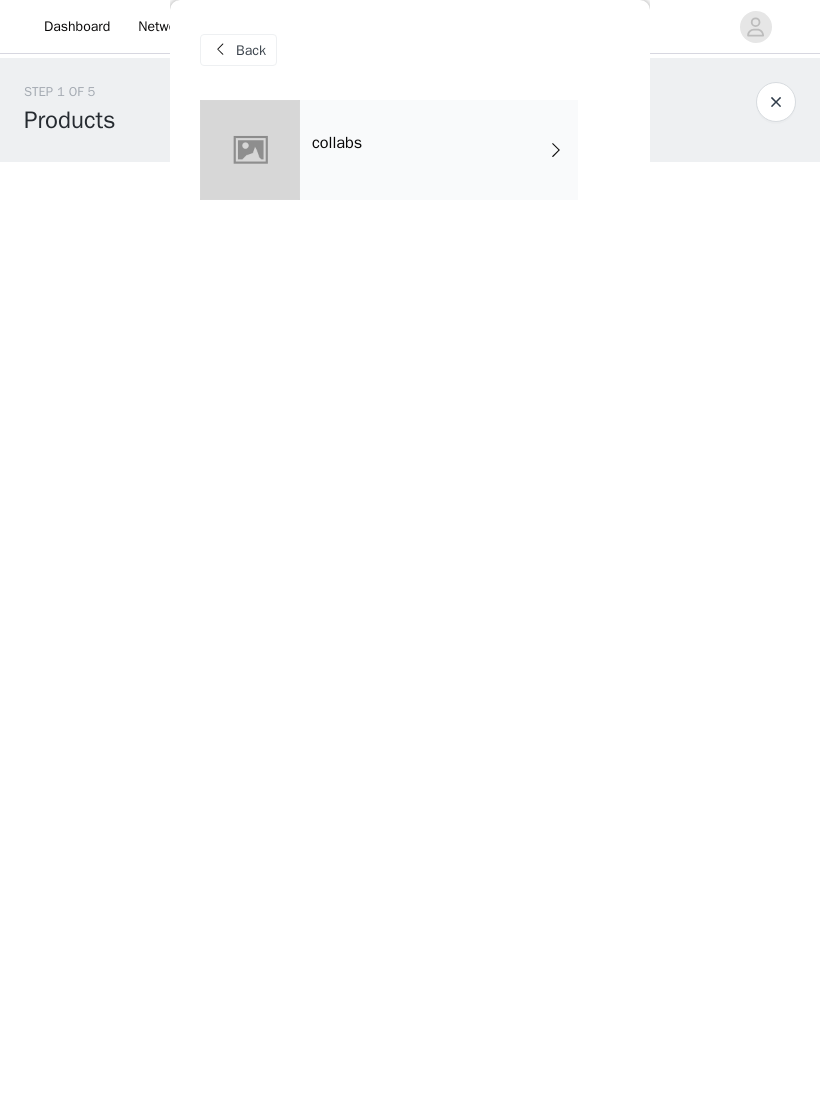 click on "collabs" at bounding box center (439, 150) 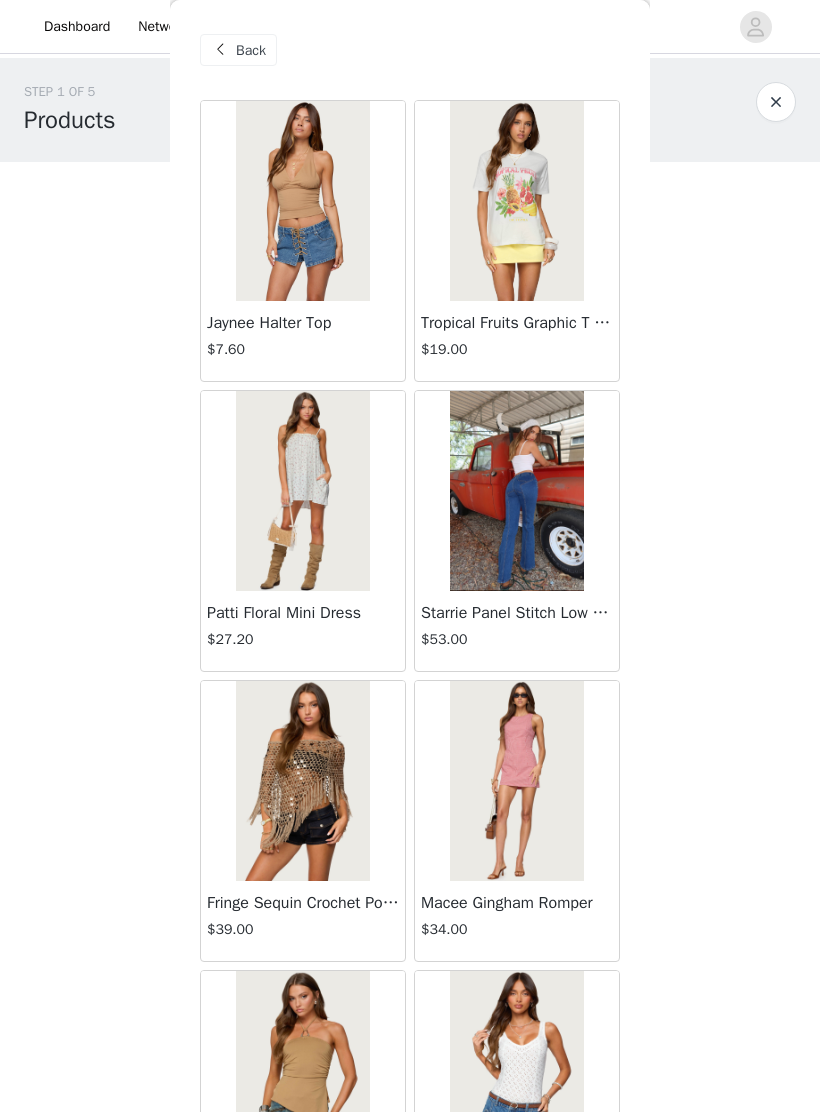 click at bounding box center (302, 201) 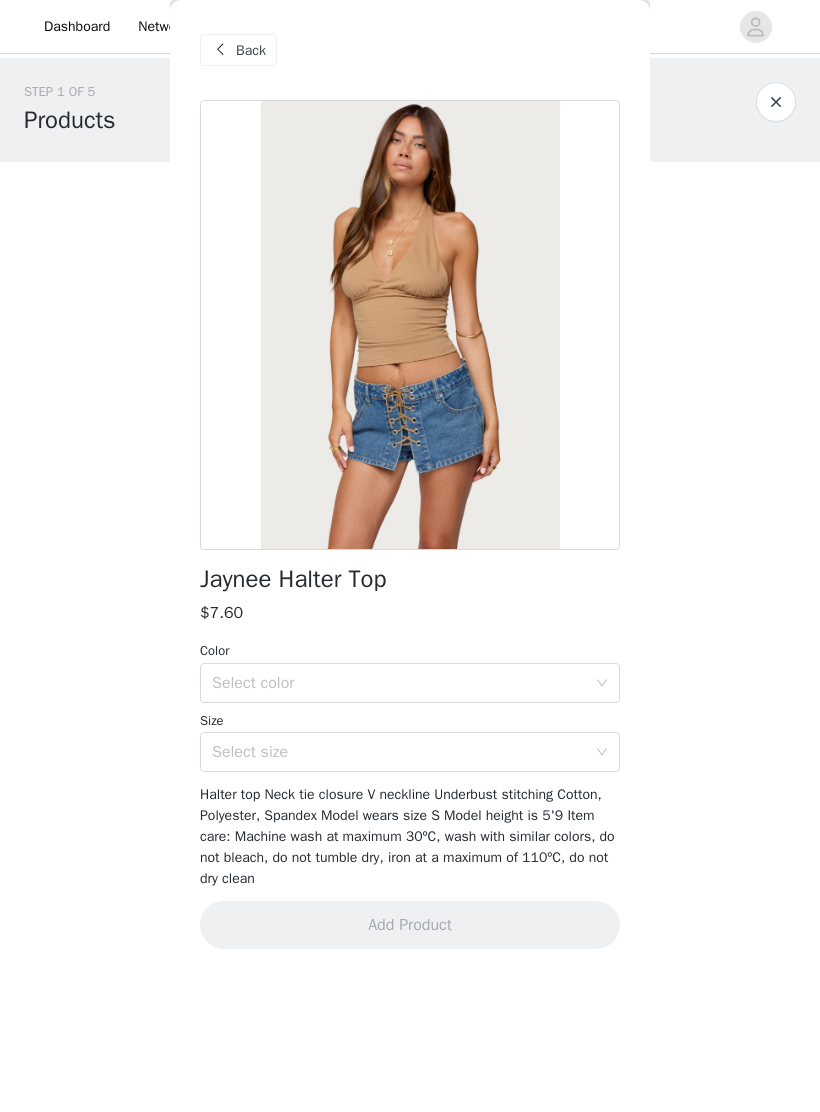 click on "Select color" at bounding box center (399, 683) 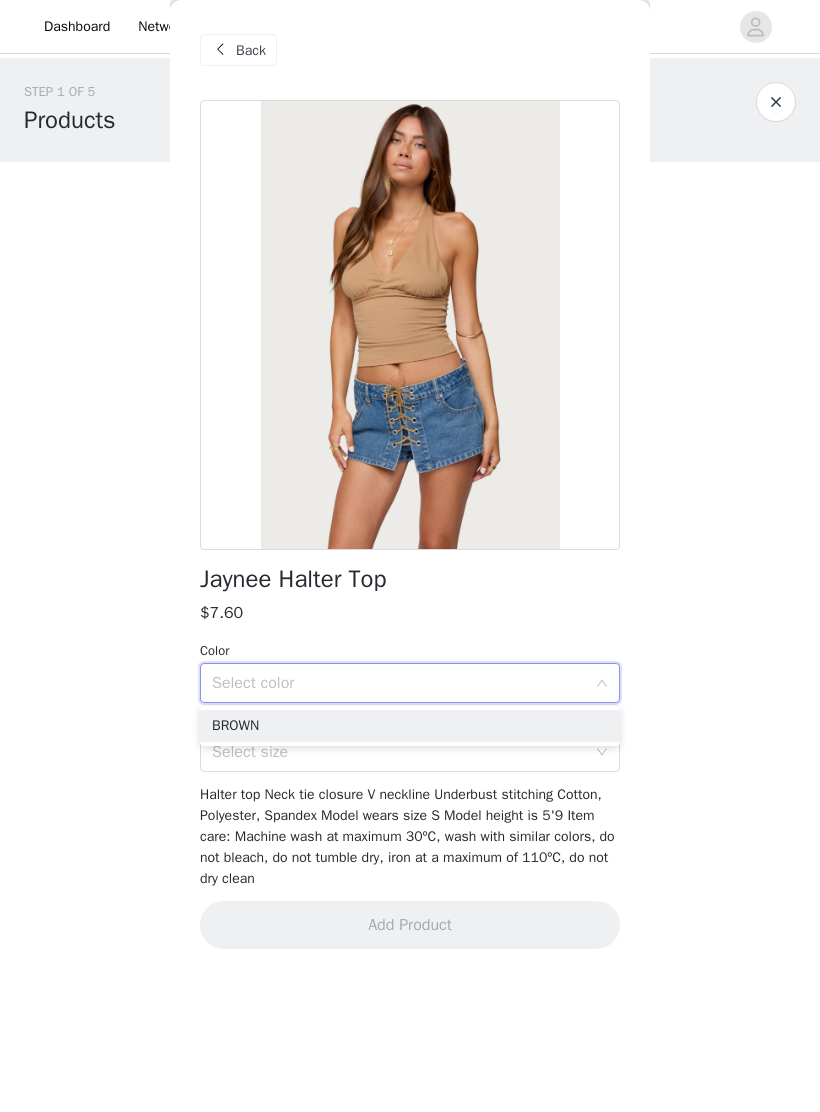 click on "BROWN" at bounding box center [410, 726] 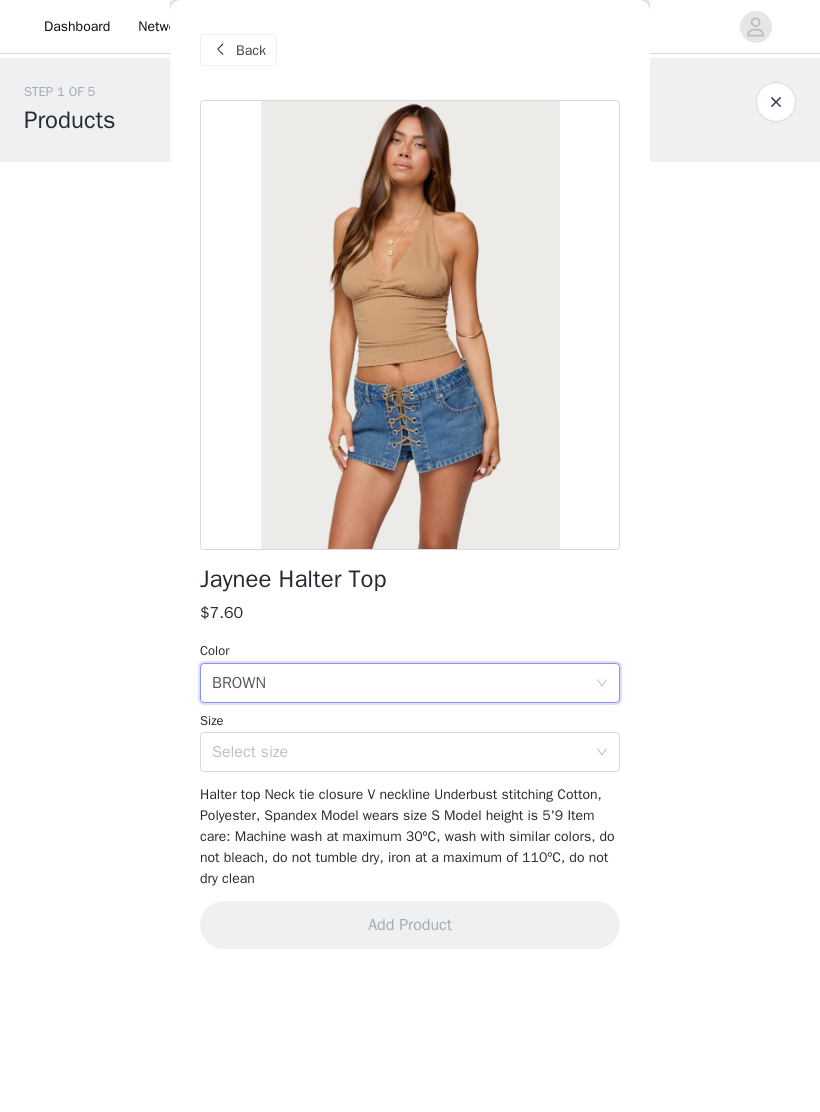 click on "Select size" at bounding box center (399, 752) 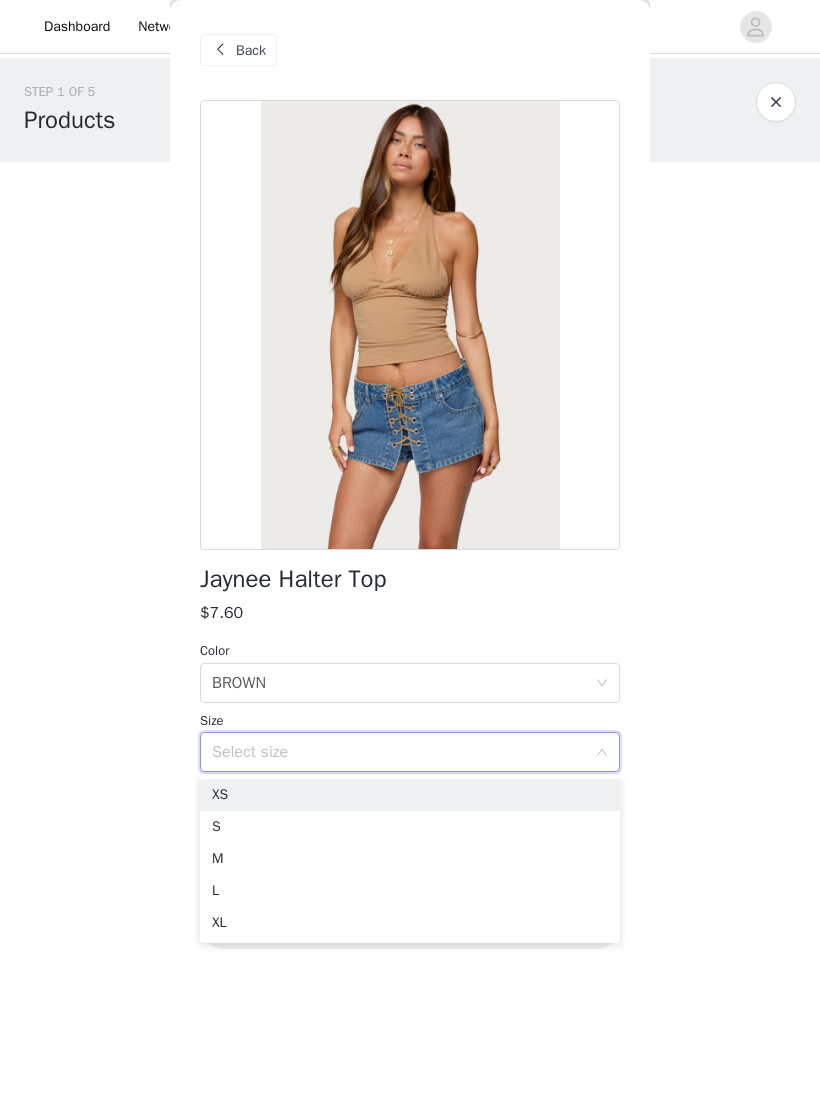 click on "XS" at bounding box center [410, 795] 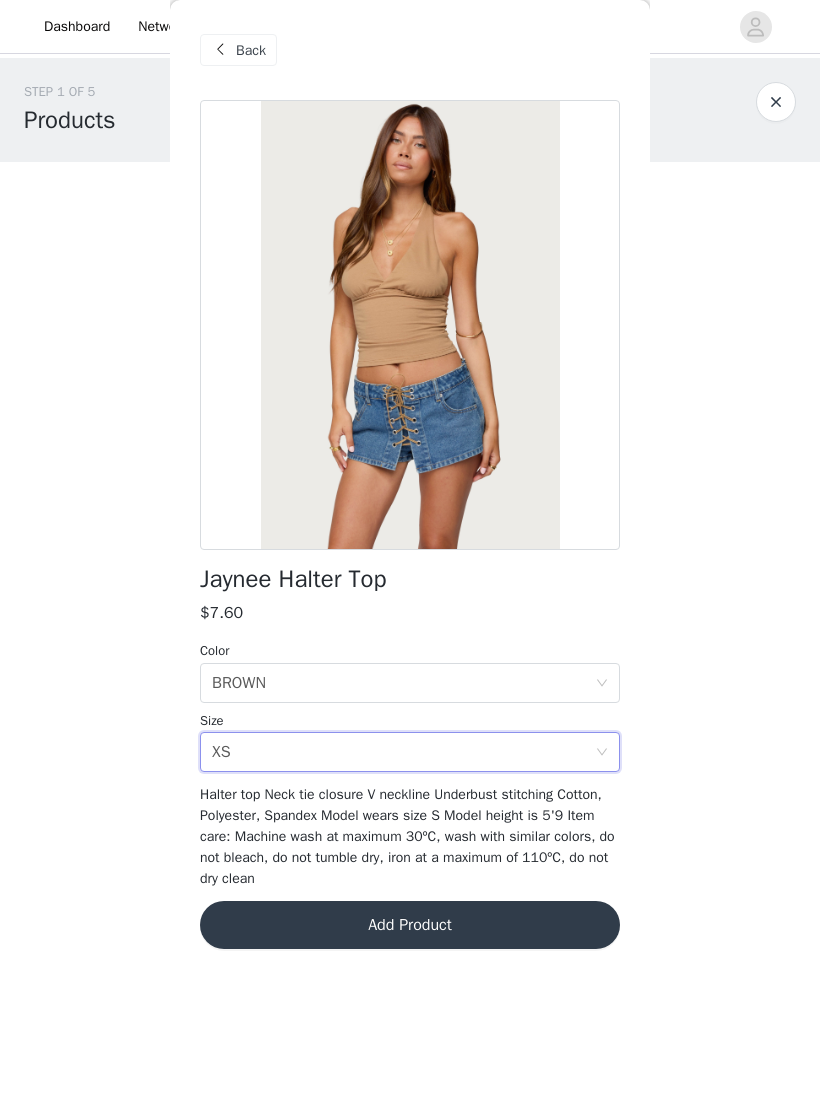 click on "Add Product" at bounding box center (410, 925) 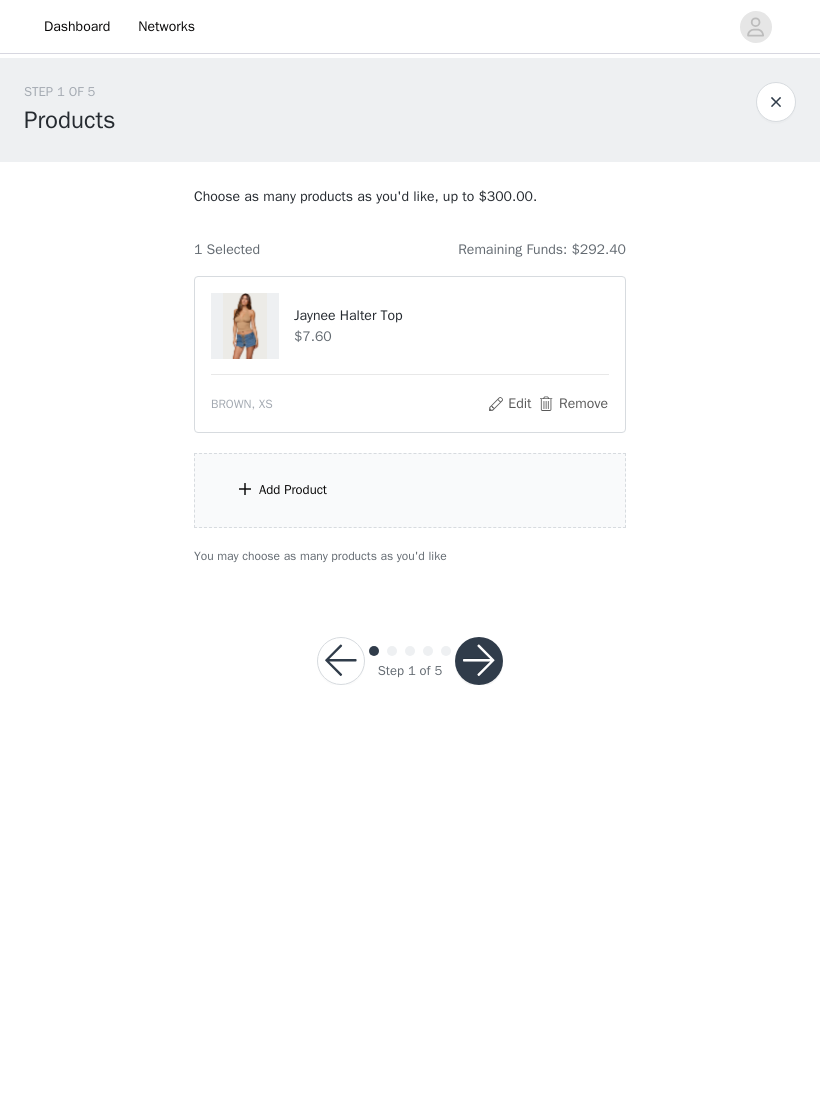 click on "Add Product" at bounding box center (410, 490) 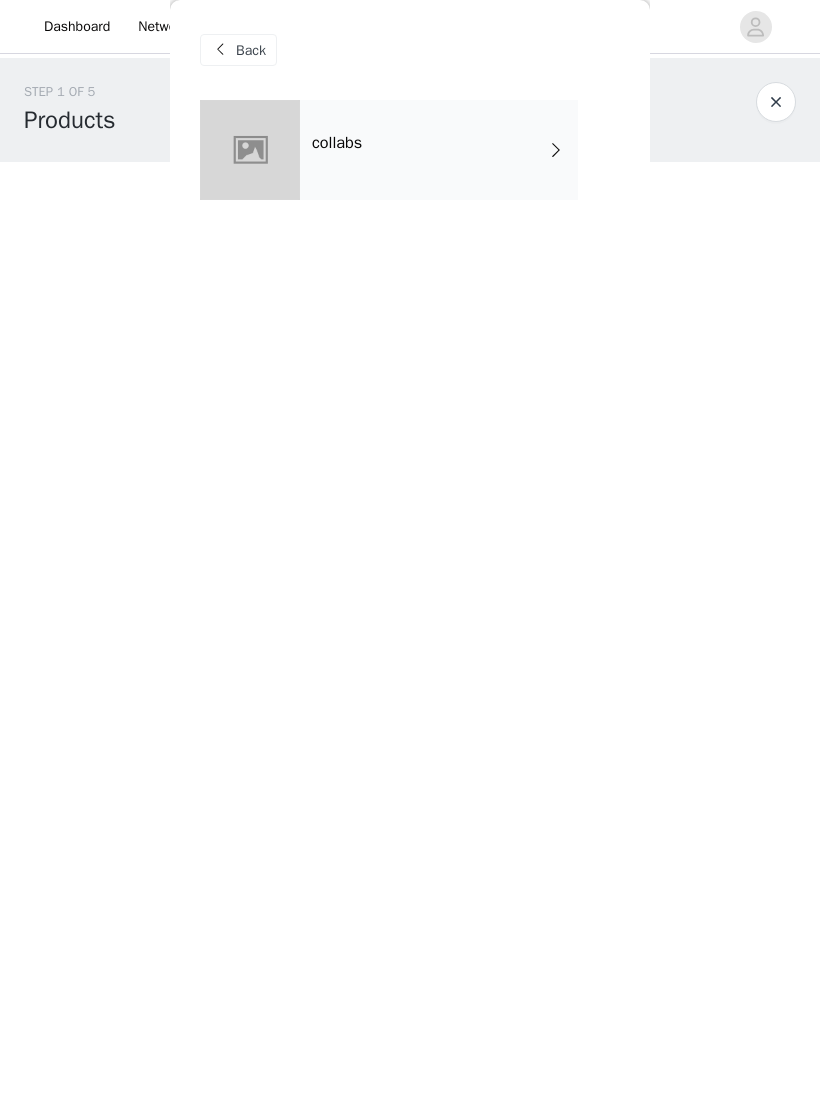 click on "collabs" at bounding box center [439, 150] 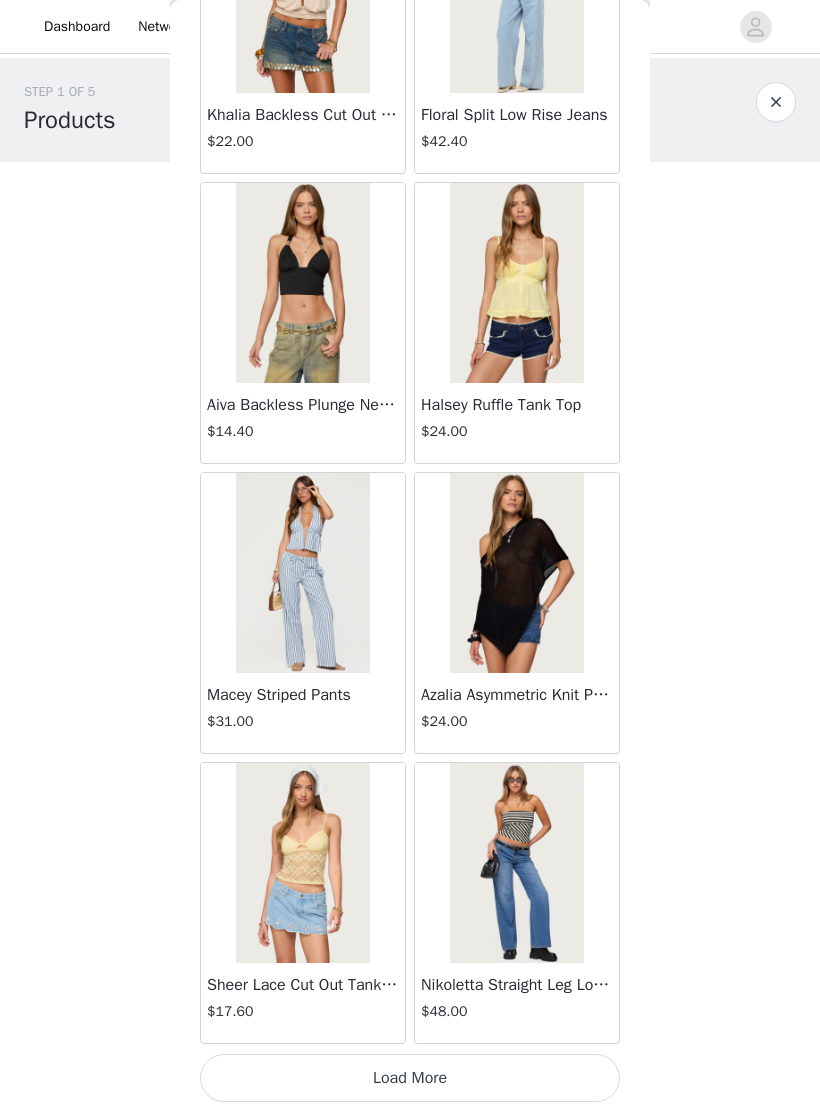 scroll, scrollTop: 1948, scrollLeft: 0, axis: vertical 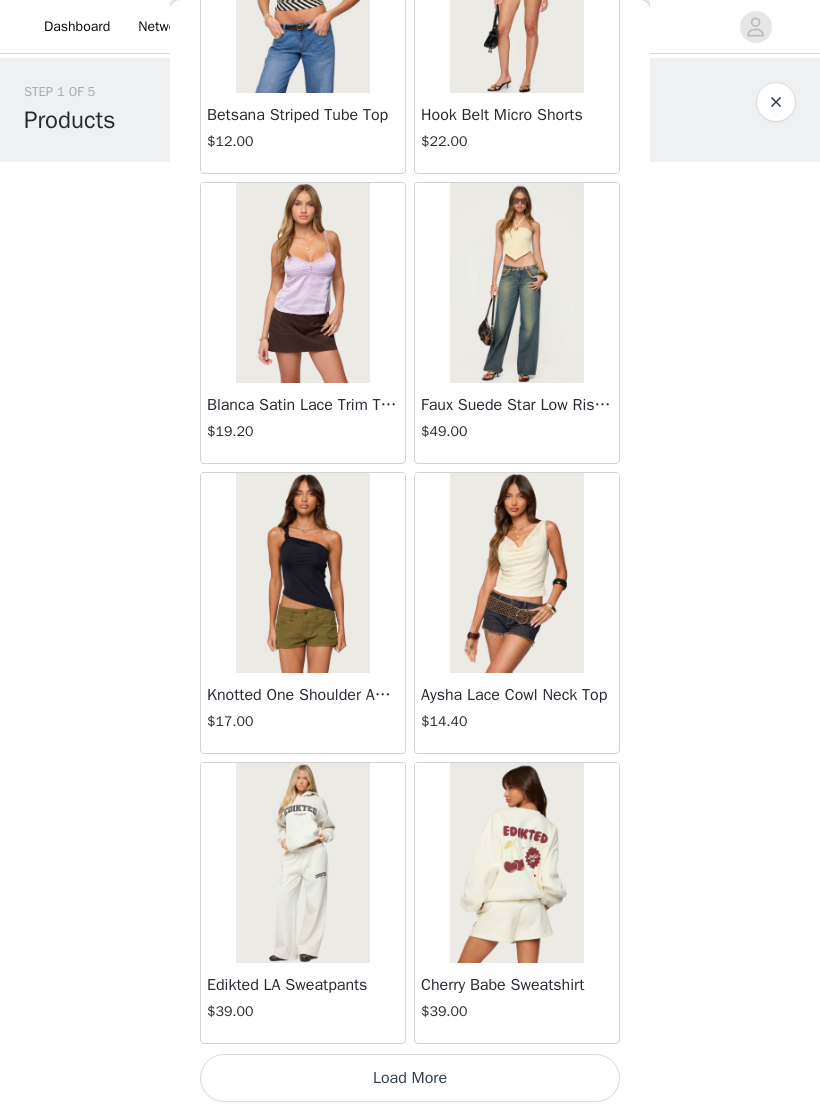 click on "Dashboard Networks
STEP 1 OF 5
Products
Choose as many products as you'd like, up to $300.00.       1 Selected   Remaining Funds: $292.40         Jaynee Halter Top     $7.60       BROWN, XS       Edit   Remove     Add Product     You may choose as many products as you'd like     Back       Jaynee Halter Top   $7.60       Tropical Fruits Graphic T Shirt   $19.00       Patti Floral Mini Dress   $27.20       Starrie Panel Stitch Low Rise Jeans   $53.00       Fringe Sequin Crochet Poncho   $39.00       Macee Gingham Romper   $34.00       Malena Asymmetric Halter Top   $9.20       Clementina Eyelet Bodysuit   $18.40       Edikted LA Hoodie   $44.00       Keryn Striped Asymmetric Top   $14.40       Helsa Grommet T Shirt   $18.40       Dragon Lily Layered Chiffon Halter top   $24.00       Khalia Backless Cut Out Halter Top   $22.00       Floral Split Low Rise Jeans   $42.40       Aiva Backless Plunge Neck Halter Top" at bounding box center [410, 556] 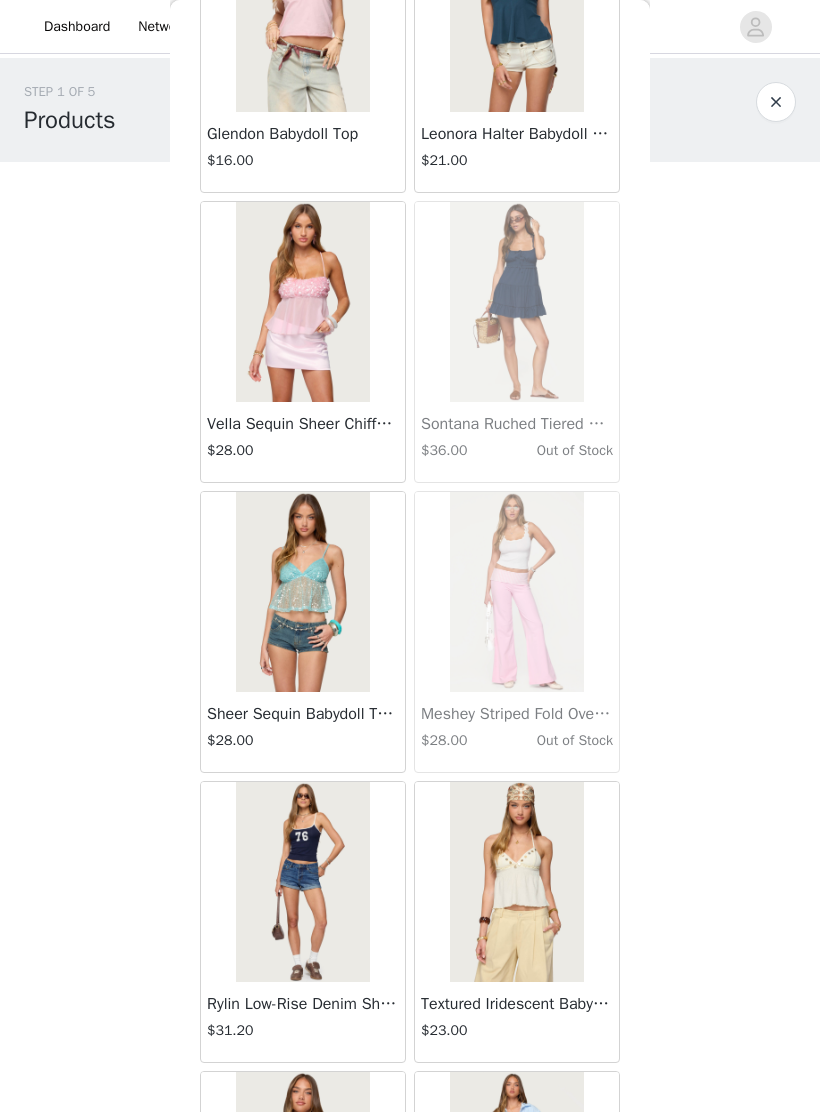 scroll, scrollTop: 6864, scrollLeft: 0, axis: vertical 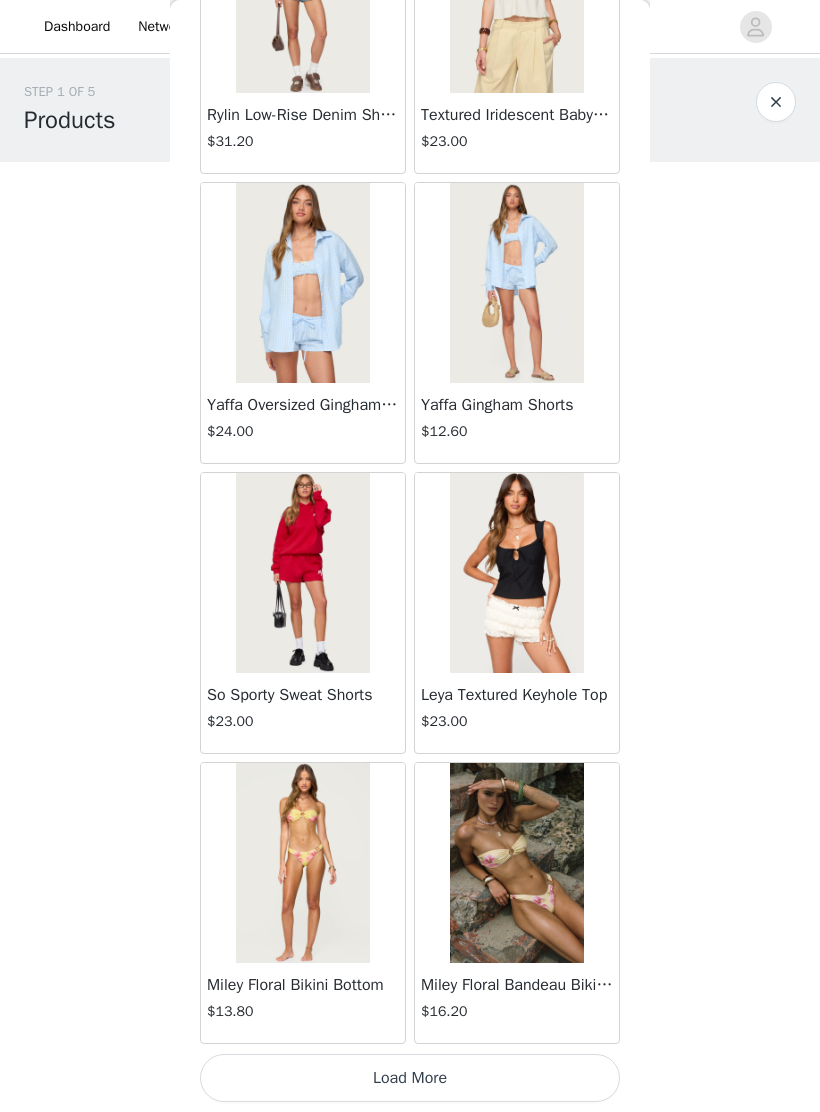 click on "Load More" at bounding box center (410, 1078) 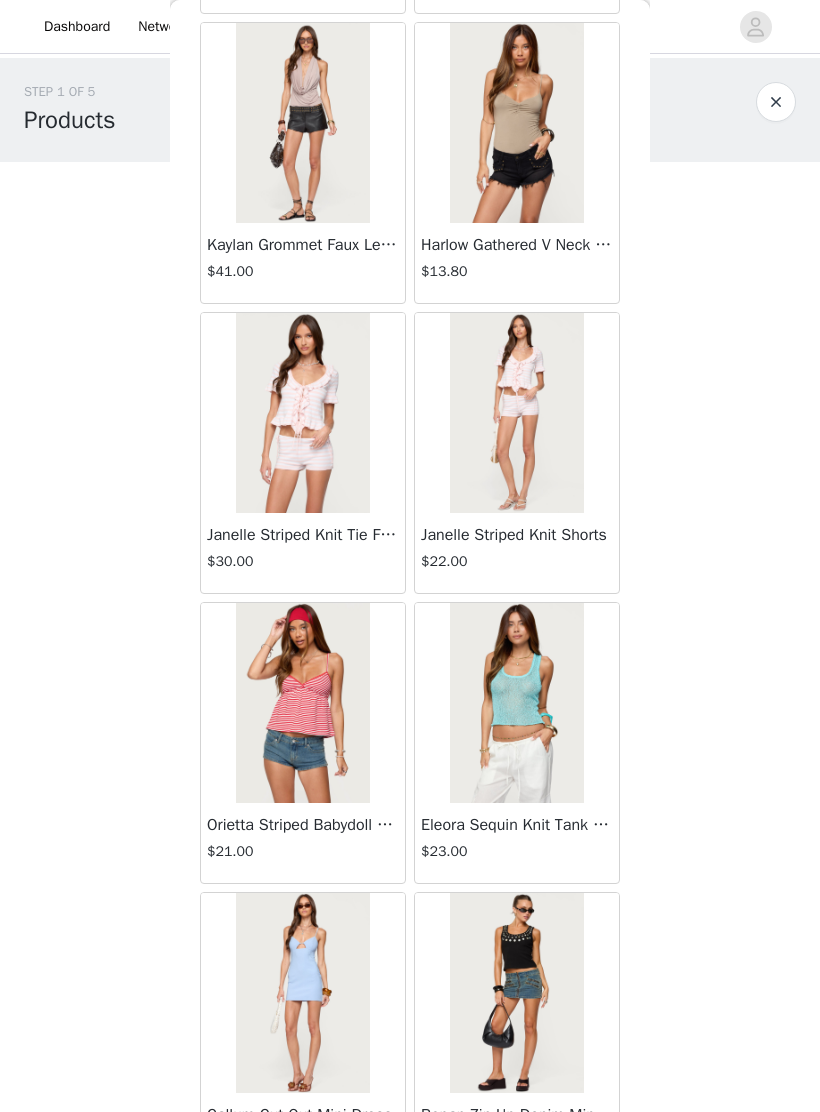 scroll, scrollTop: 10549, scrollLeft: 0, axis: vertical 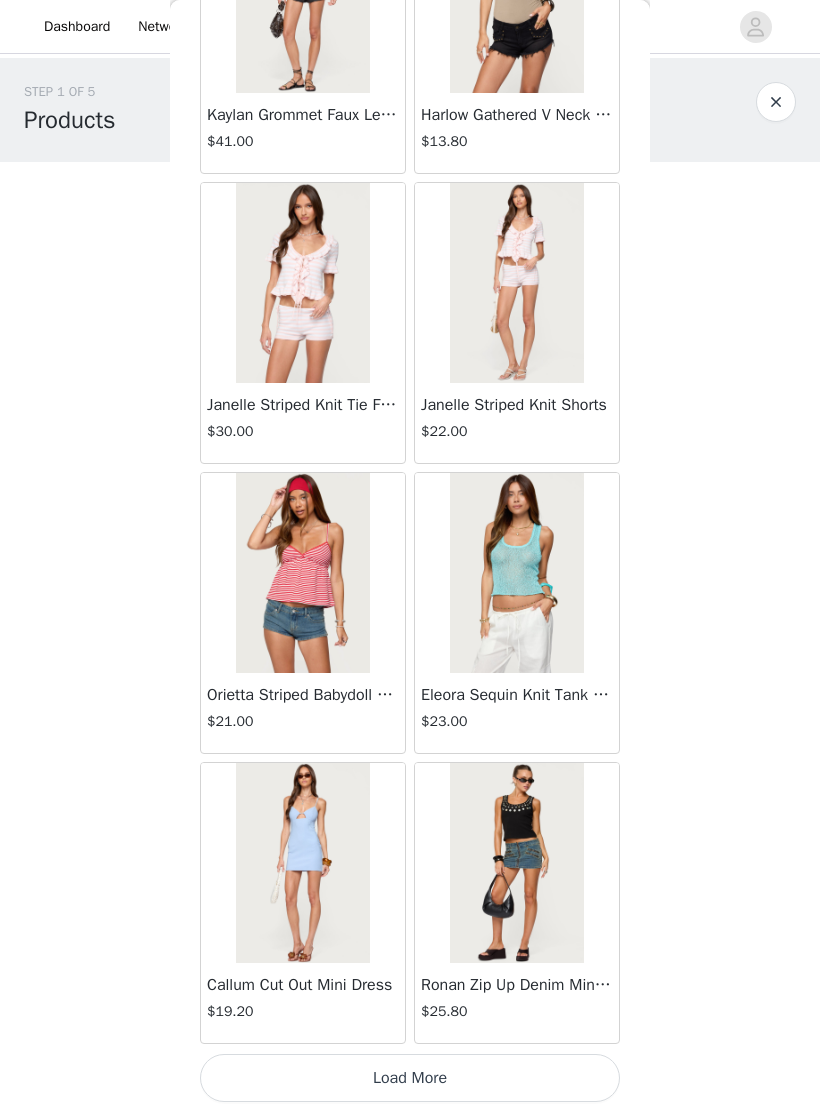 click on "Load More" at bounding box center [410, 1078] 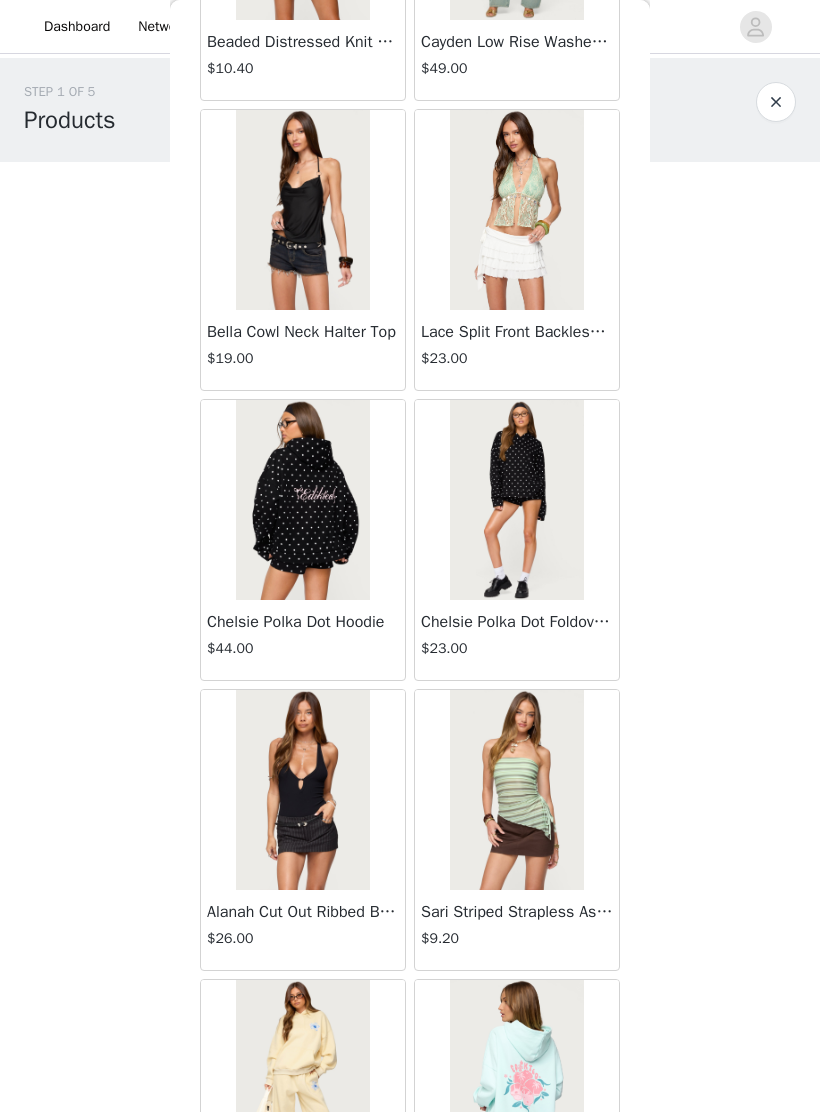 scroll, scrollTop: 13335, scrollLeft: 0, axis: vertical 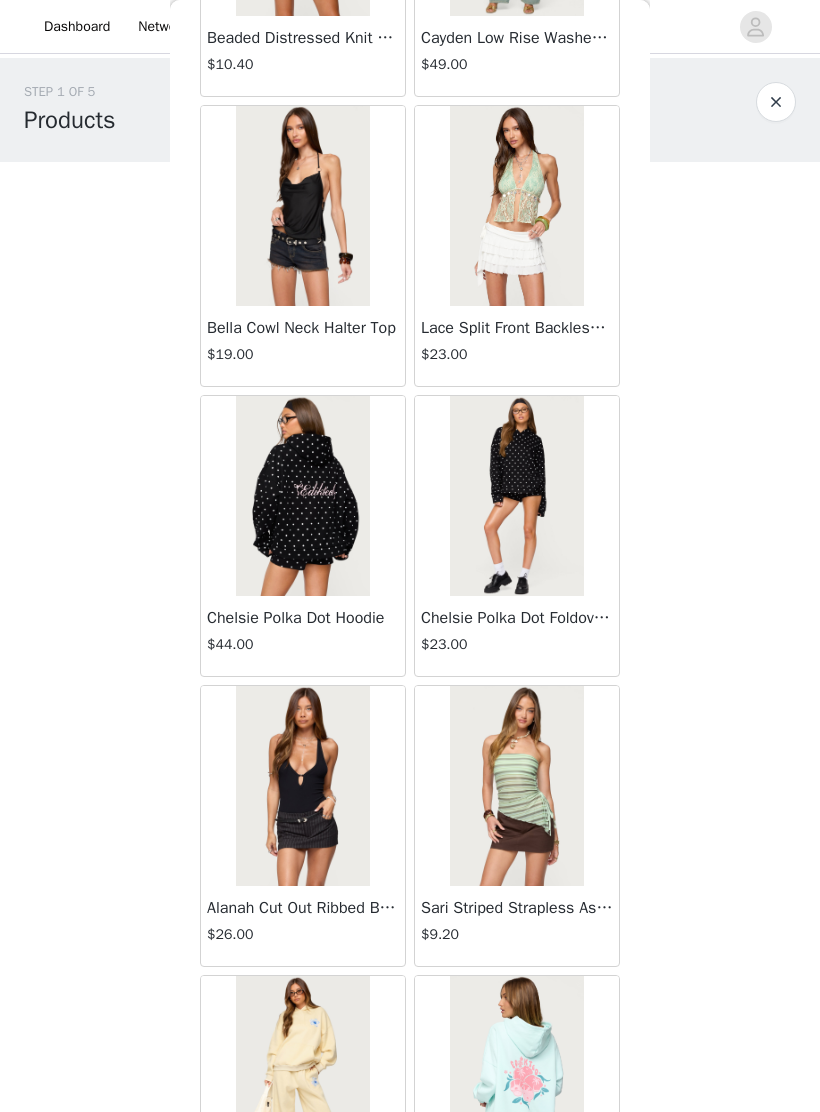 click at bounding box center (302, 496) 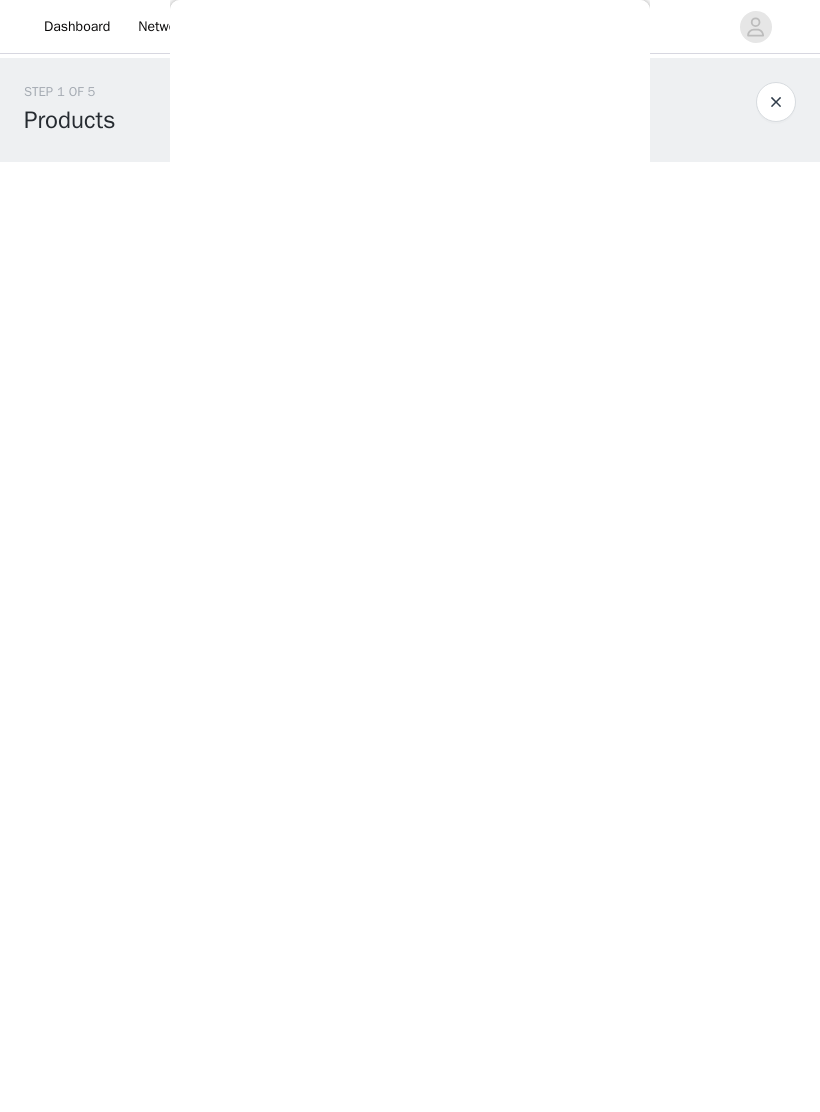 scroll, scrollTop: 0, scrollLeft: 0, axis: both 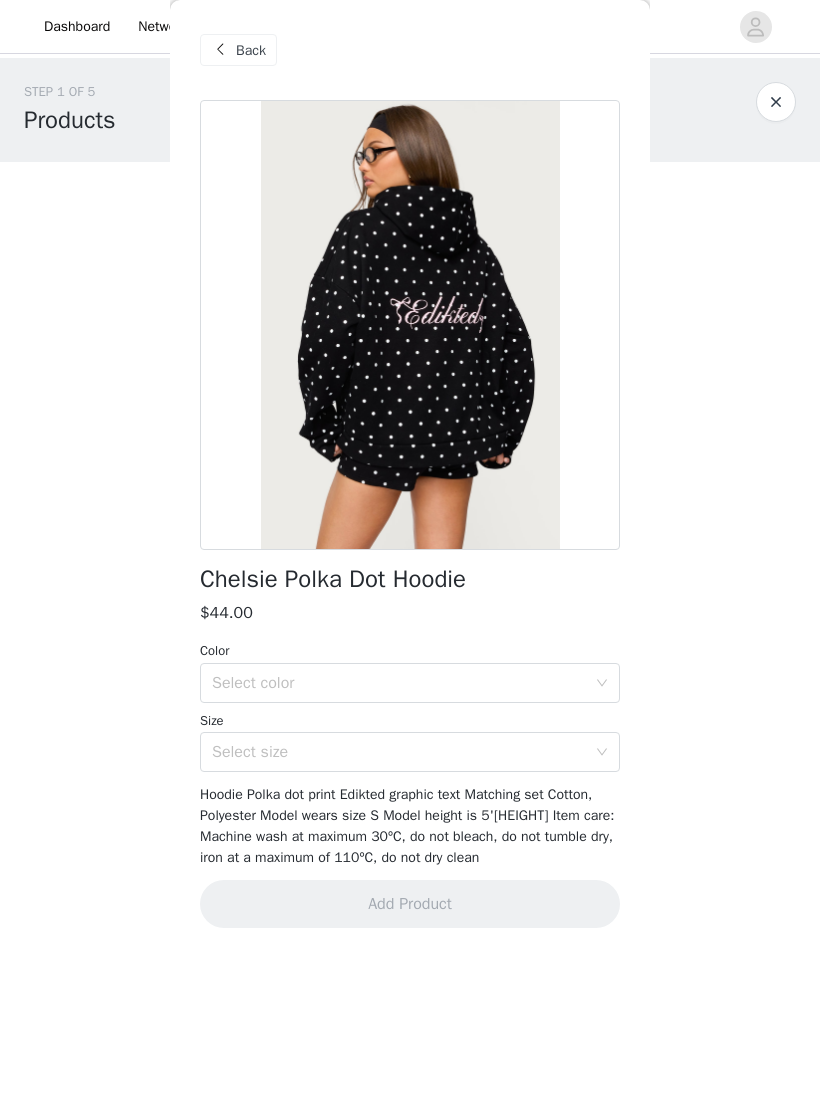 click on "Select color" at bounding box center [399, 683] 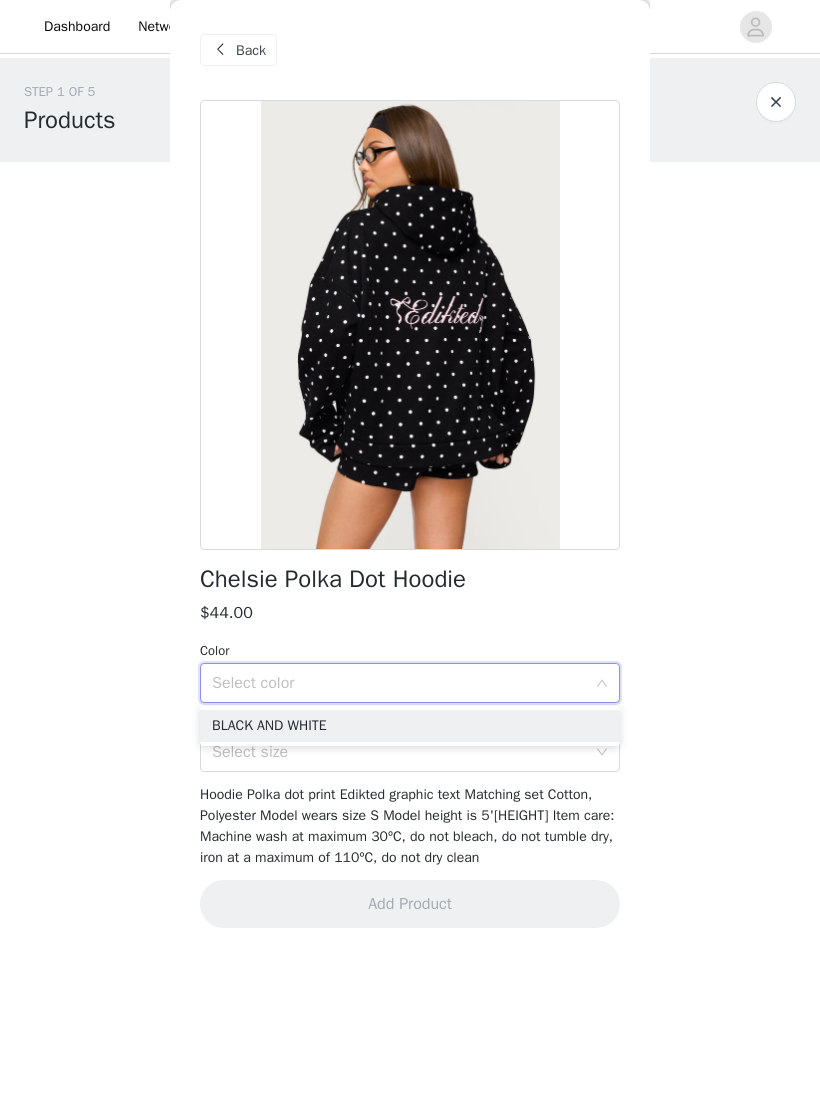 click on "BLACK AND WHITE" at bounding box center (410, 726) 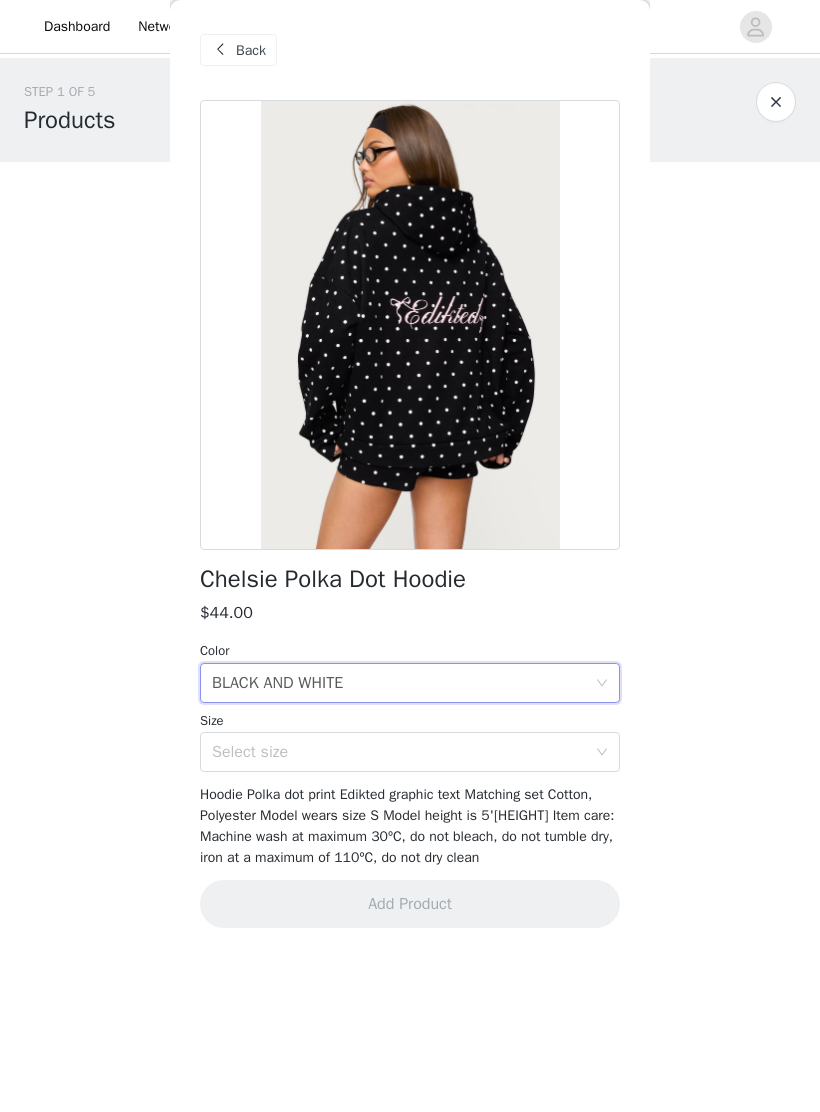 click on "Select size" at bounding box center [399, 752] 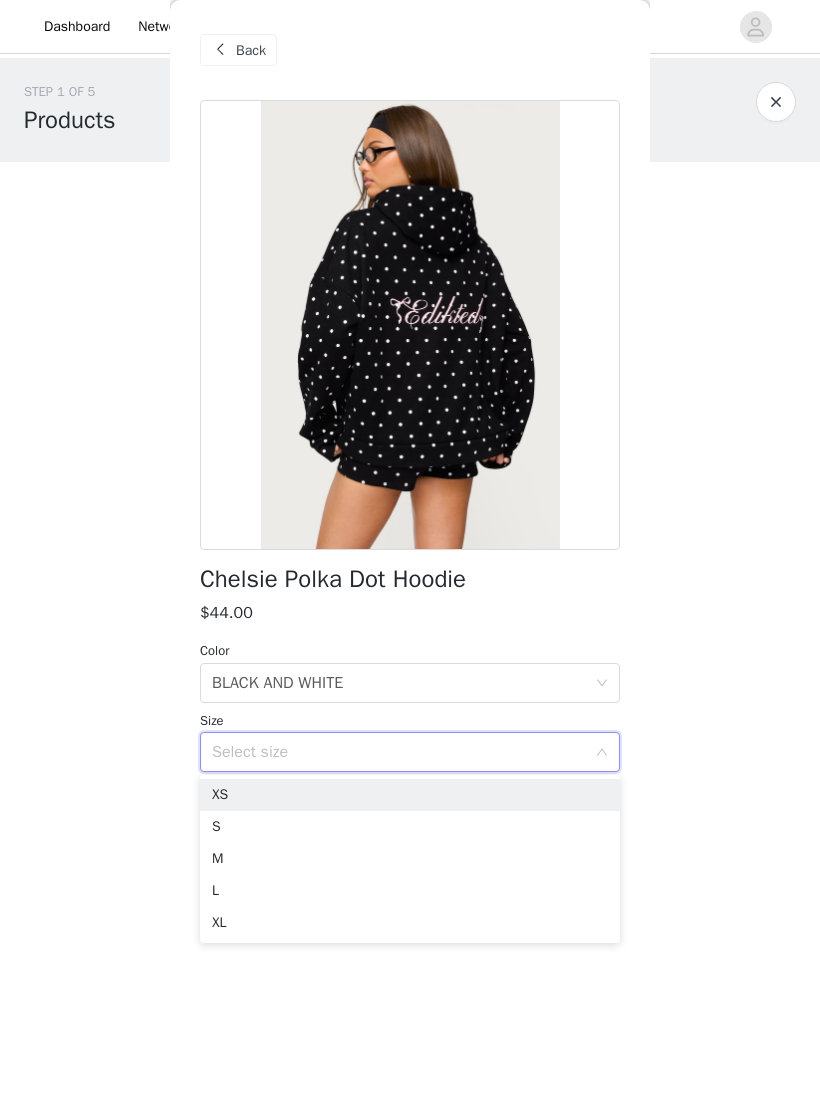 click on "S" at bounding box center [410, 827] 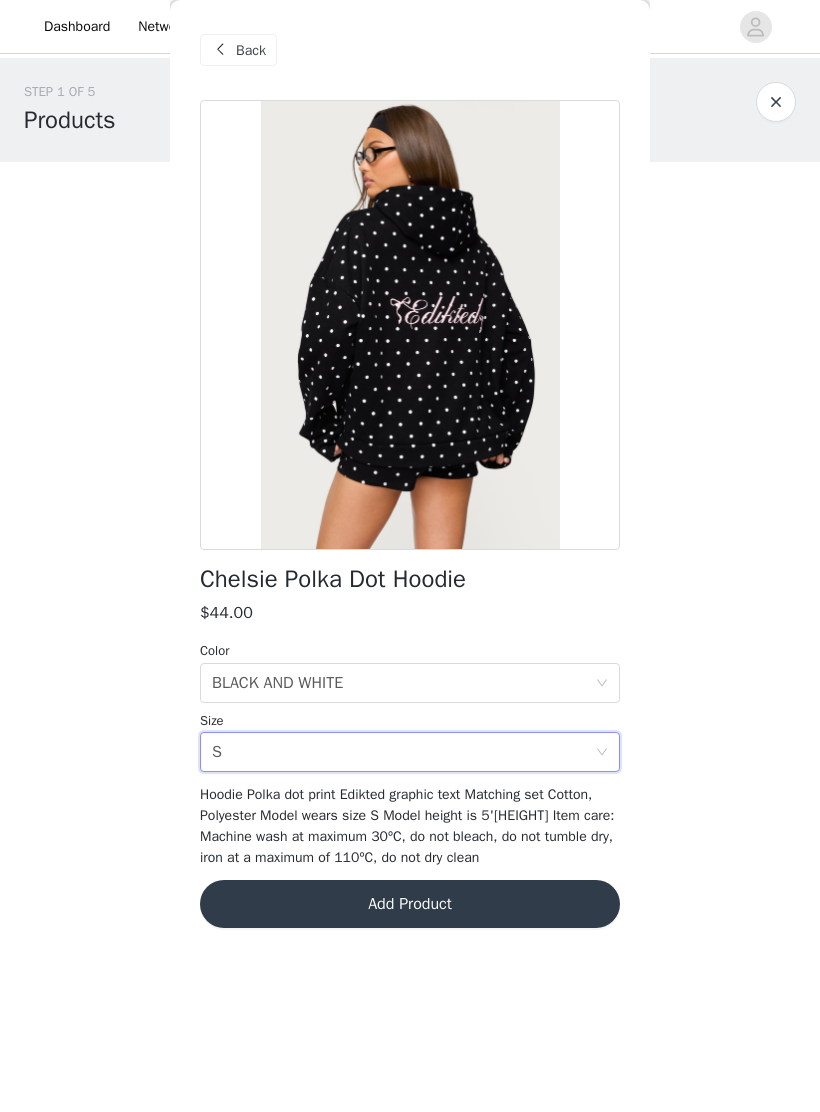 click on "Add Product" at bounding box center [410, 904] 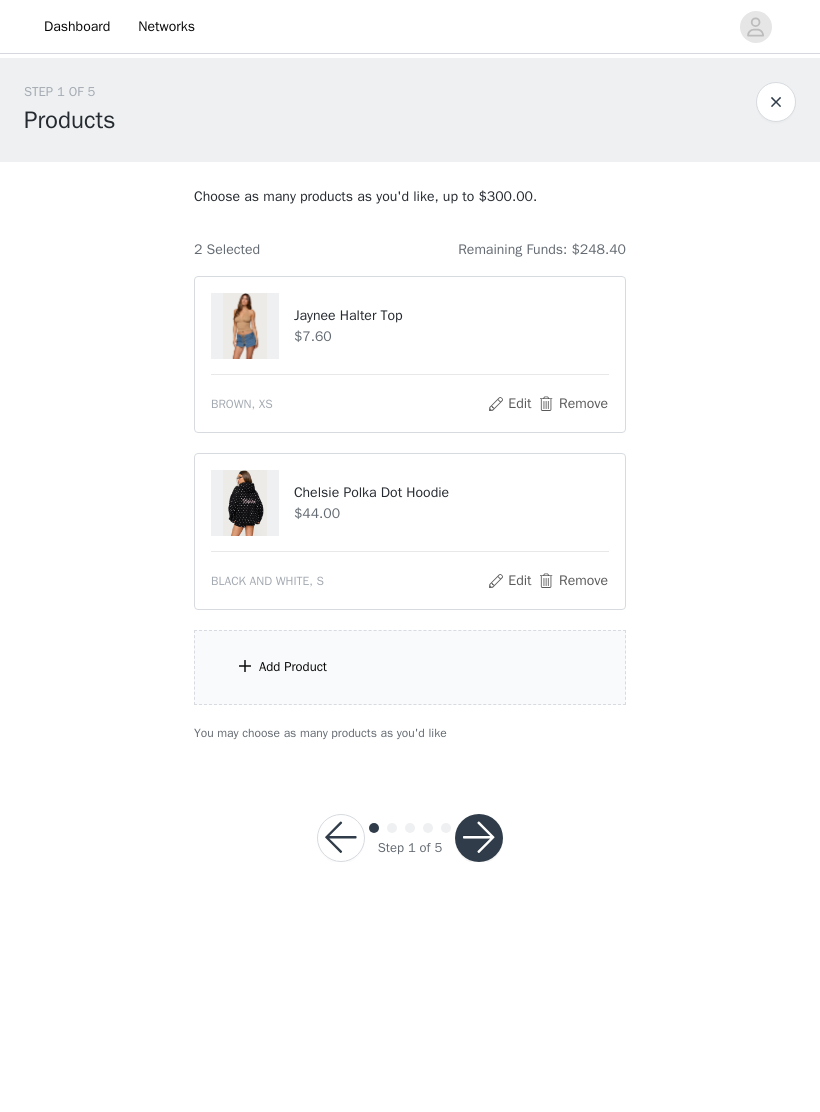 click on "Add Product" at bounding box center (410, 667) 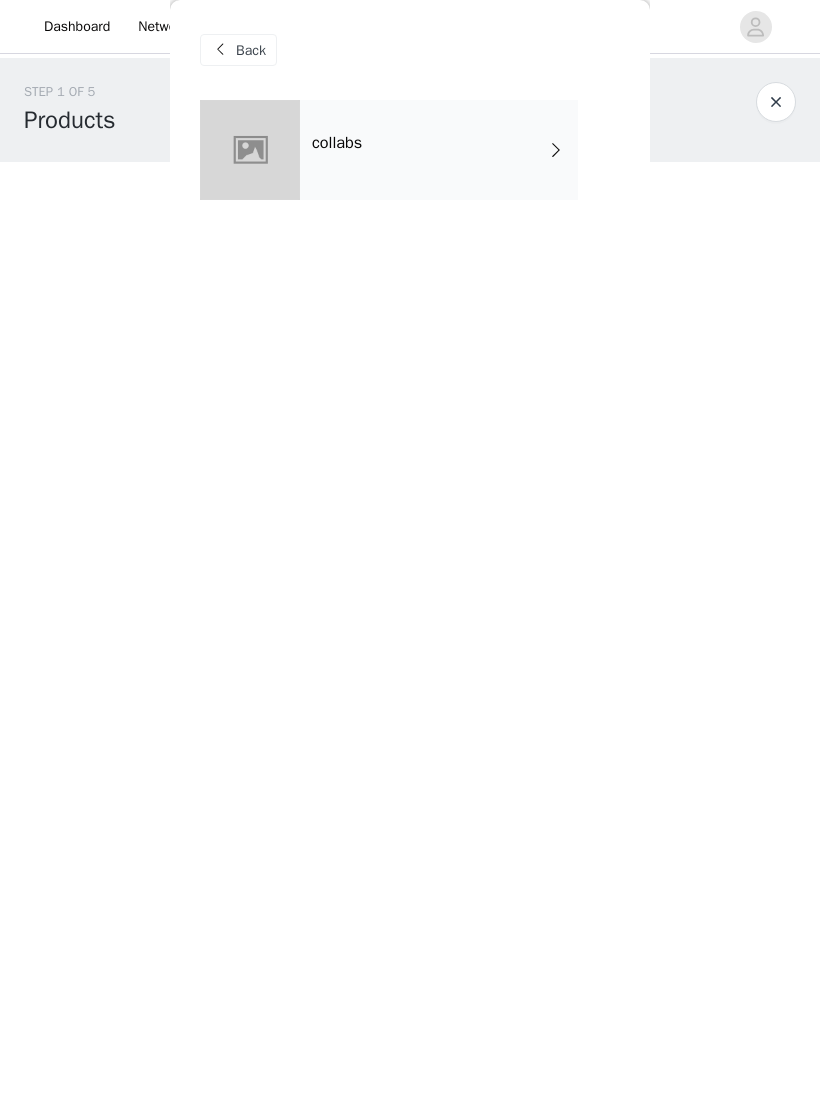 click on "collabs" at bounding box center (439, 150) 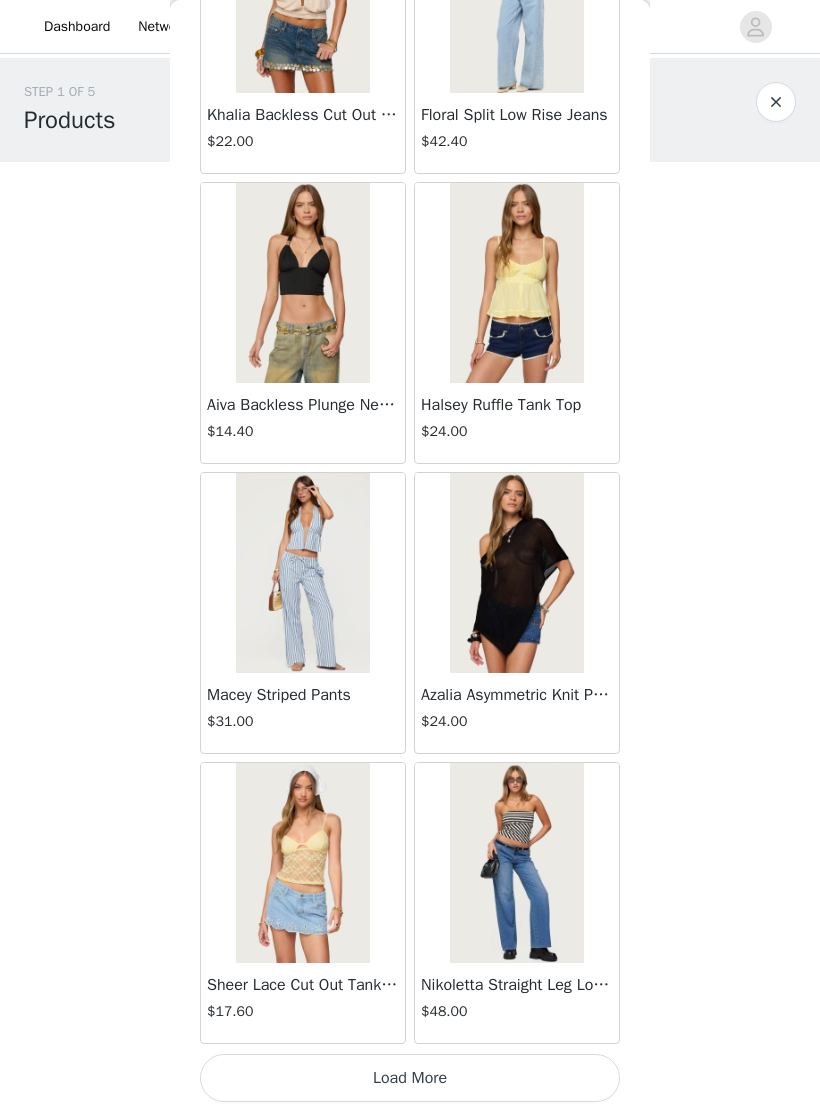 click on "Load More" at bounding box center [410, 1078] 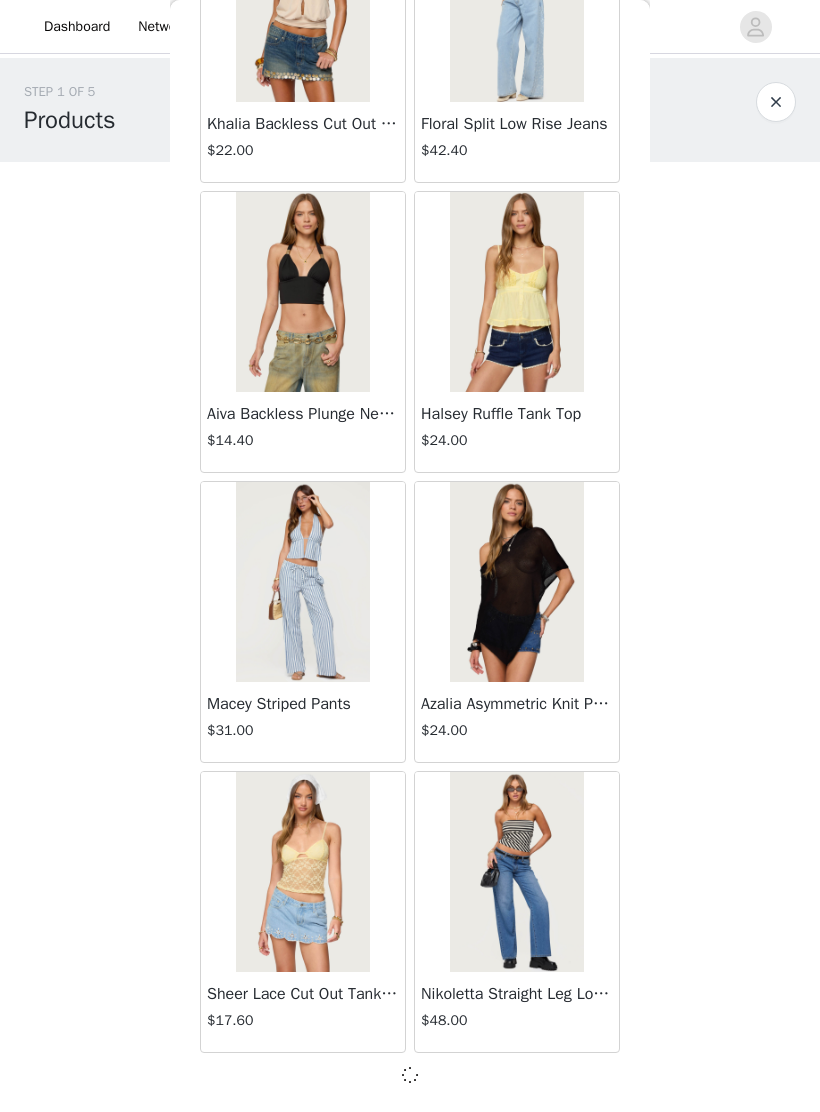 scroll, scrollTop: 1939, scrollLeft: 0, axis: vertical 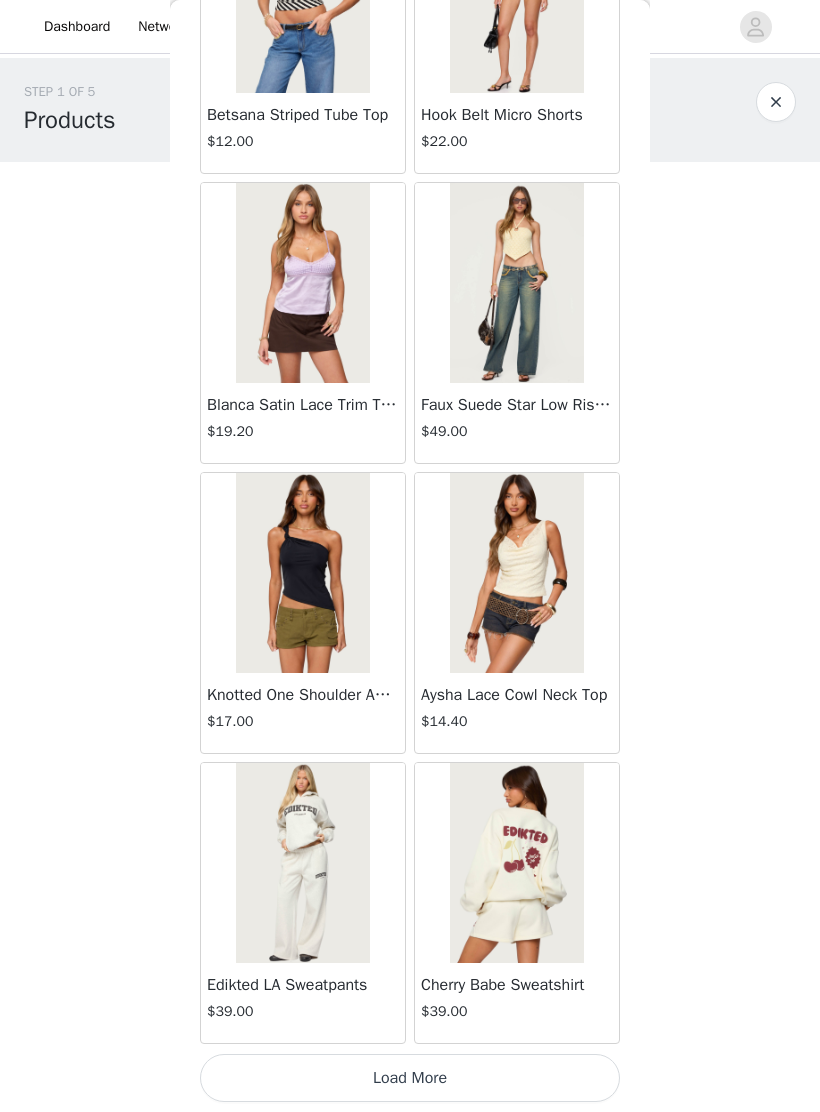 click on "Load More" at bounding box center (410, 1078) 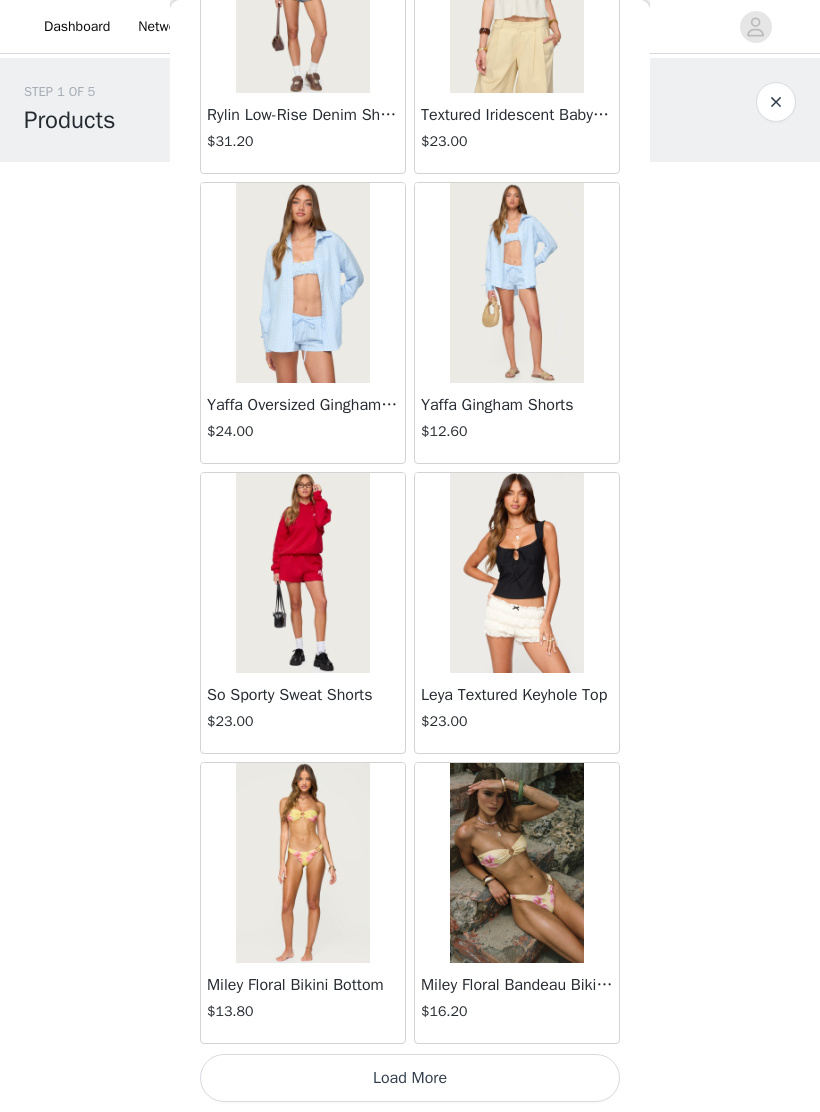 scroll, scrollTop: 7748, scrollLeft: 0, axis: vertical 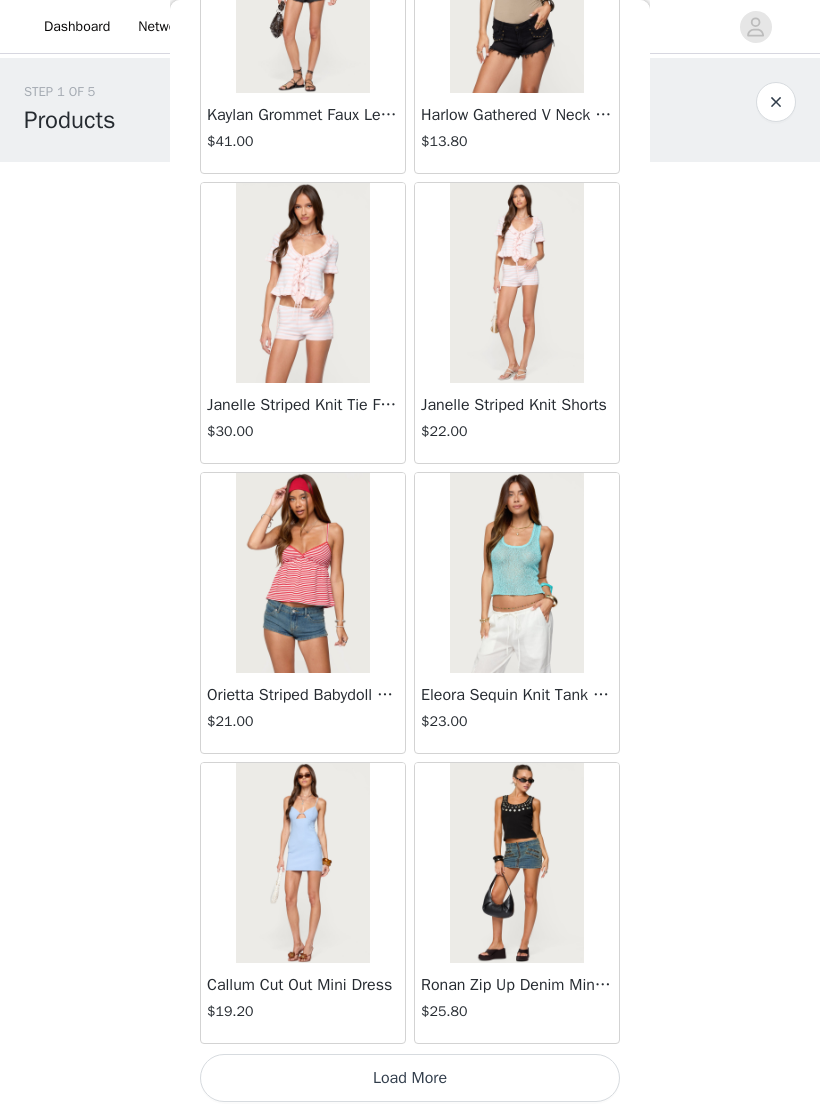 click on "Load More" at bounding box center (410, 1078) 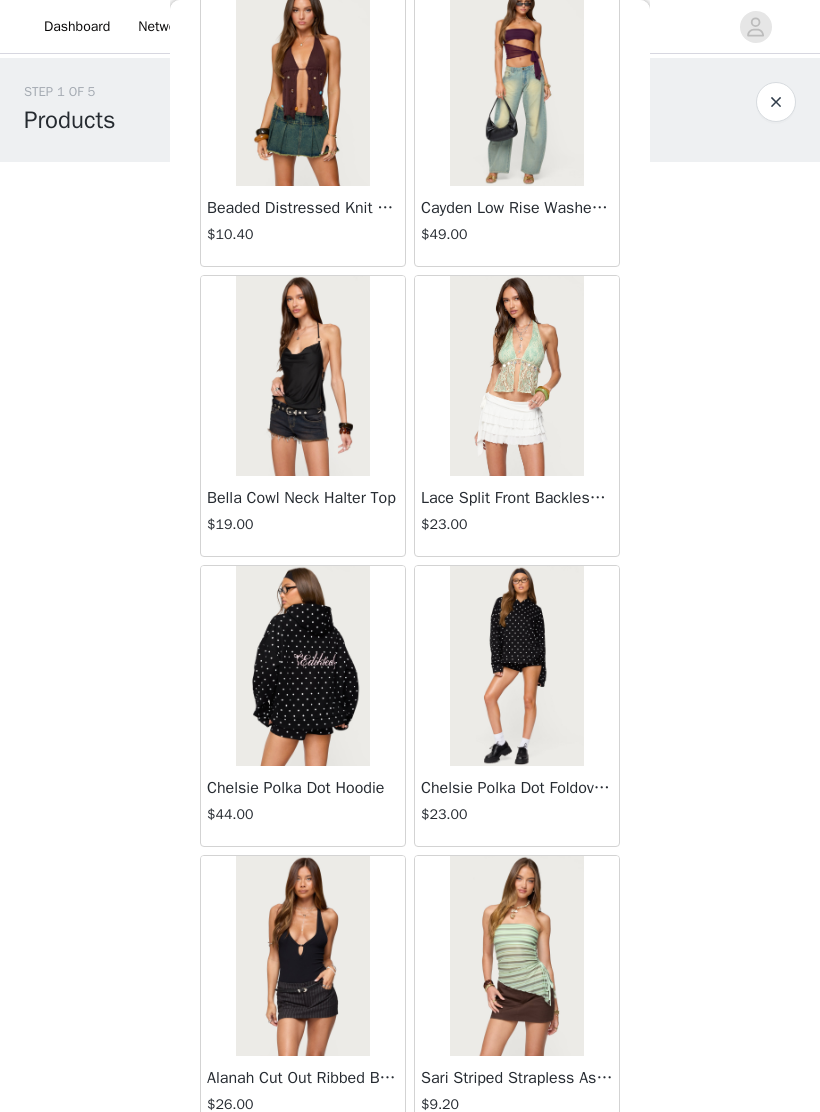 scroll, scrollTop: 13184, scrollLeft: 0, axis: vertical 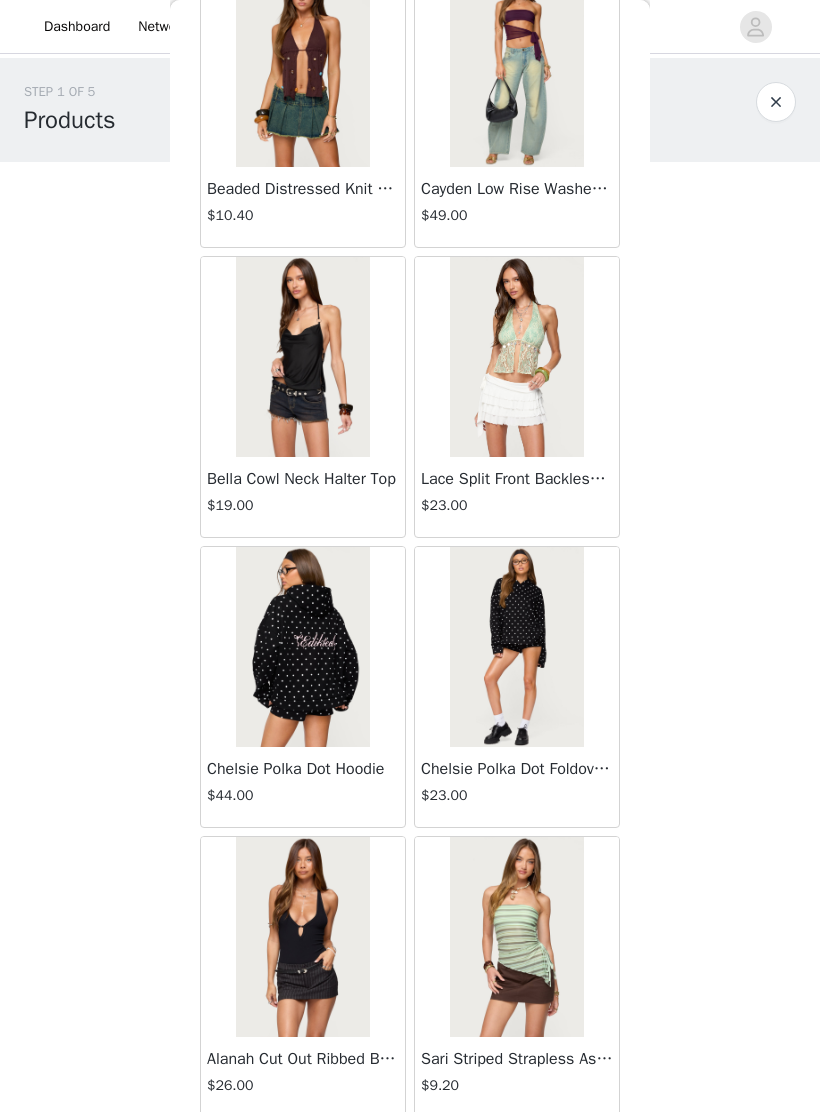 click at bounding box center (516, 647) 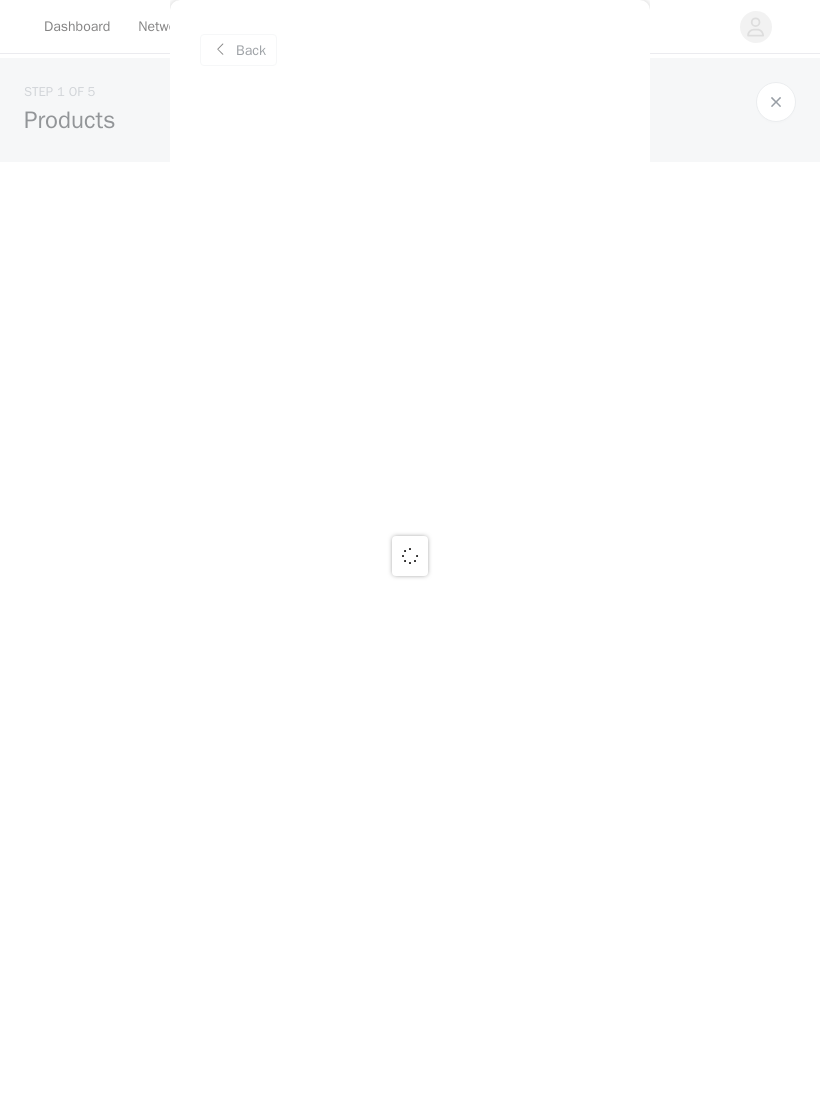 scroll, scrollTop: 0, scrollLeft: 0, axis: both 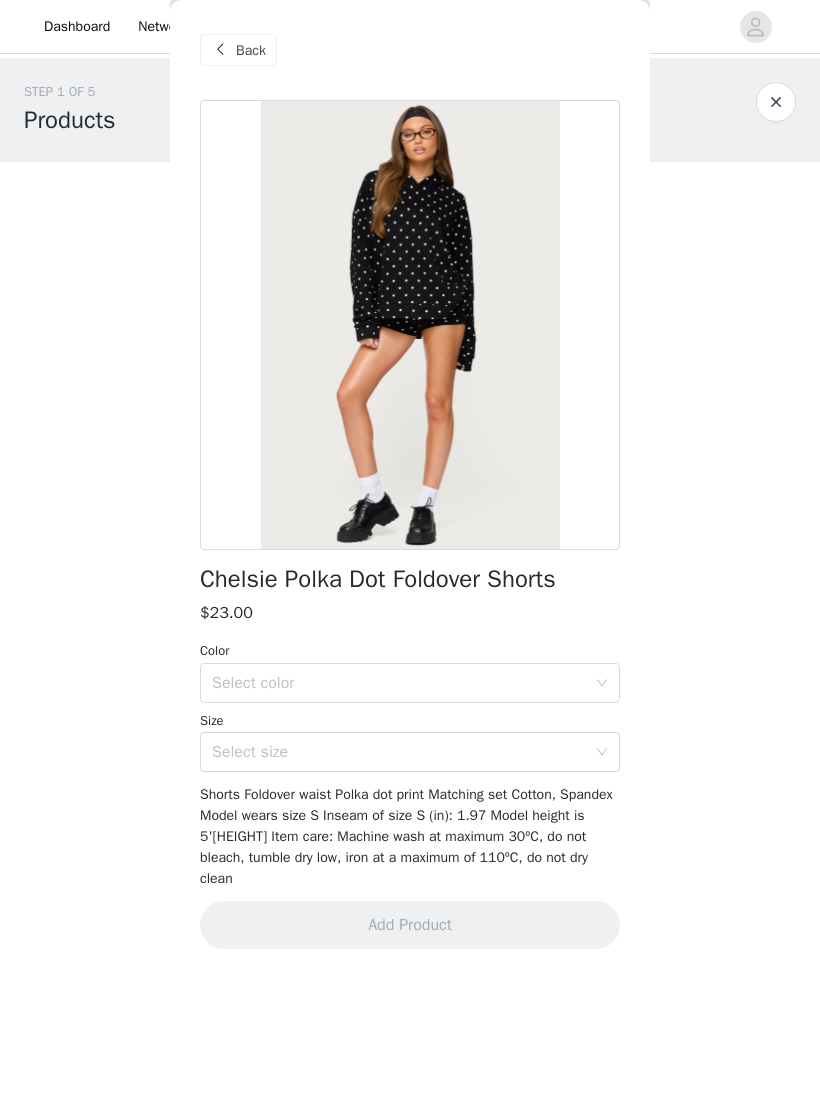 click on "Select color" at bounding box center [399, 683] 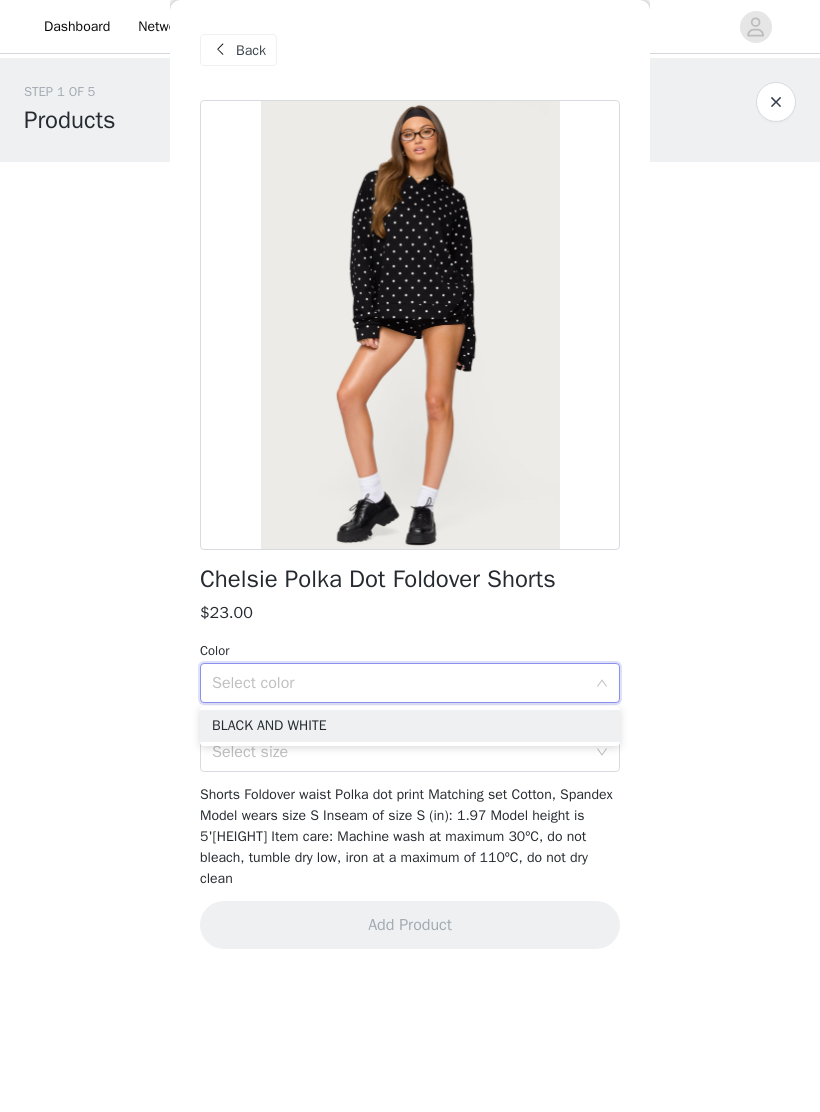 click on "BLACK AND WHITE" at bounding box center [410, 726] 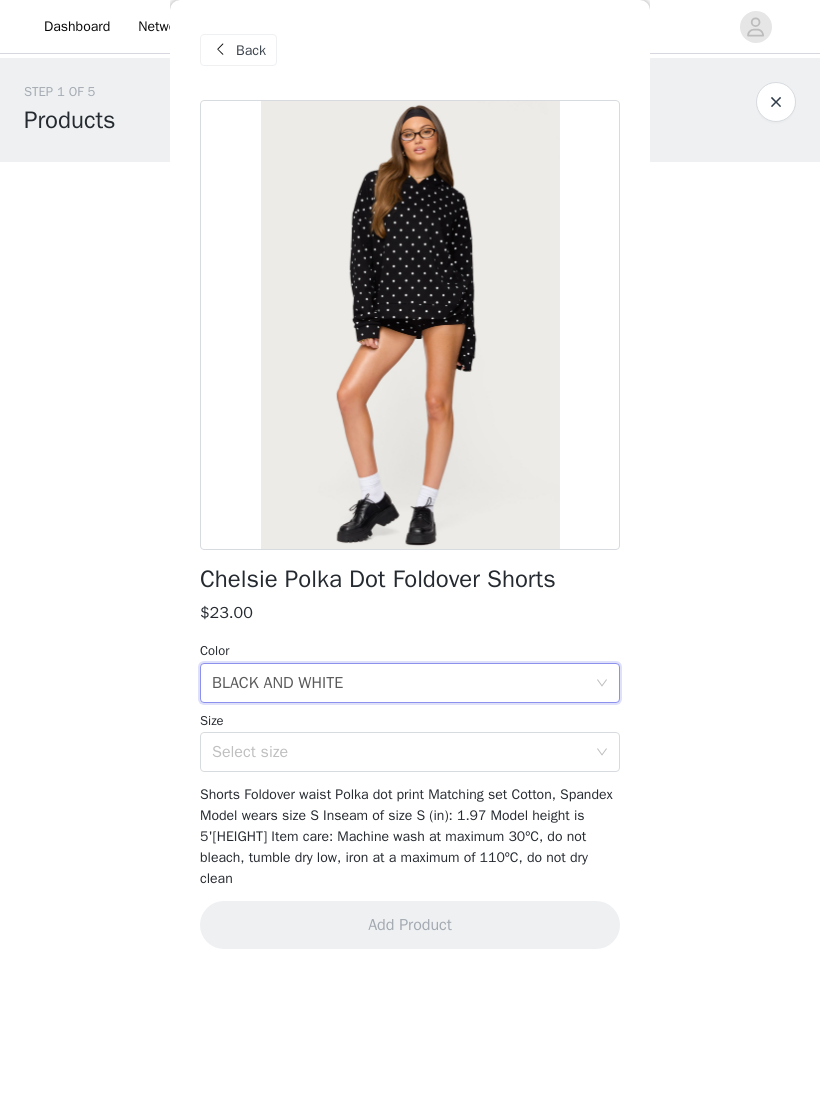 click on "Select size" at bounding box center (399, 752) 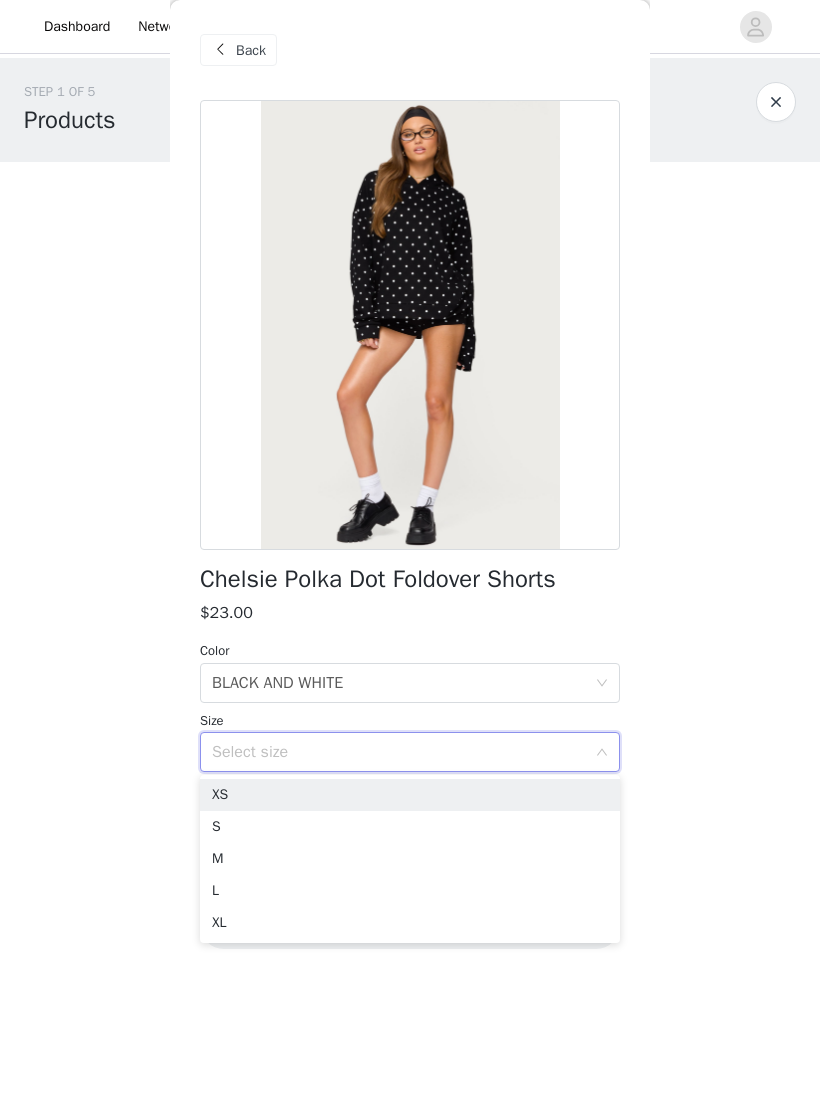 click on "XS" at bounding box center (410, 795) 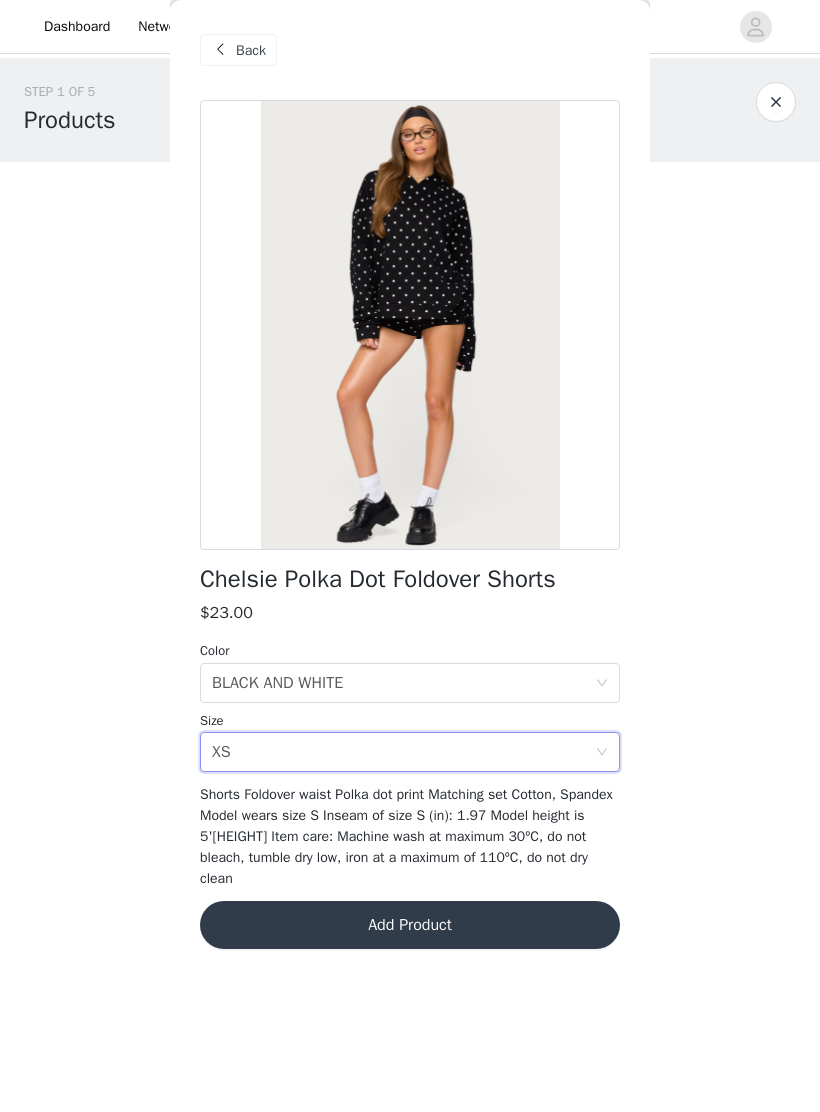 click on "Add Product" at bounding box center (410, 925) 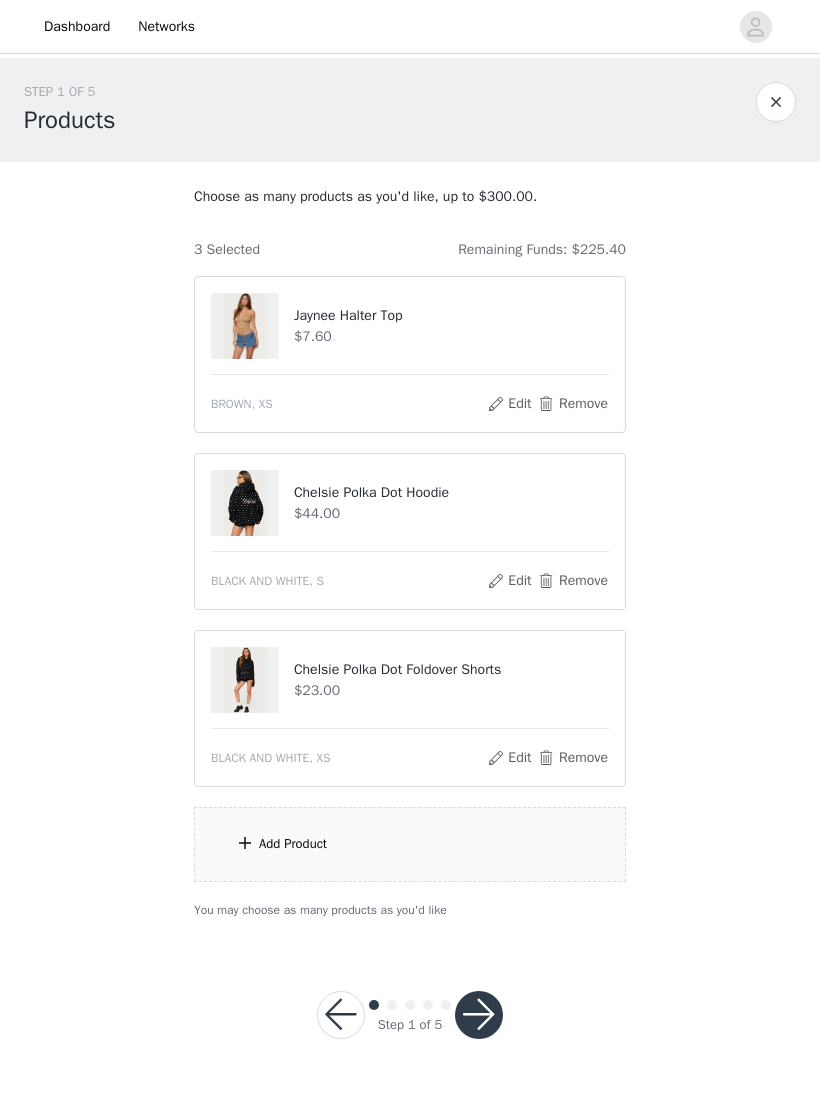 click on "Add Product" at bounding box center [410, 844] 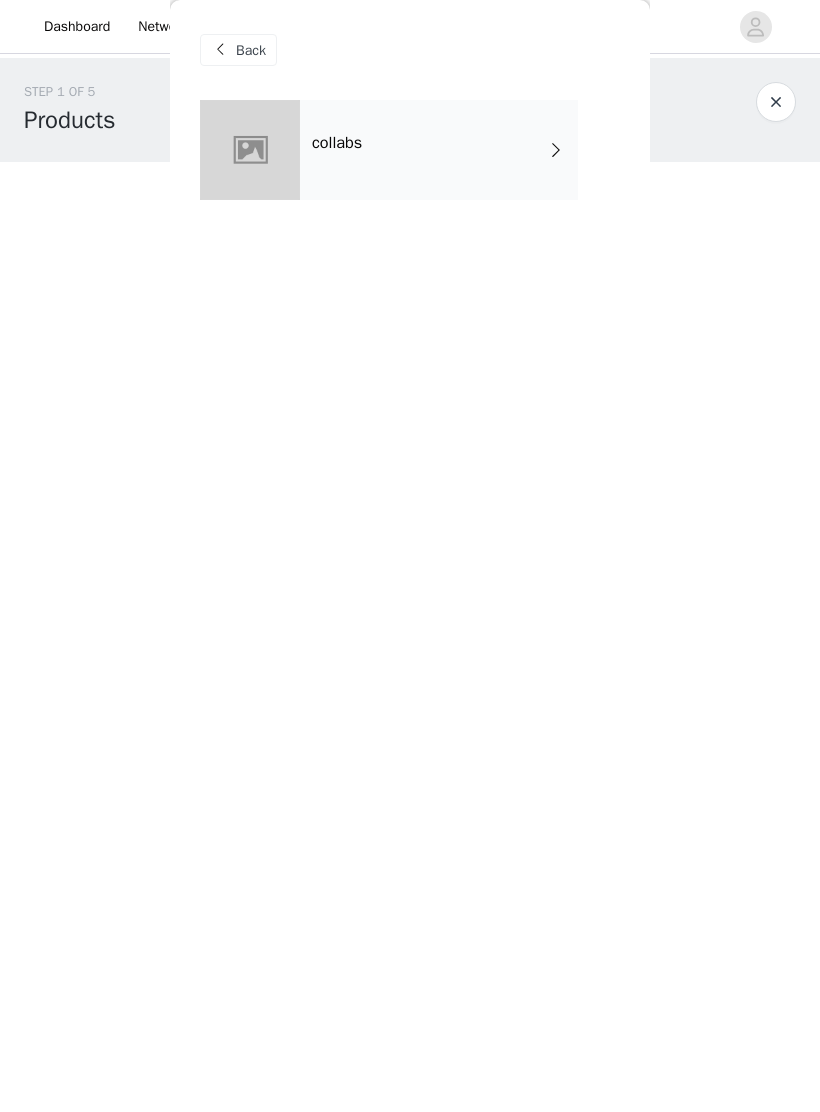 click on "collabs" at bounding box center [439, 150] 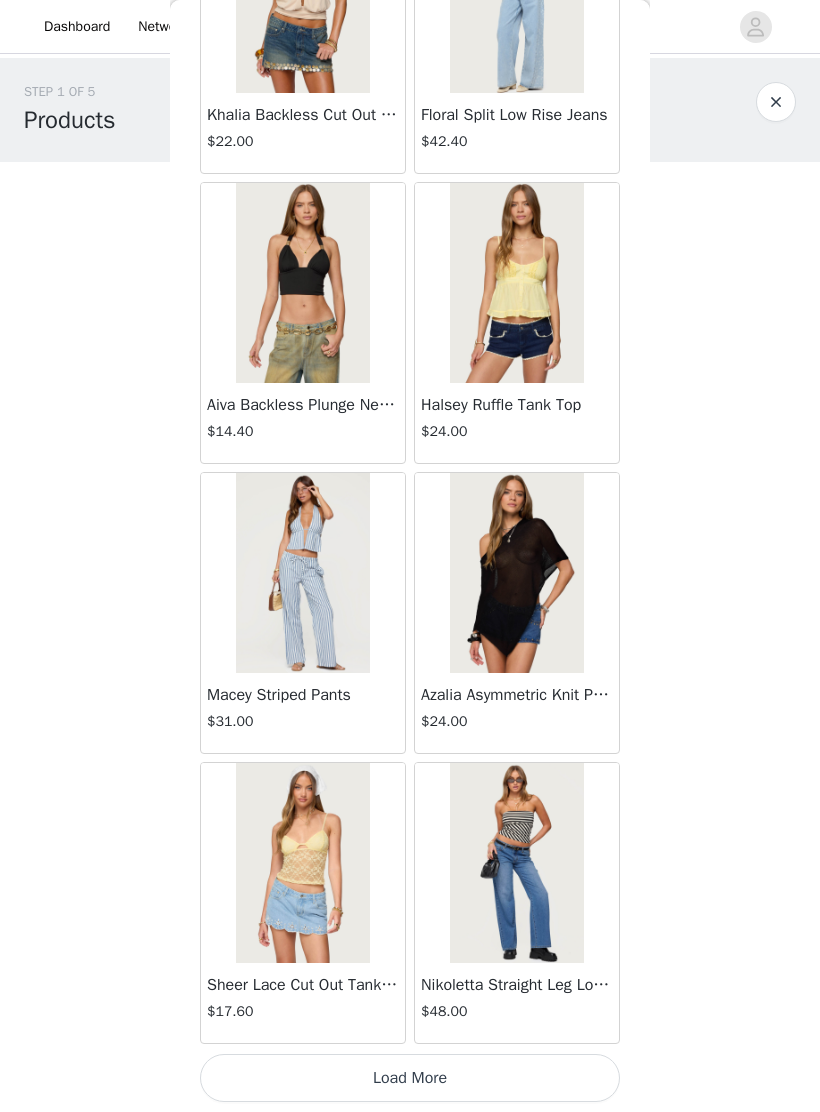 click on "Load More" at bounding box center [410, 1078] 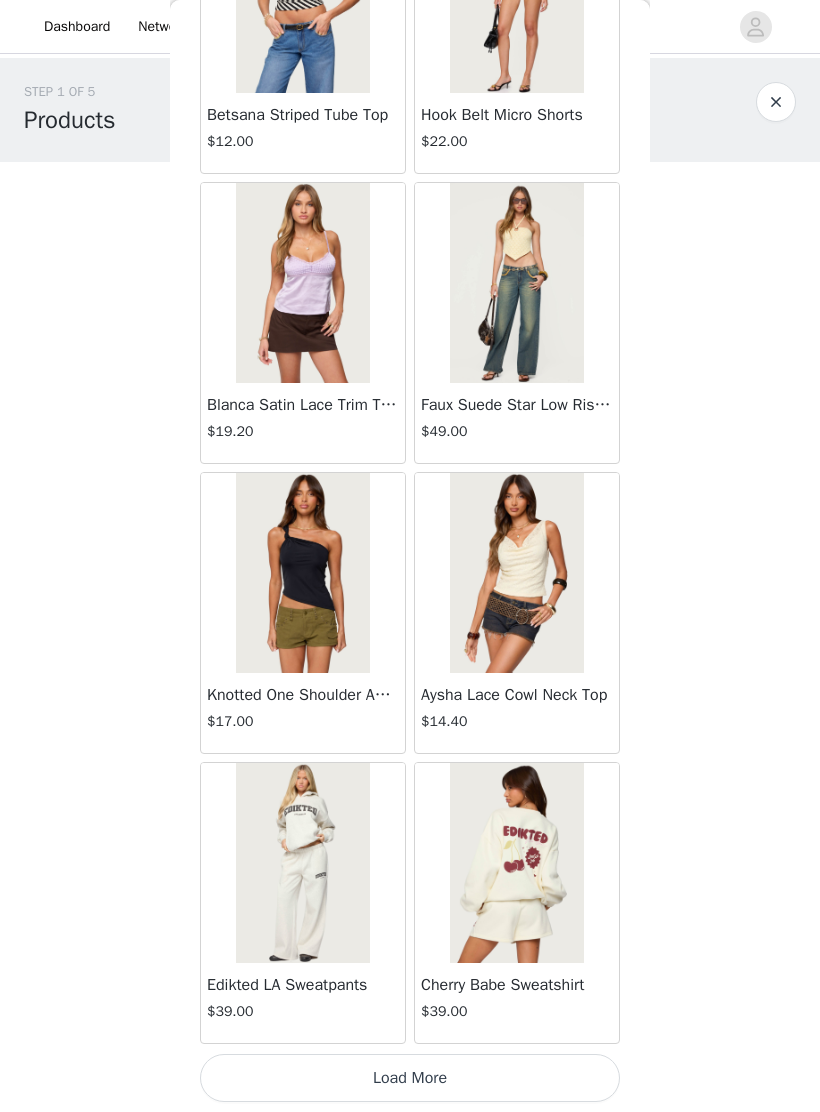click on "Load More" at bounding box center [410, 1078] 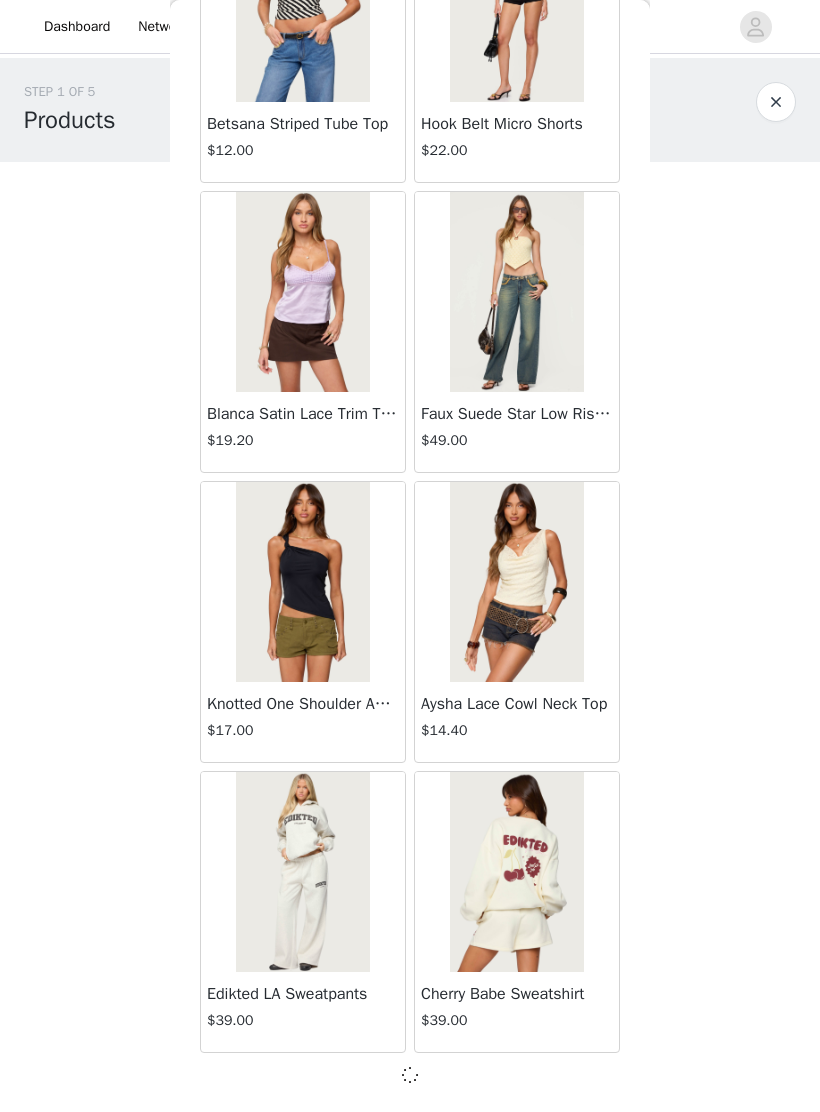 scroll, scrollTop: 4839, scrollLeft: 0, axis: vertical 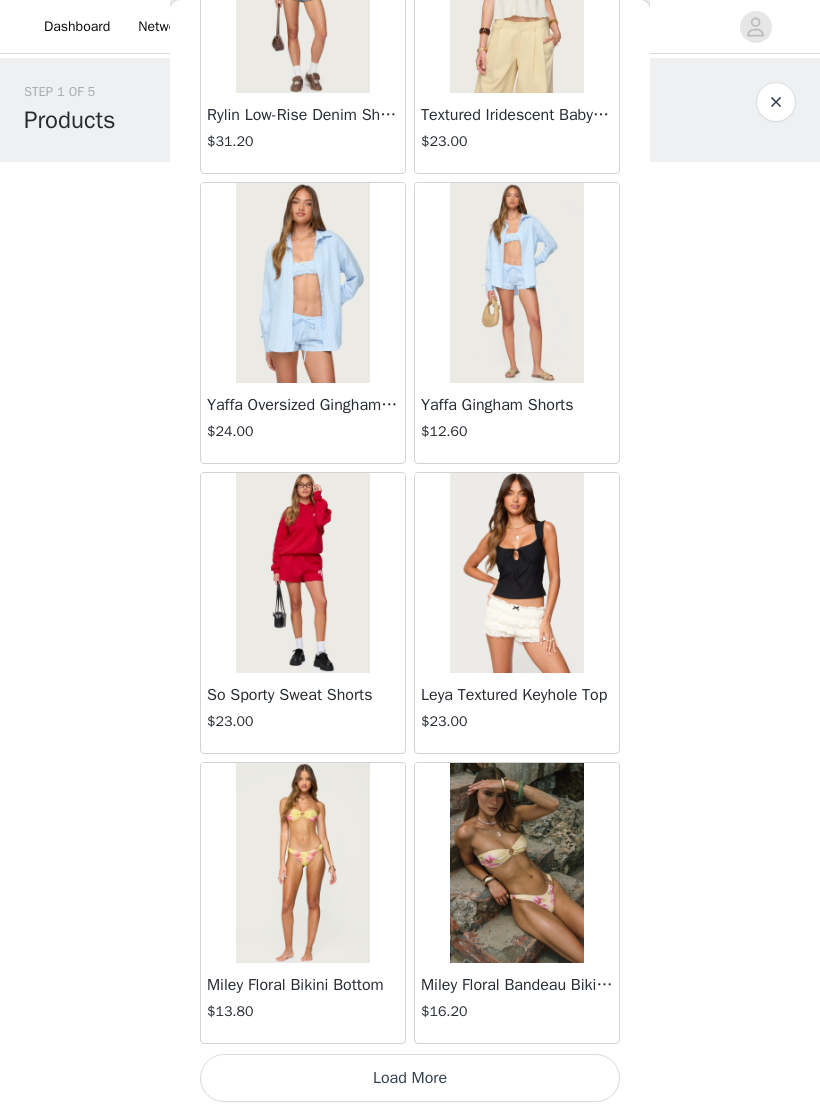 click on "STEP 1 OF 5
Products
Choose as many products as you'd like, up to $300.00.       3 Selected   Remaining Funds: $225.40         Jaynee Halter Top     $7.60       BROWN, XS       Edit   Remove     Chelsie Polka Dot Hoodie     $44.00       BLACK AND WHITE, S       Edit   Remove     Chelsie Polka Dot Foldover Shorts     $23.00       BLACK AND WHITE, XS       Edit   Remove     Add Product     You may choose as many products as you'd like     Back       Jaynee Halter Top   $7.60       Tropical Fruits Graphic T Shirt   $19.00       Patti Floral Mini Dress   $27.20       Starrie Panel Stitch Low Rise Jeans   $53.00       Fringe Sequin Crochet Poncho   $39.00       Macee Gingham Romper   $34.00       Malena Asymmetric Halter Top   $9.20       Clementina Eyelet Bodysuit   $18.40       Edikted LA Hoodie   $44.00       Keryn Striped Asymmetric Top   $14.40       Helsa Grommet T Shirt   $18.40         $24.00         $22.00" at bounding box center [410, 500] 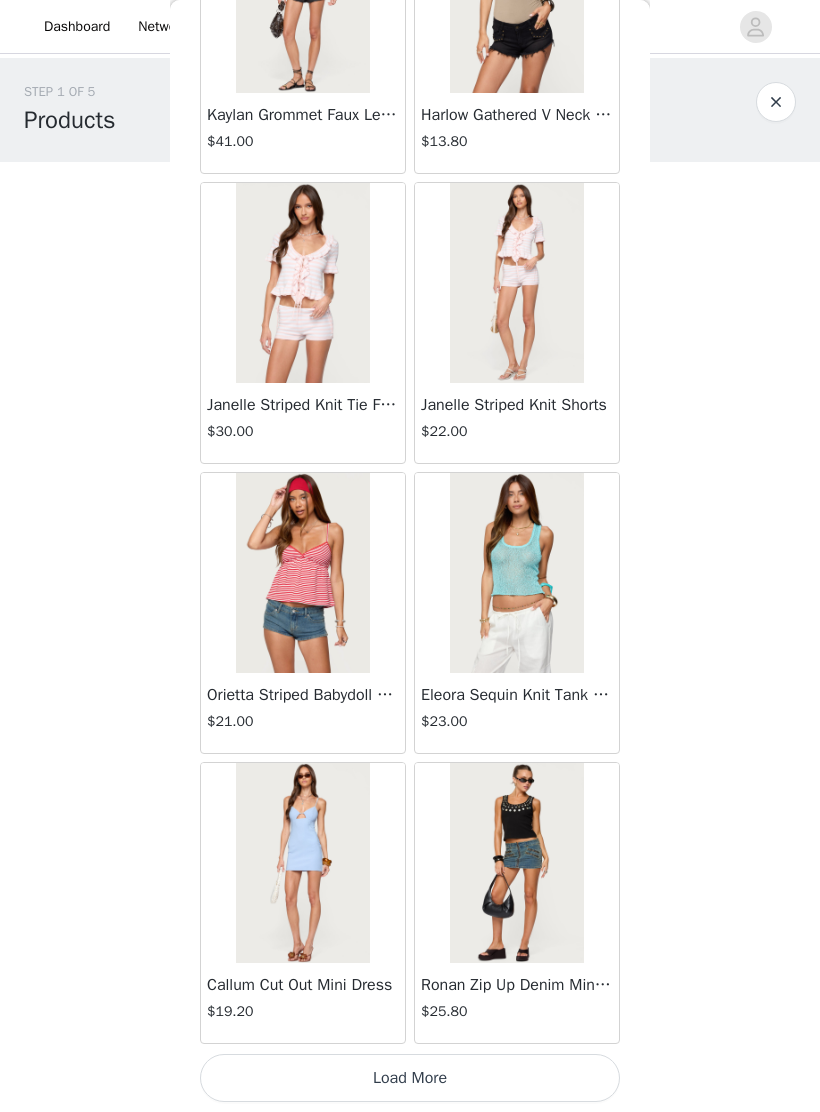 scroll, scrollTop: 10648, scrollLeft: 0, axis: vertical 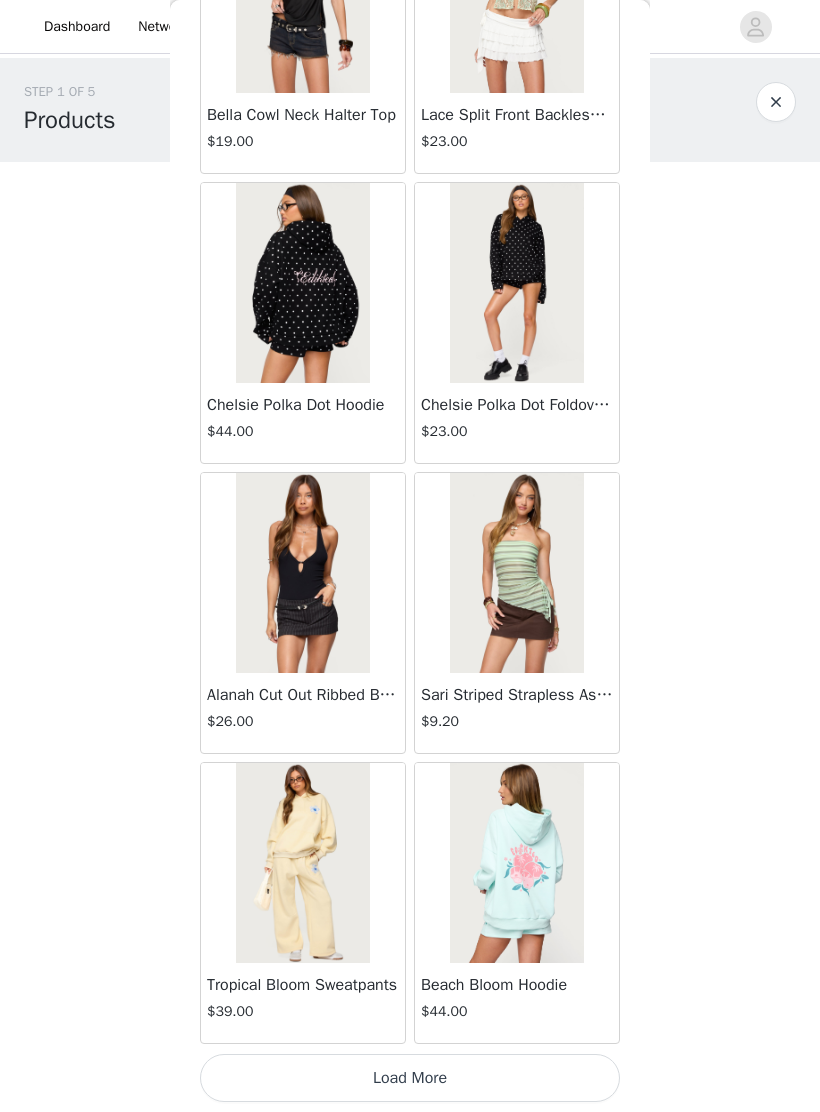 click on "Load More" at bounding box center [410, 1078] 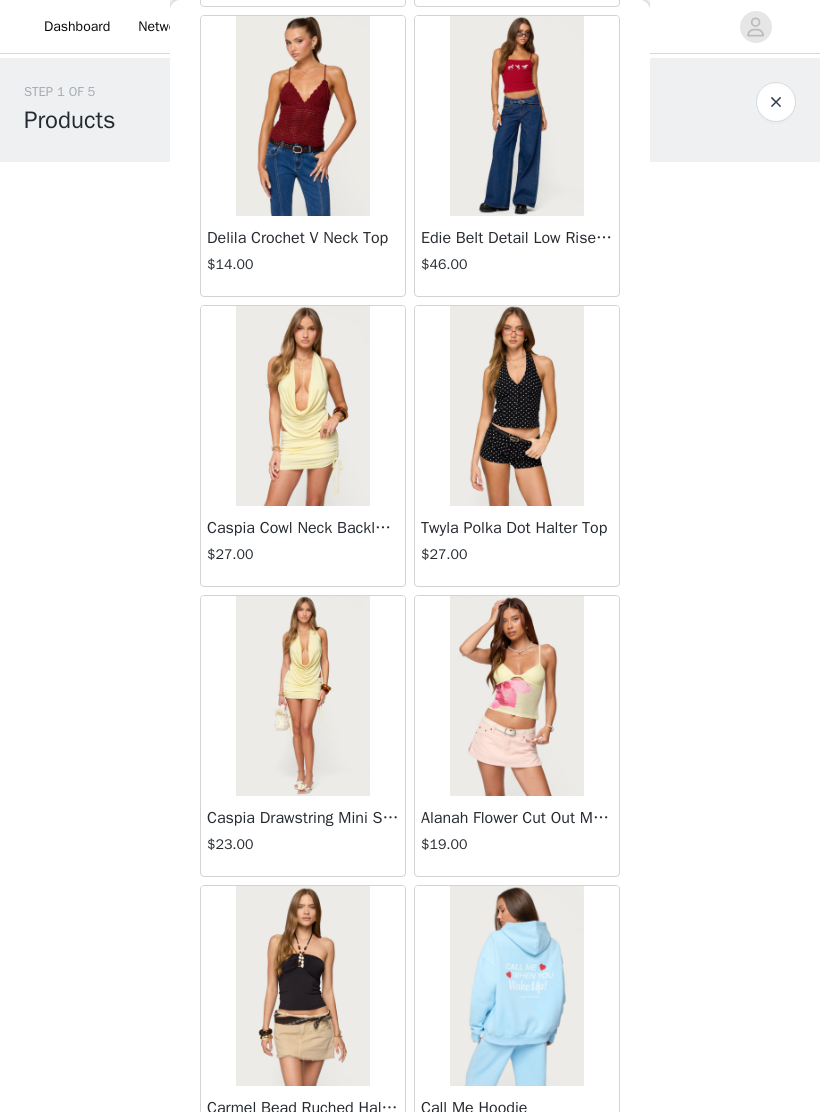 scroll, scrollTop: 16328, scrollLeft: 0, axis: vertical 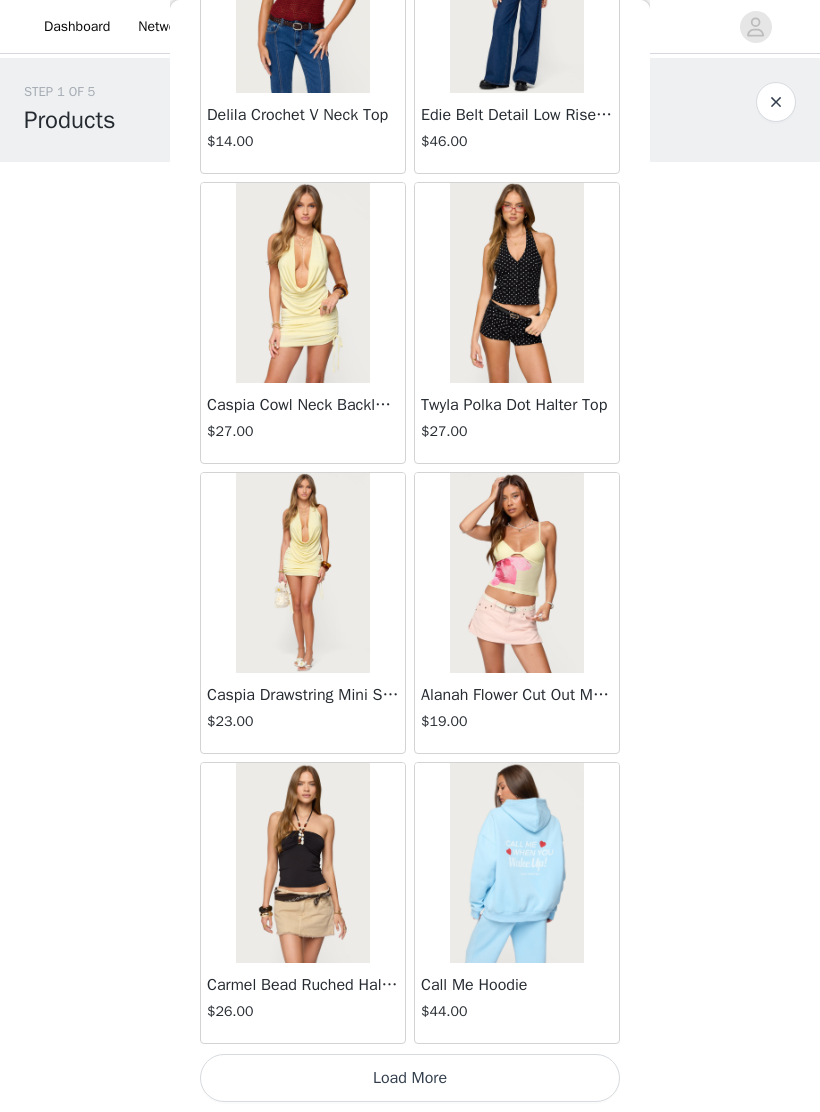 click on "Load More" at bounding box center [410, 1078] 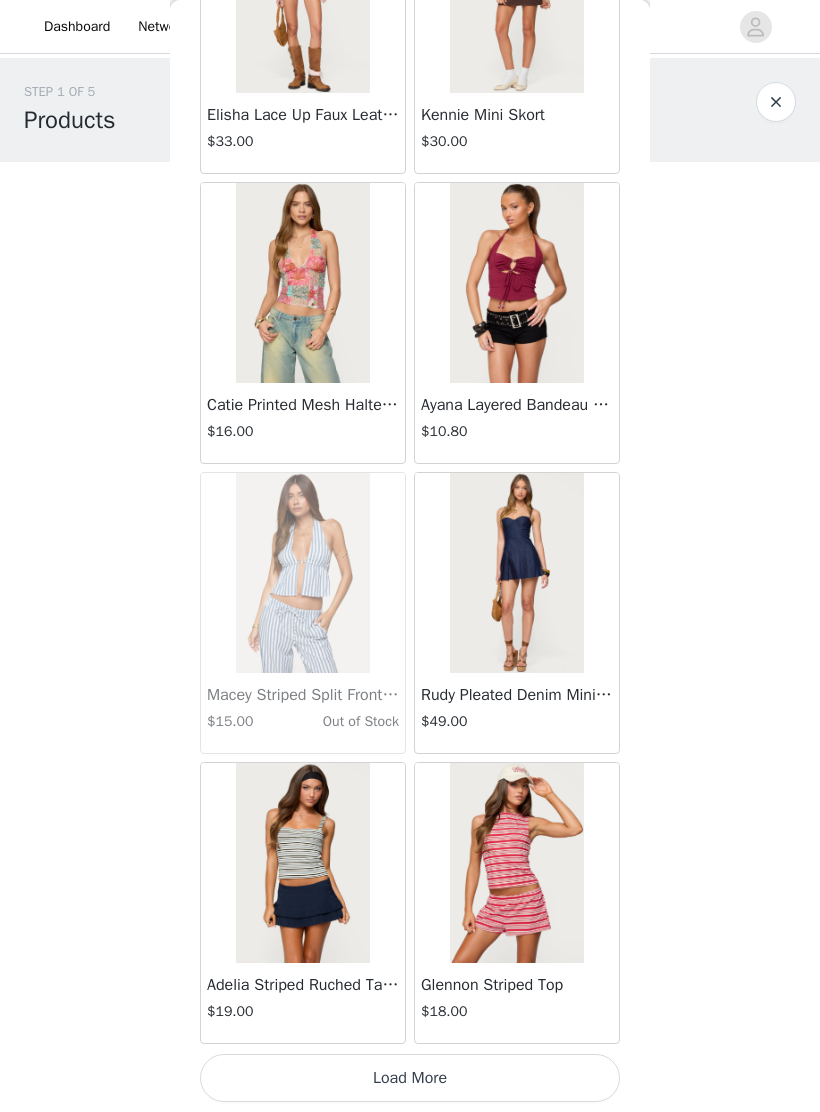 scroll, scrollTop: 19348, scrollLeft: 0, axis: vertical 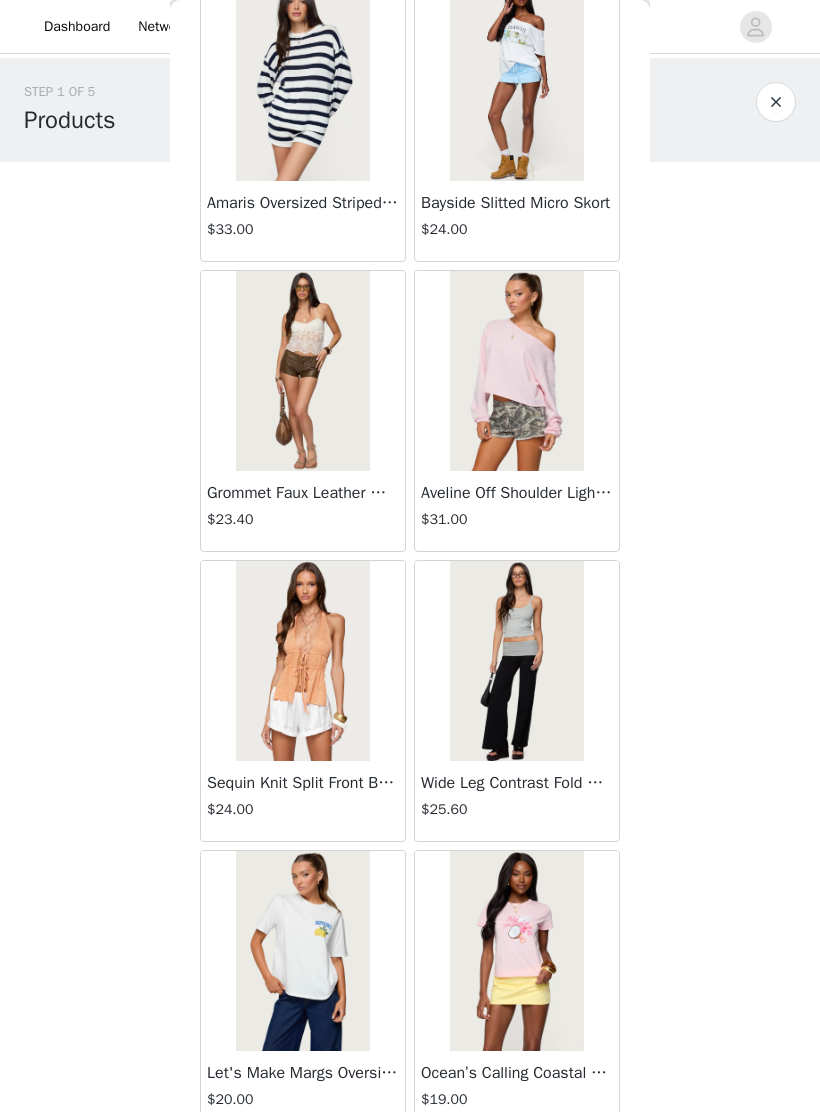 click at bounding box center [516, 661] 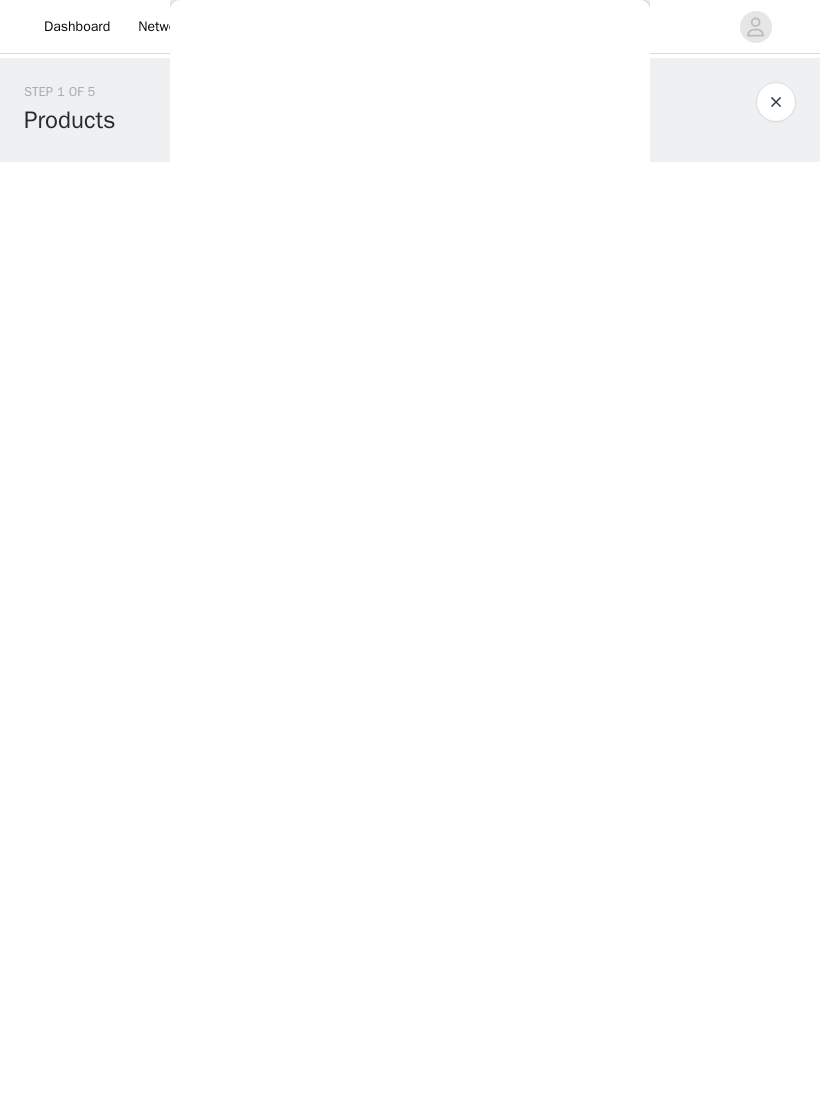 scroll, scrollTop: 0, scrollLeft: 0, axis: both 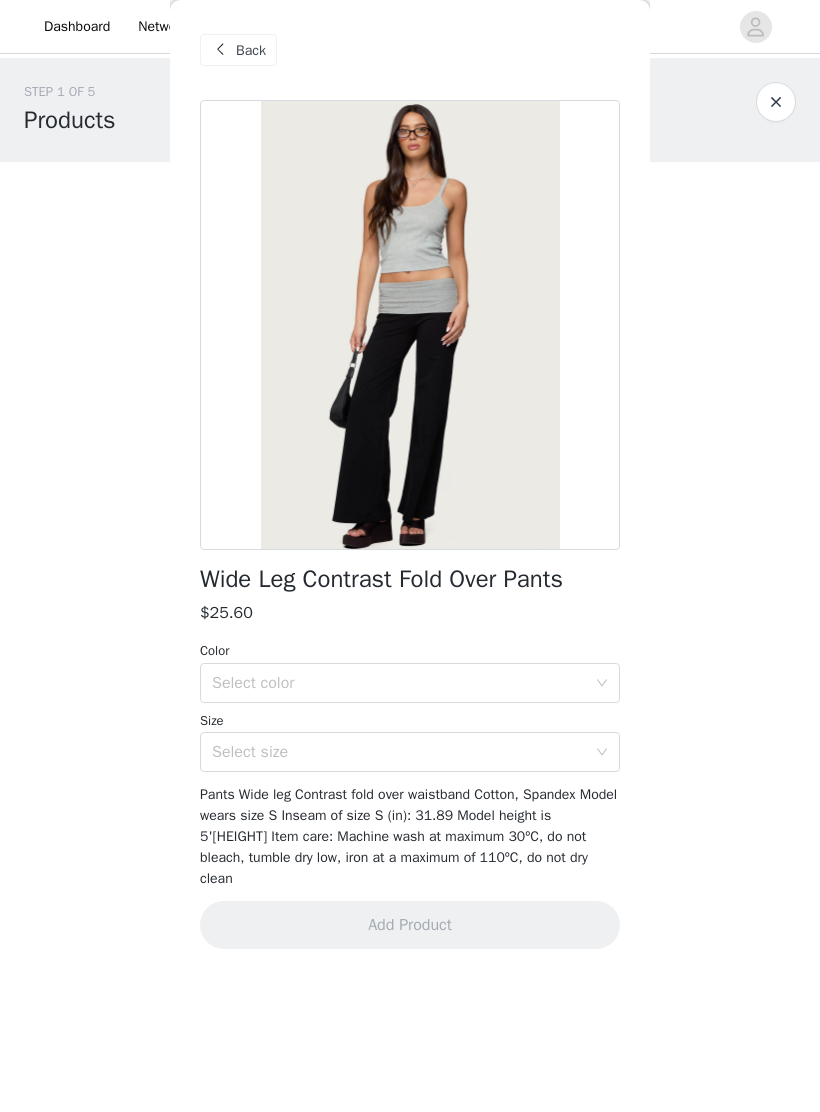 click on "Select color" at bounding box center [399, 683] 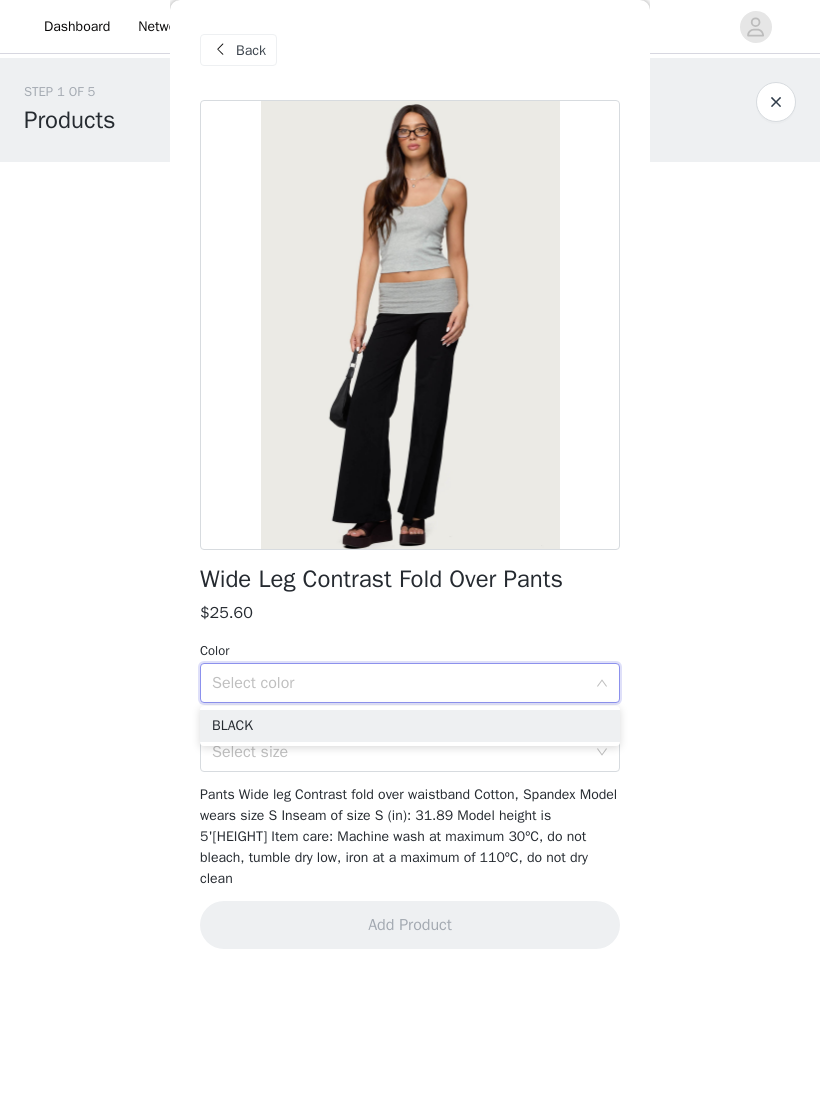 click on "BLACK" at bounding box center (410, 726) 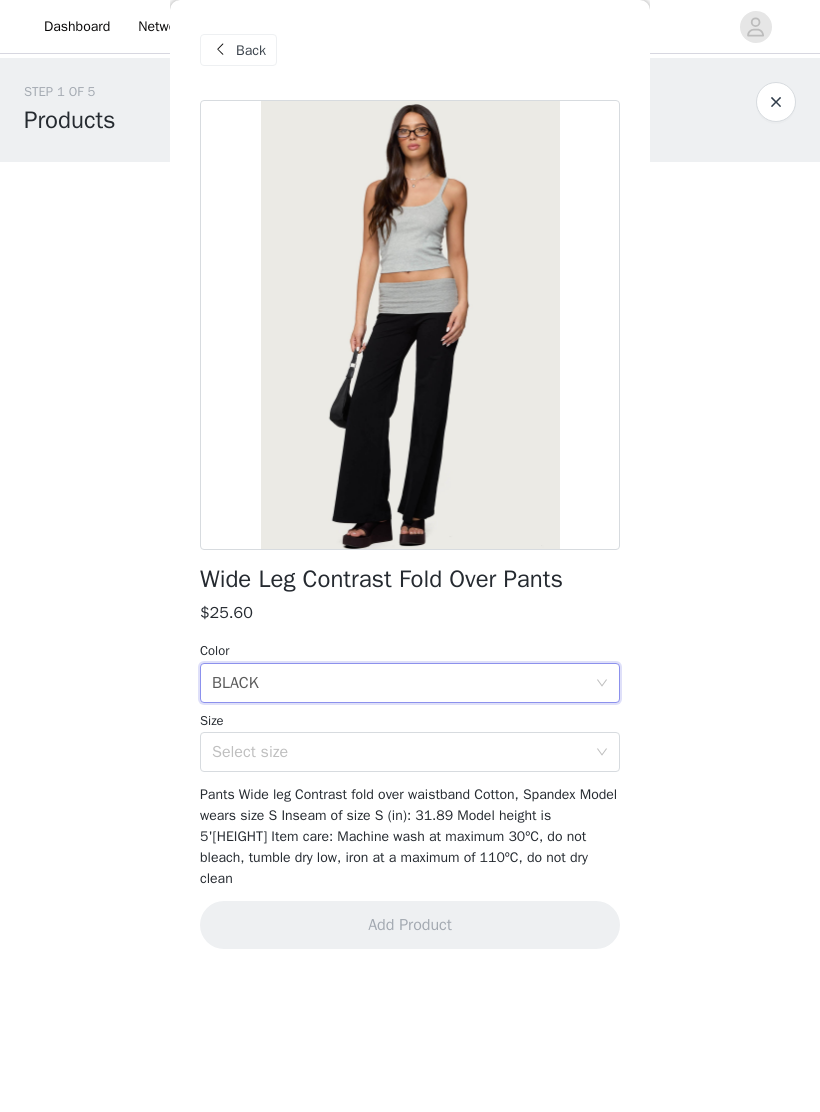 click on "Select size" at bounding box center [399, 752] 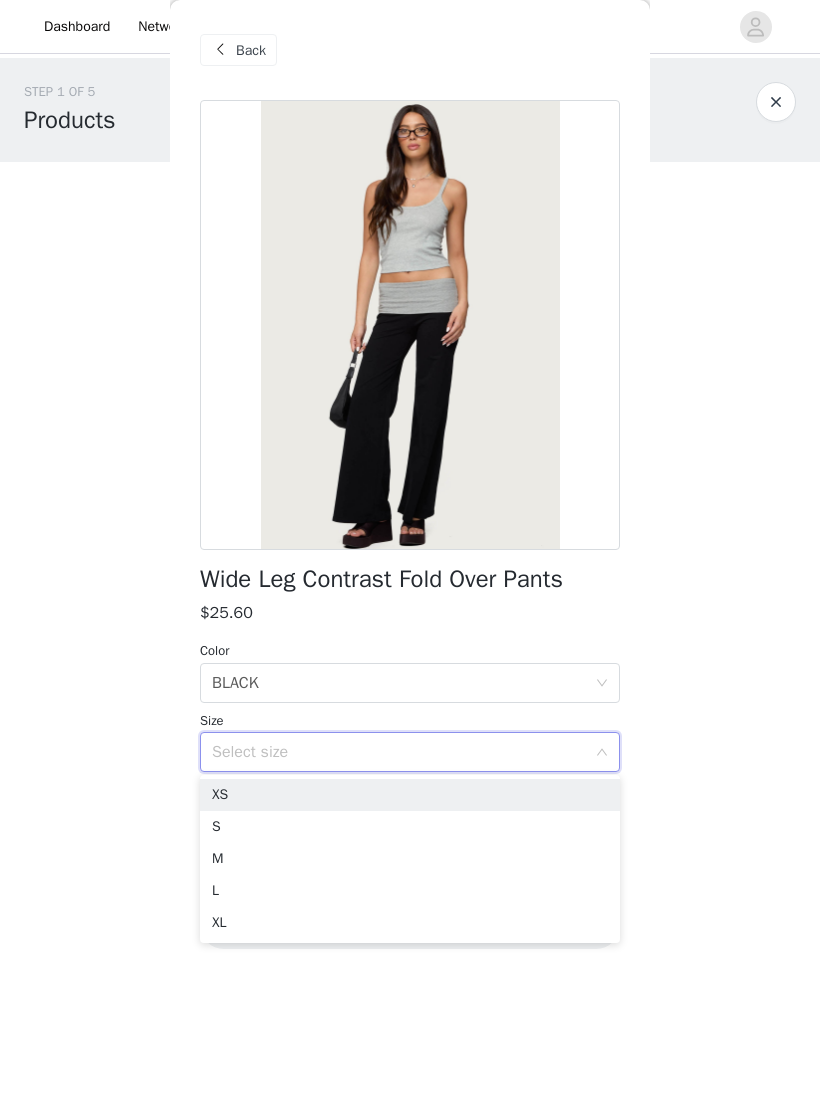 click on "XS" at bounding box center [410, 795] 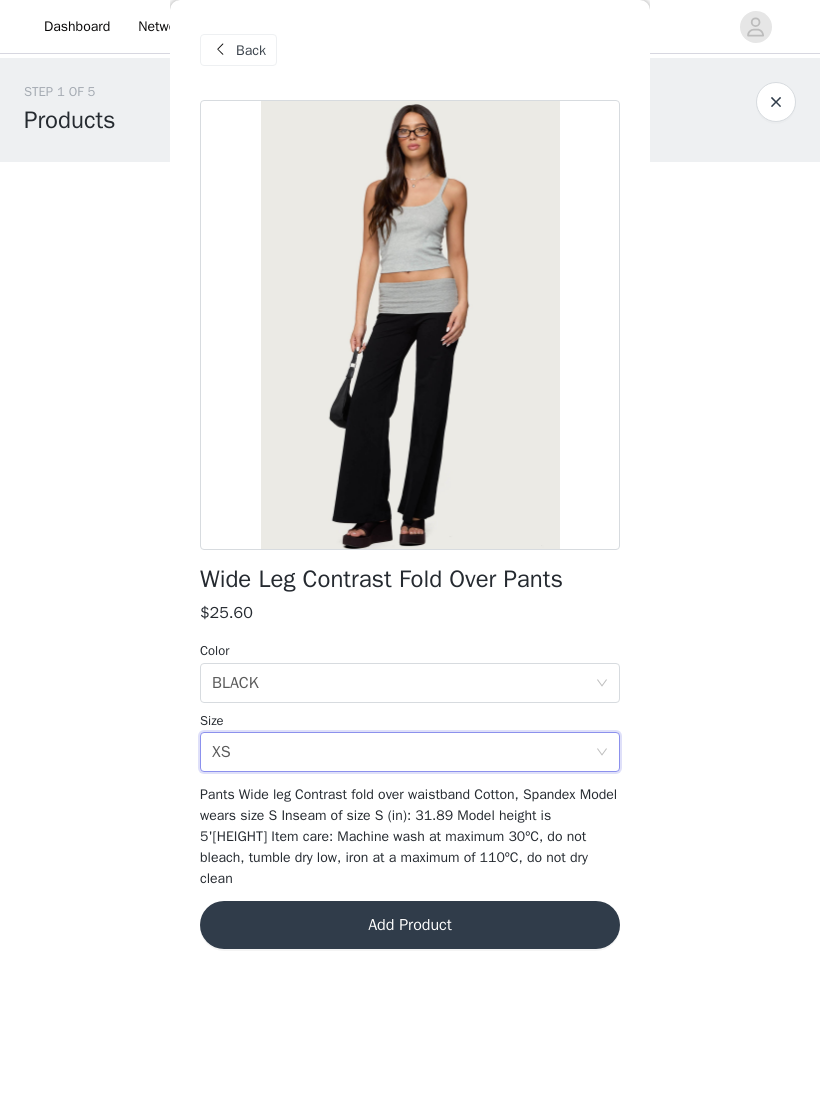 click on "Add Product" at bounding box center (410, 925) 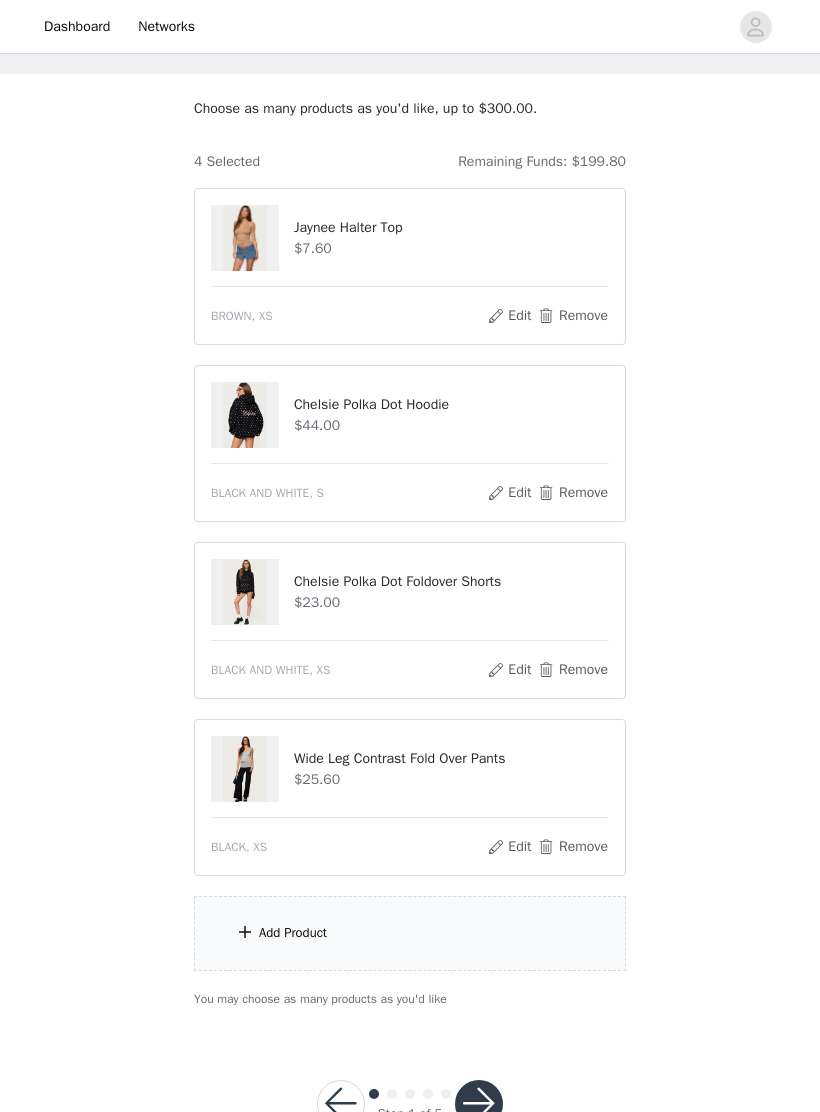 scroll, scrollTop: 126, scrollLeft: 0, axis: vertical 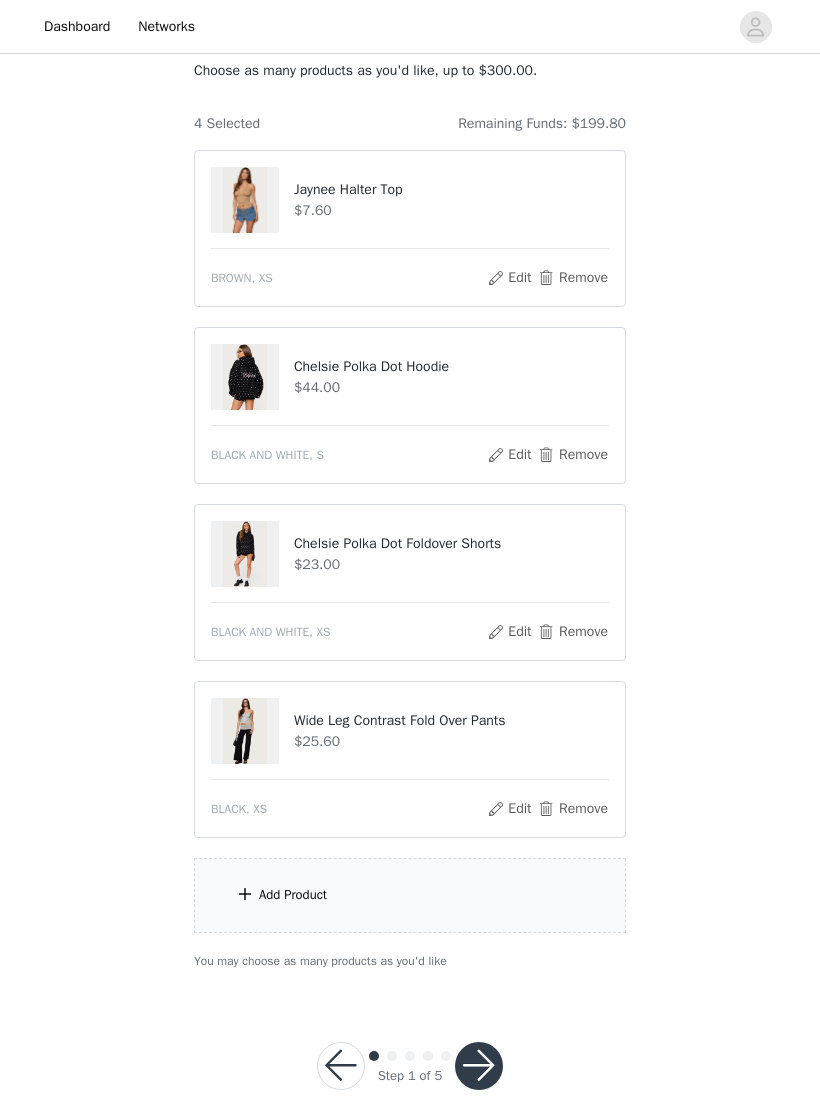 click on "Add Product" at bounding box center [410, 895] 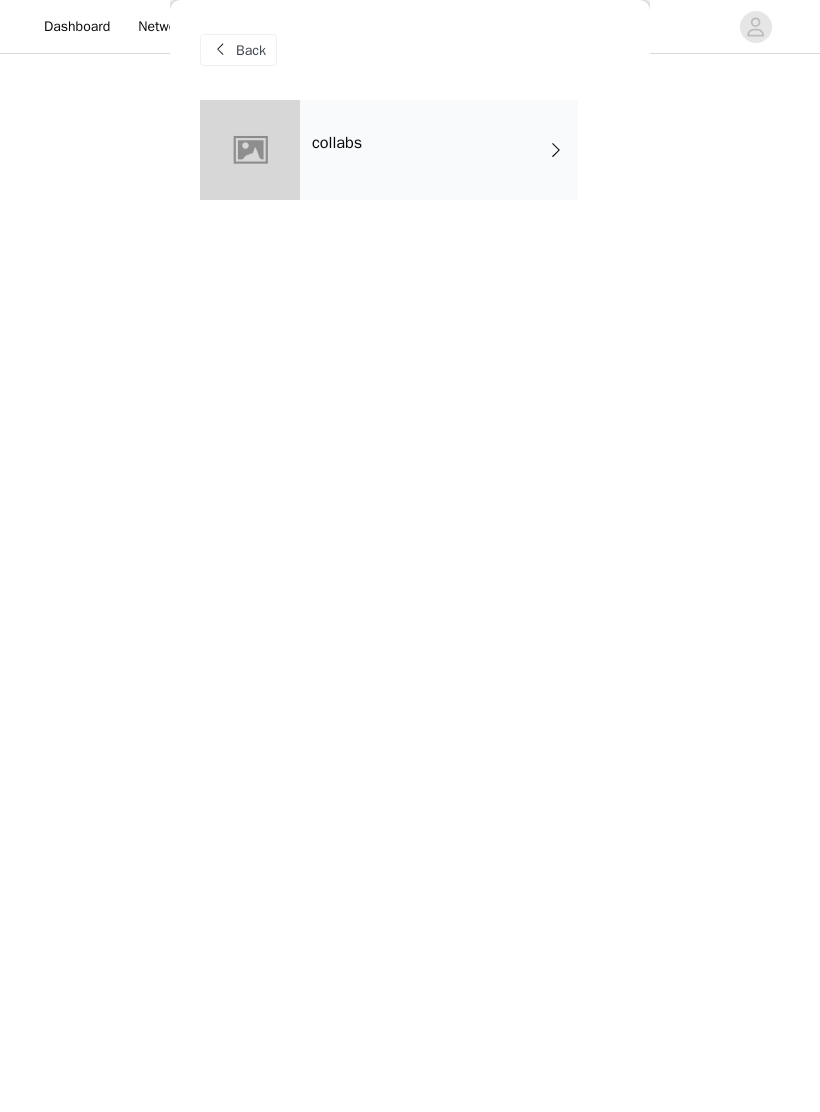 click on "collabs" at bounding box center [439, 150] 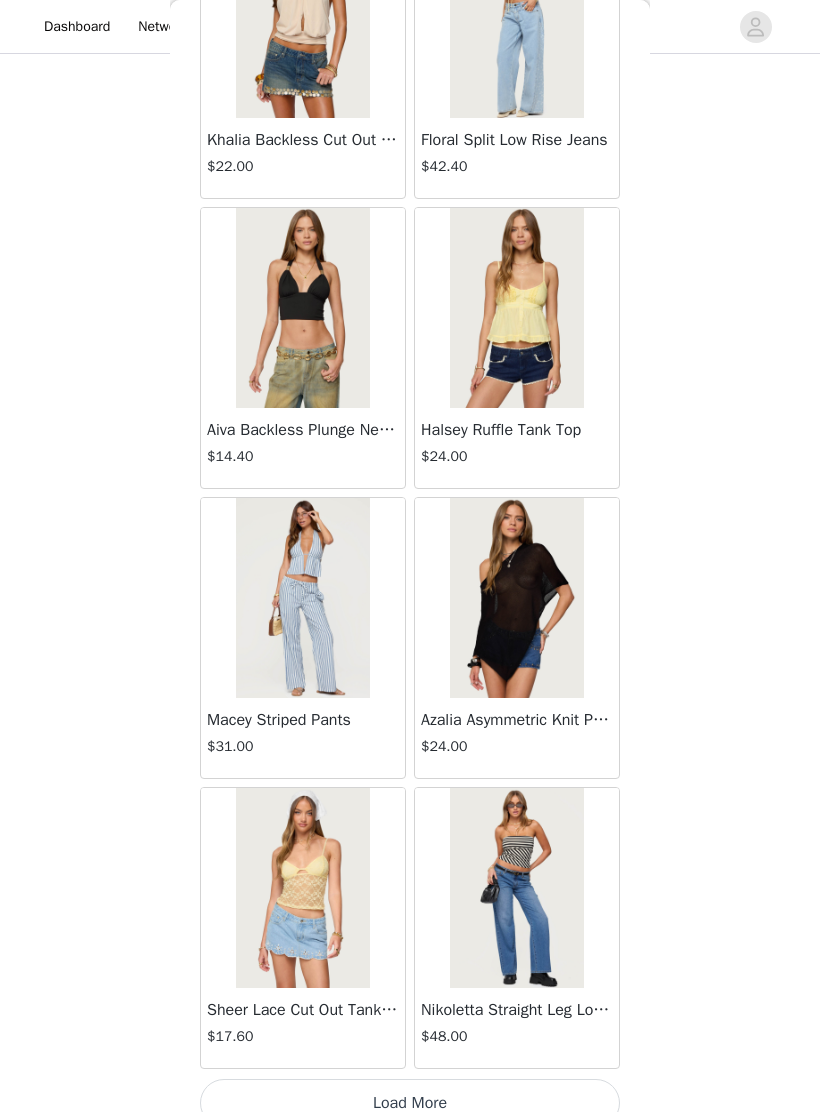 click on "Load More" at bounding box center [410, 1103] 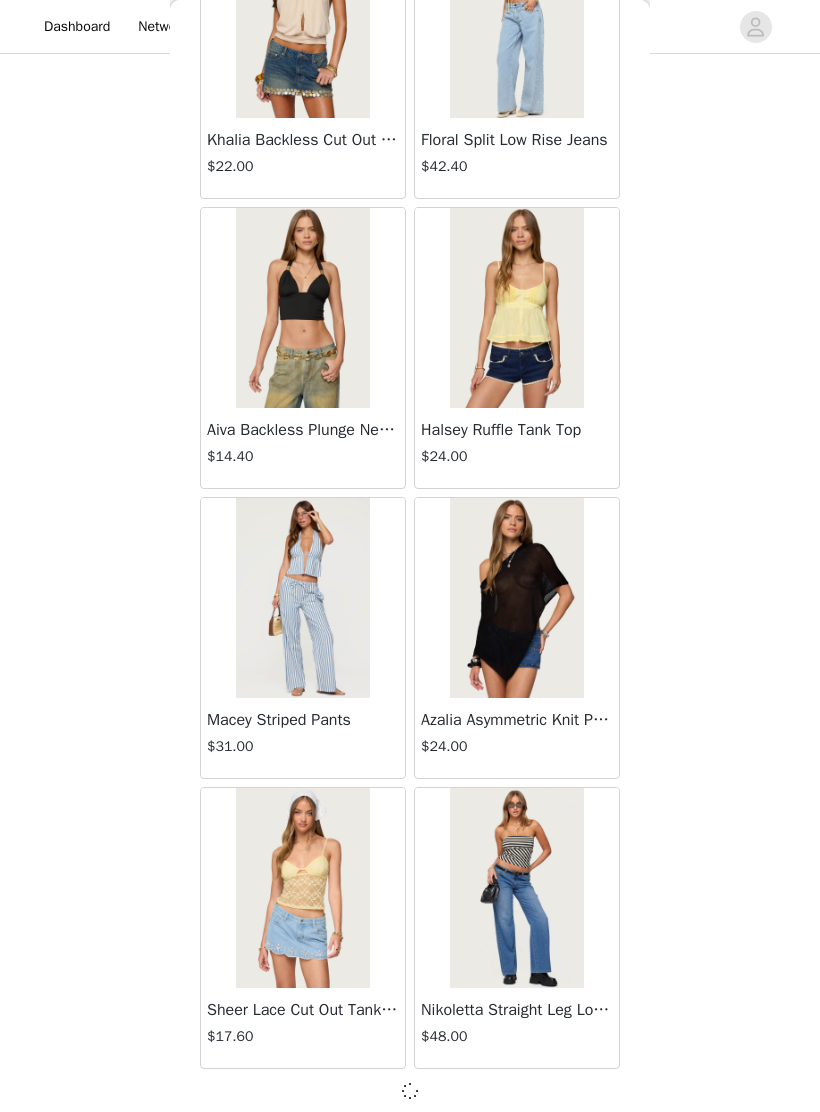 scroll, scrollTop: 1914, scrollLeft: 0, axis: vertical 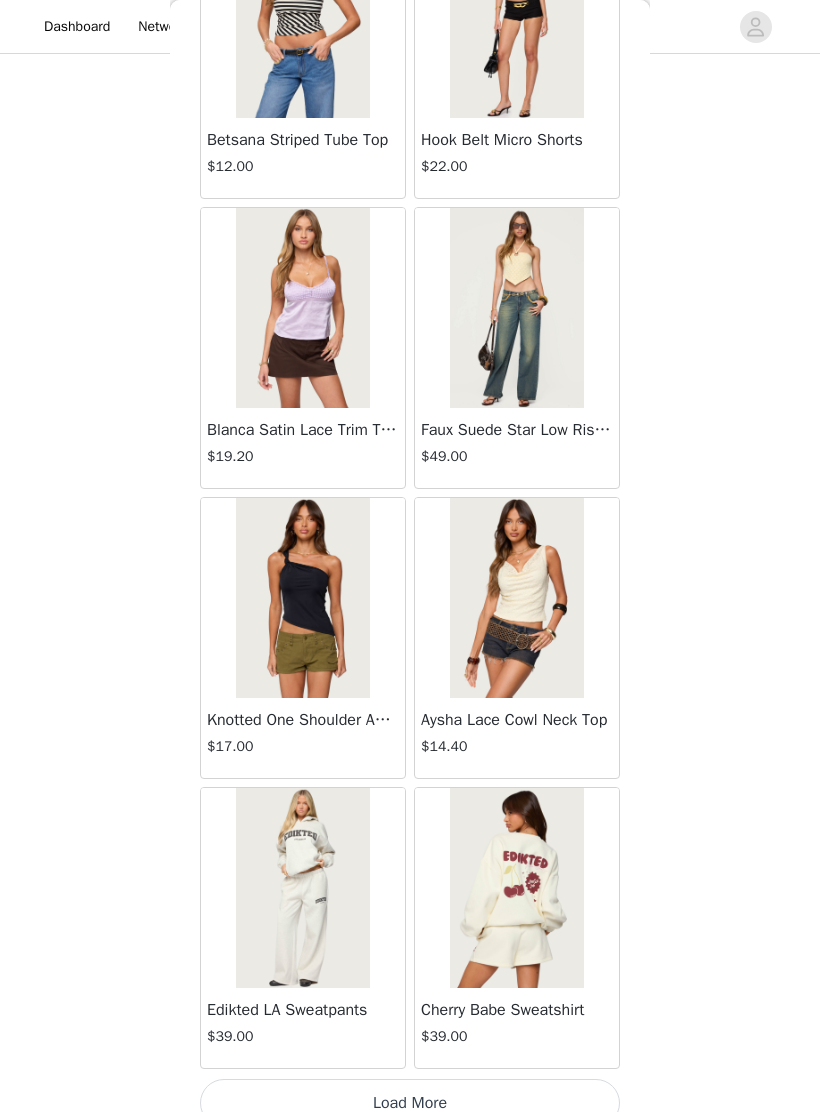 click on "Load More" at bounding box center (410, 1103) 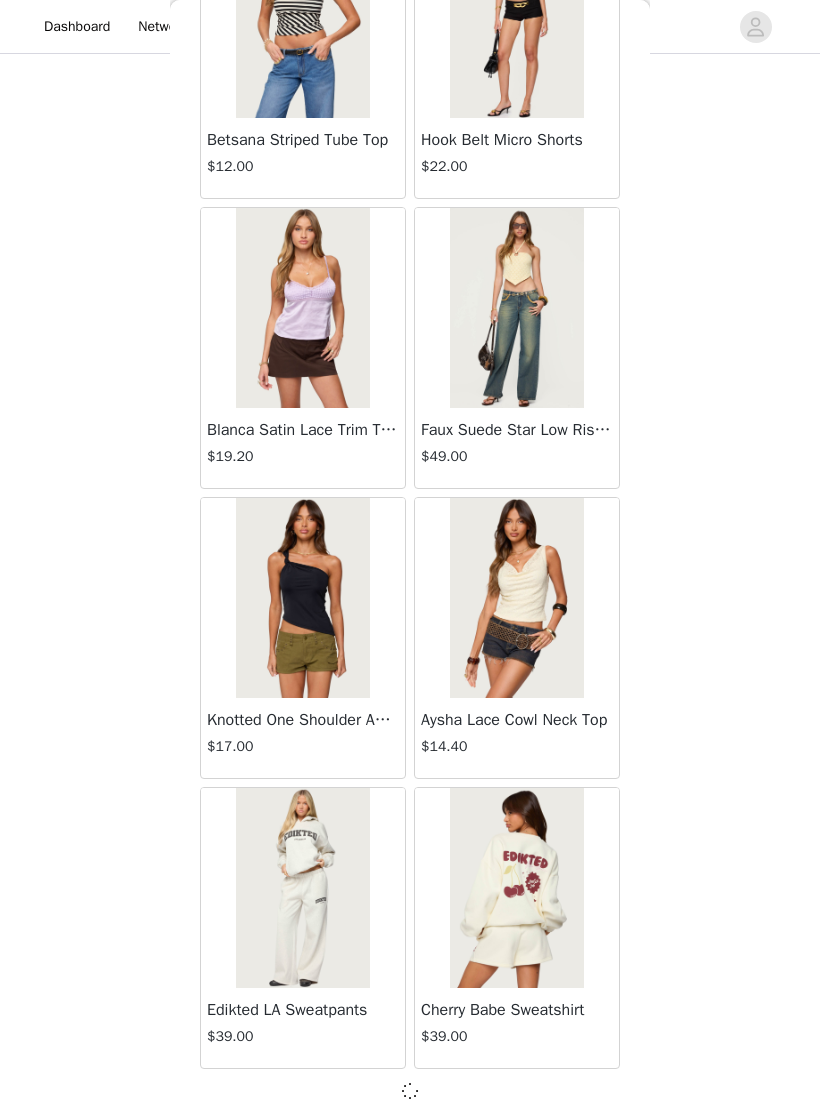 scroll, scrollTop: 4814, scrollLeft: 0, axis: vertical 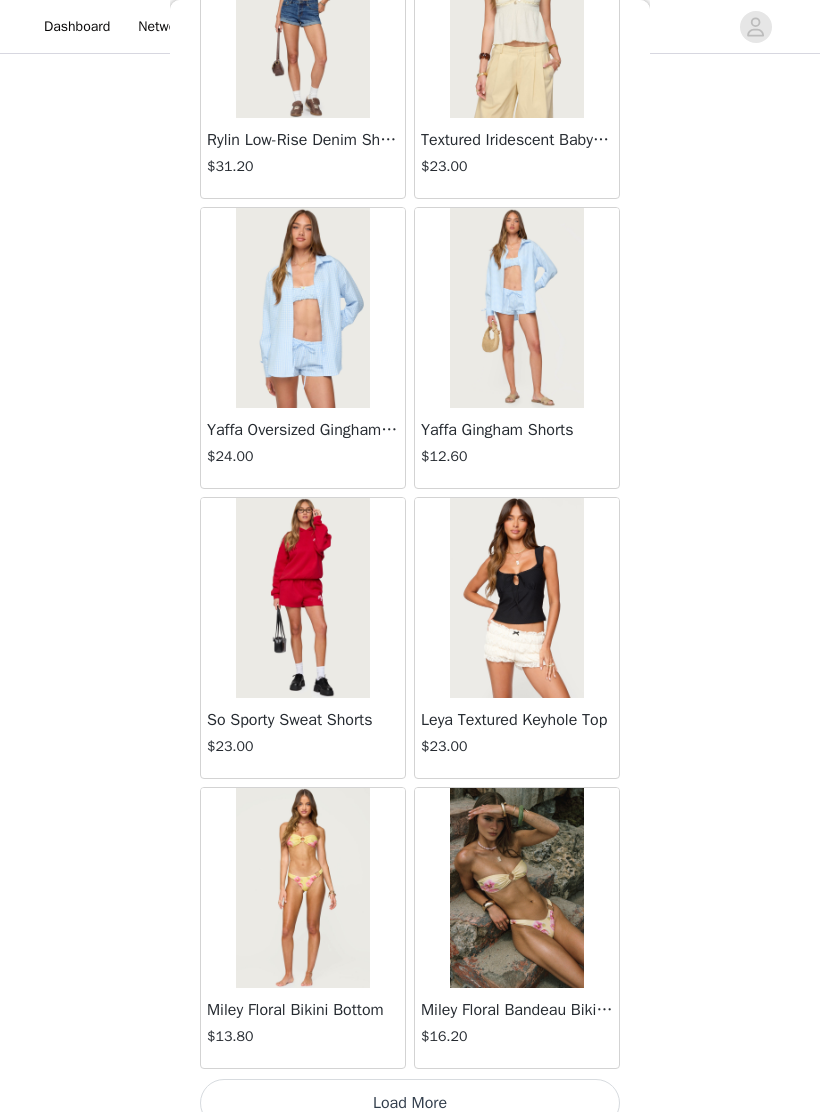 click on "Load More" at bounding box center [410, 1103] 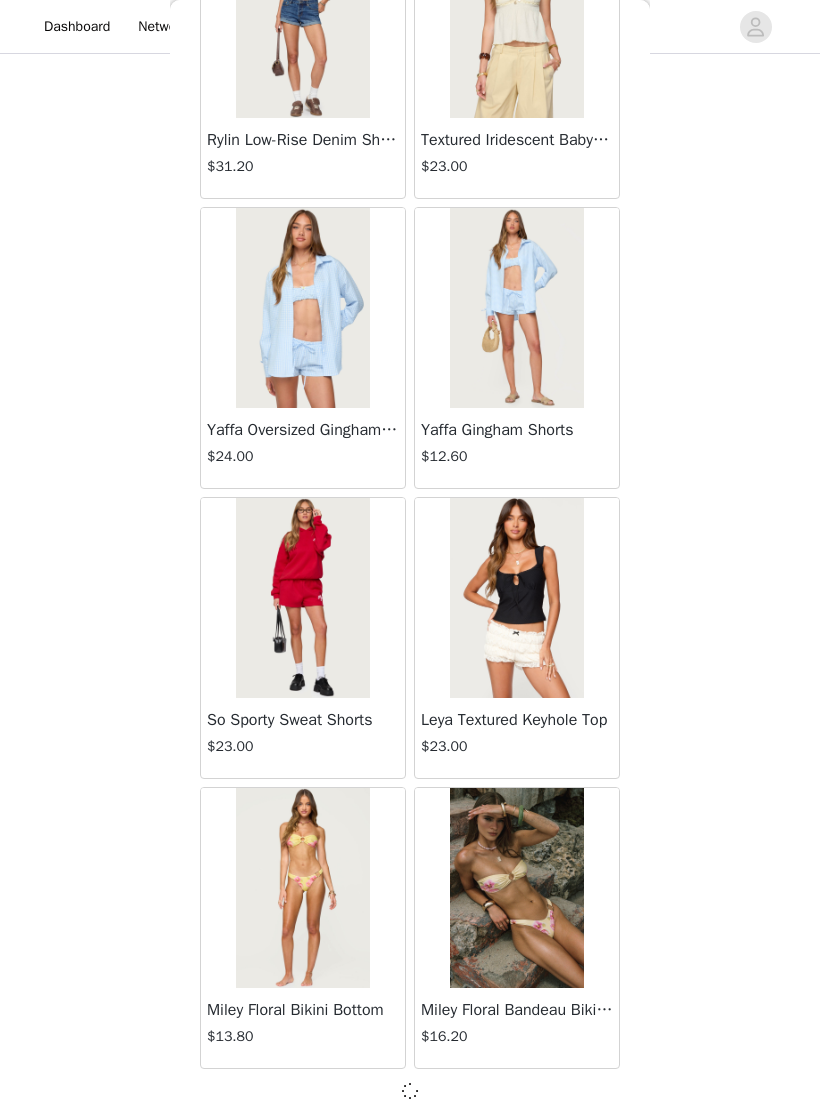 scroll, scrollTop: 7714, scrollLeft: 0, axis: vertical 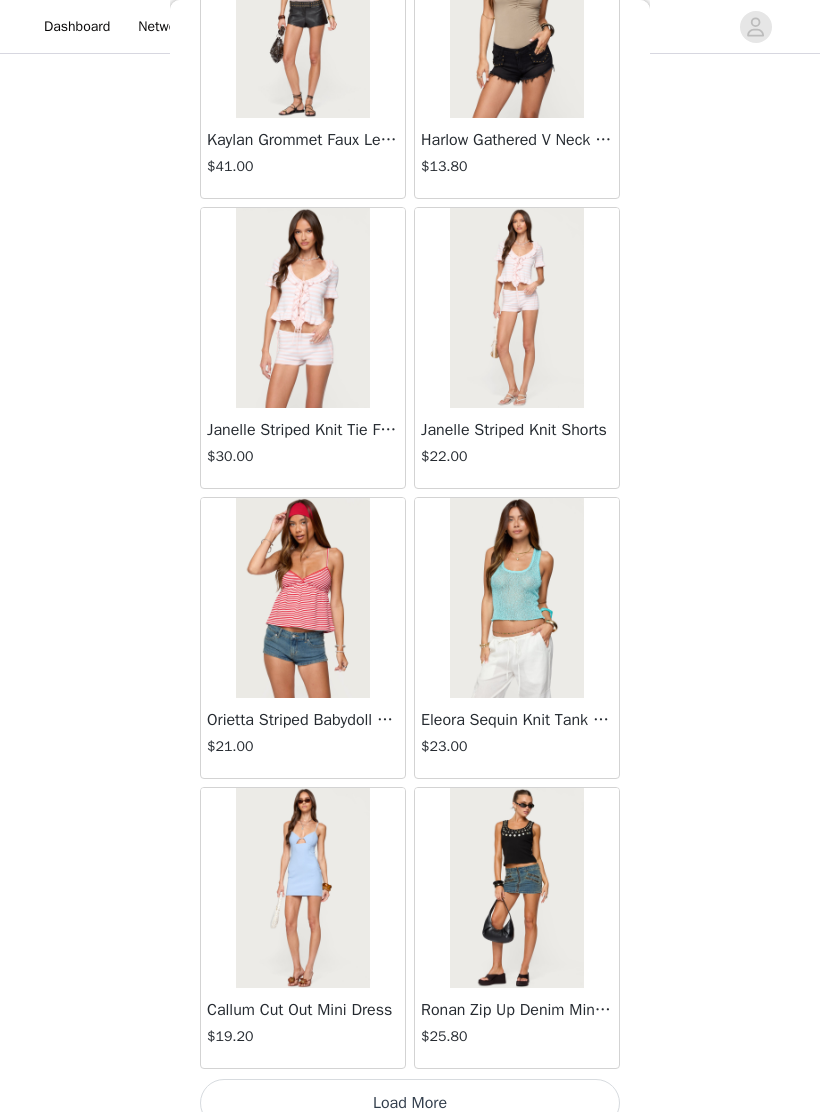 click on "Load More" at bounding box center (410, 1103) 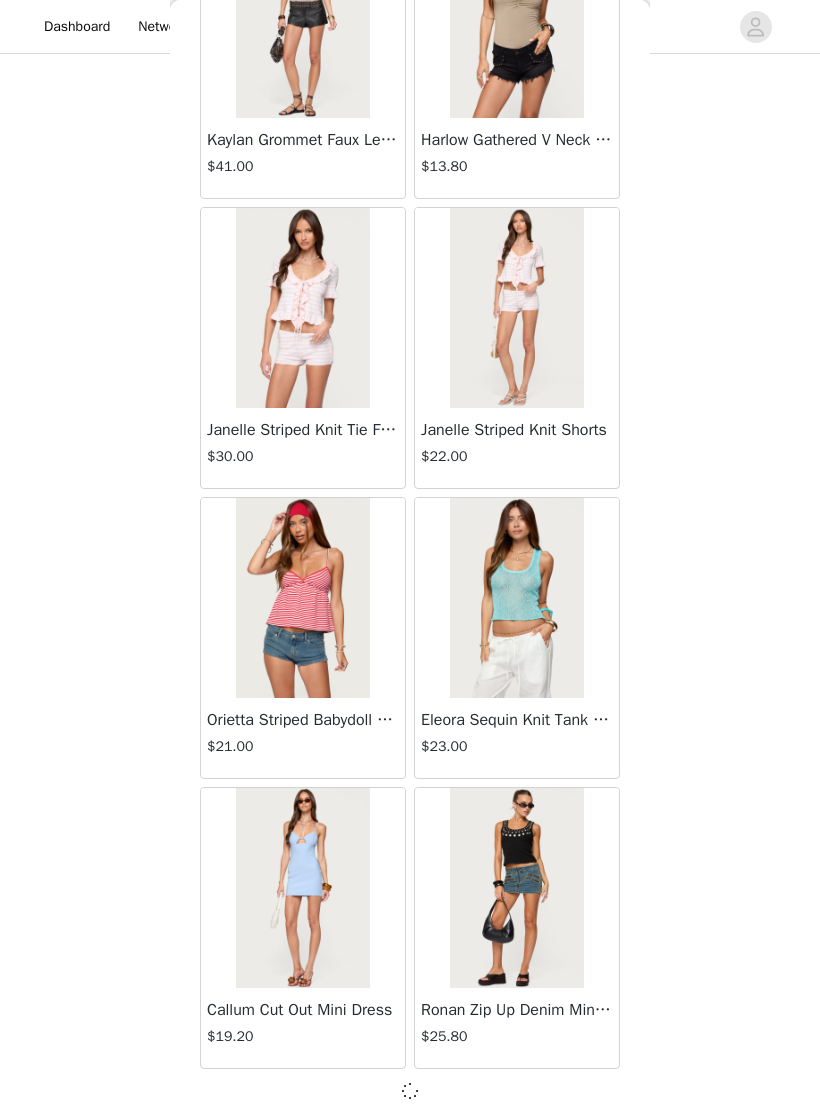 scroll, scrollTop: 10614, scrollLeft: 0, axis: vertical 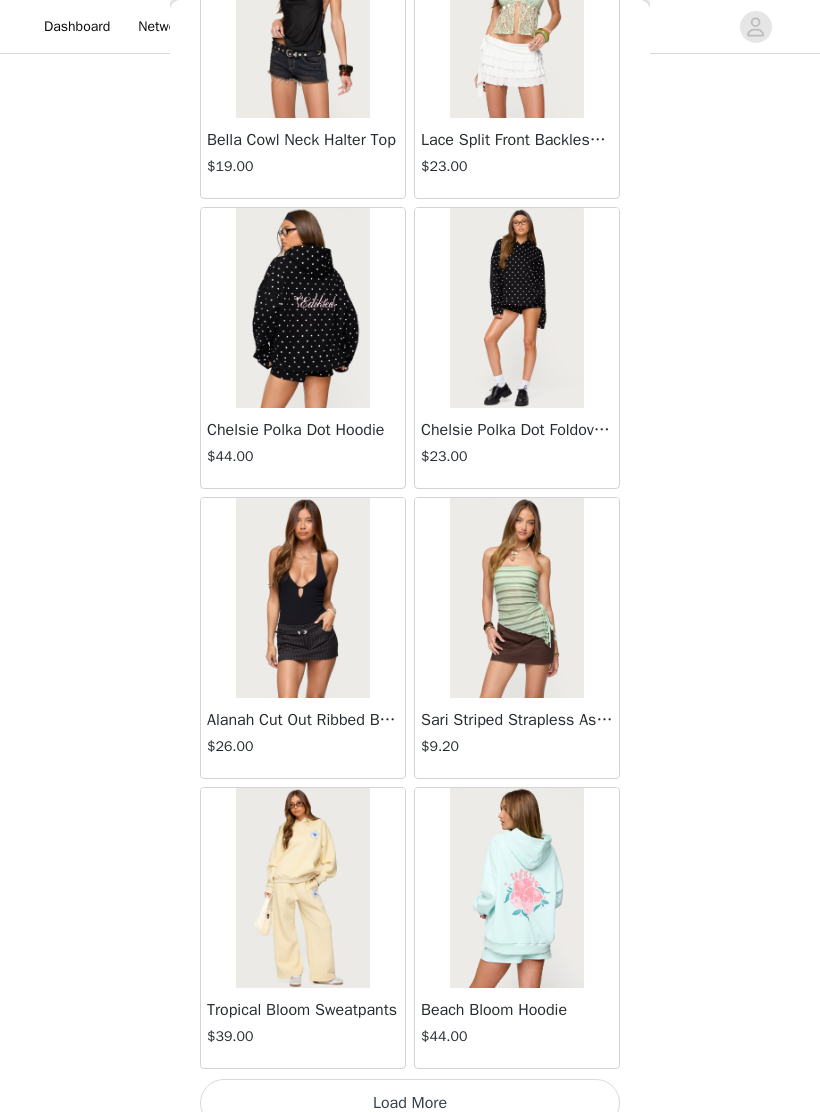 click on "Load More" at bounding box center (410, 1103) 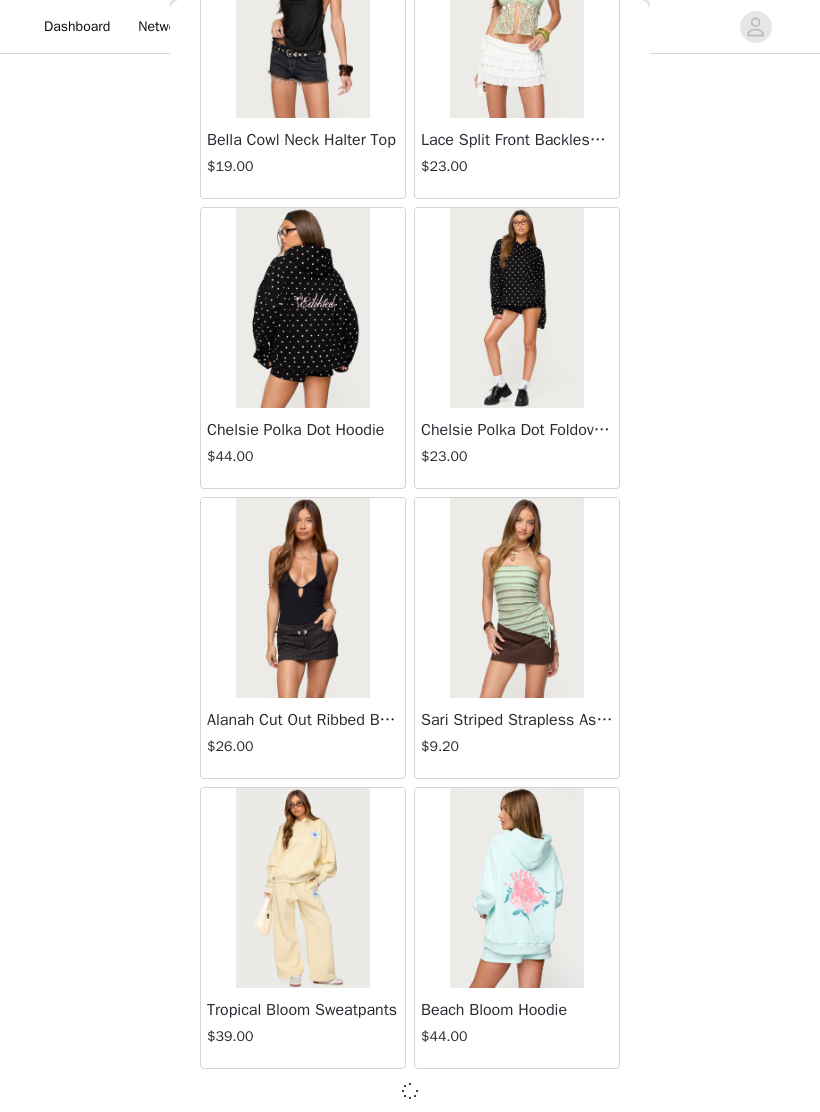 scroll, scrollTop: 13514, scrollLeft: 0, axis: vertical 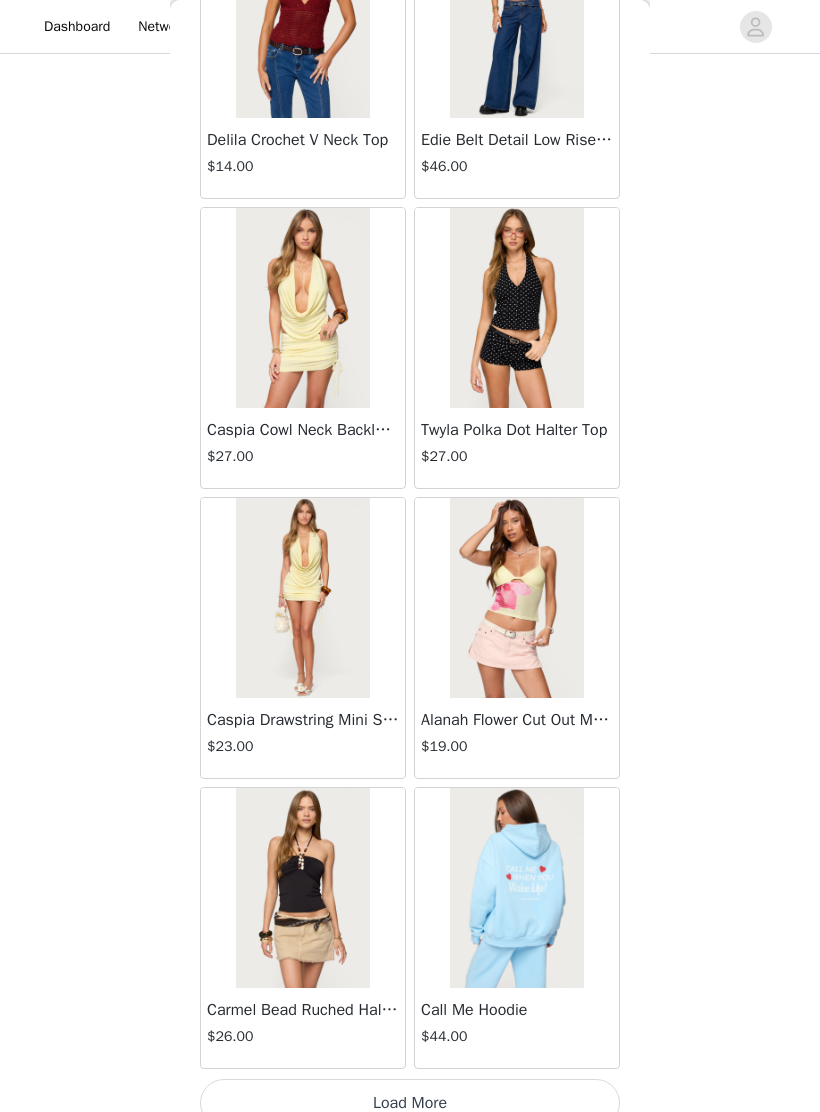 click on "Load More" at bounding box center (410, 1103) 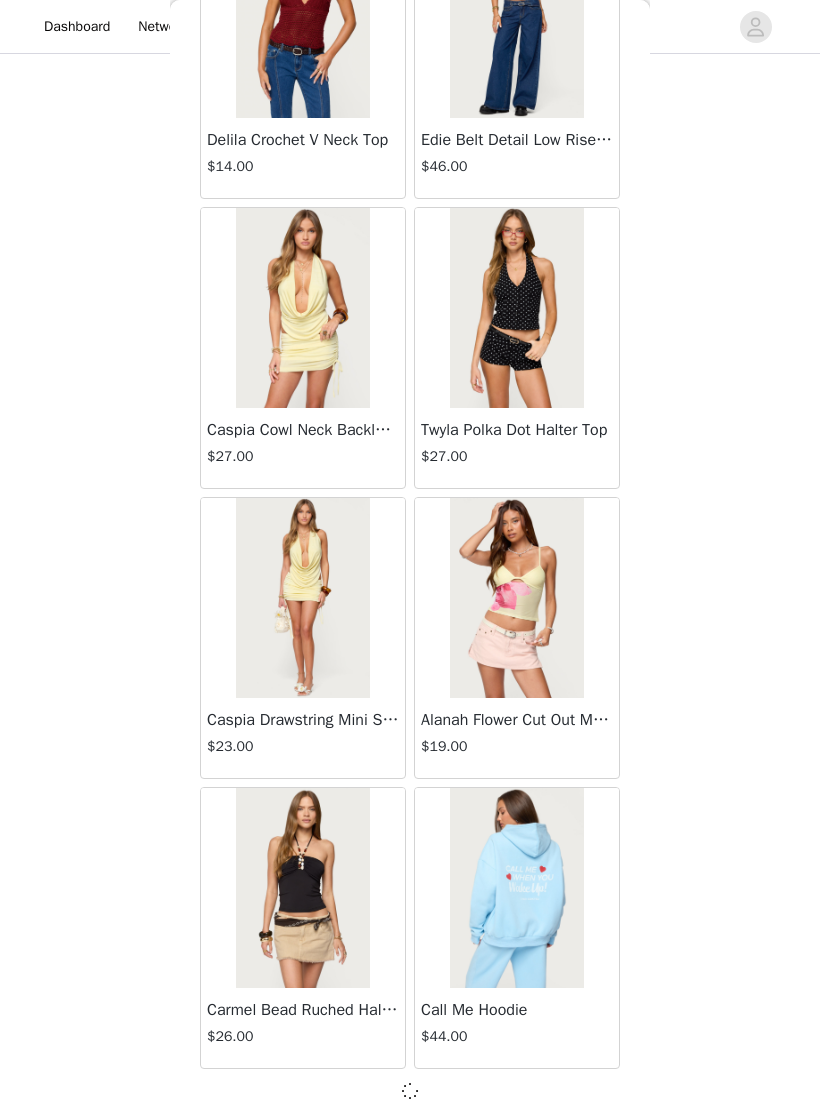 scroll, scrollTop: 16414, scrollLeft: 0, axis: vertical 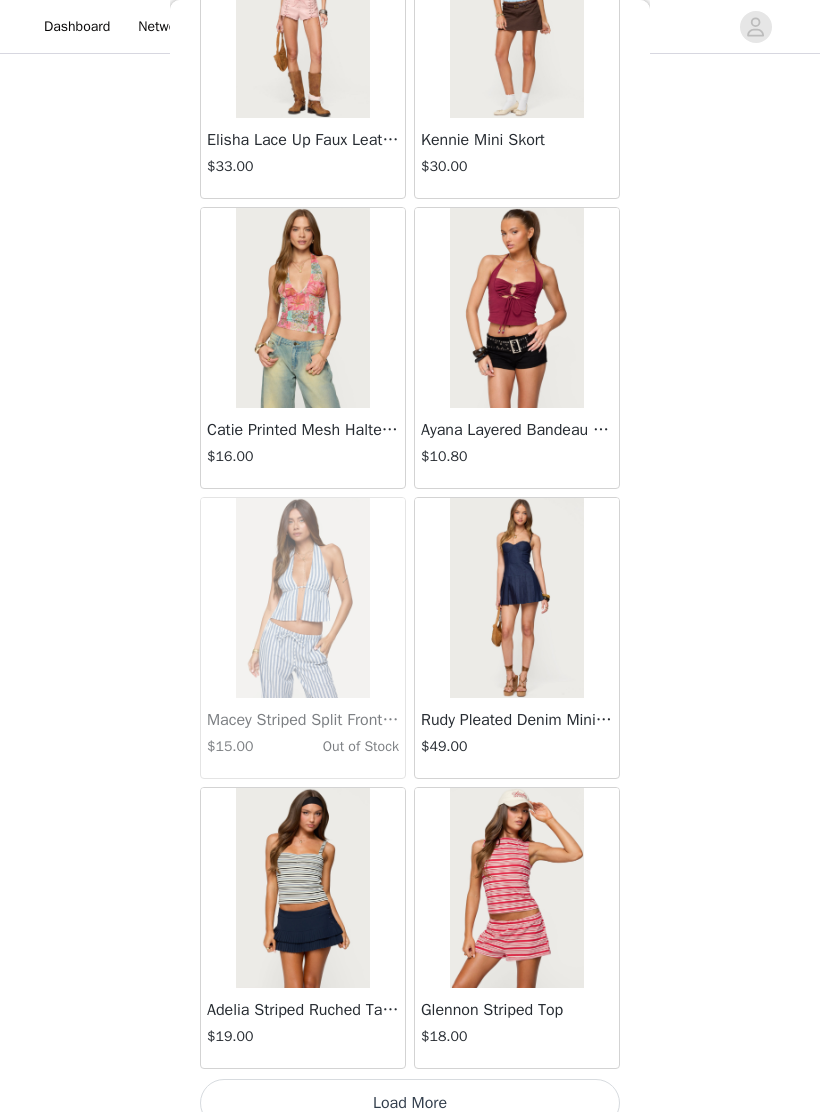 click on "Load More" at bounding box center (410, 1103) 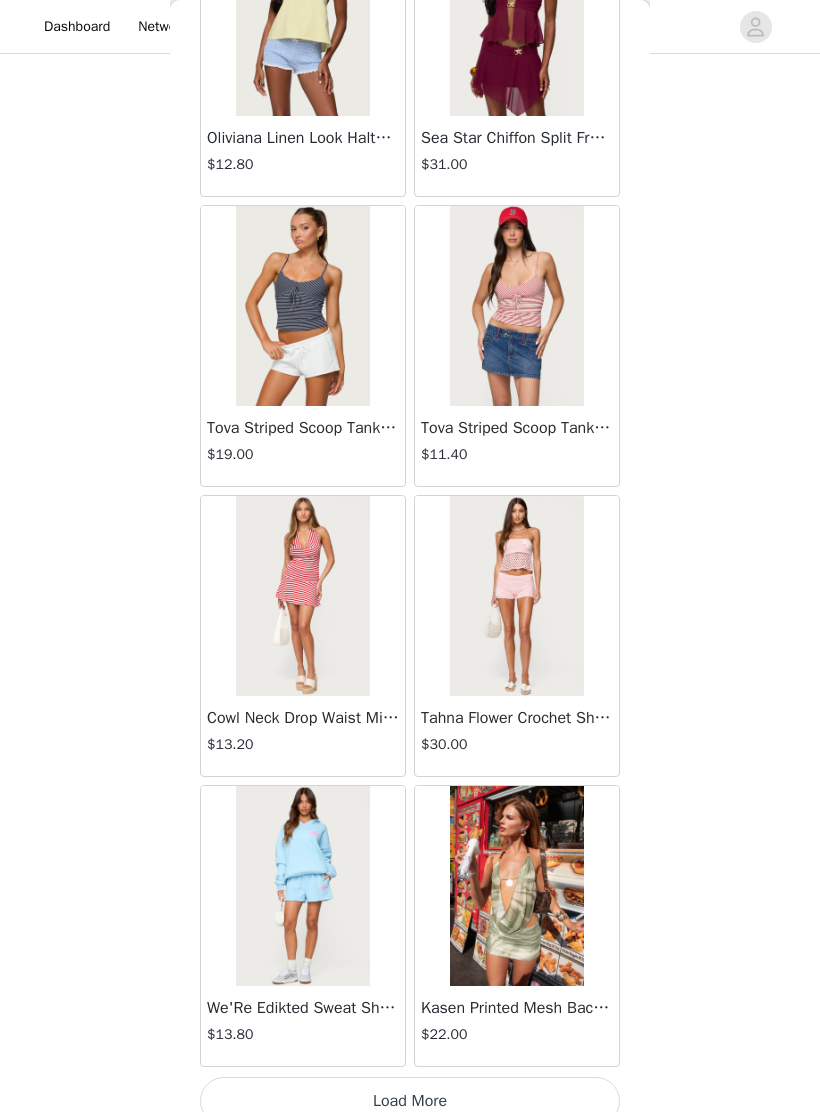 scroll, scrollTop: 22223, scrollLeft: 0, axis: vertical 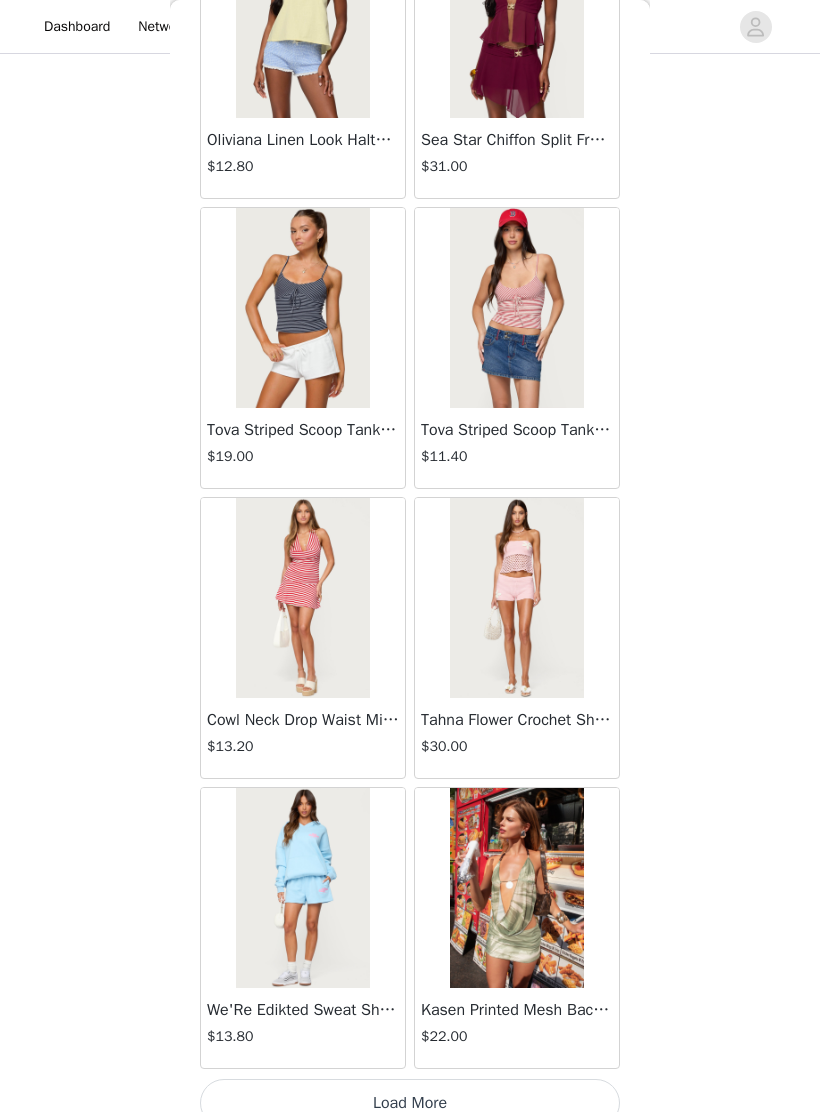 click on "Cowl Neck Drop Waist Mini Dress" at bounding box center (303, 720) 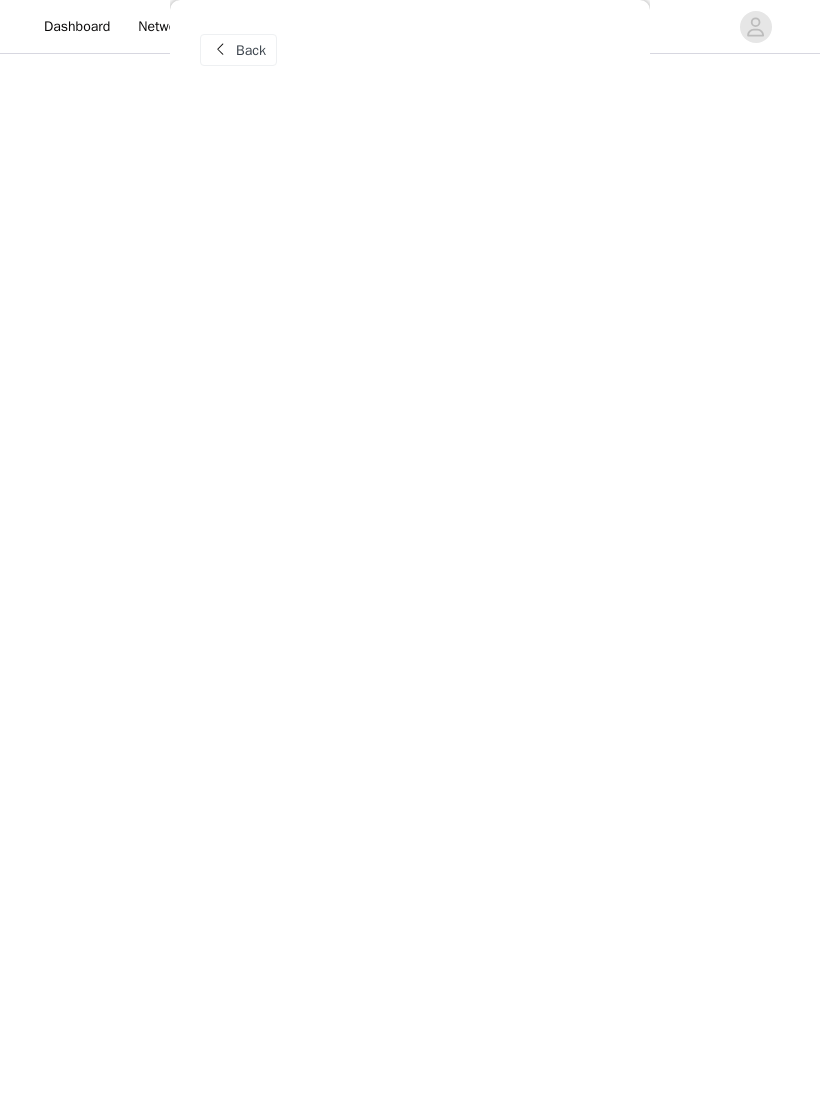 scroll, scrollTop: 0, scrollLeft: 0, axis: both 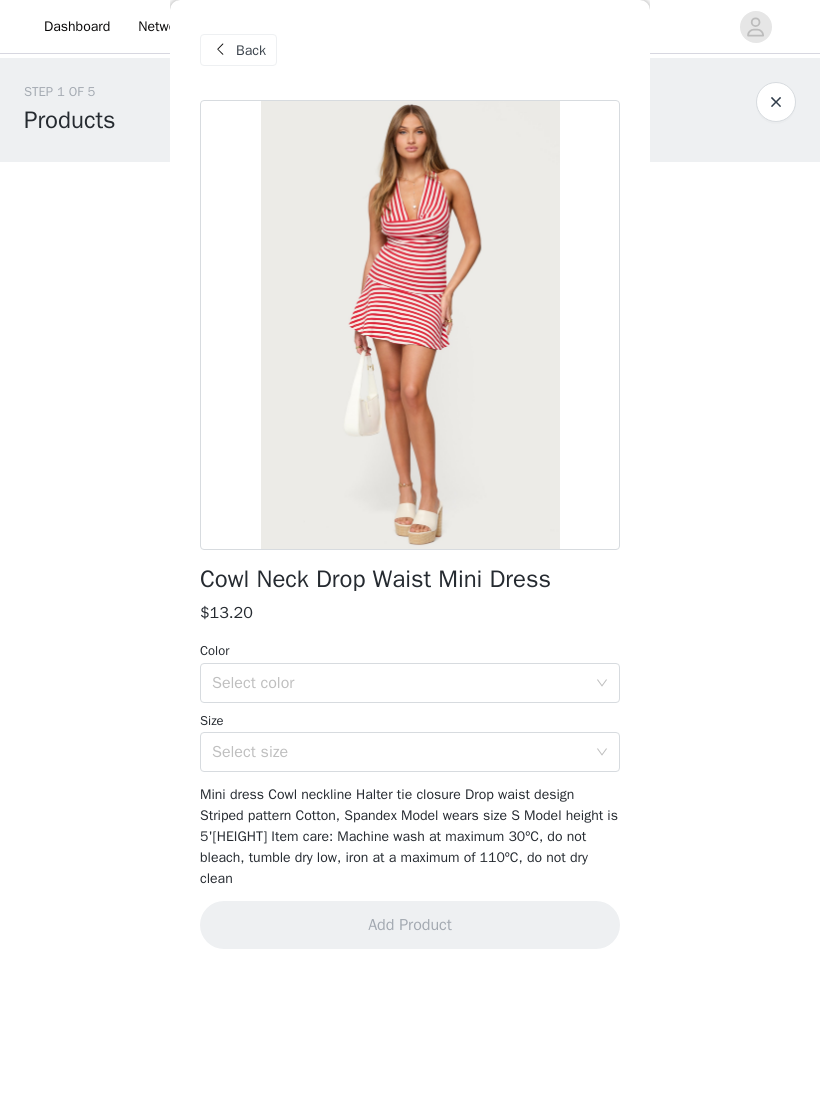 click on "Select color" at bounding box center [403, 683] 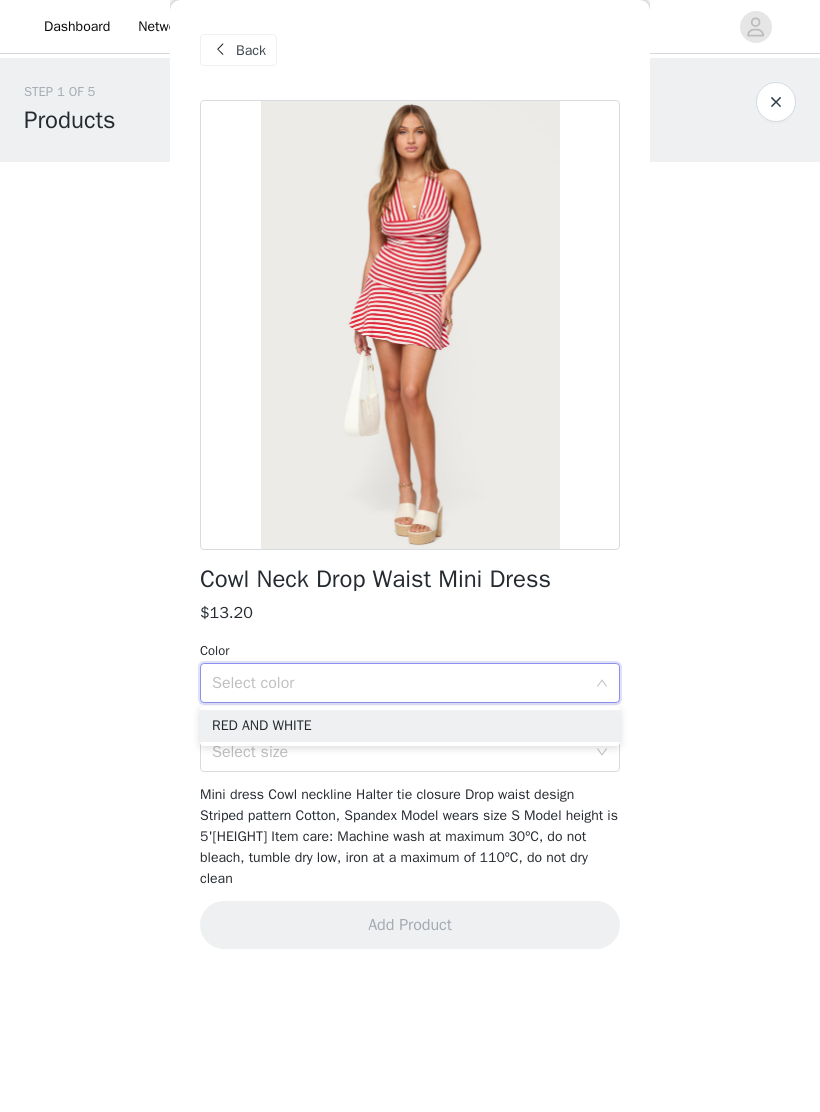 click on "RED AND WHITE" at bounding box center (410, 726) 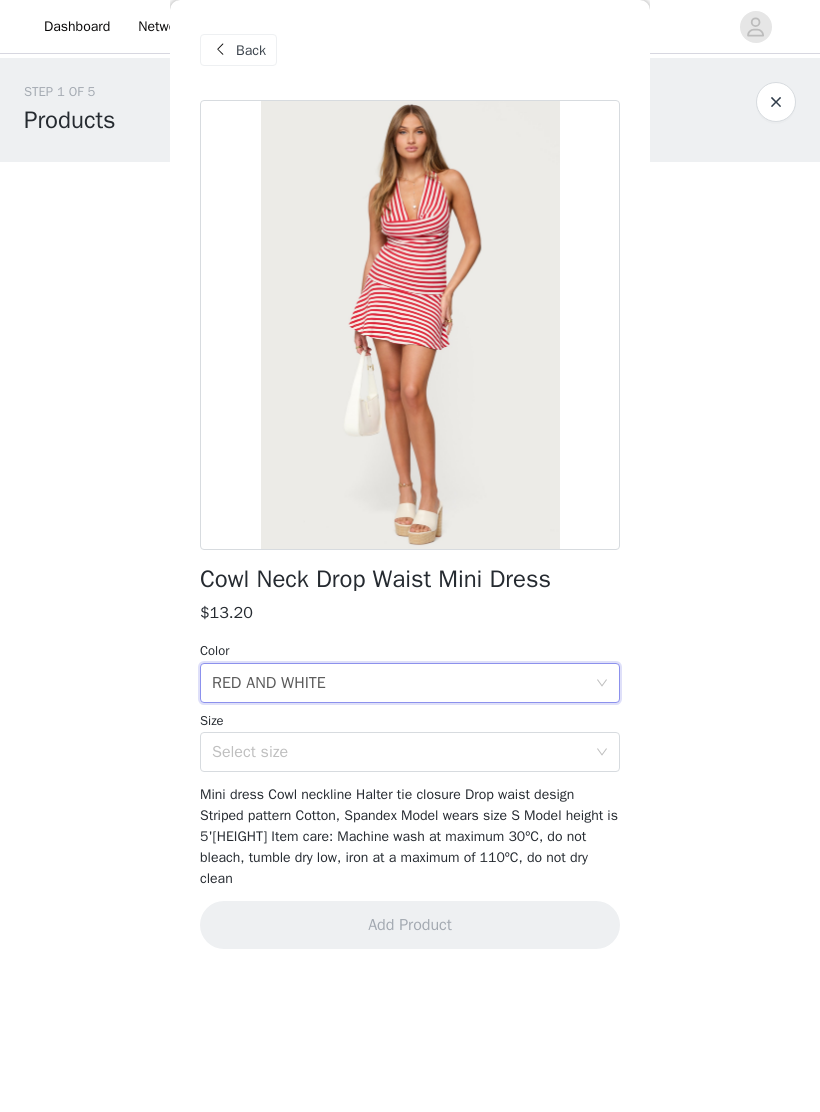 click on "Select size" at bounding box center [399, 752] 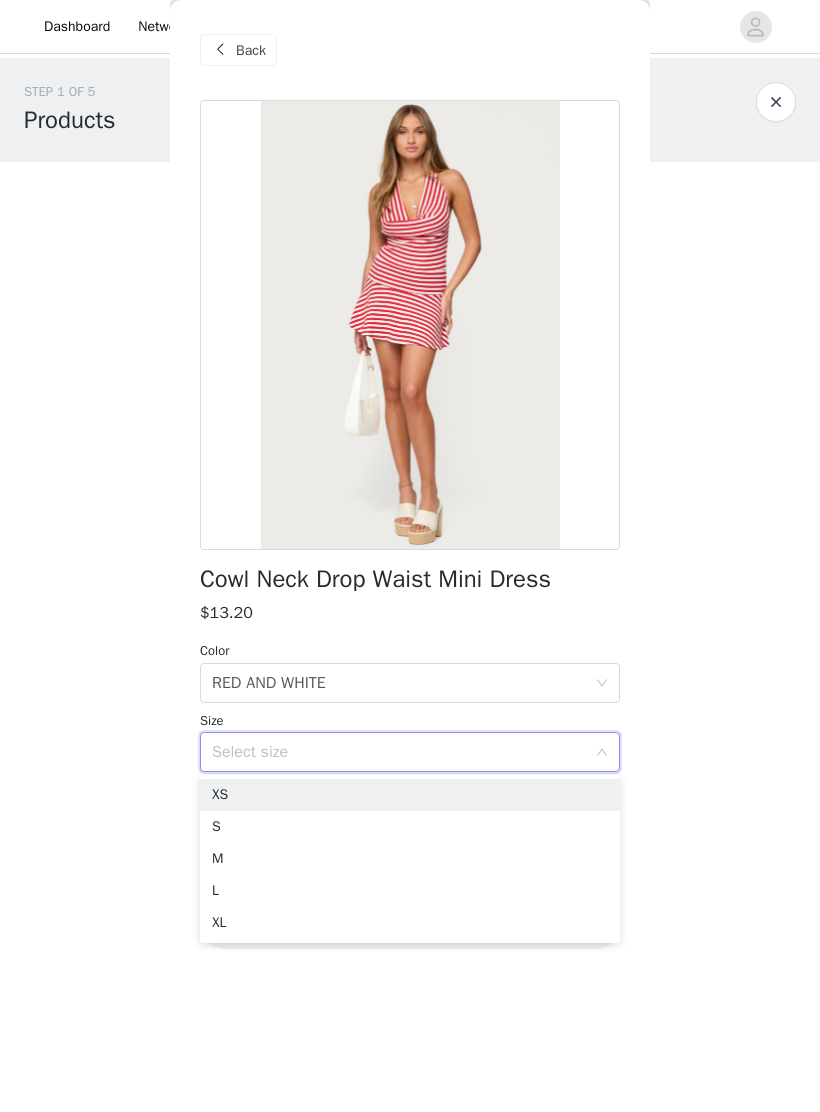 click on "XS" at bounding box center [410, 795] 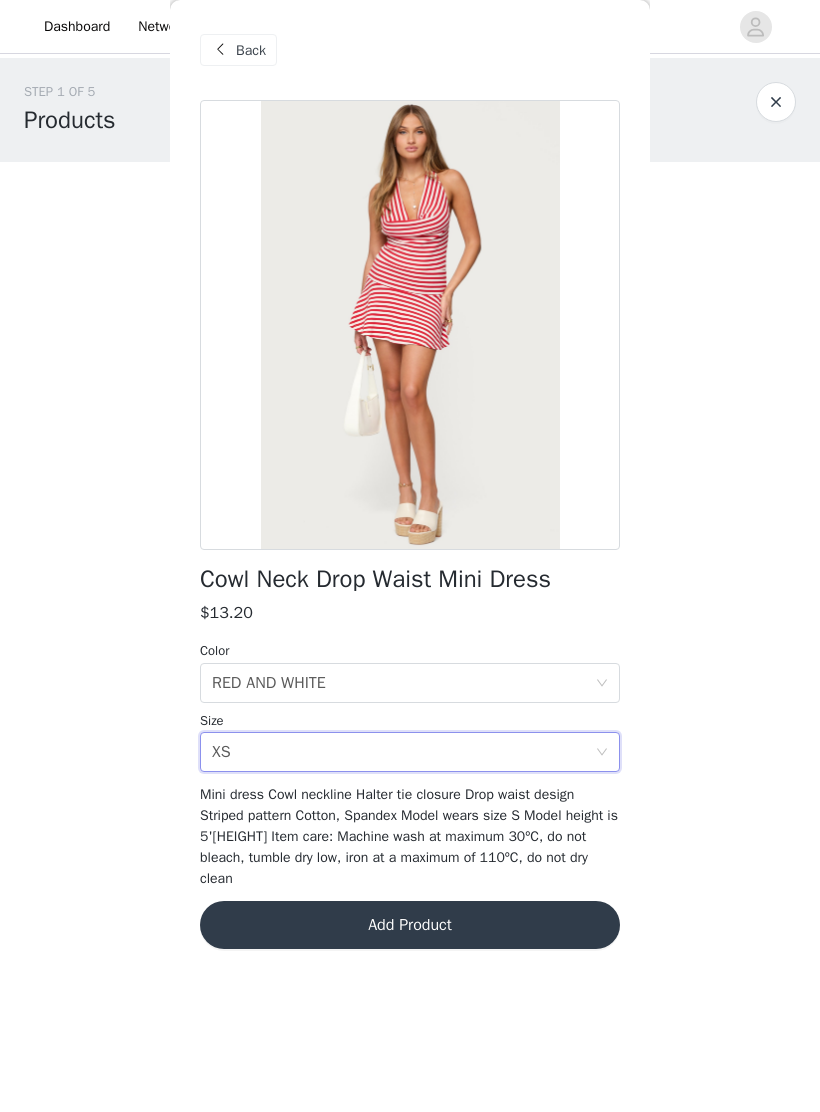 click on "Add Product" at bounding box center (410, 925) 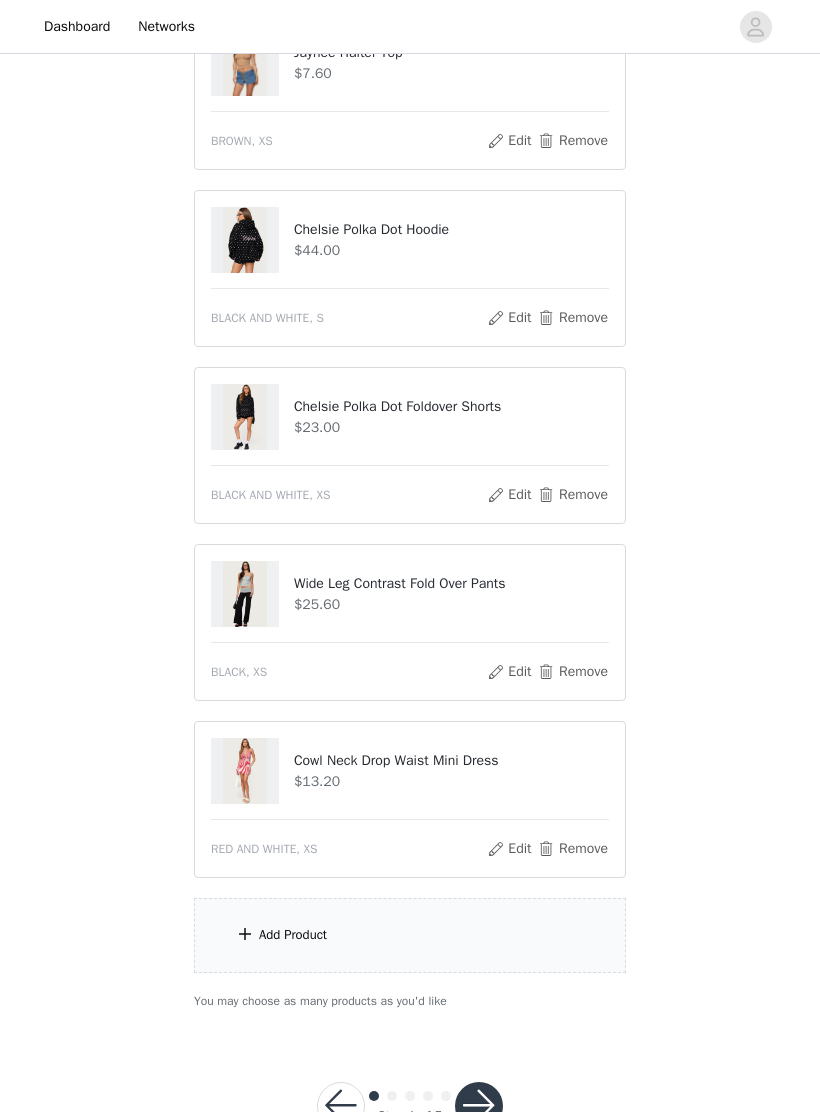scroll, scrollTop: 303, scrollLeft: 0, axis: vertical 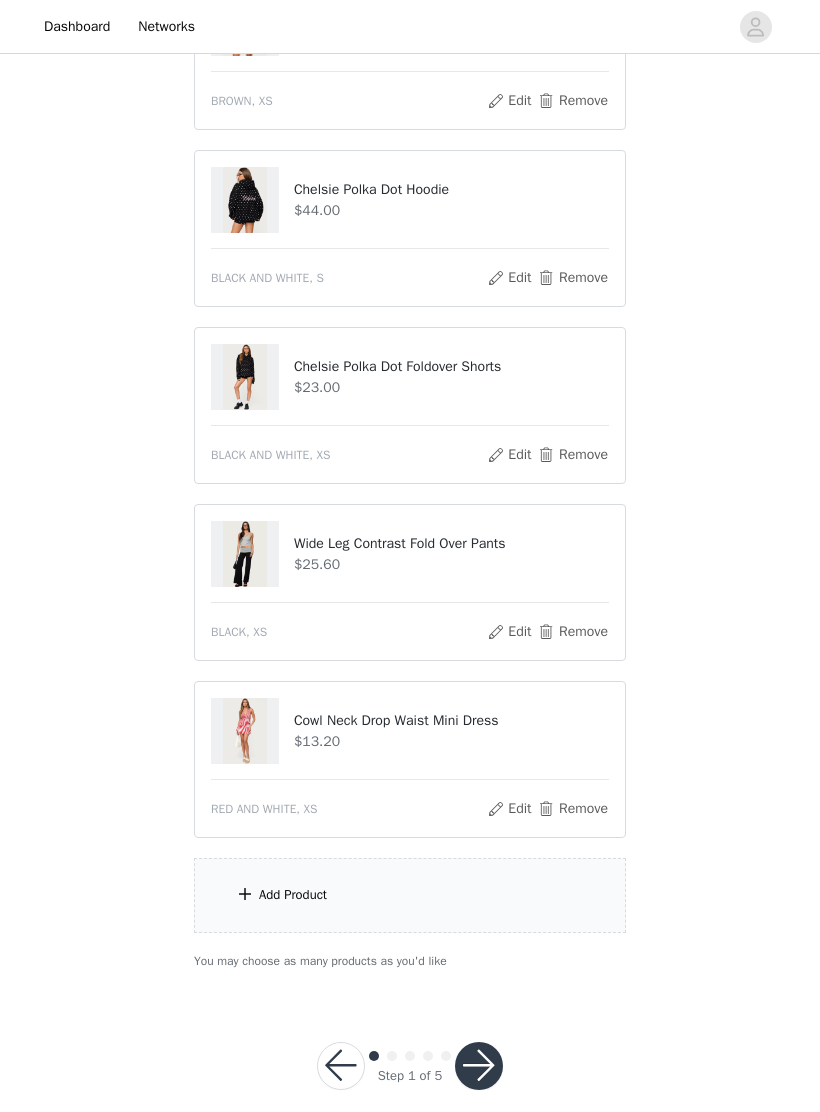 click on "Add Product" at bounding box center [410, 895] 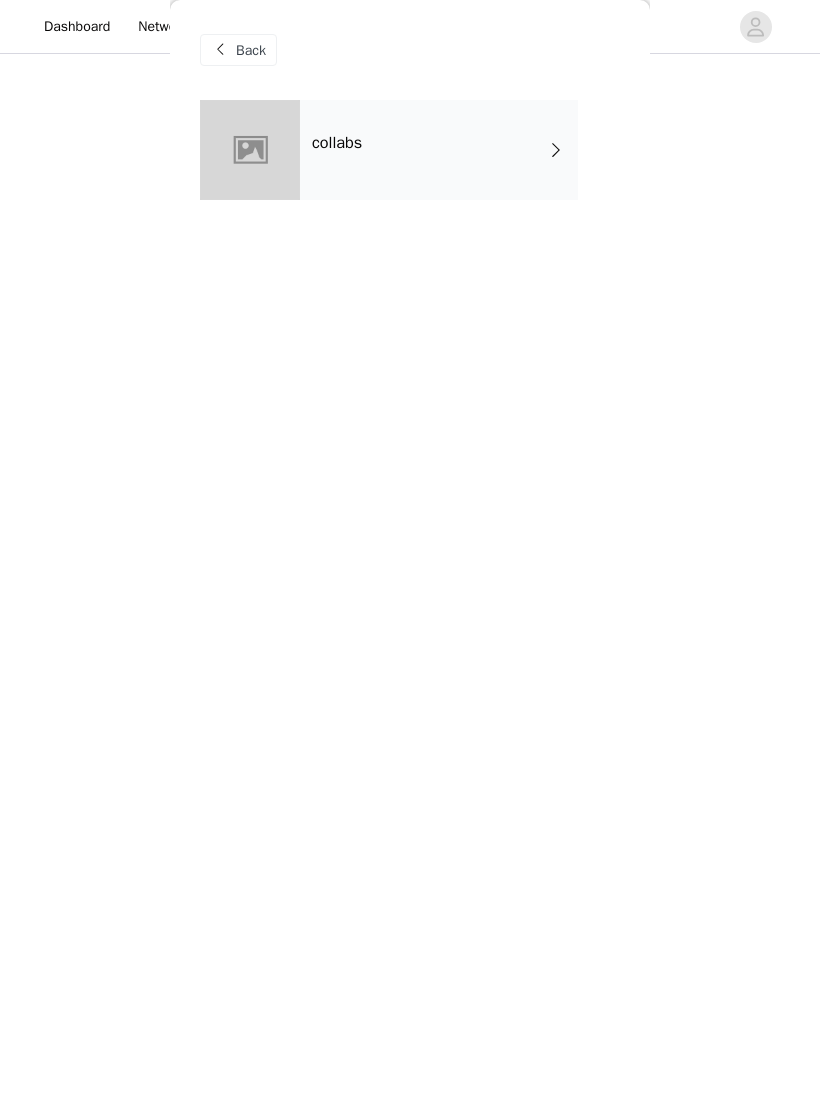 click on "collabs" at bounding box center [439, 150] 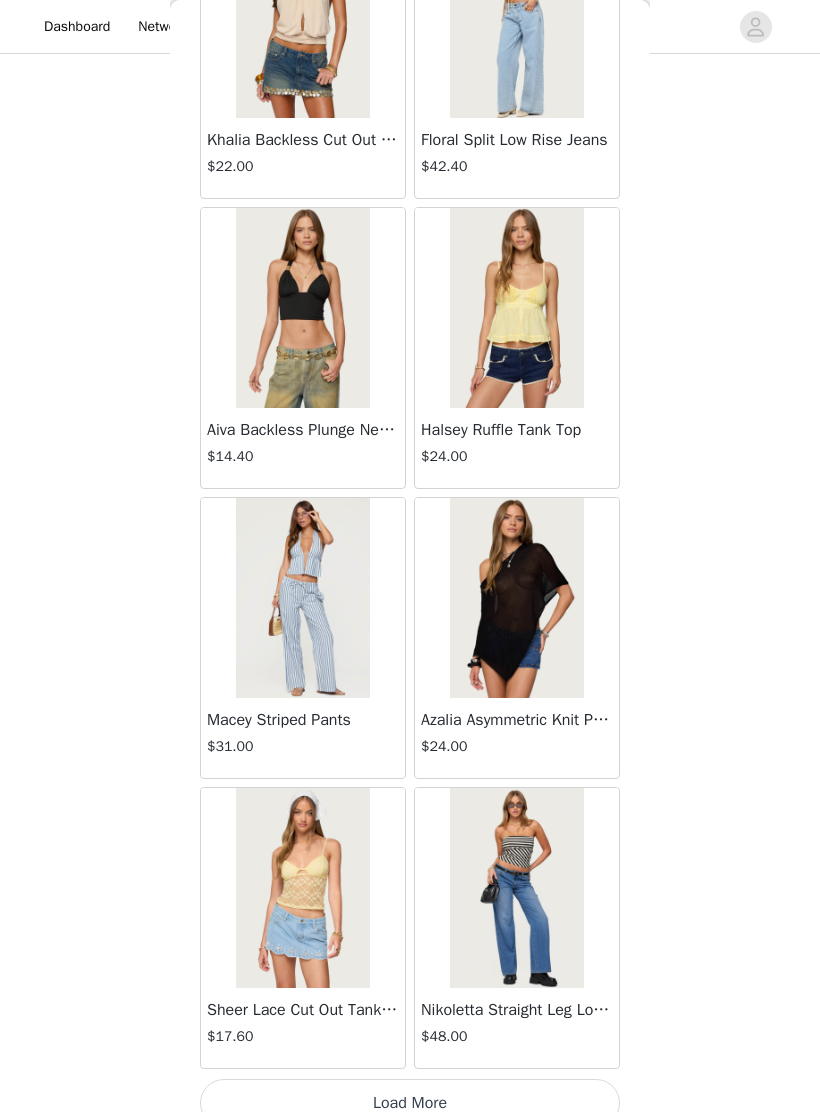click on "Load More" at bounding box center [410, 1103] 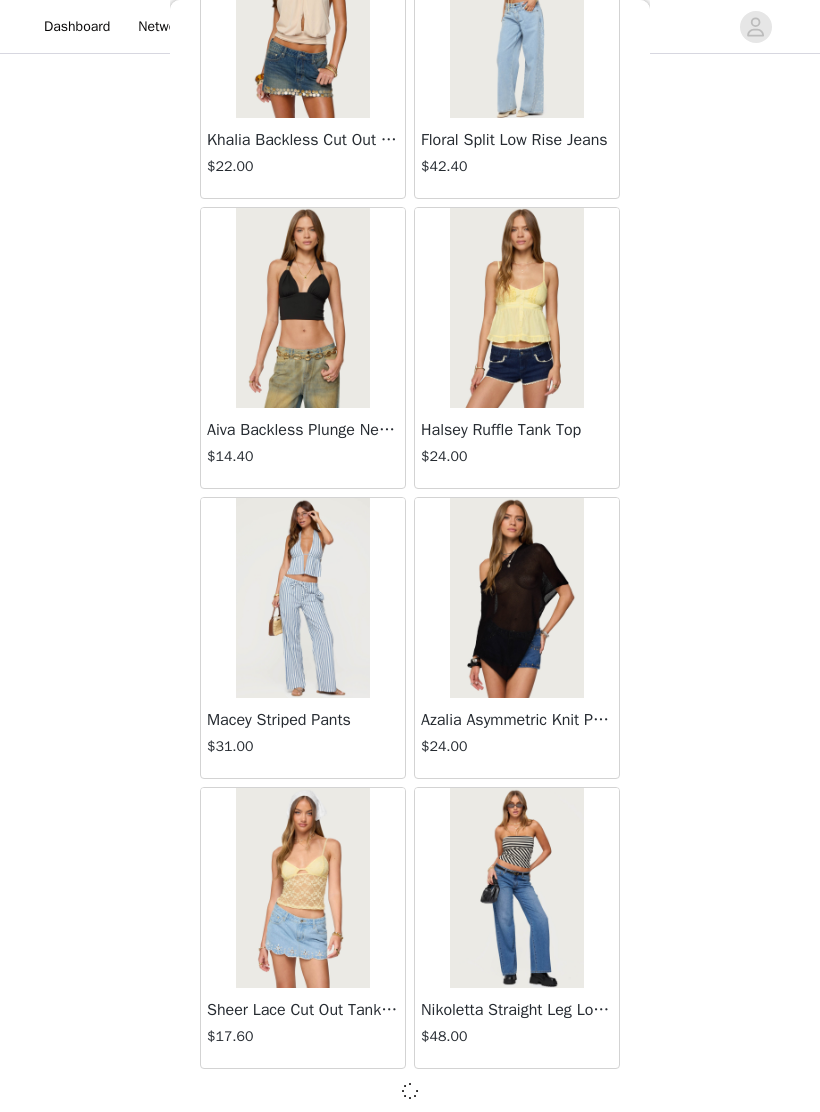 scroll, scrollTop: 1914, scrollLeft: 0, axis: vertical 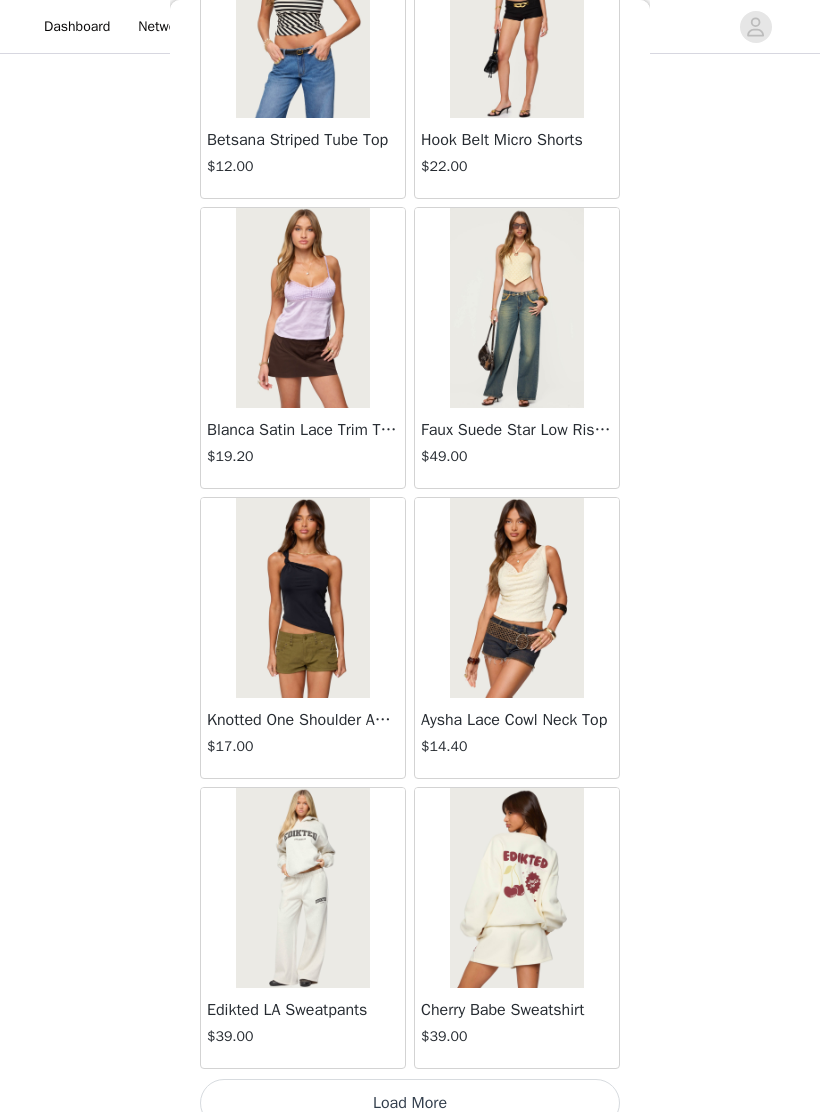 click on "Load More" at bounding box center (410, 1103) 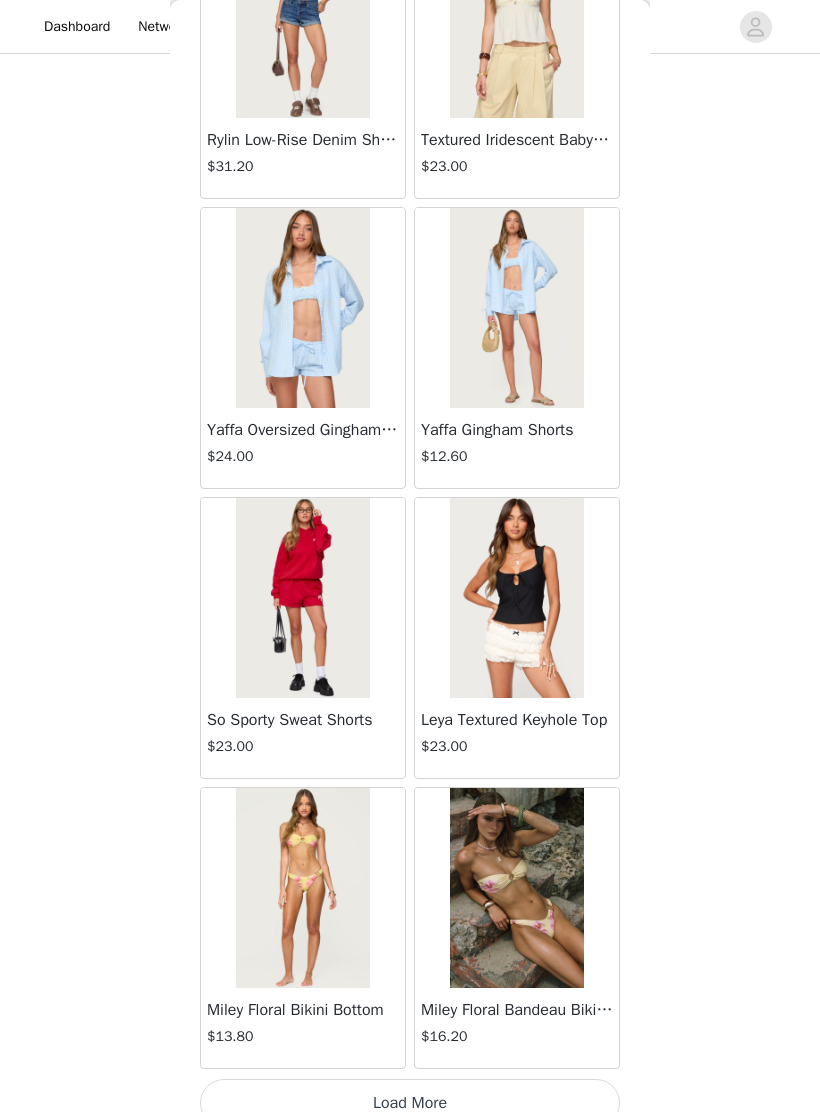 click on "Load More" at bounding box center (410, 1103) 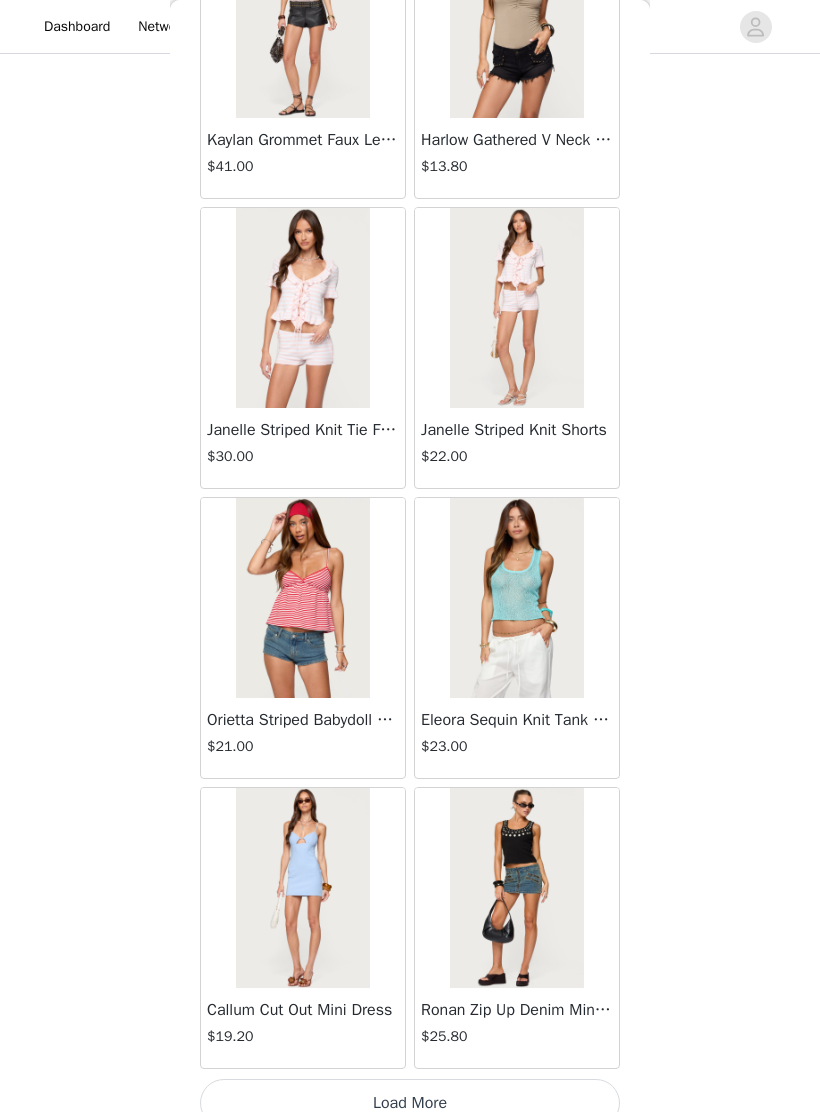 click on "Load More" at bounding box center [410, 1103] 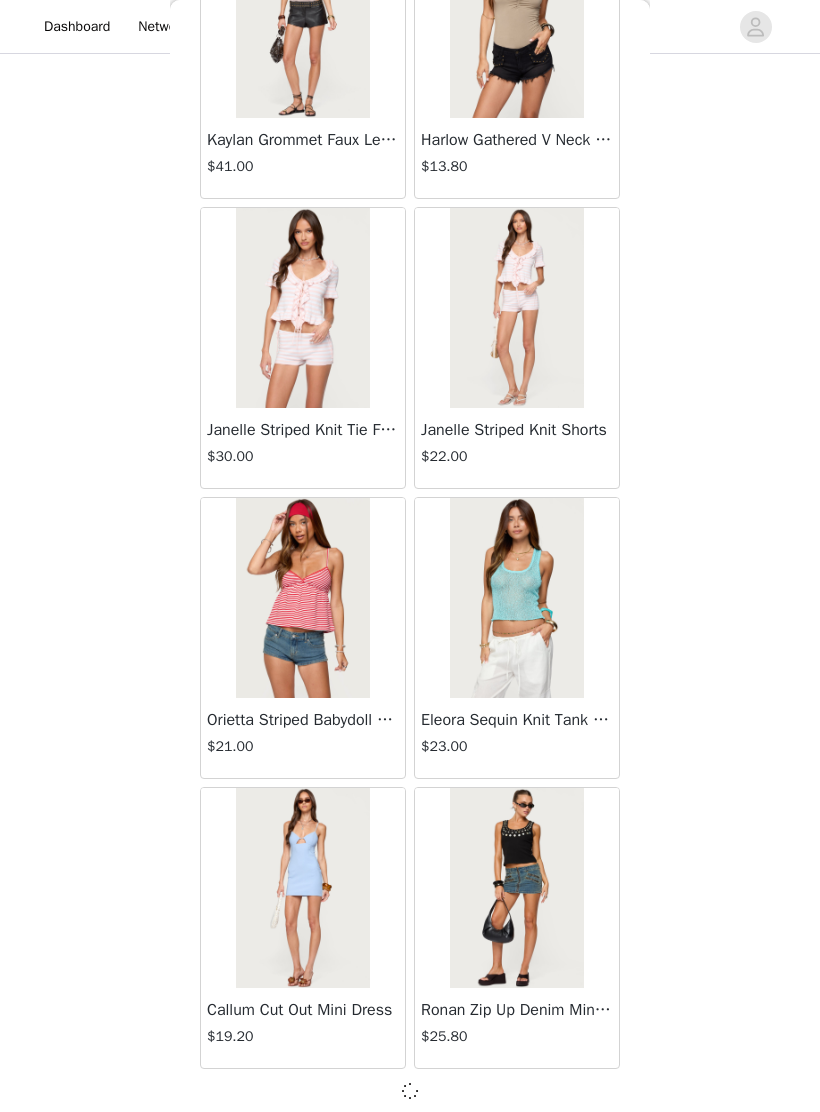scroll, scrollTop: 10614, scrollLeft: 0, axis: vertical 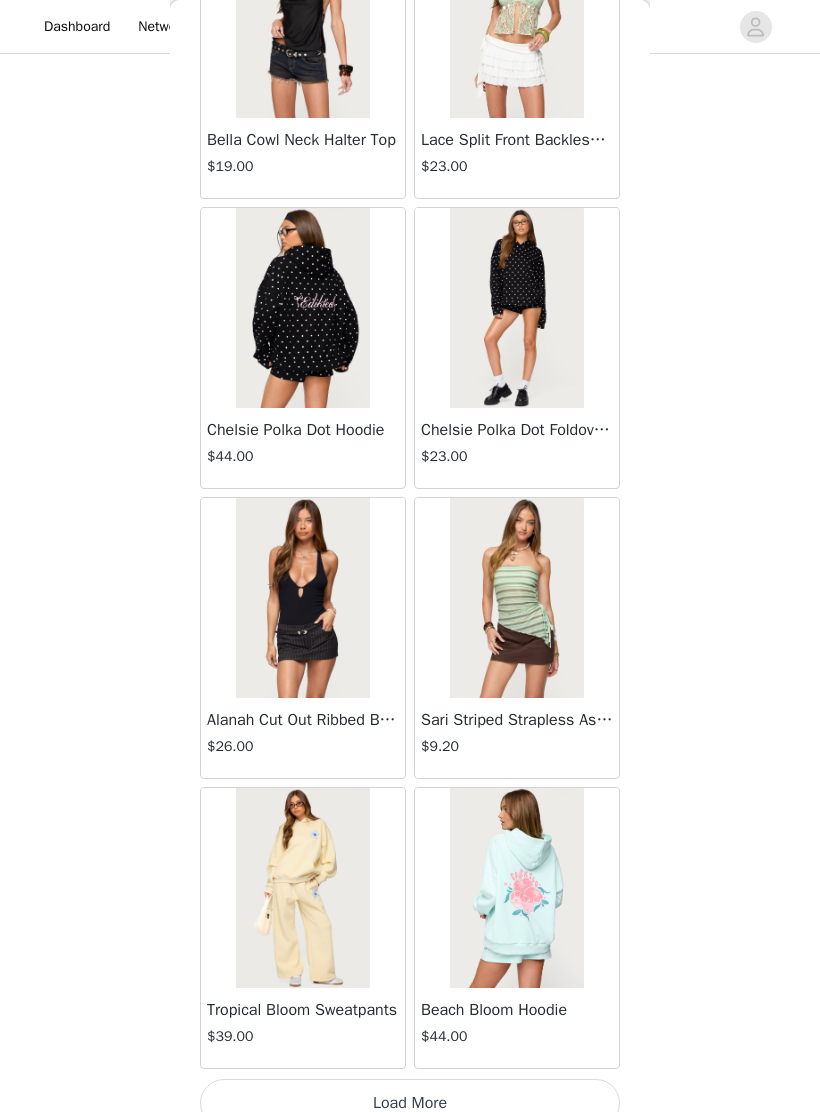 click on "Load More" at bounding box center [410, 1103] 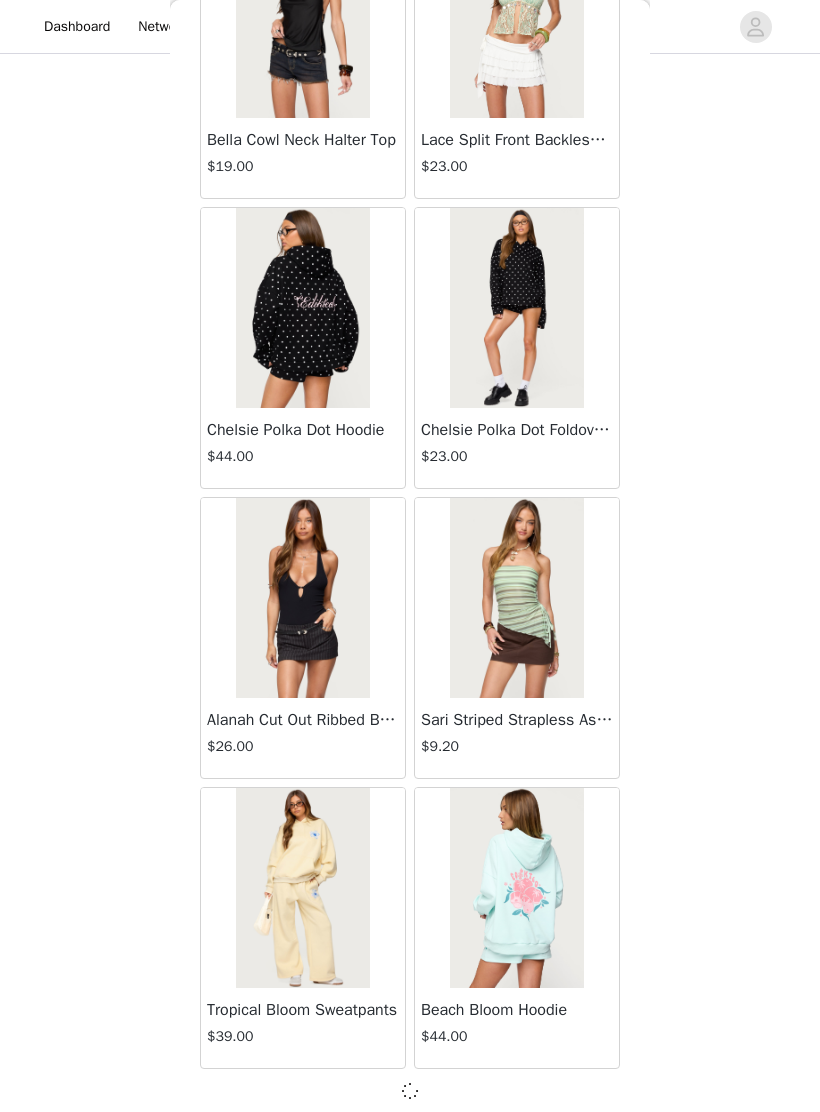 scroll, scrollTop: 13514, scrollLeft: 0, axis: vertical 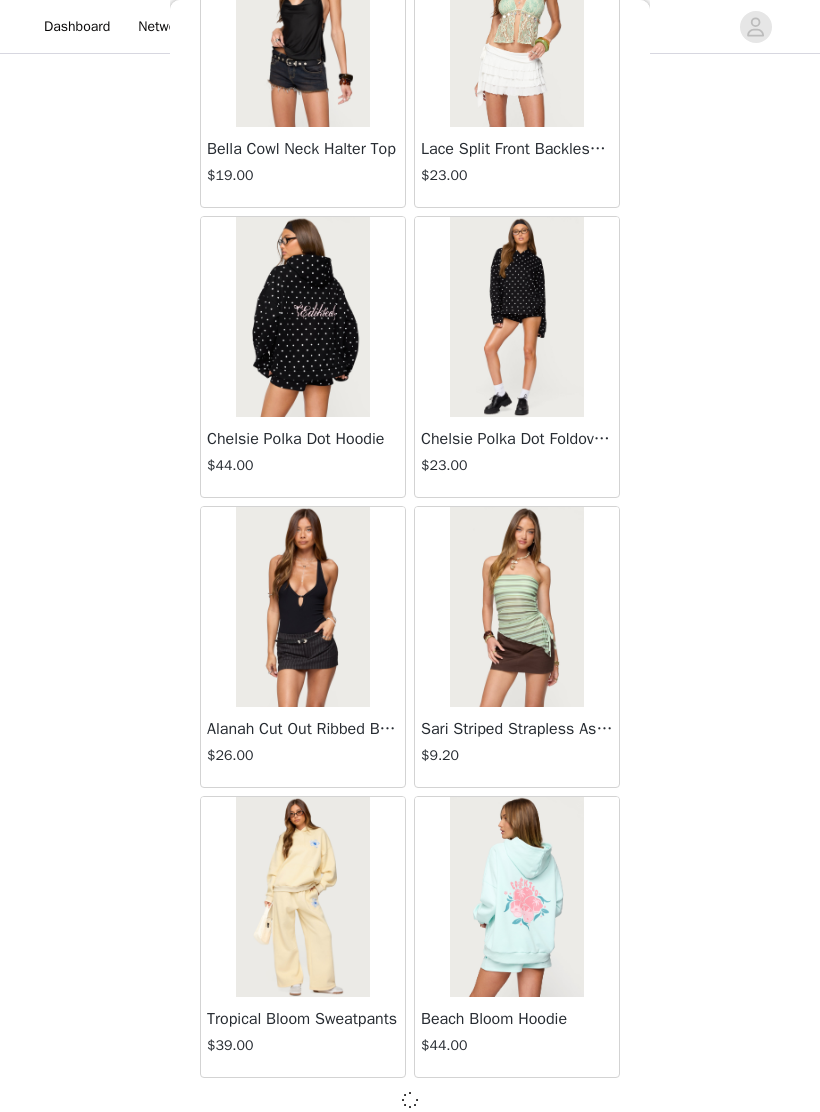 click at bounding box center (410, 1100) 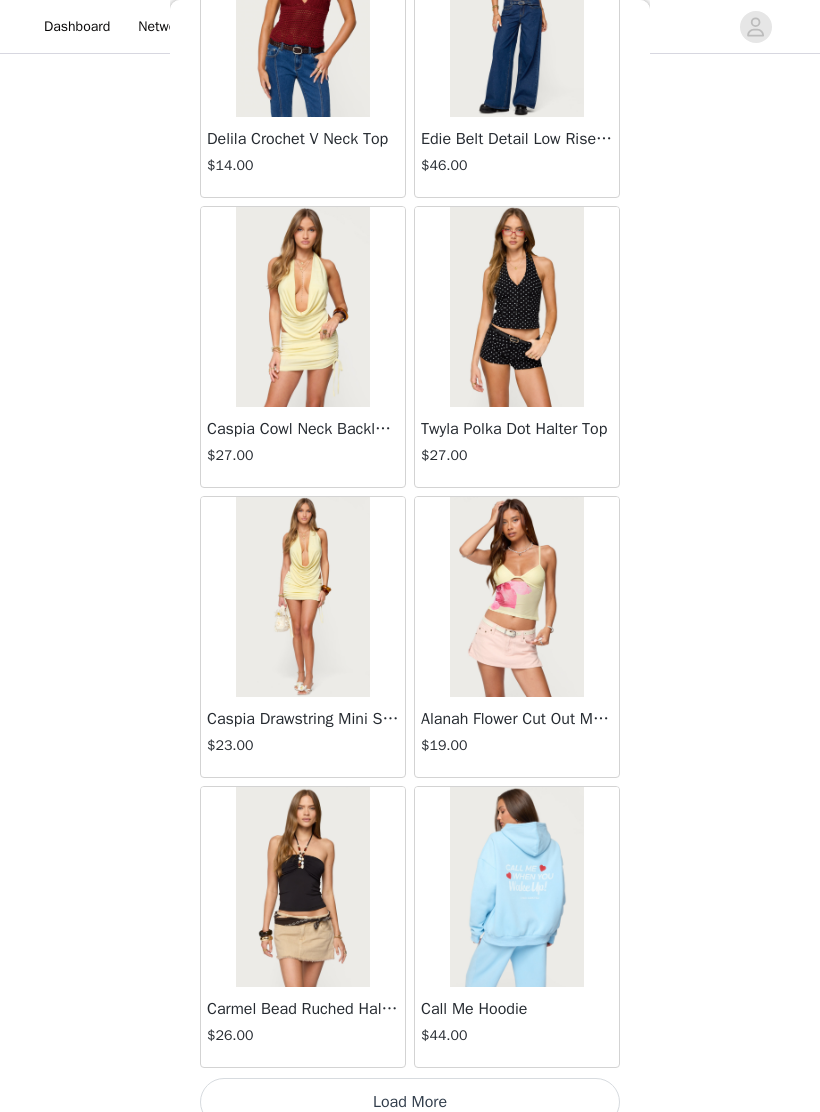 click on "Load More" at bounding box center (410, 1102) 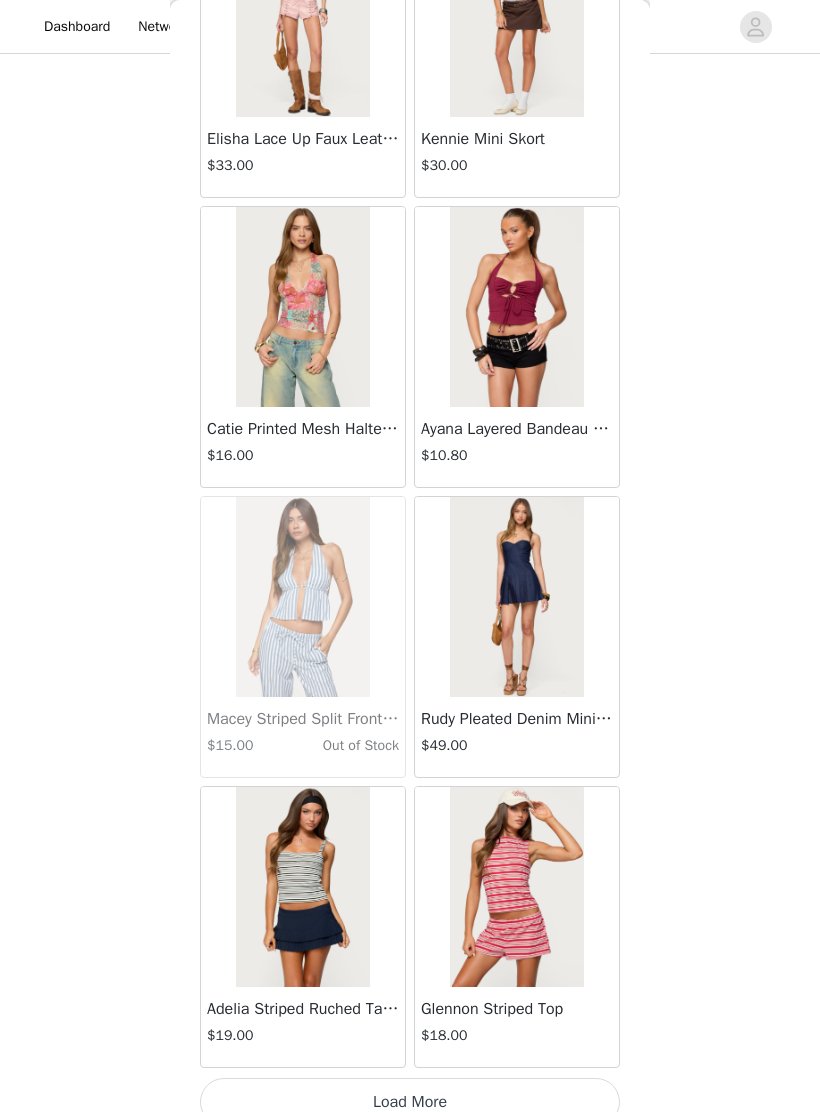 scroll, scrollTop: 19323, scrollLeft: 0, axis: vertical 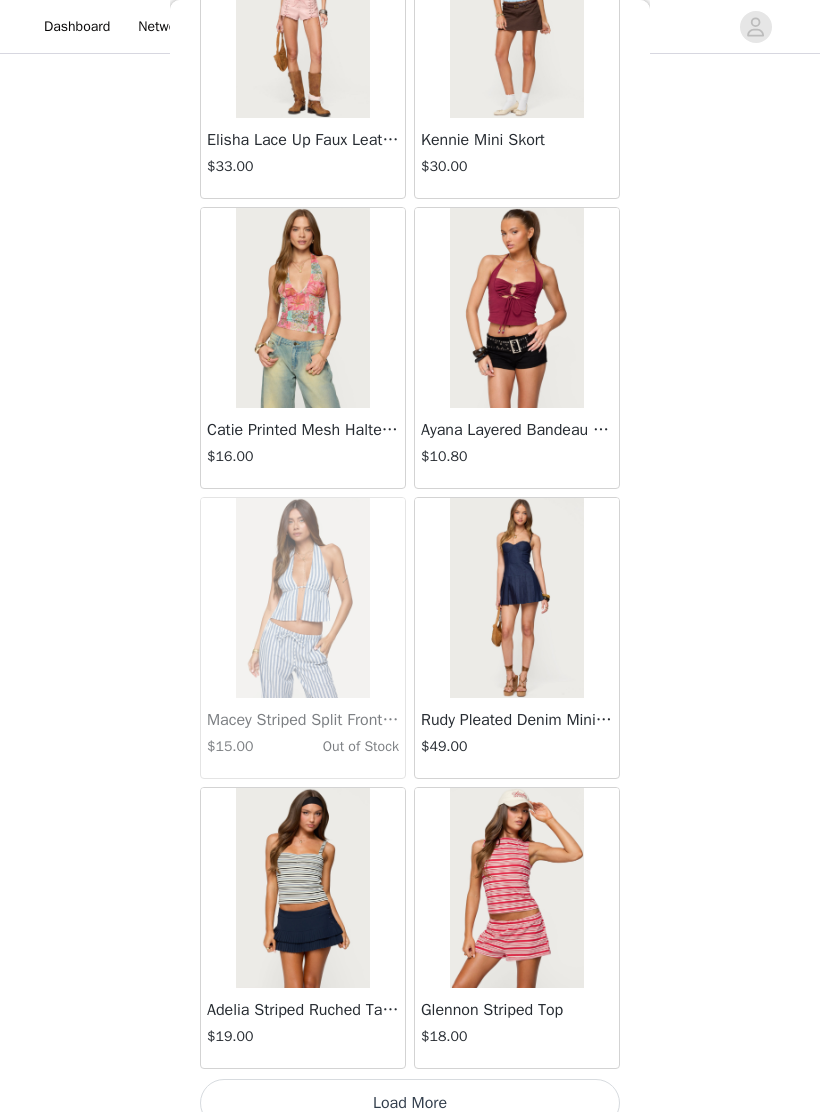 click on "Load More" at bounding box center (410, 1103) 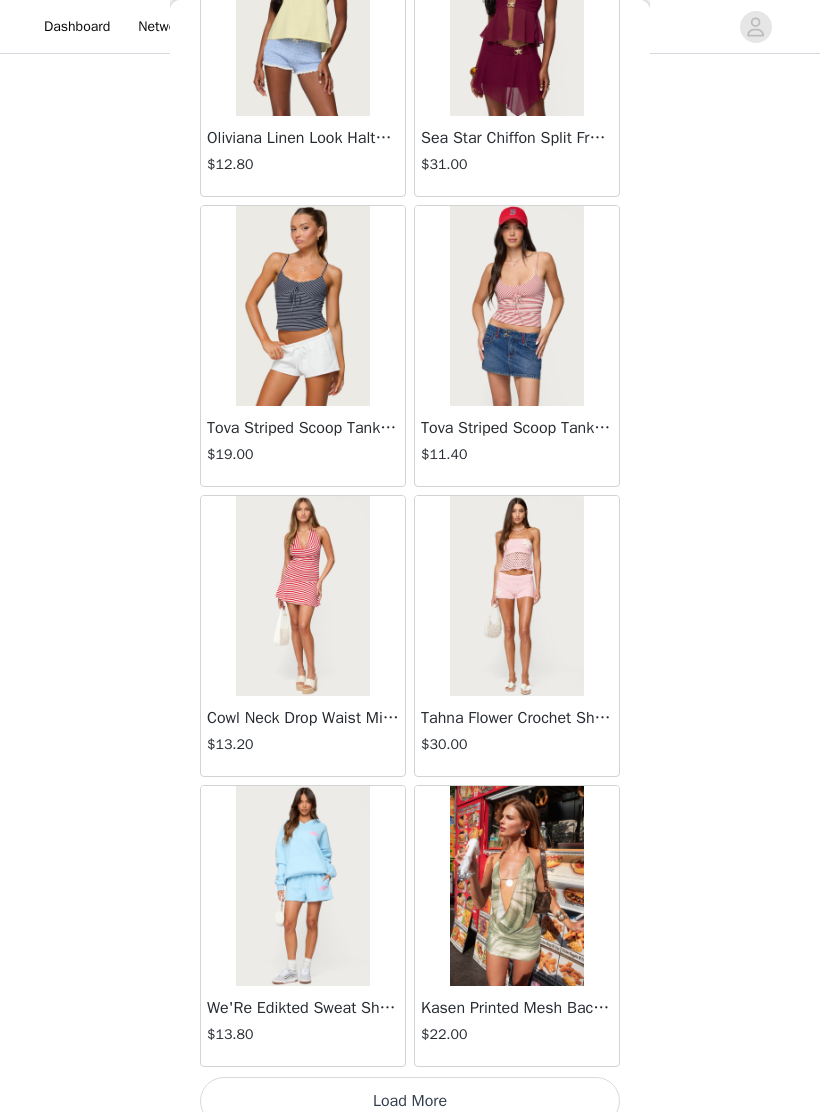 scroll, scrollTop: 22223, scrollLeft: 0, axis: vertical 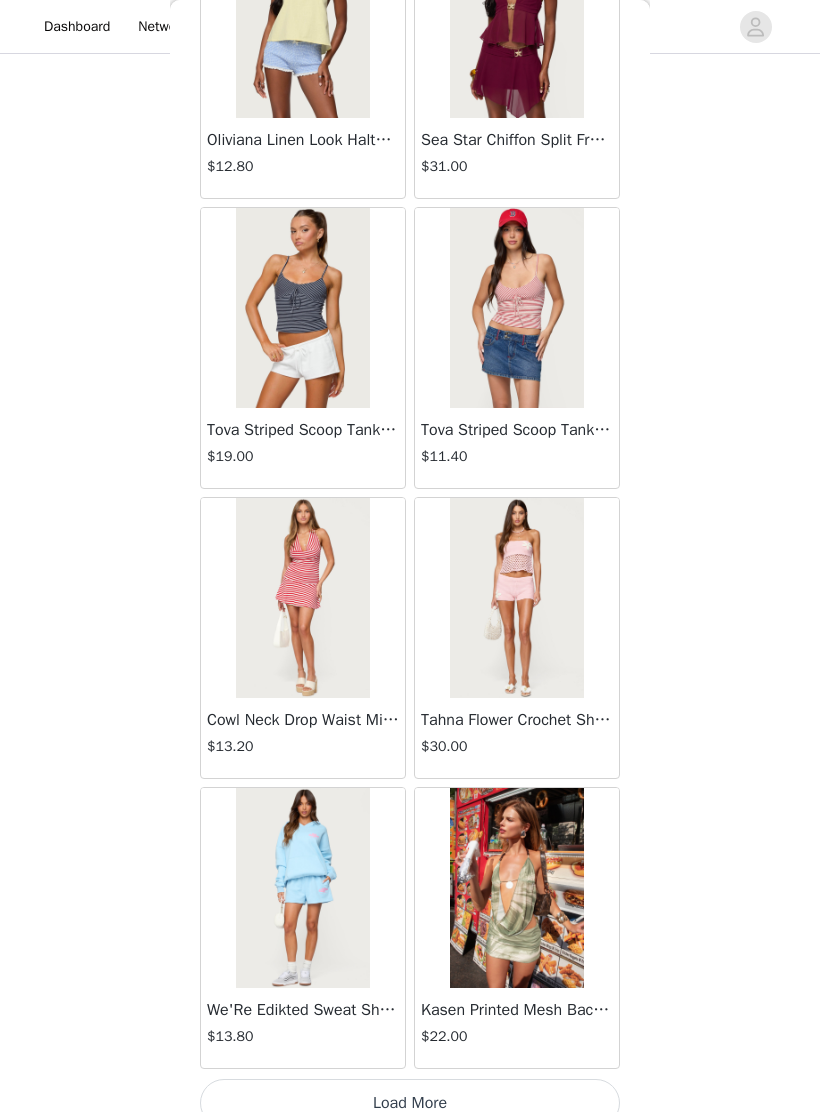 click on "Load More" at bounding box center [410, 1103] 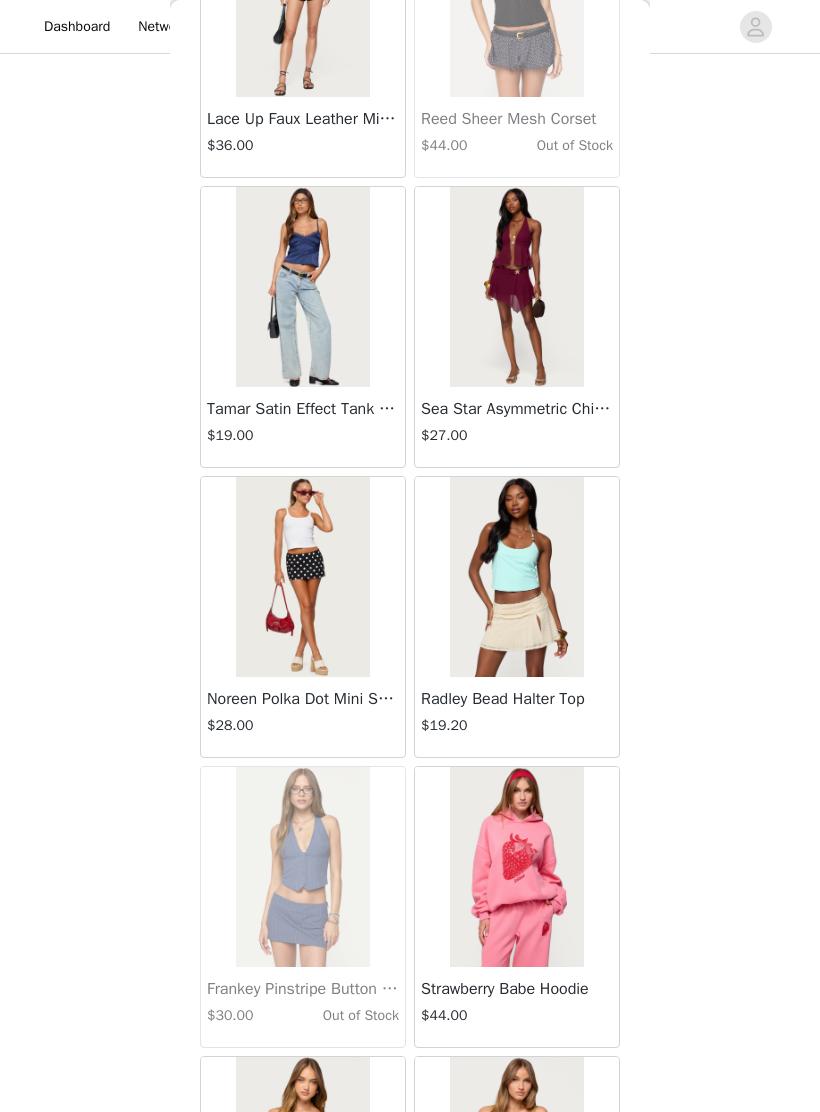 scroll, scrollTop: 24859, scrollLeft: 0, axis: vertical 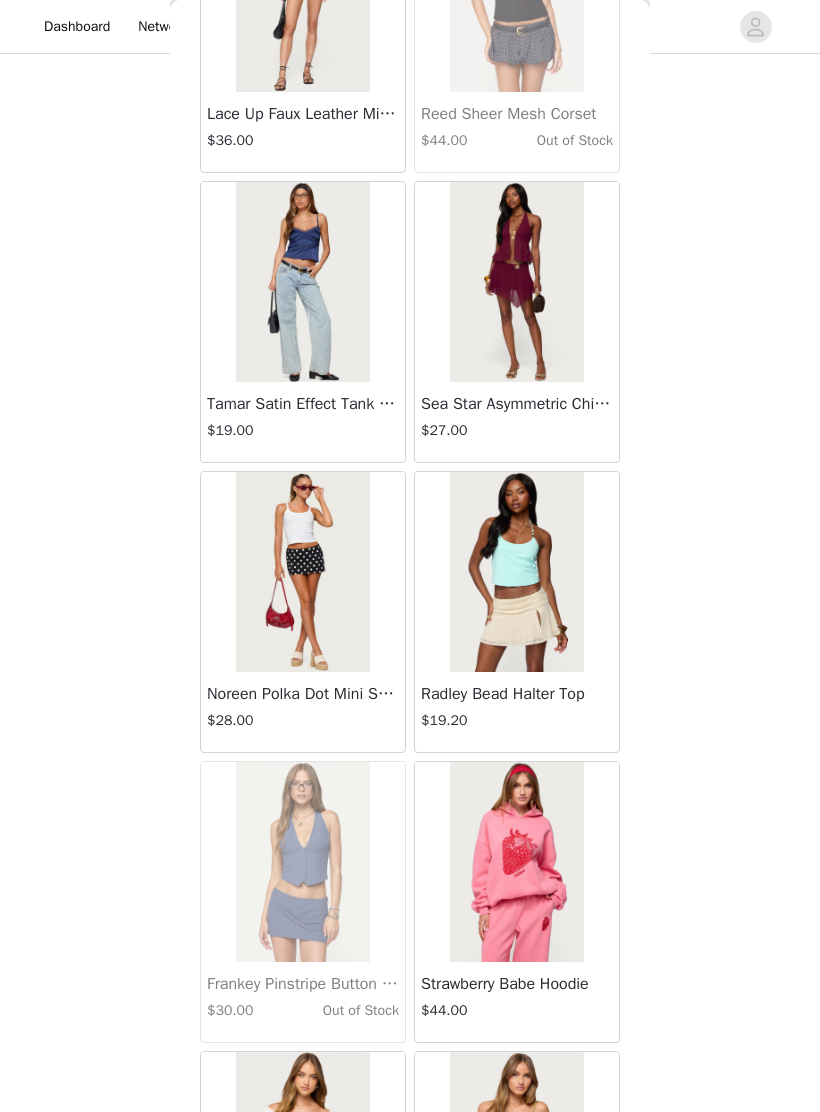 click at bounding box center [302, 572] 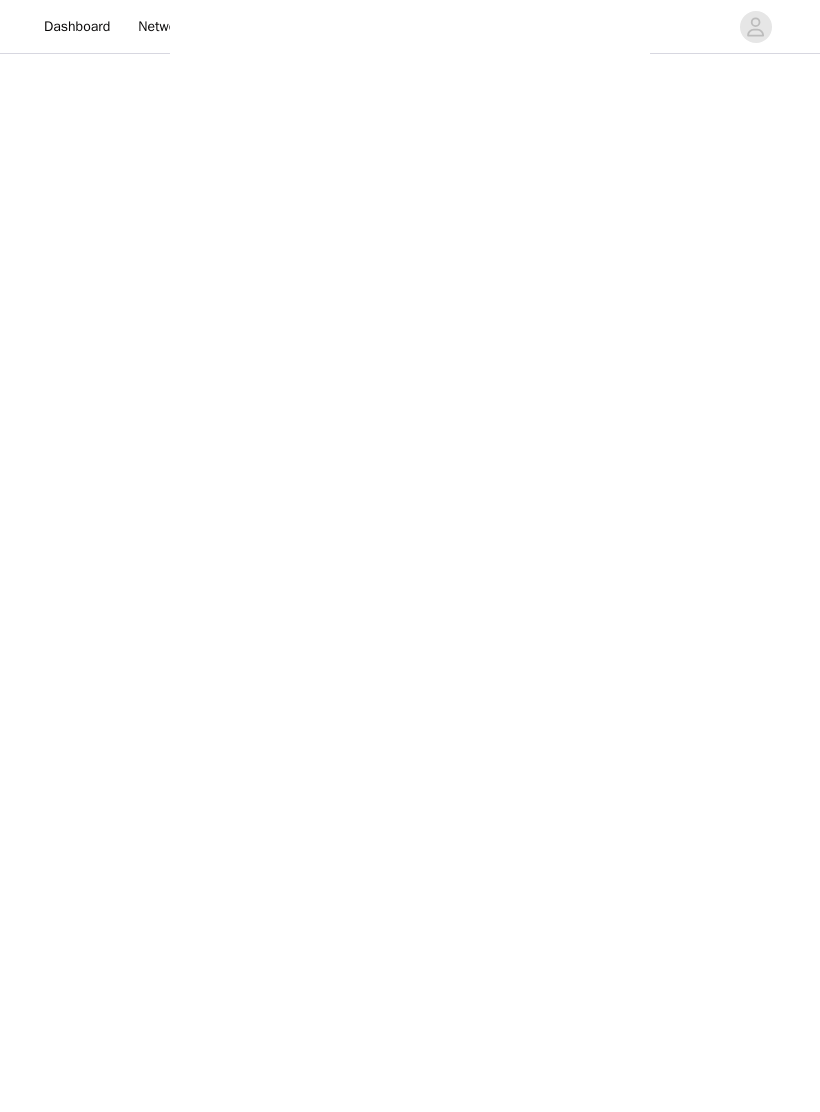 scroll, scrollTop: 0, scrollLeft: 0, axis: both 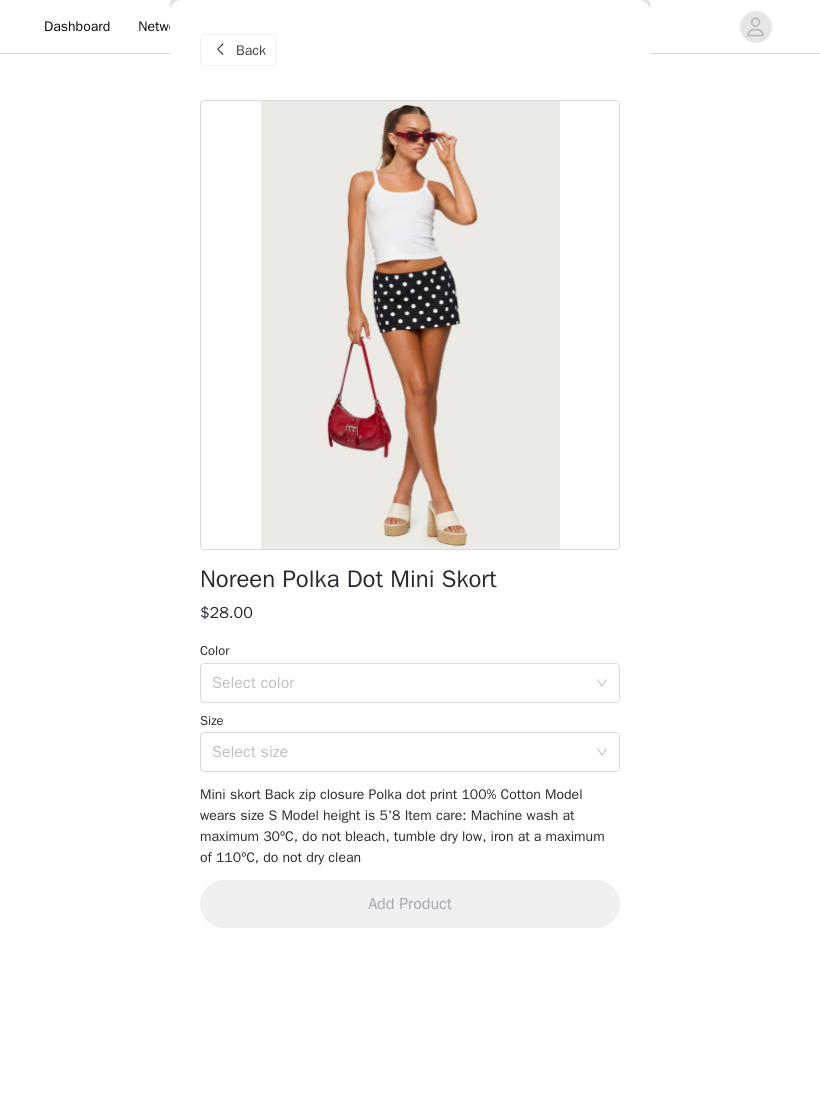 click on "Select color" at bounding box center [403, 683] 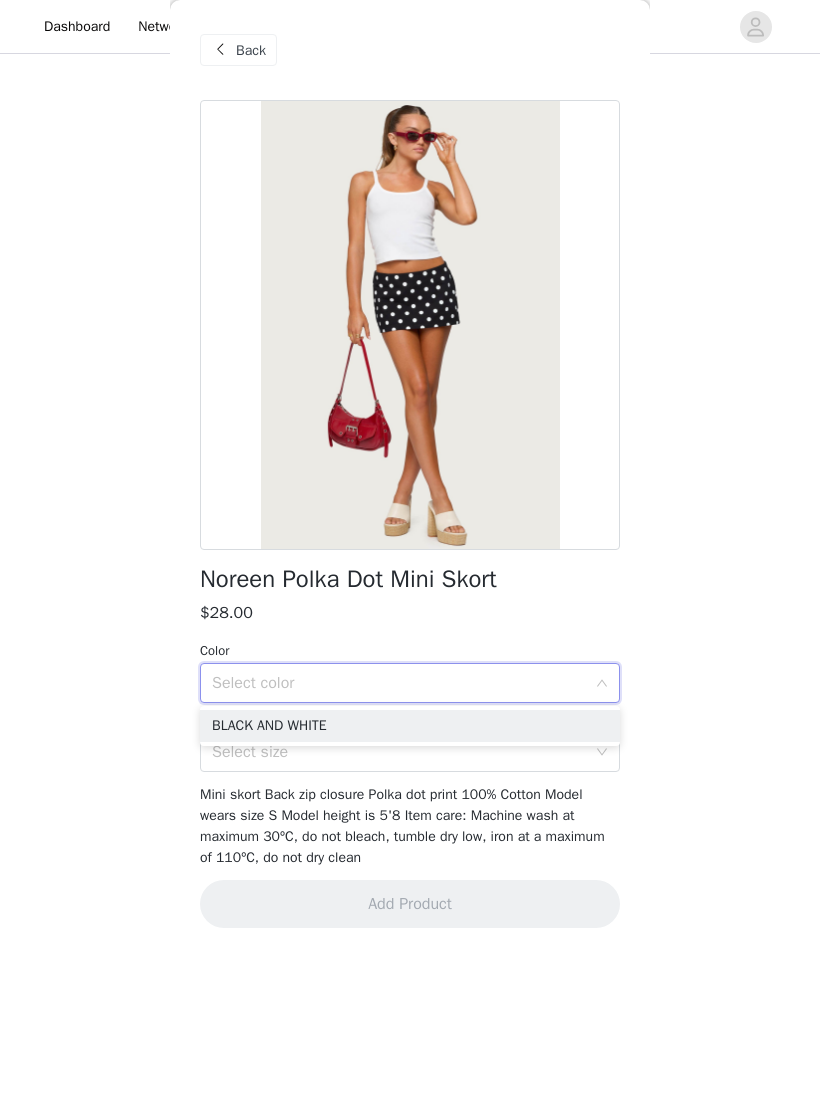 click on "BLACK AND WHITE" at bounding box center (410, 726) 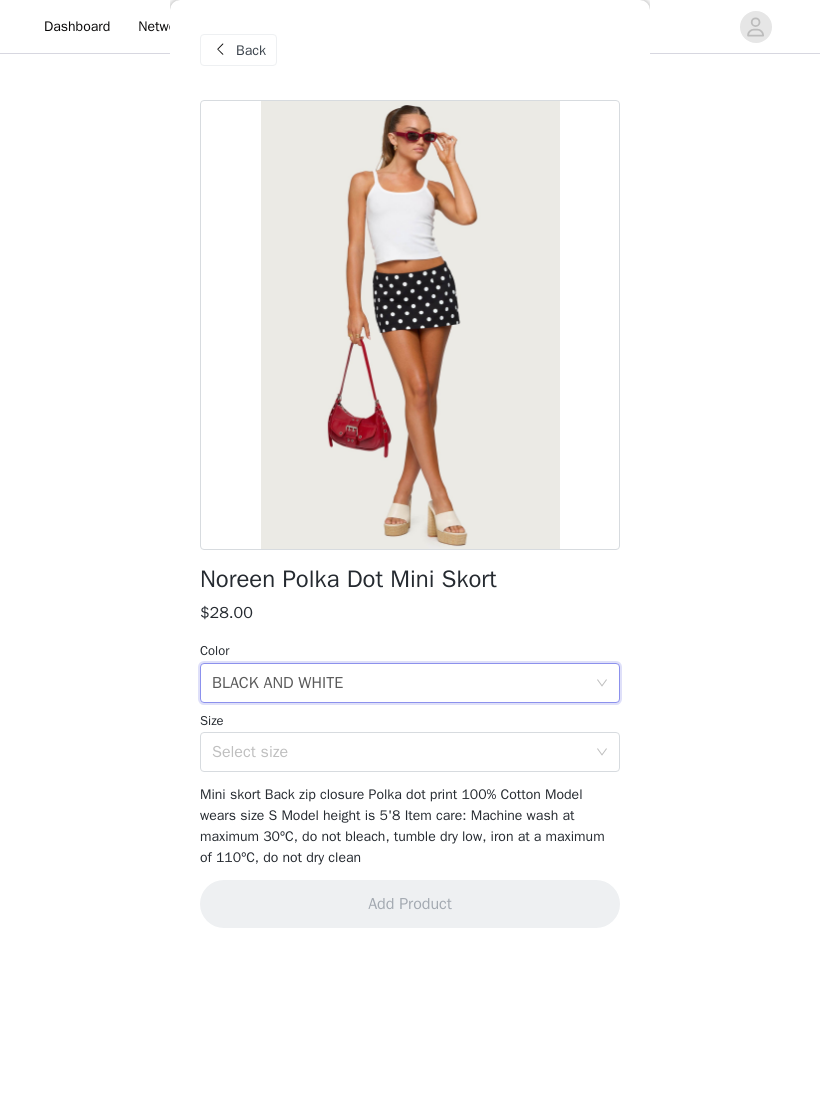 click on "Select size" at bounding box center (399, 752) 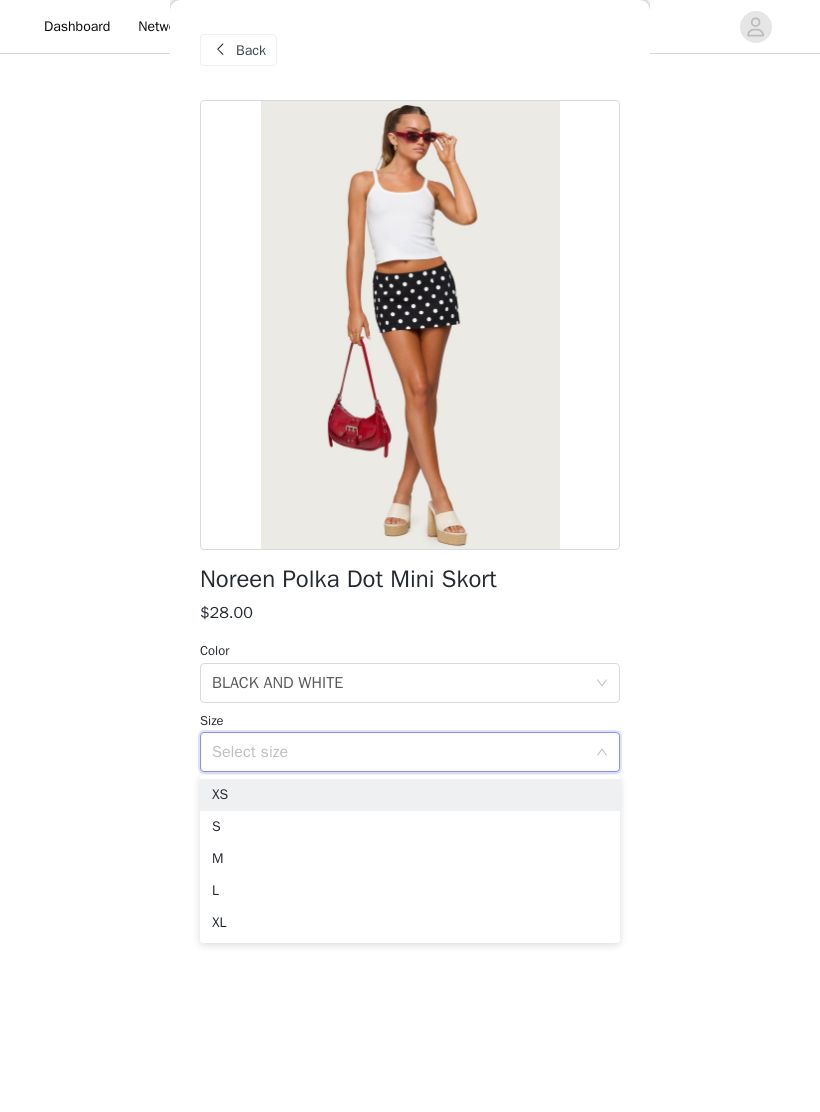 click on "XS" at bounding box center [410, 795] 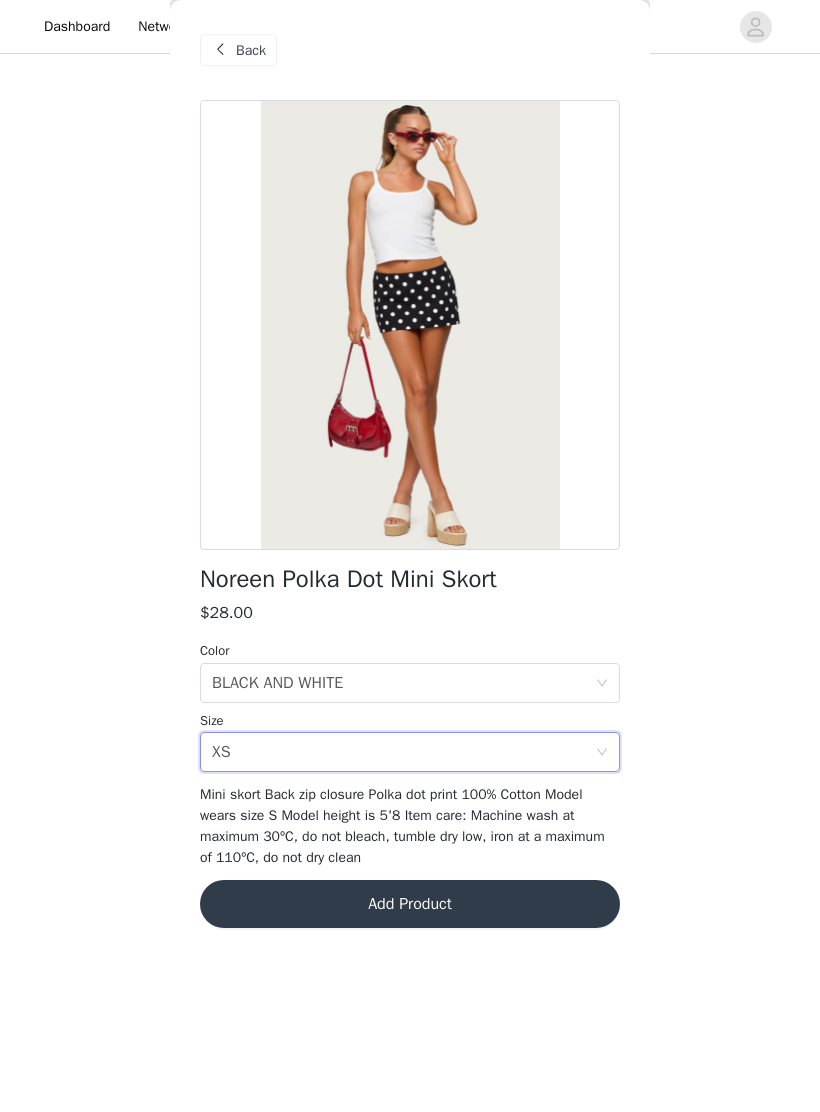 click on "Add Product" at bounding box center [410, 904] 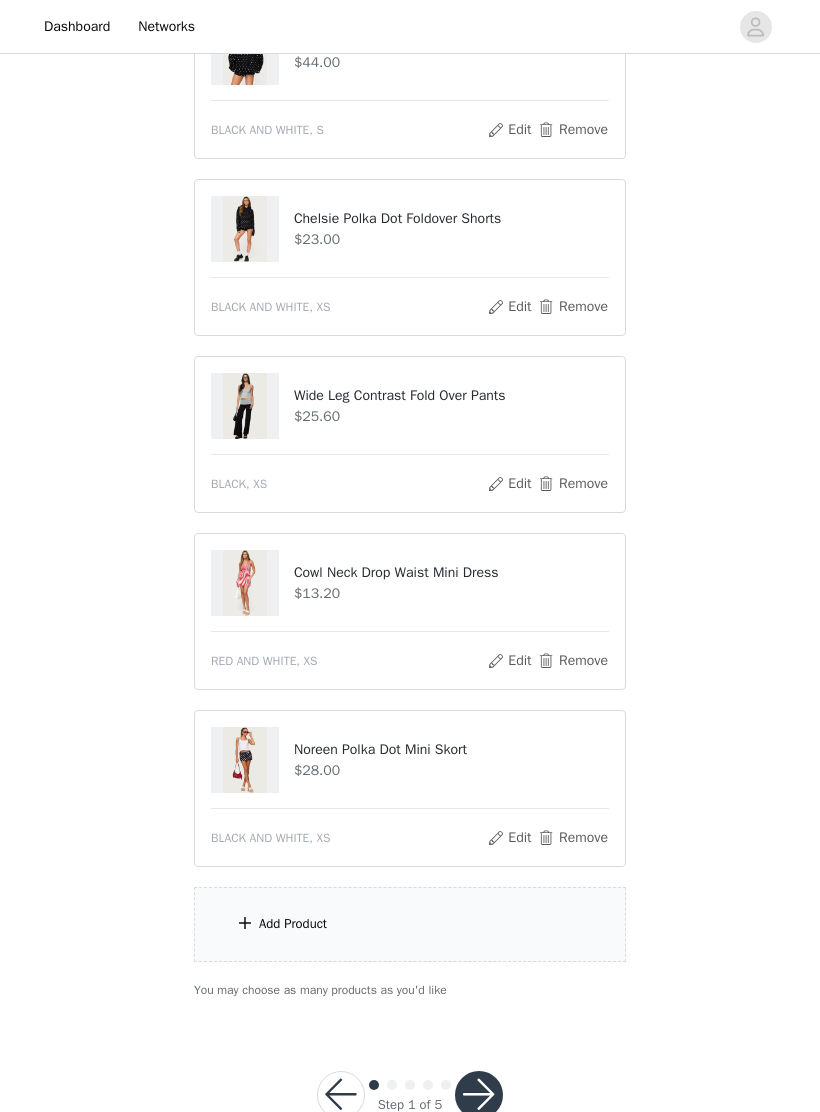 click on "Add Product" at bounding box center (410, 925) 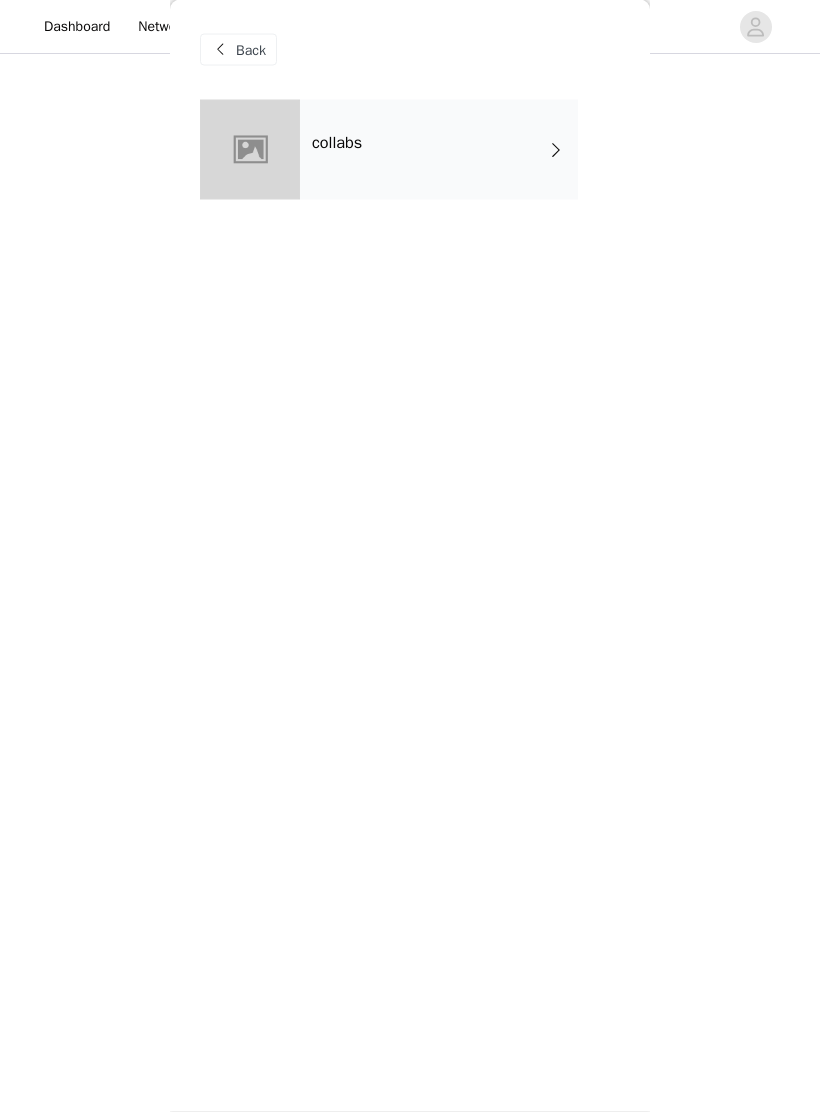scroll, scrollTop: 480, scrollLeft: 0, axis: vertical 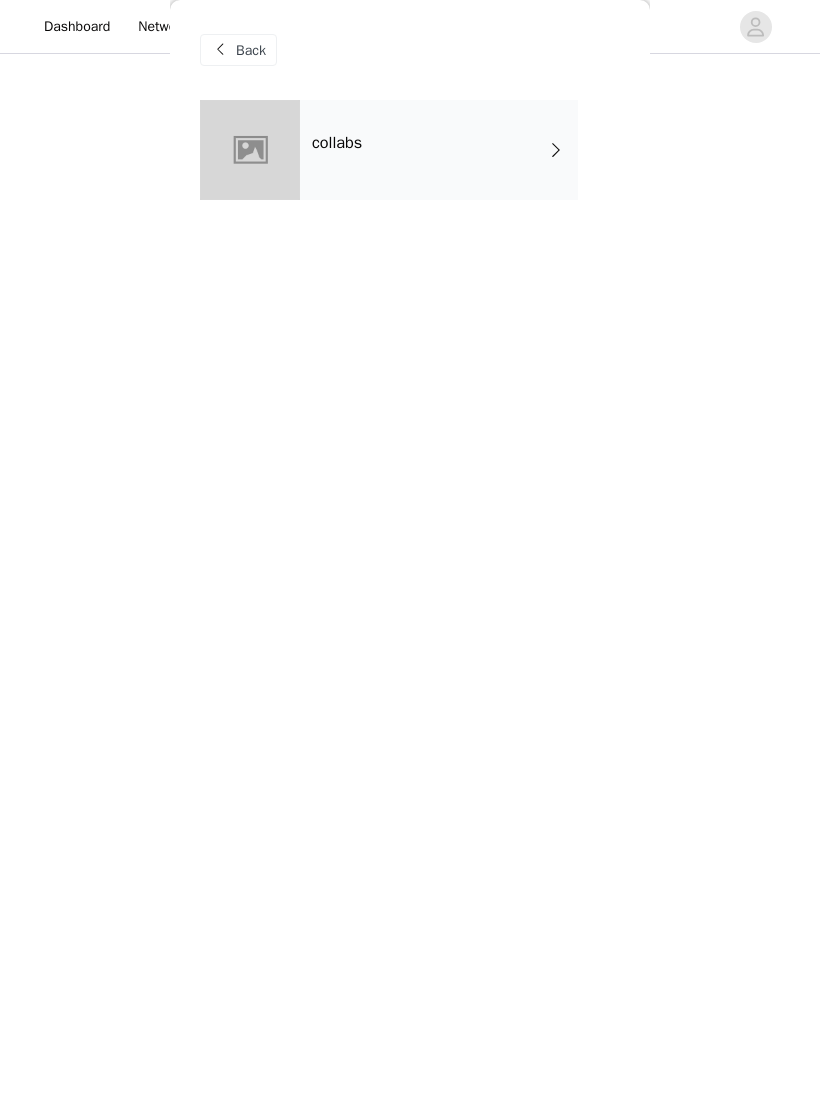 click on "collabs" at bounding box center (439, 150) 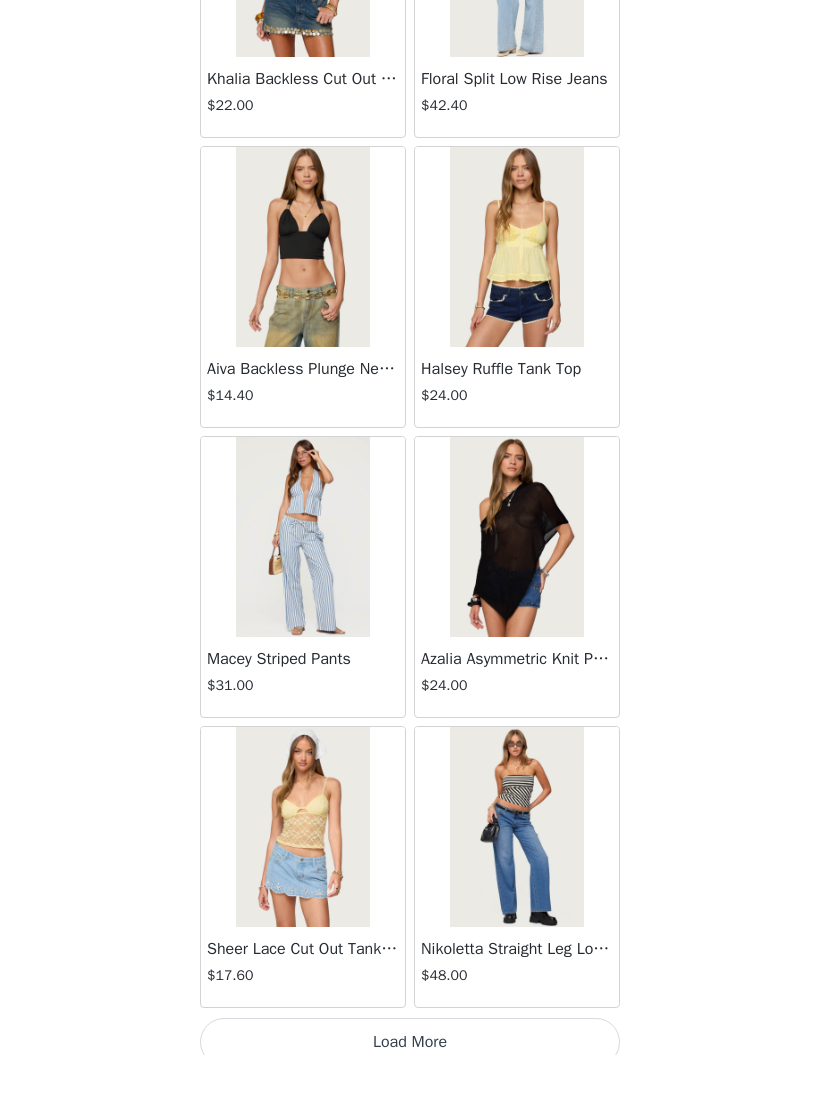 scroll, scrollTop: 1923, scrollLeft: 0, axis: vertical 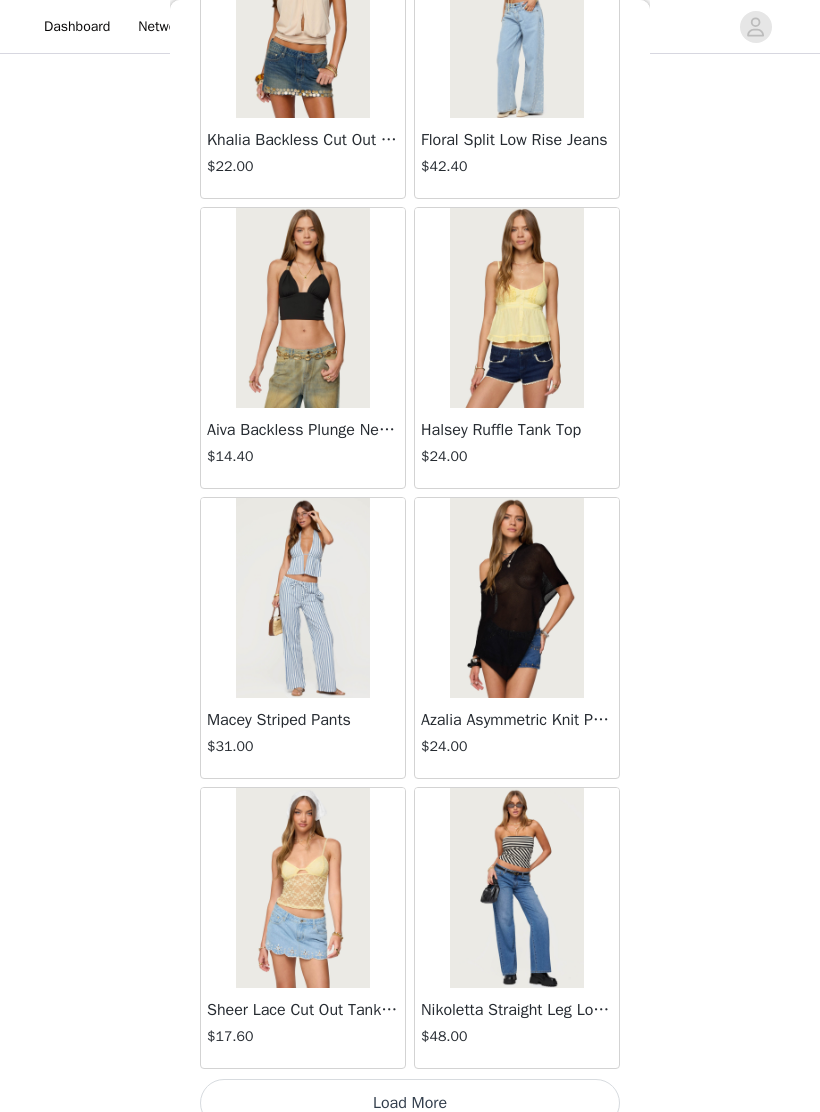 click on "Load More" at bounding box center [410, 1103] 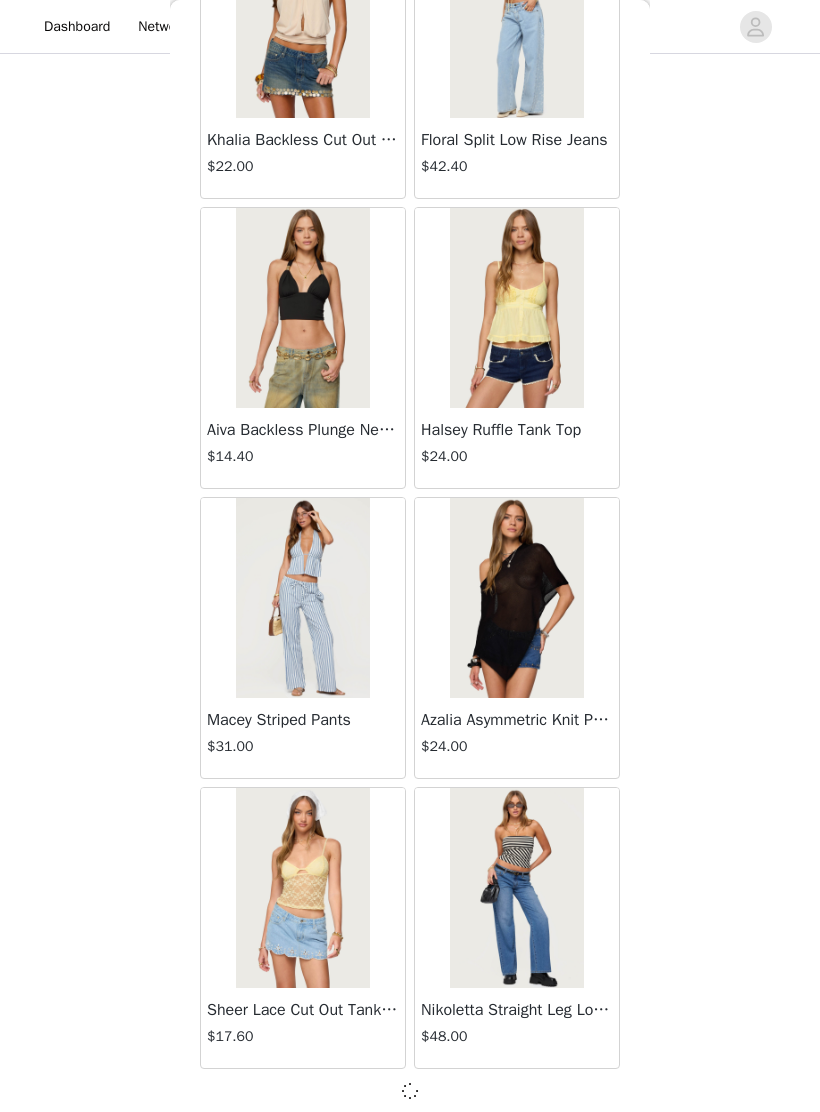 scroll, scrollTop: 1914, scrollLeft: 0, axis: vertical 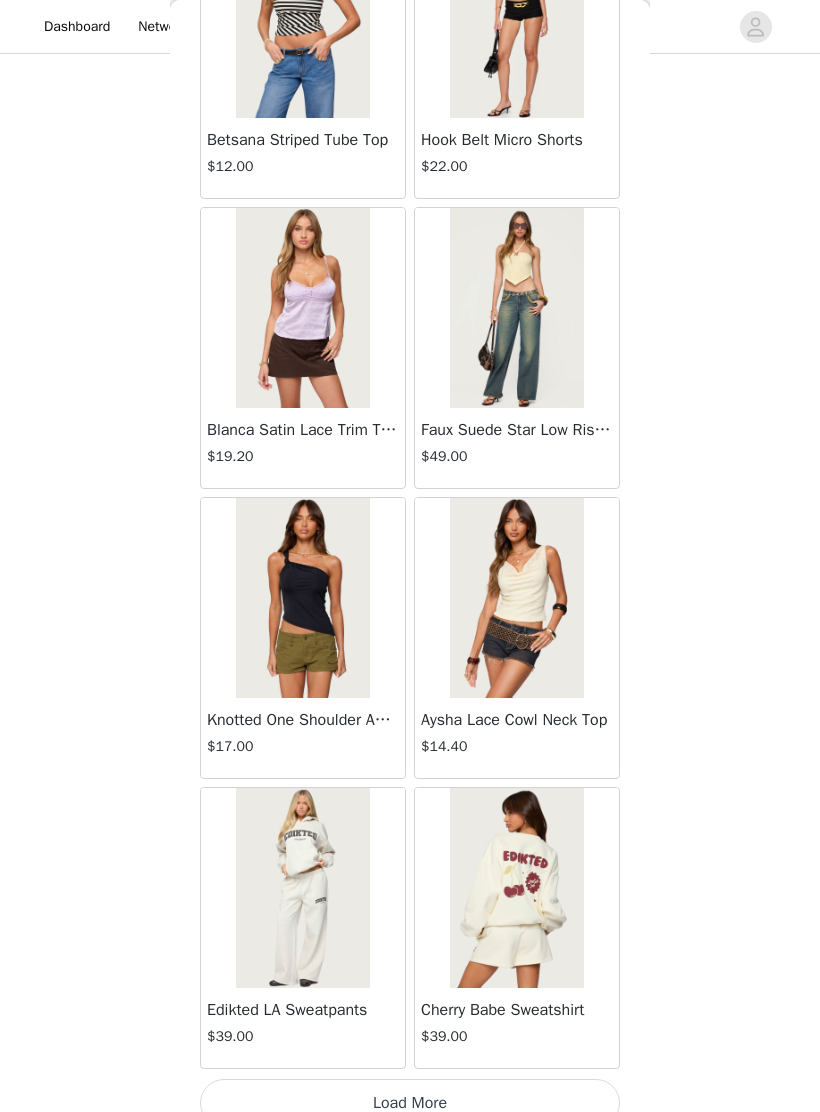 click on "Load More" at bounding box center (410, 1103) 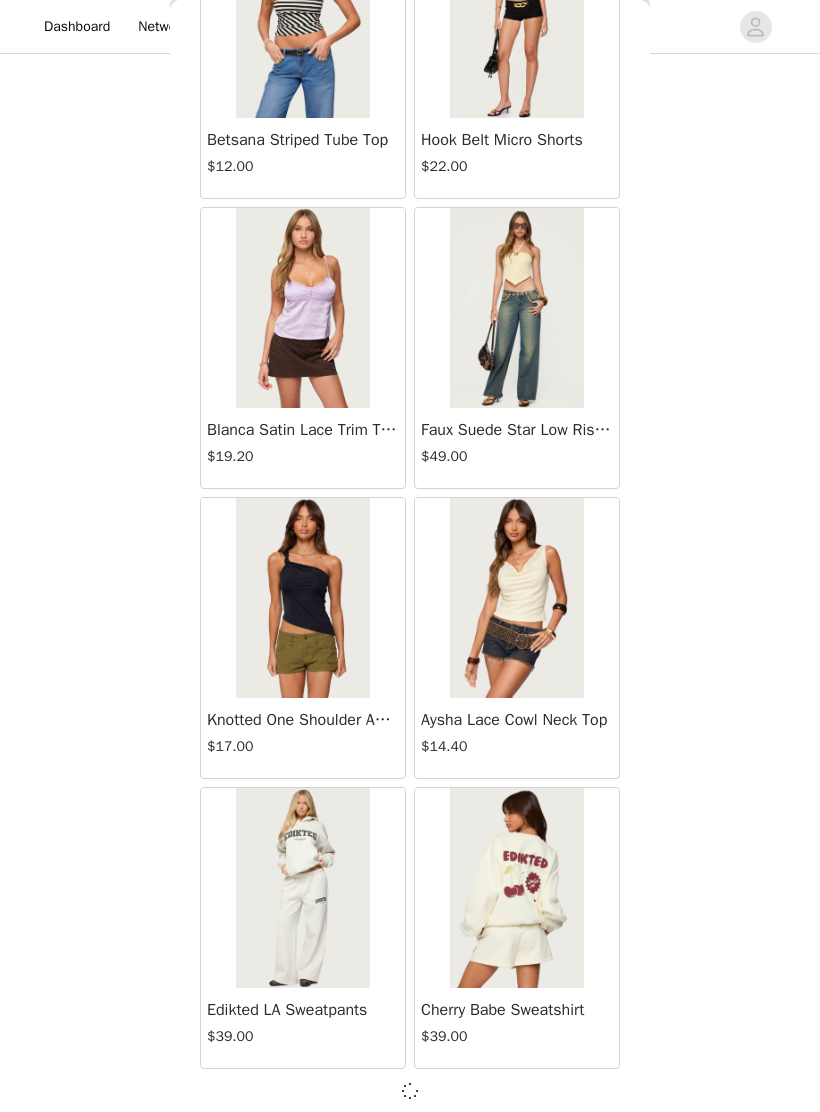 scroll, scrollTop: 4814, scrollLeft: 0, axis: vertical 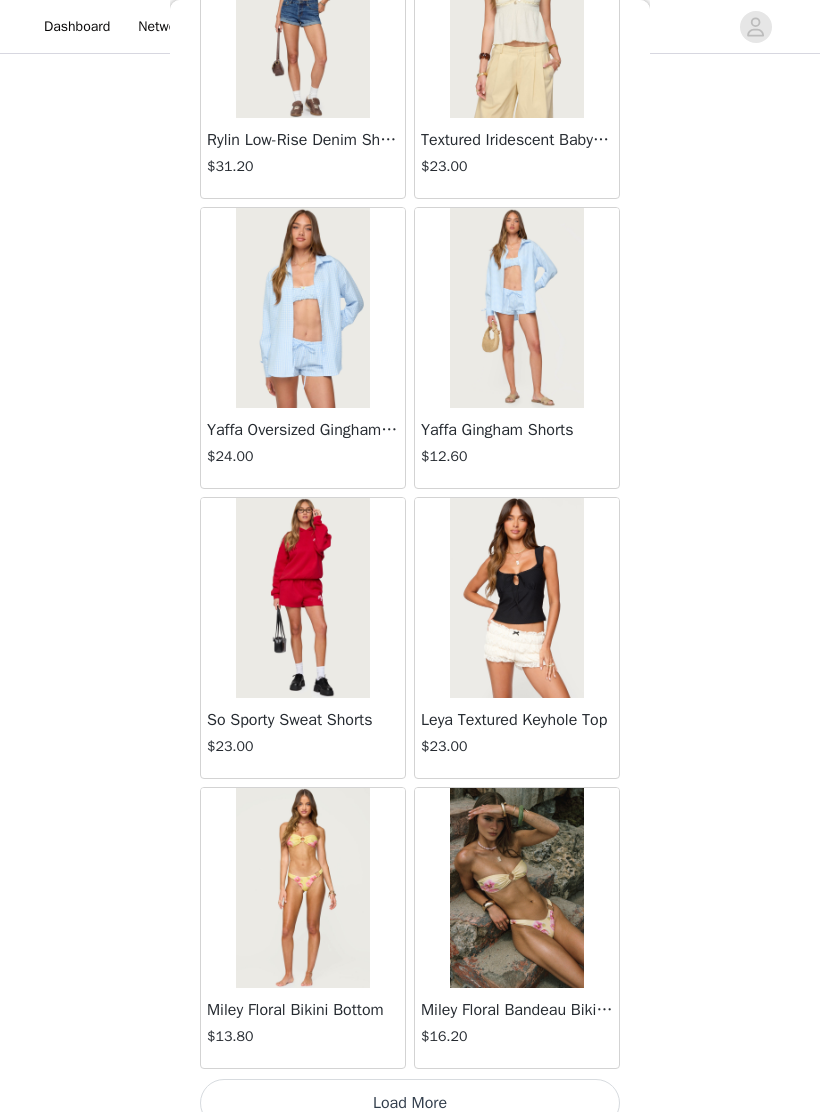 click on "Load More" at bounding box center [410, 1103] 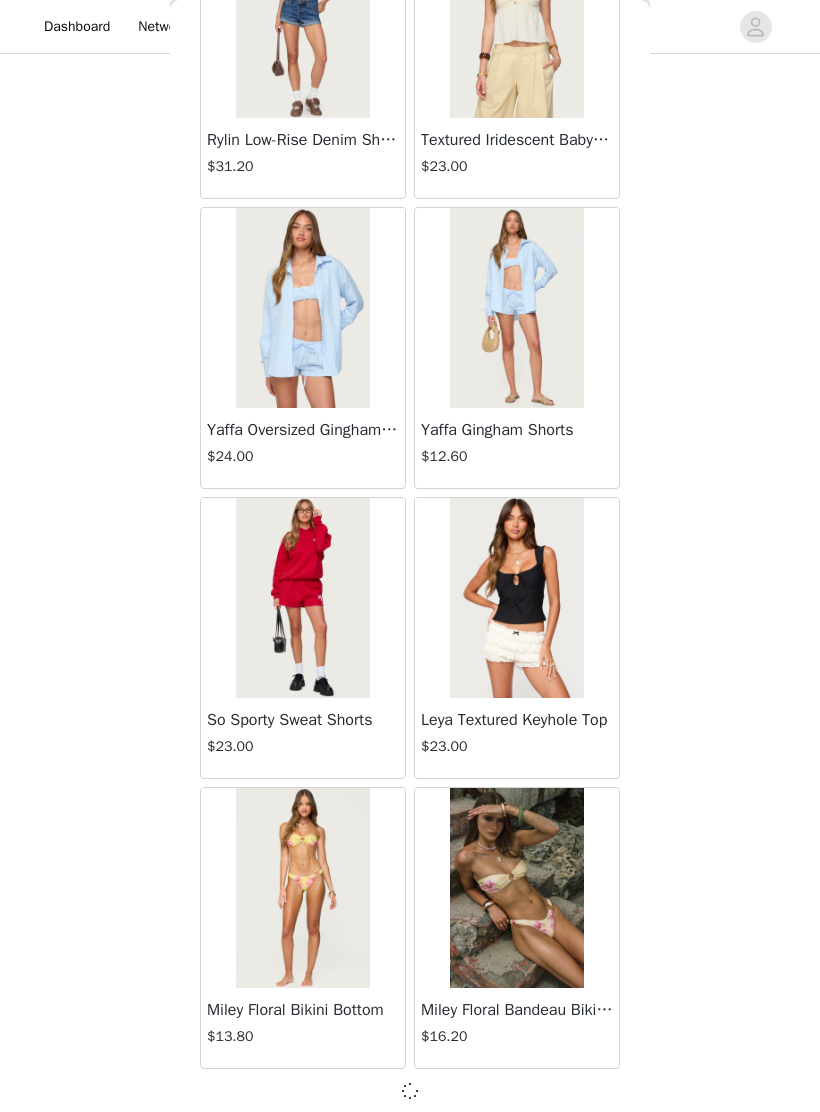 scroll, scrollTop: 7714, scrollLeft: 0, axis: vertical 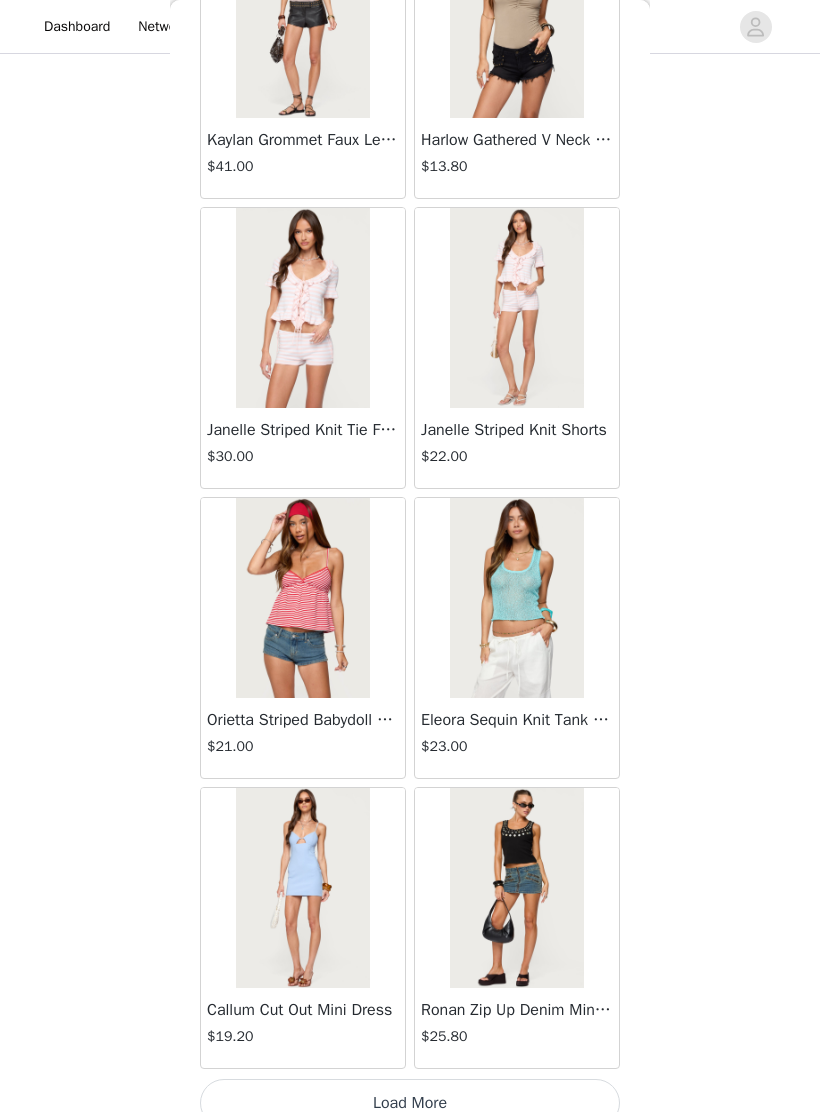 click on "Load More" at bounding box center [410, 1103] 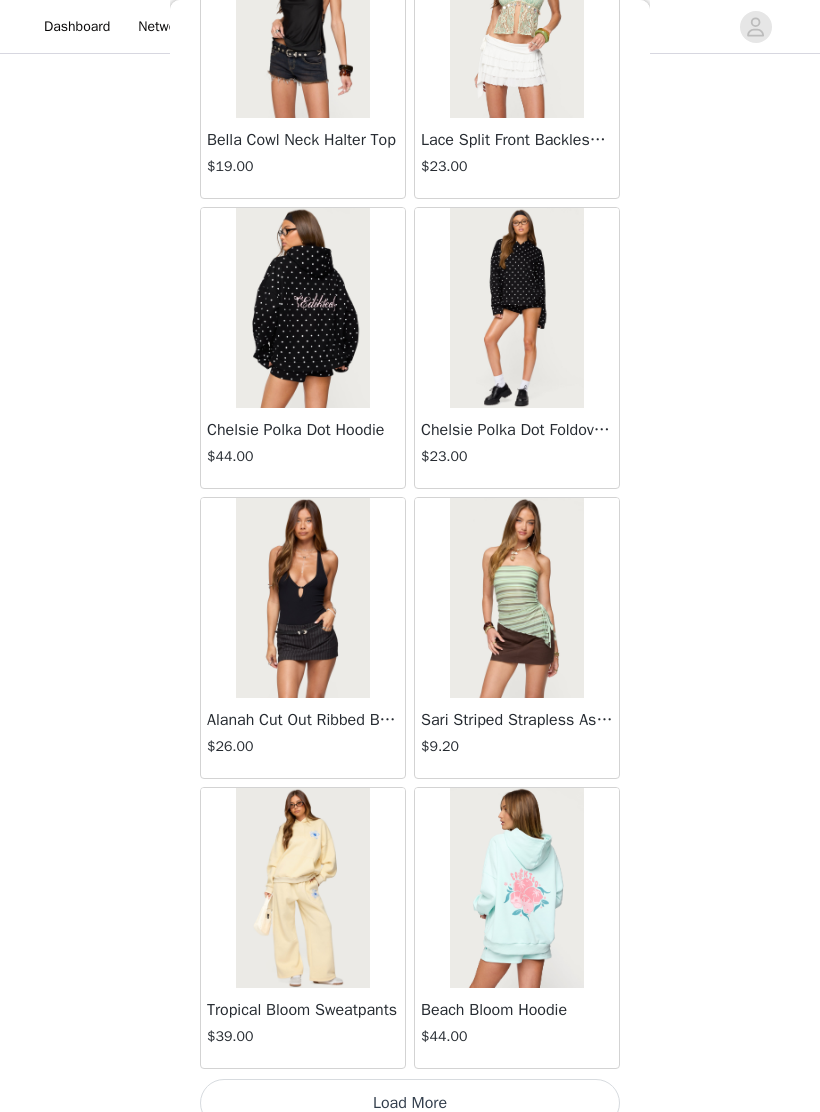 click on "Load More" at bounding box center [410, 1103] 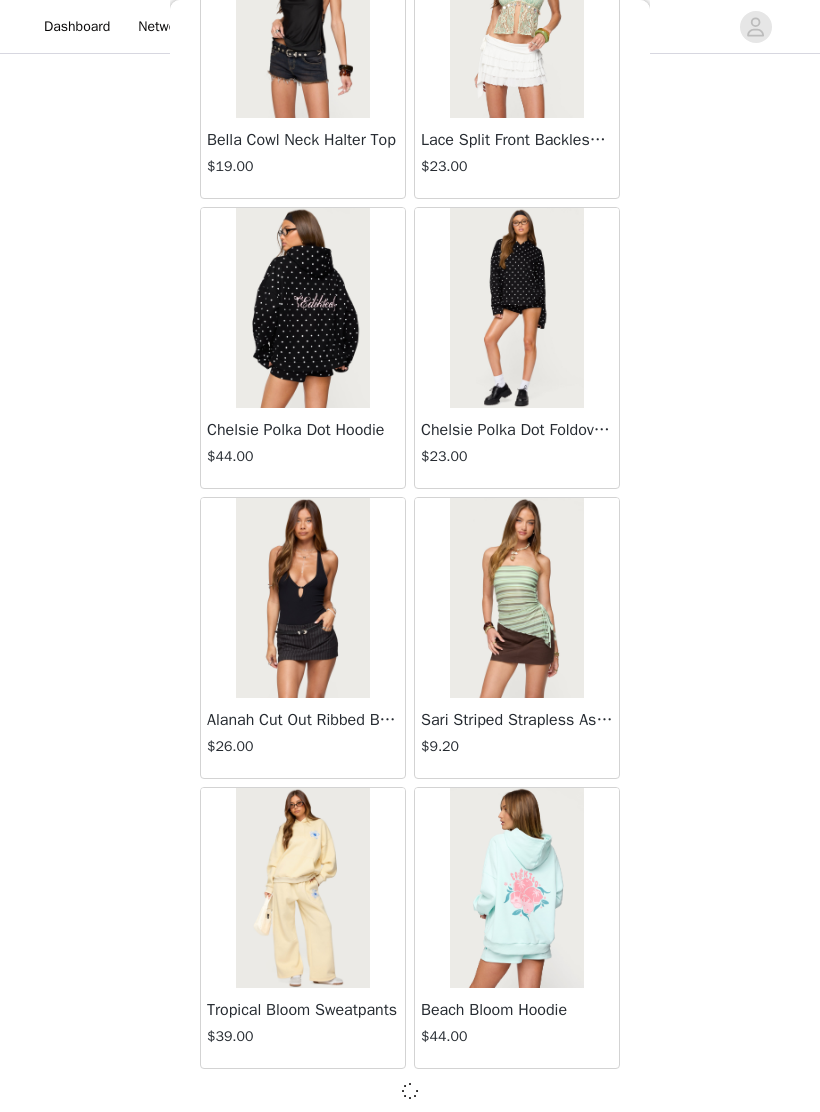 scroll, scrollTop: 13514, scrollLeft: 0, axis: vertical 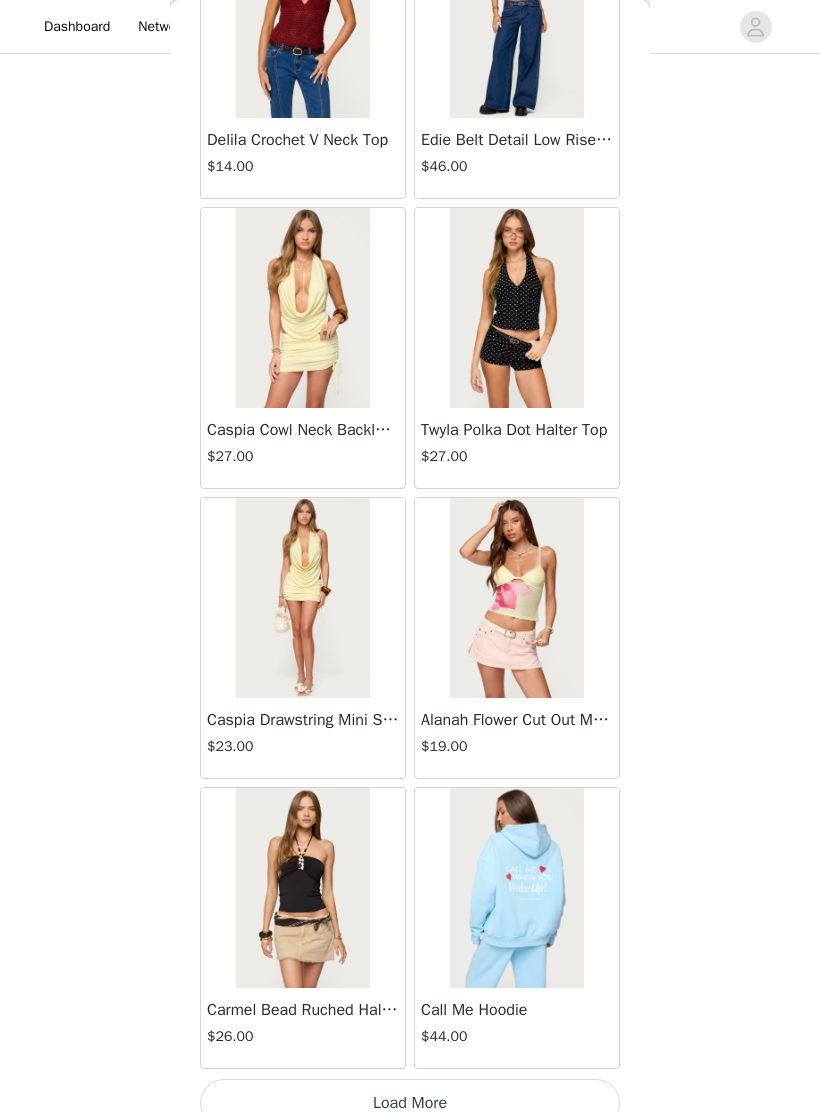 click on "Load More" at bounding box center [410, 1103] 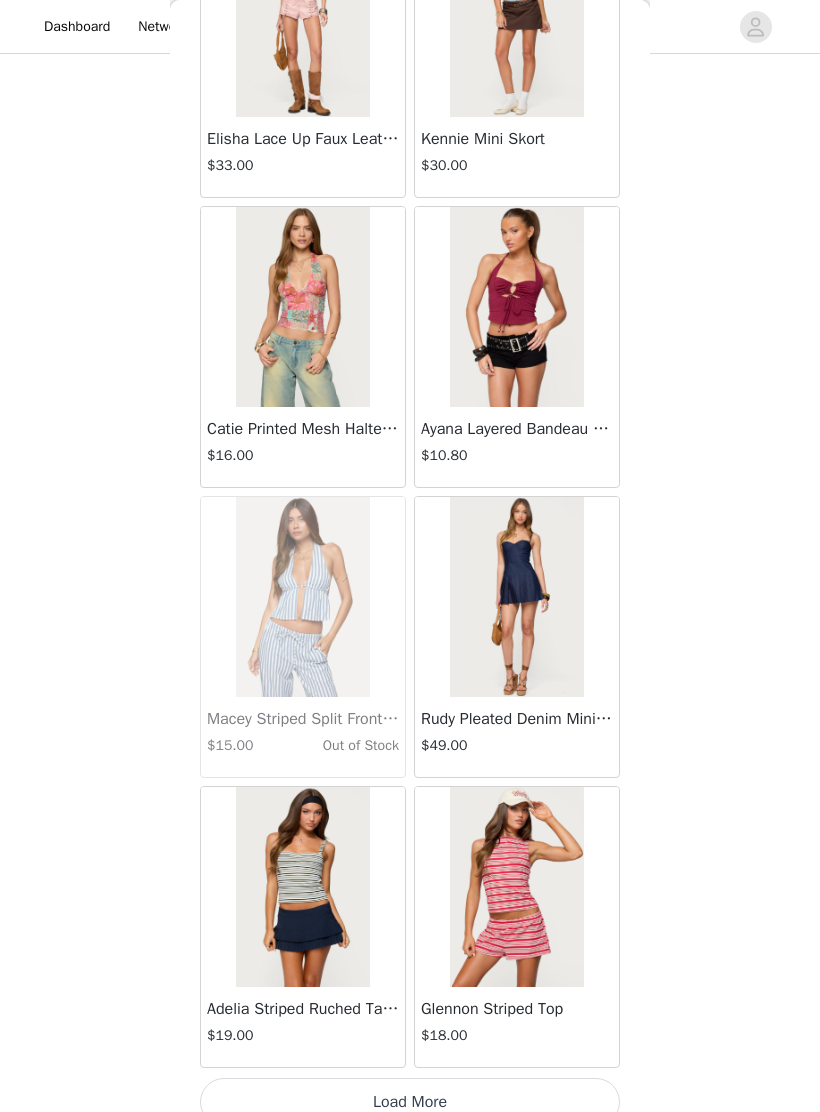 scroll, scrollTop: 19323, scrollLeft: 0, axis: vertical 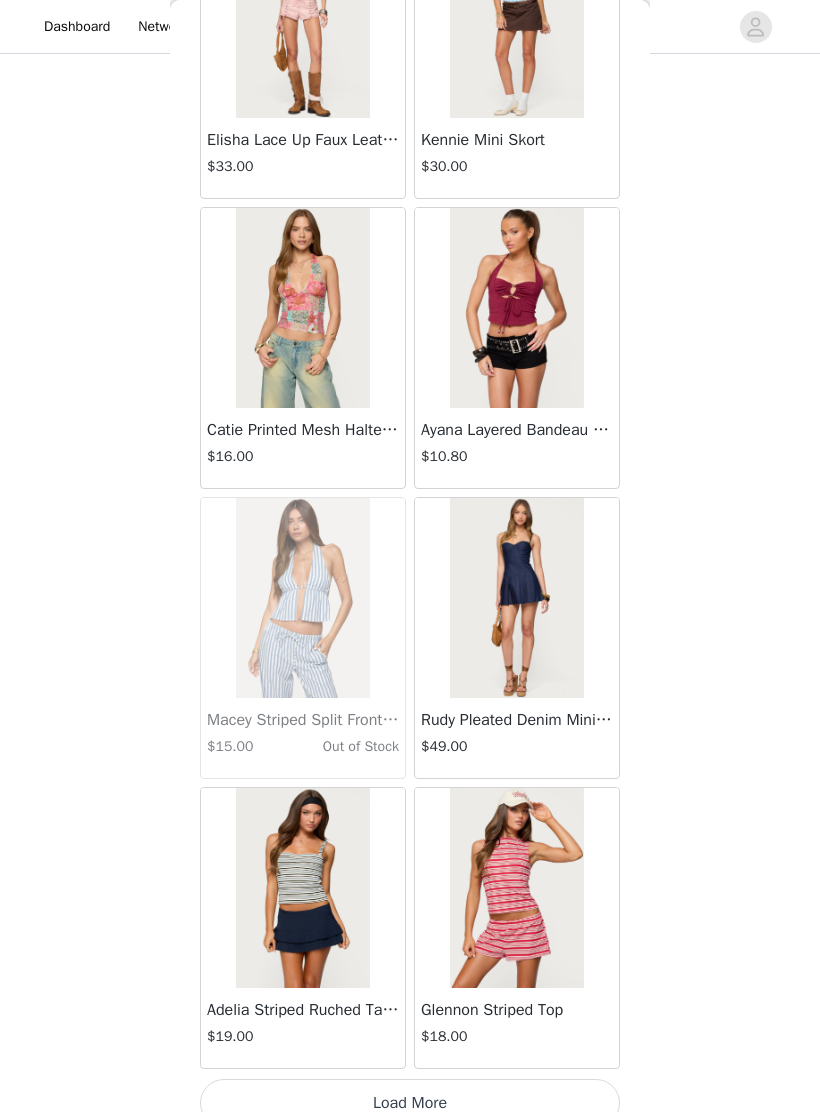 click on "Load More" at bounding box center (410, 1103) 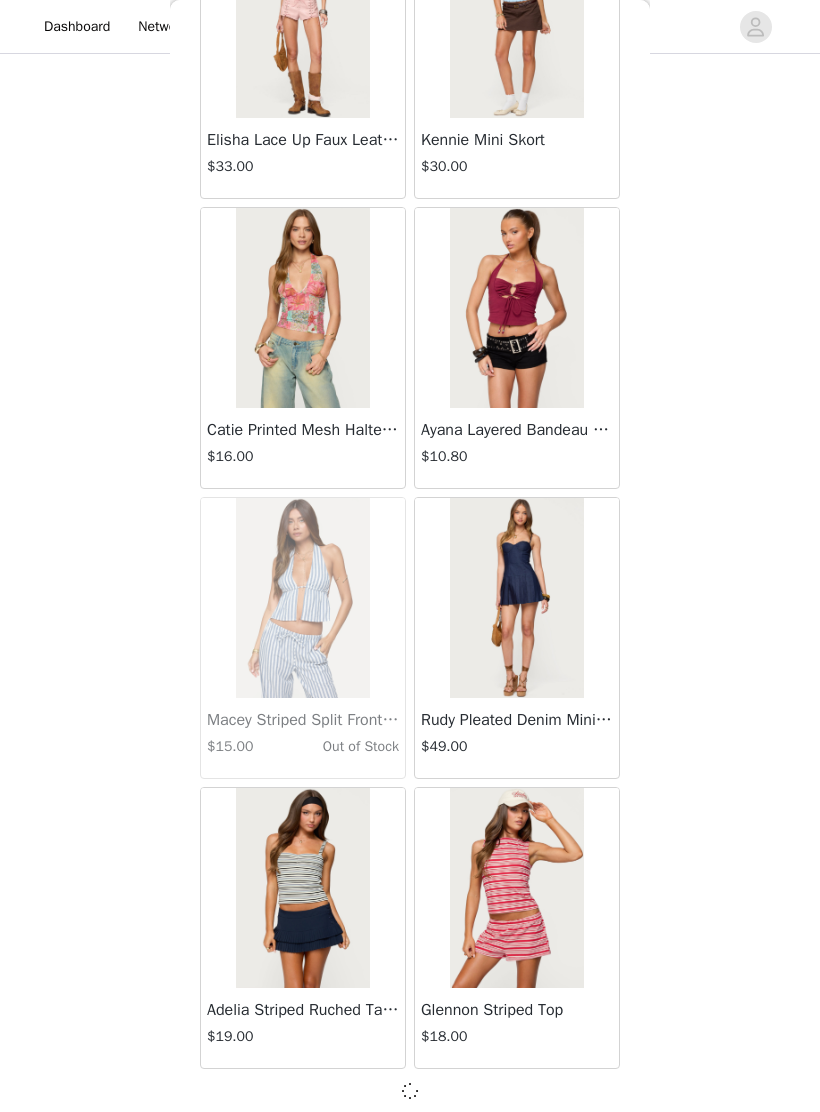 scroll, scrollTop: 19314, scrollLeft: 0, axis: vertical 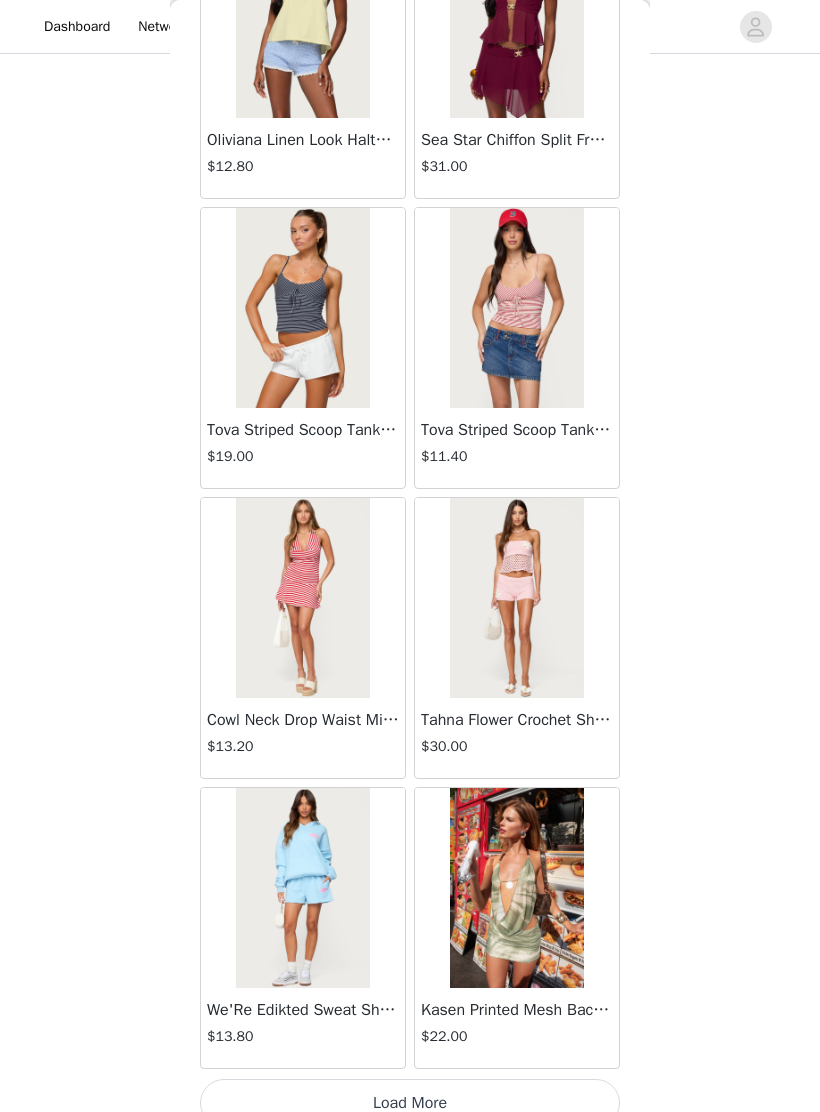 click on "Load More" at bounding box center [410, 1103] 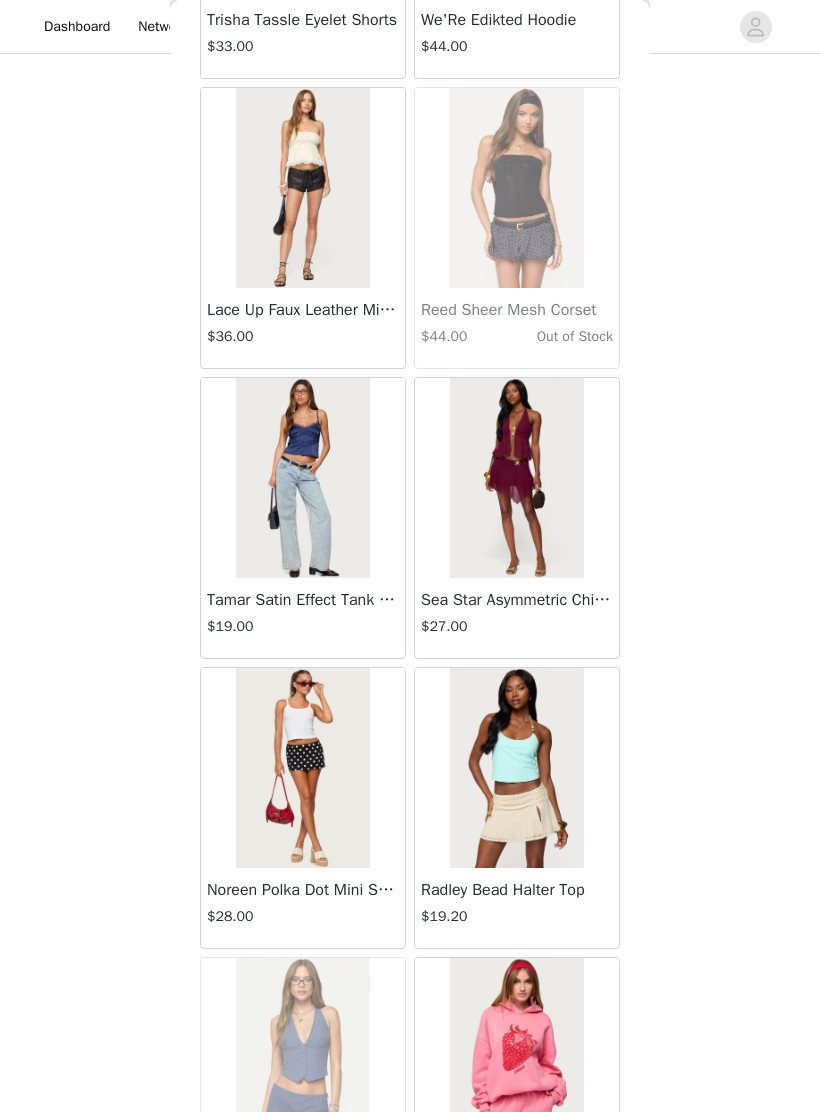 scroll, scrollTop: 24908, scrollLeft: 0, axis: vertical 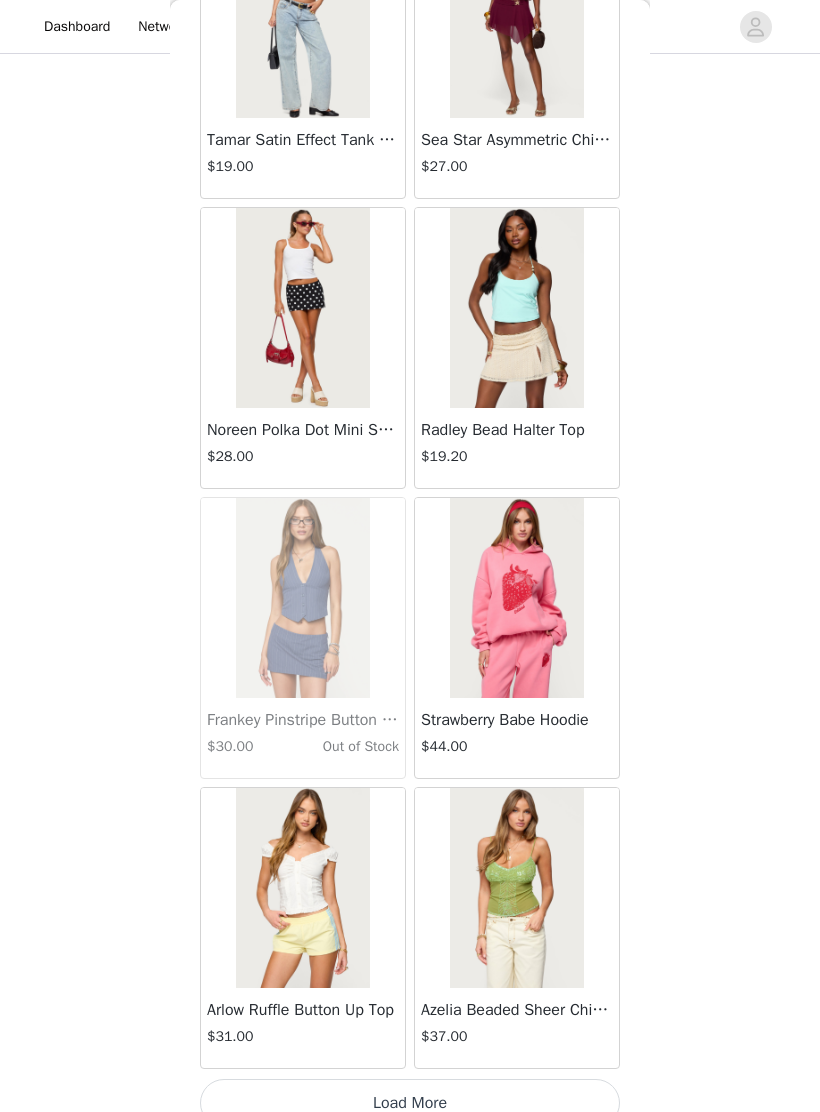 click on "Load More" at bounding box center (410, 1103) 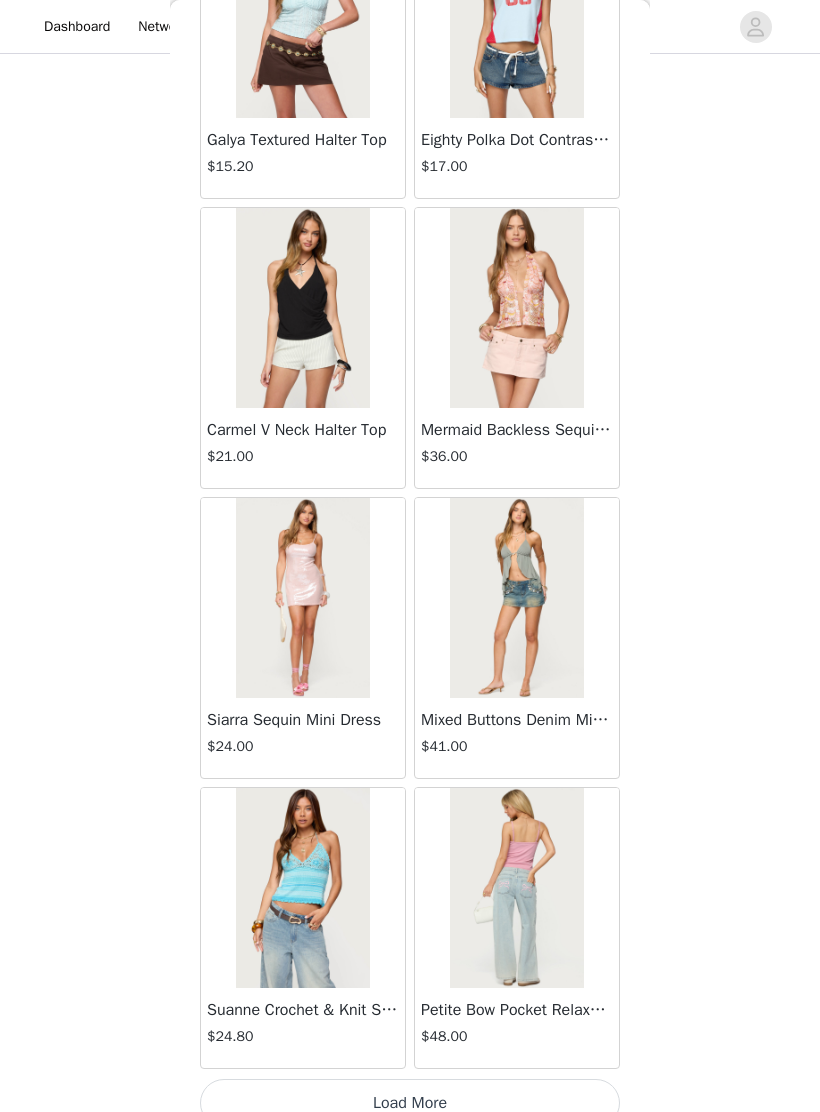 scroll, scrollTop: 28023, scrollLeft: 0, axis: vertical 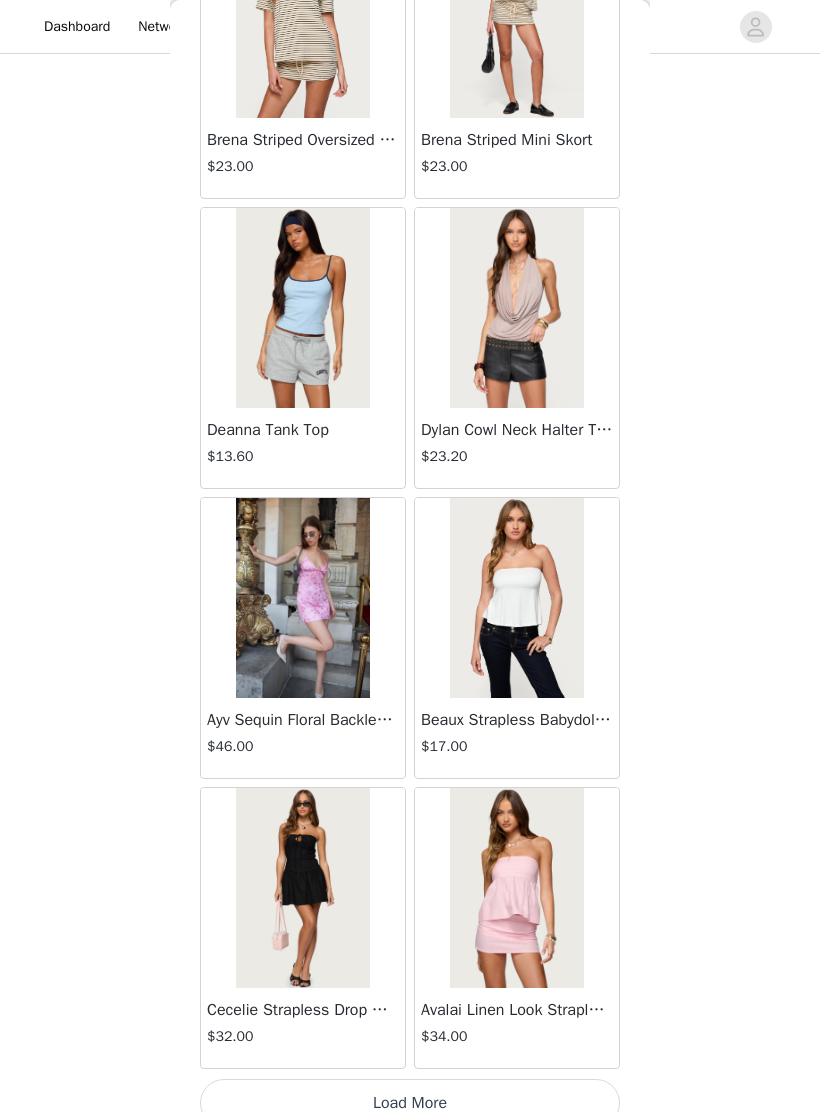 click on "Load More" at bounding box center [410, 1103] 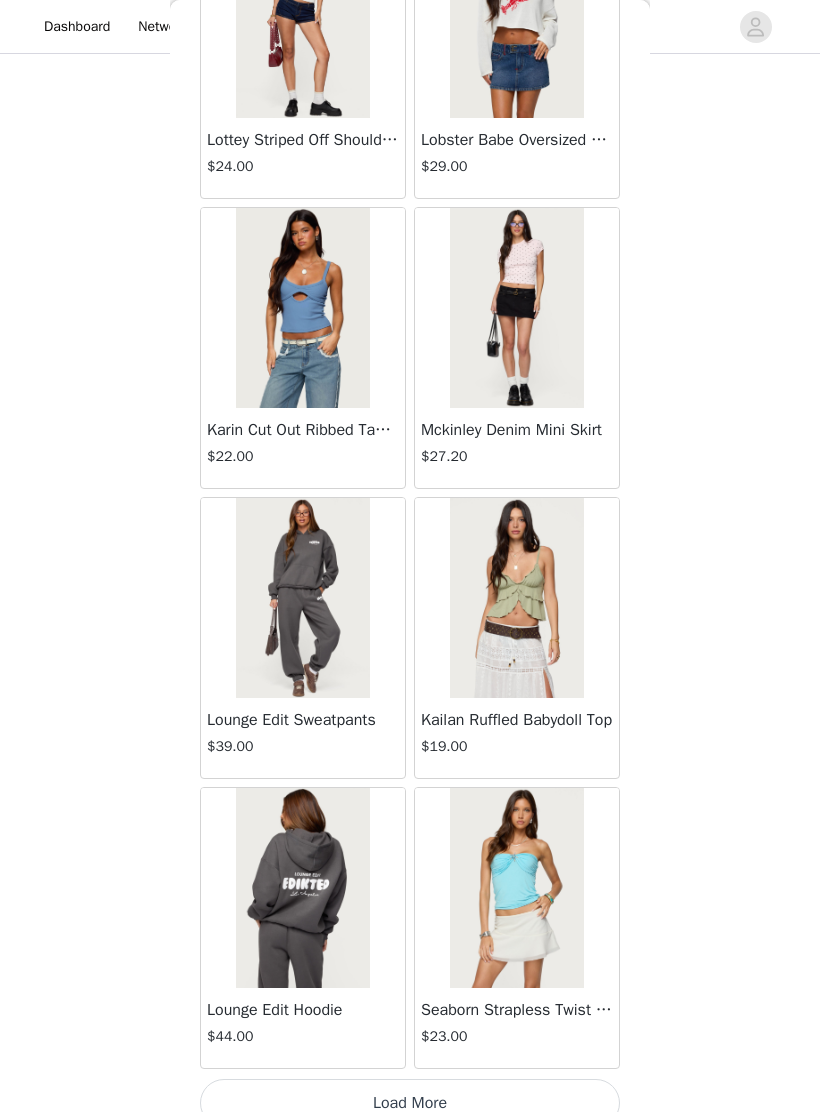 scroll, scrollTop: 33823, scrollLeft: 0, axis: vertical 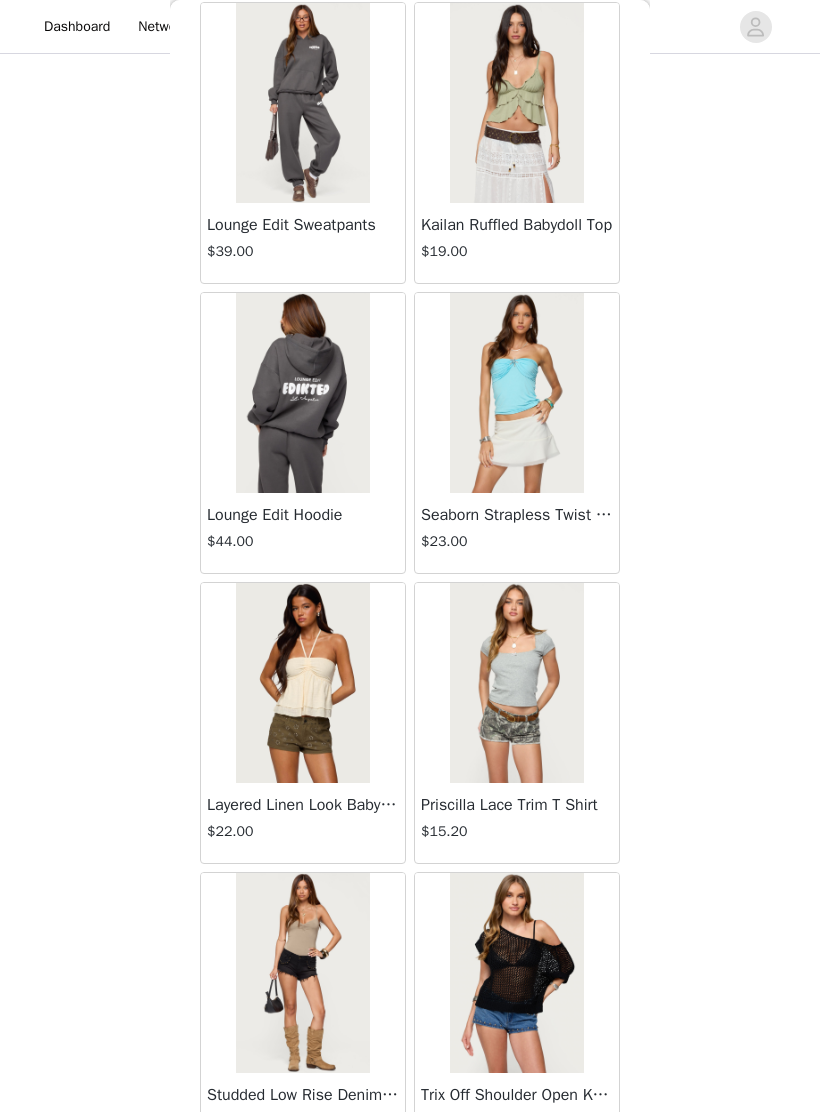 click at bounding box center [302, 683] 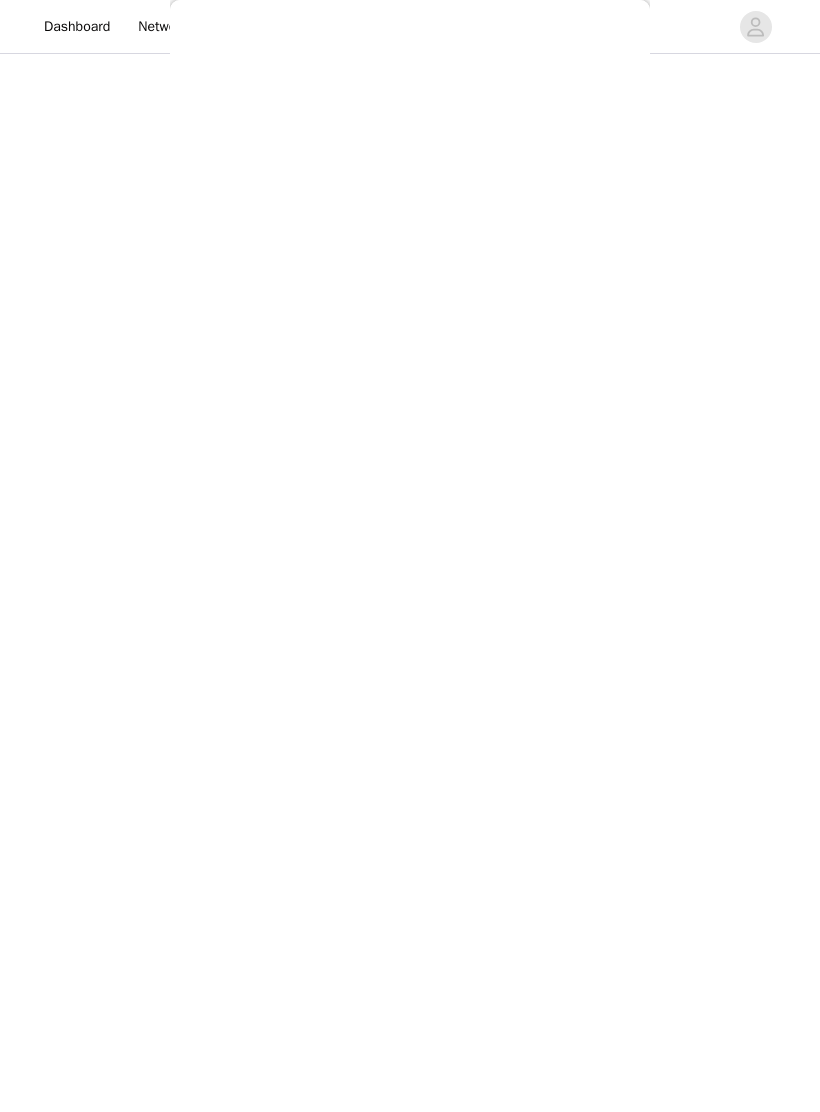 scroll, scrollTop: 0, scrollLeft: 0, axis: both 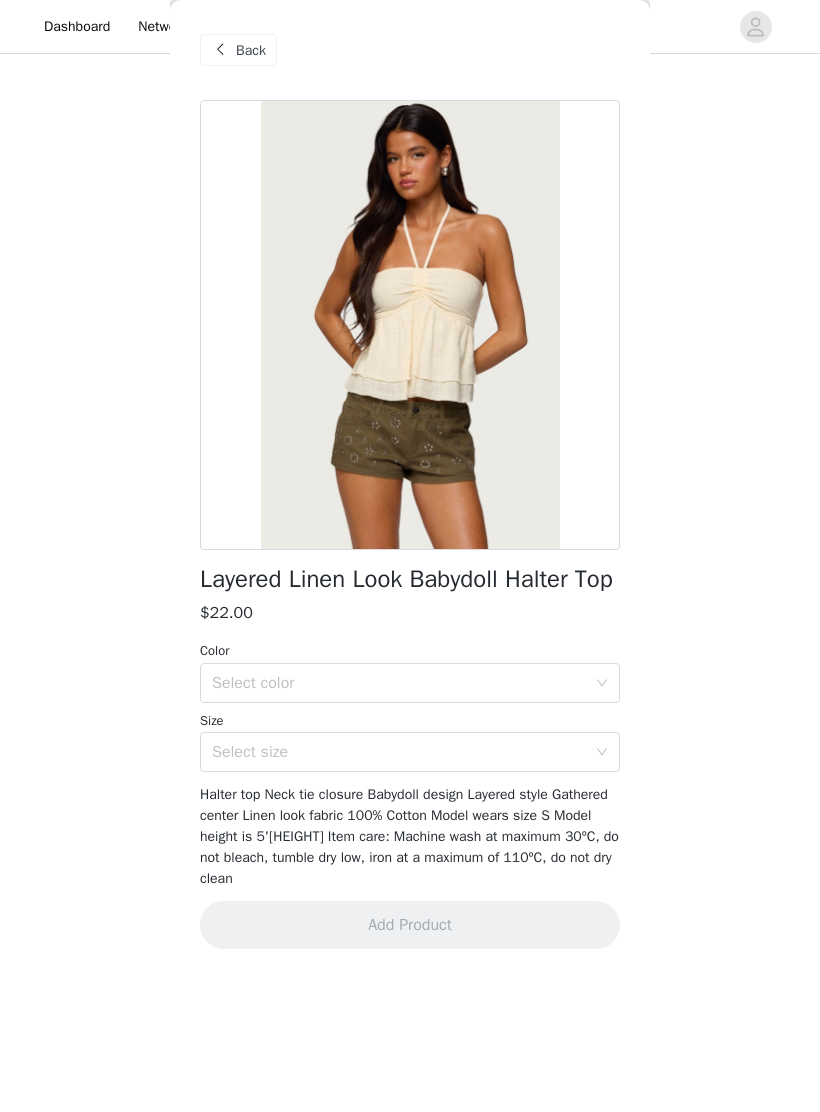 click on "Select color" at bounding box center (399, 683) 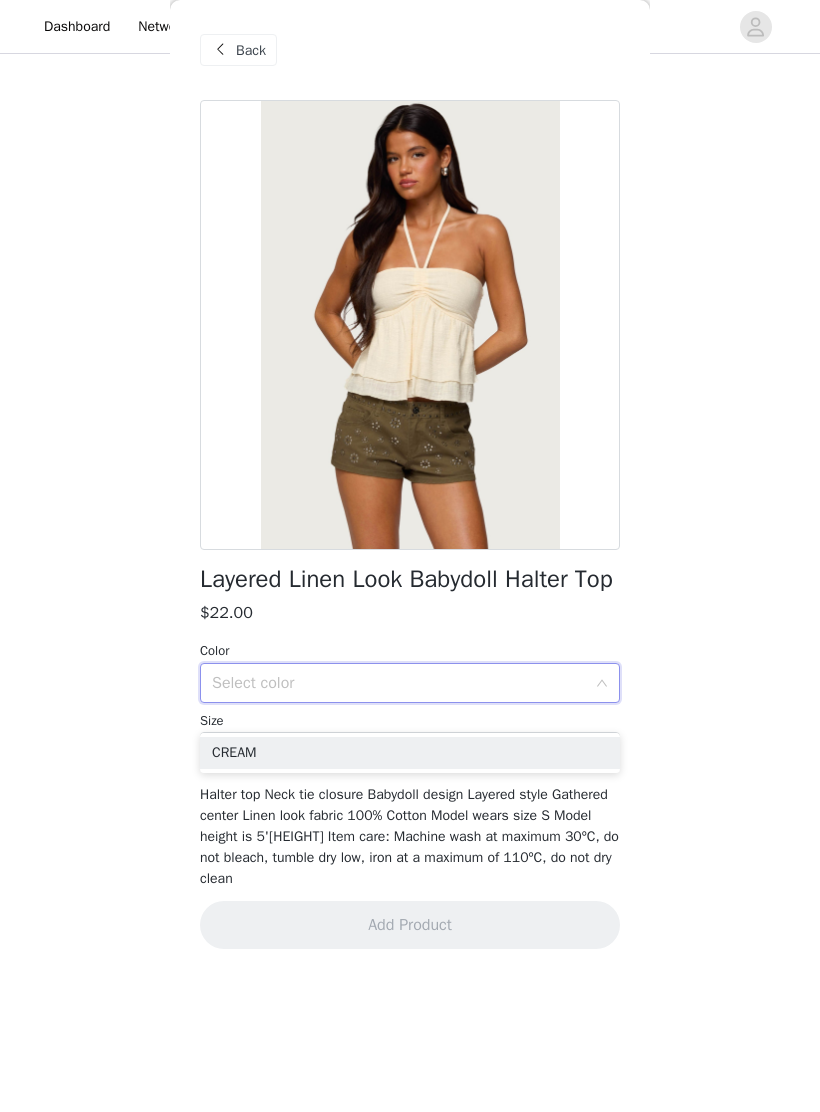 click on "CREAM" at bounding box center (410, 753) 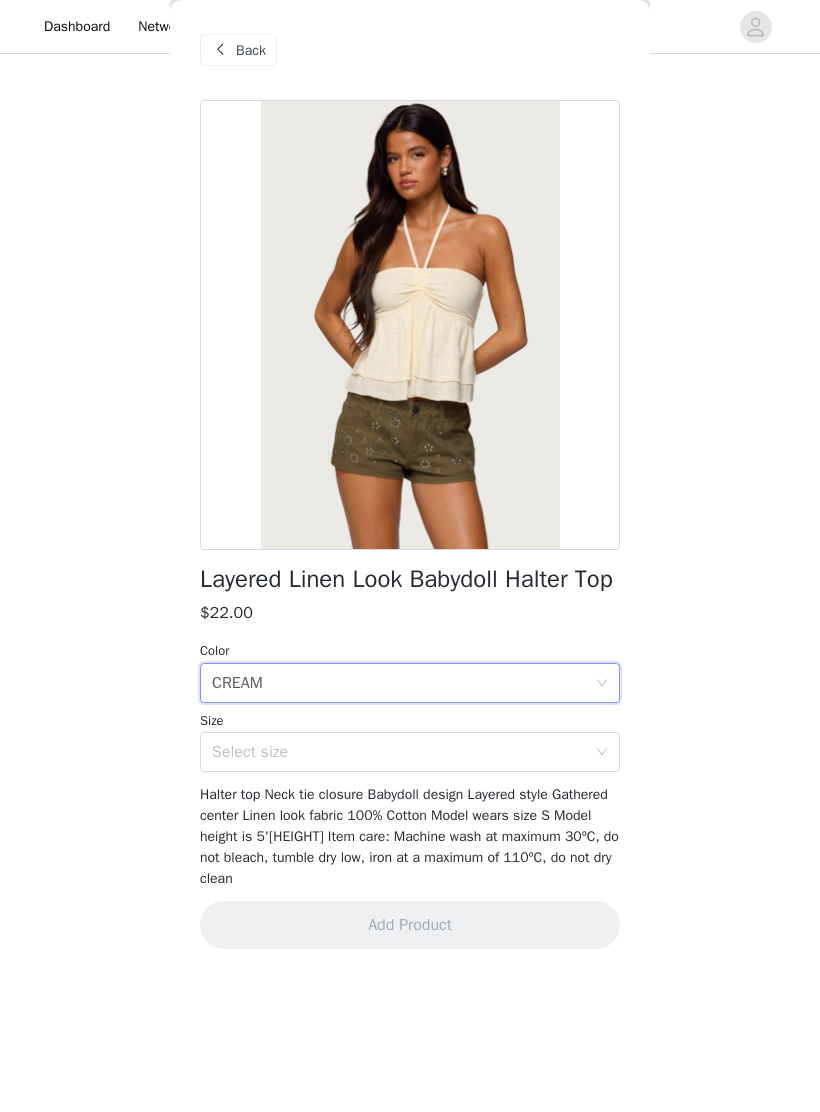 click on "Select size" at bounding box center [399, 752] 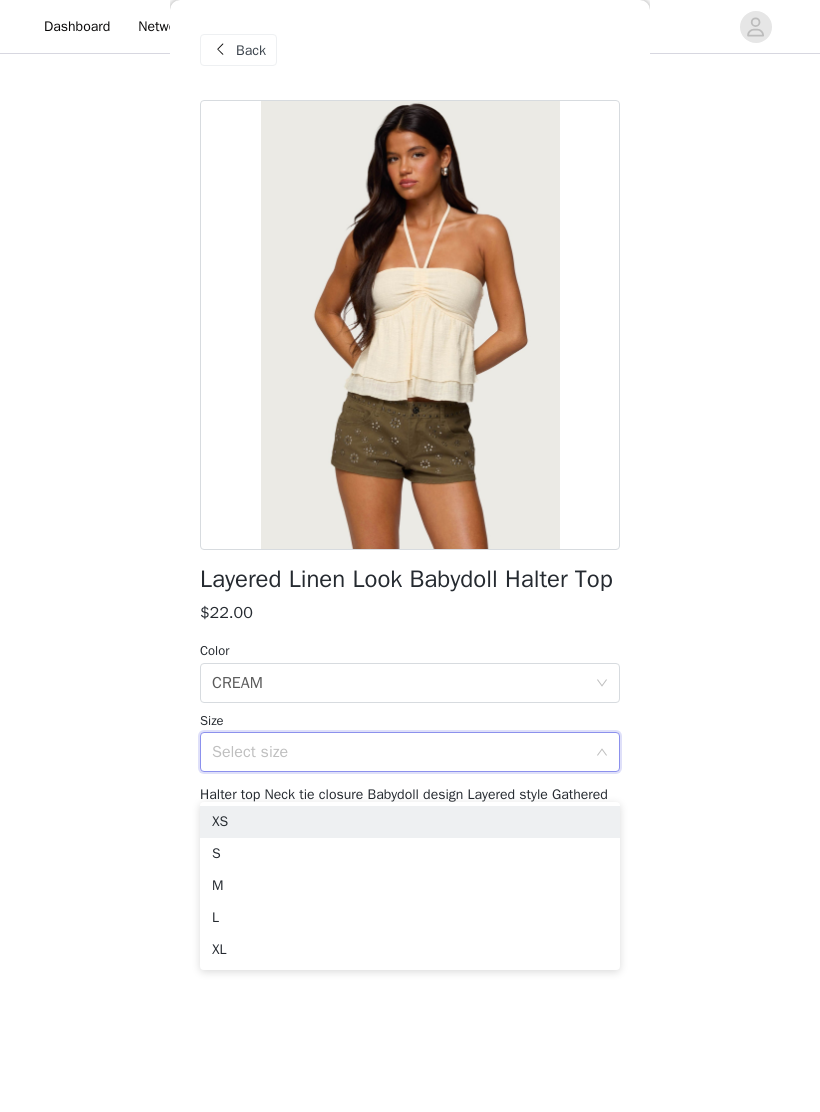 click on "XS" at bounding box center (410, 822) 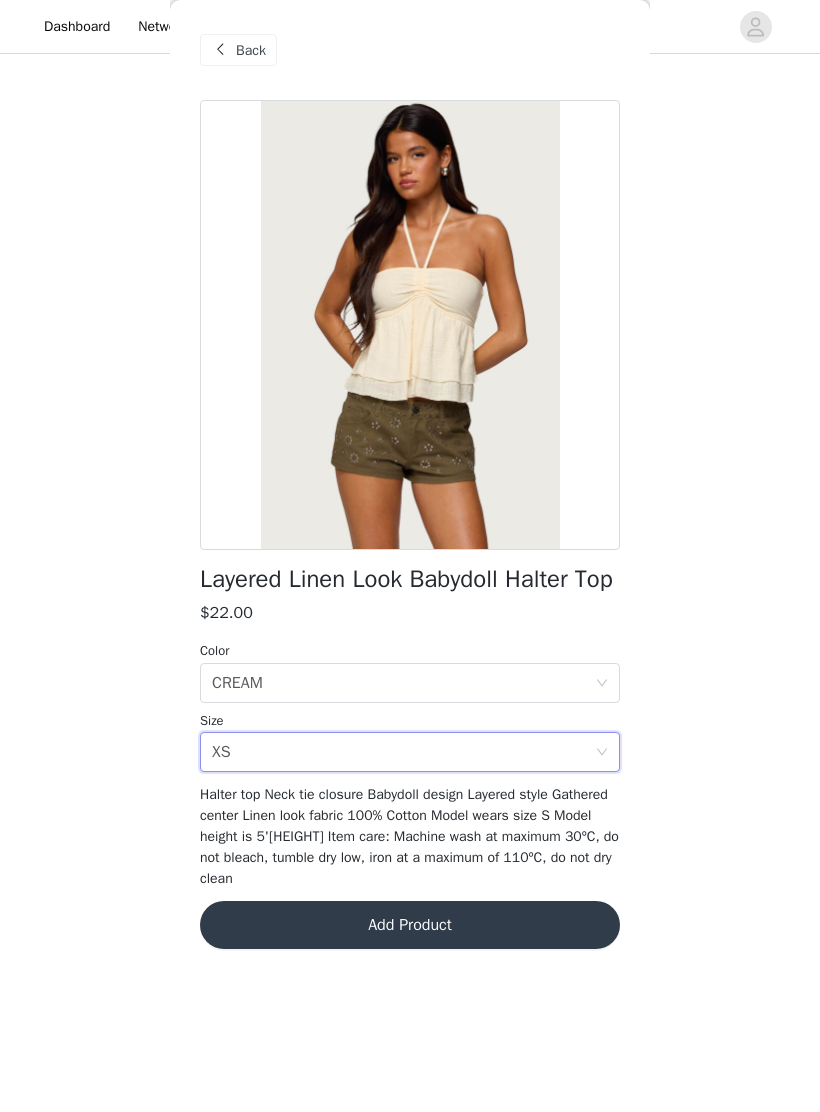 click on "Add Product" at bounding box center [410, 925] 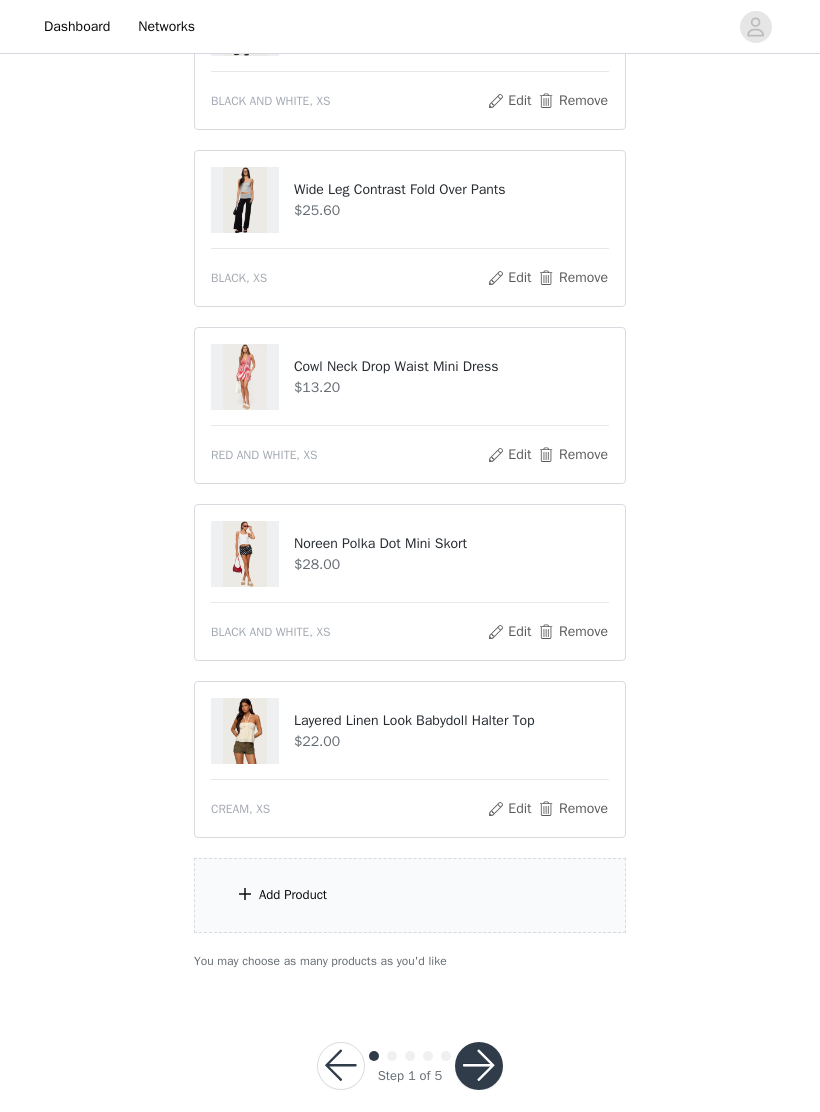 scroll, scrollTop: 657, scrollLeft: 0, axis: vertical 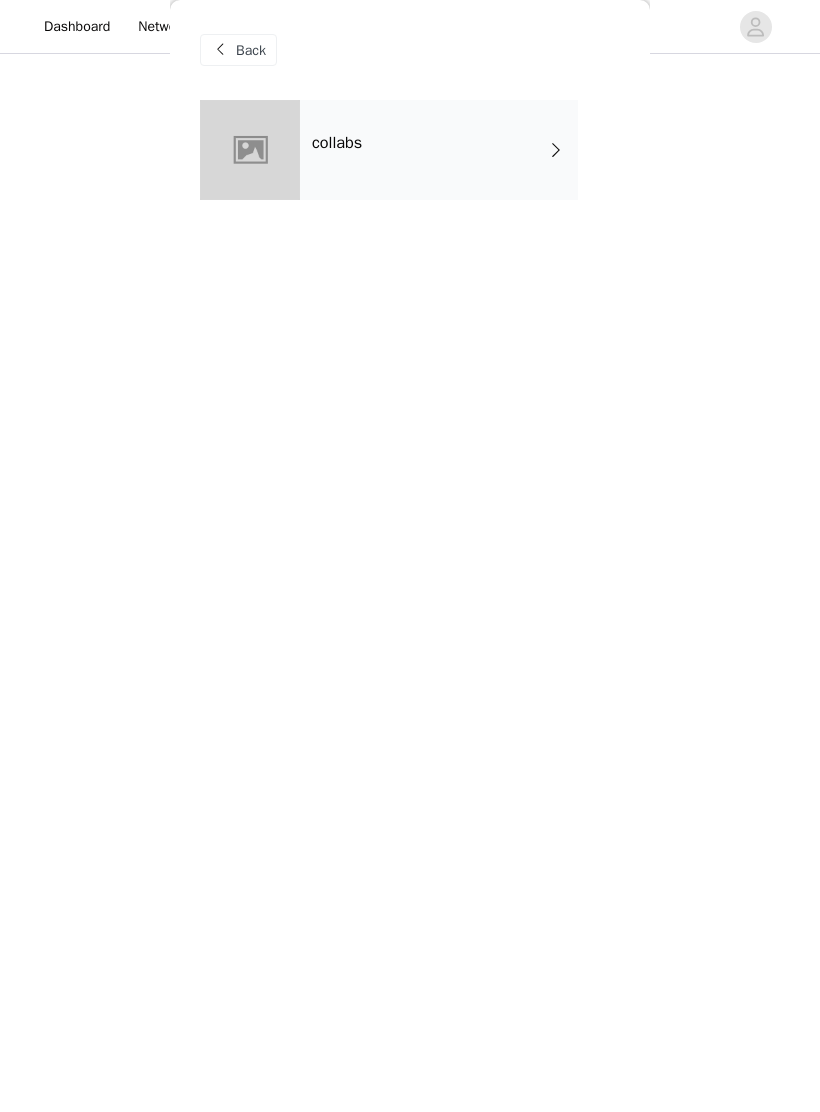 click on "collabs" at bounding box center (439, 150) 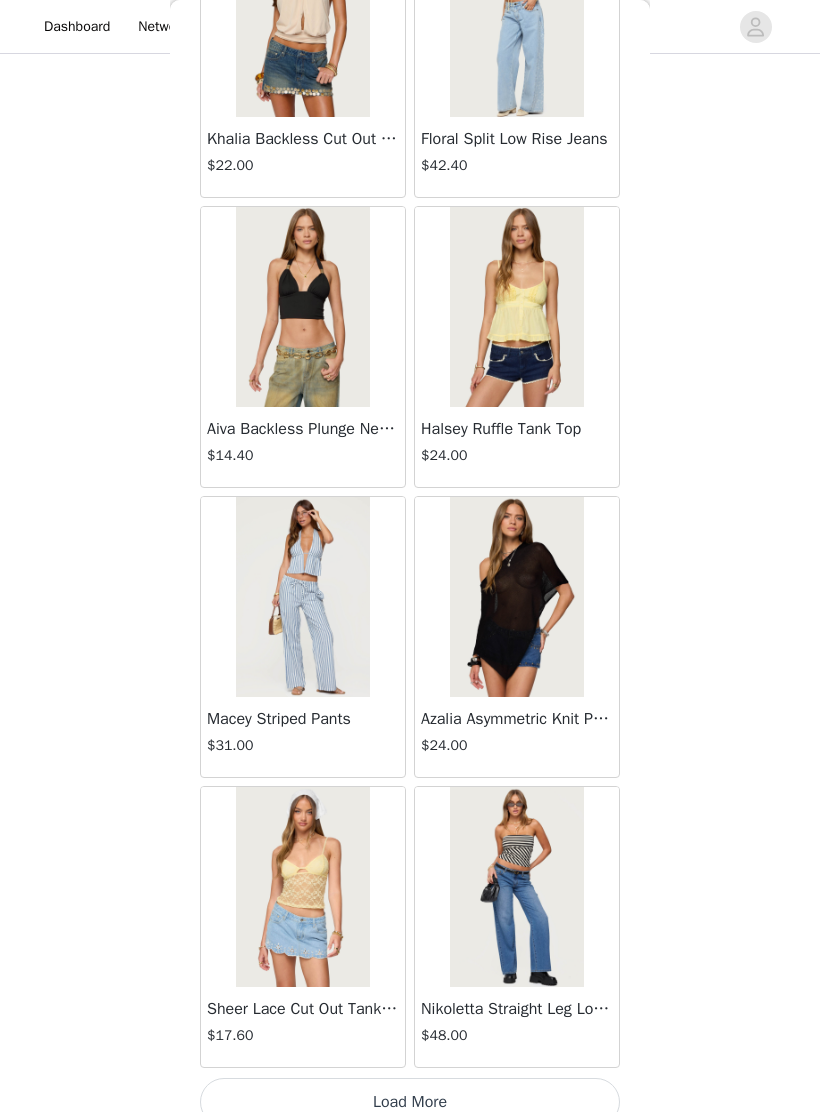 click on "Load More" at bounding box center (410, 1102) 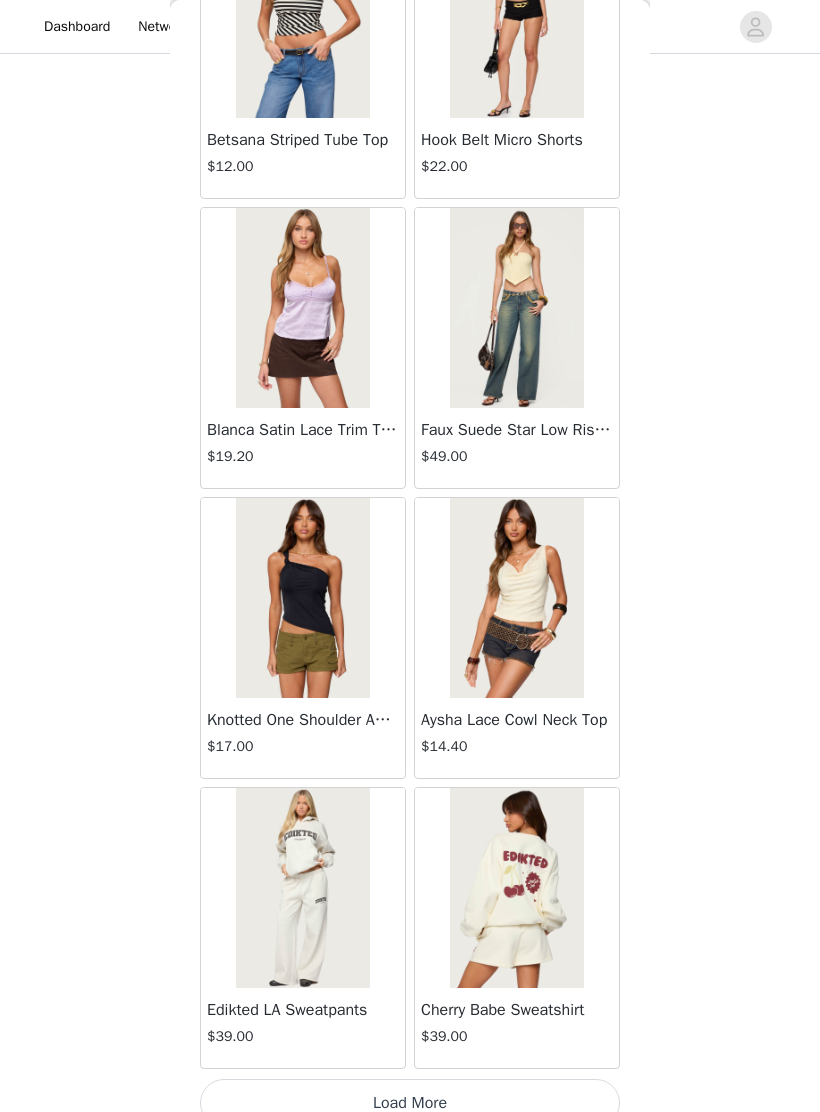 click on "Load More" at bounding box center (410, 1103) 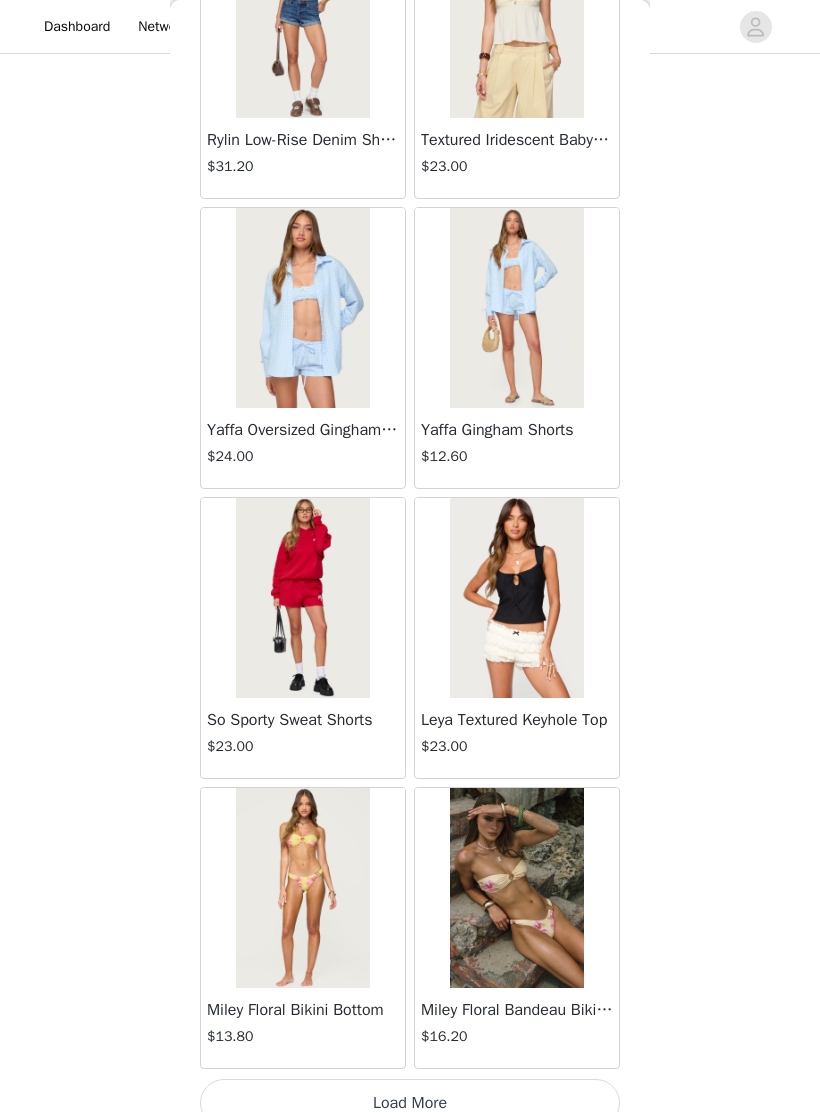 click on "Load More" at bounding box center (410, 1103) 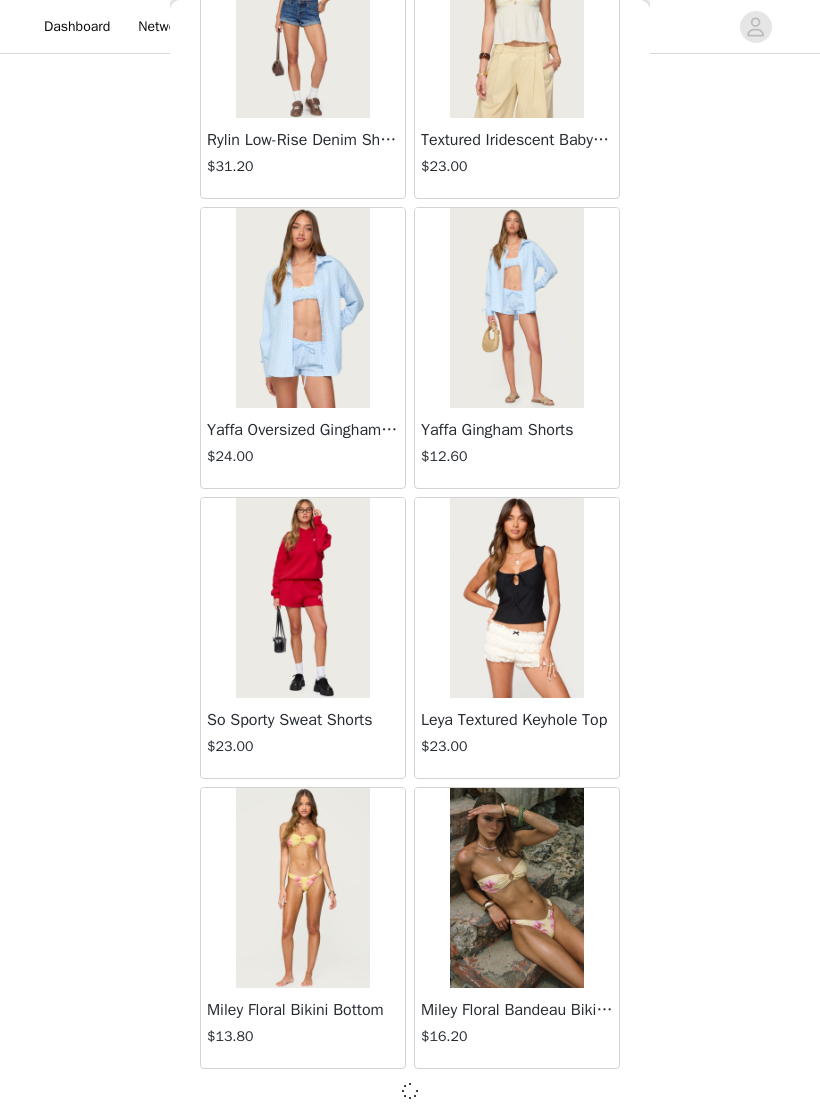 scroll, scrollTop: 7714, scrollLeft: 0, axis: vertical 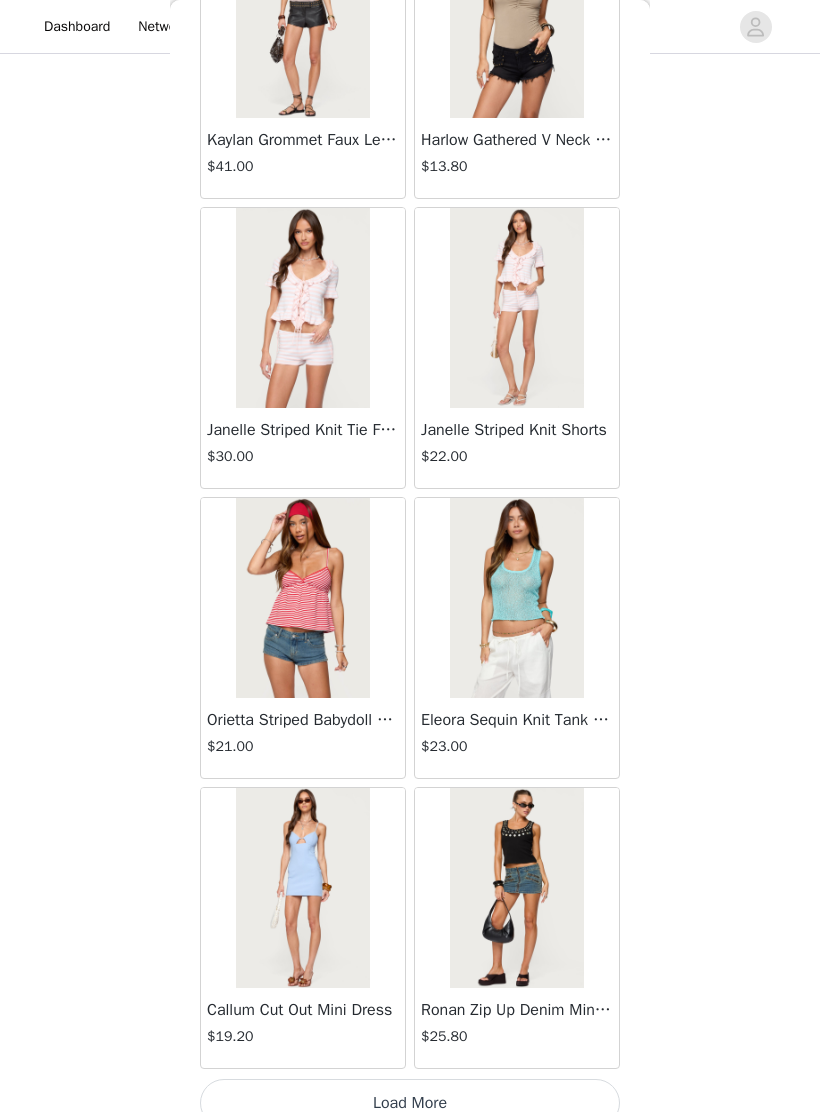 click on "Load More" at bounding box center (410, 1103) 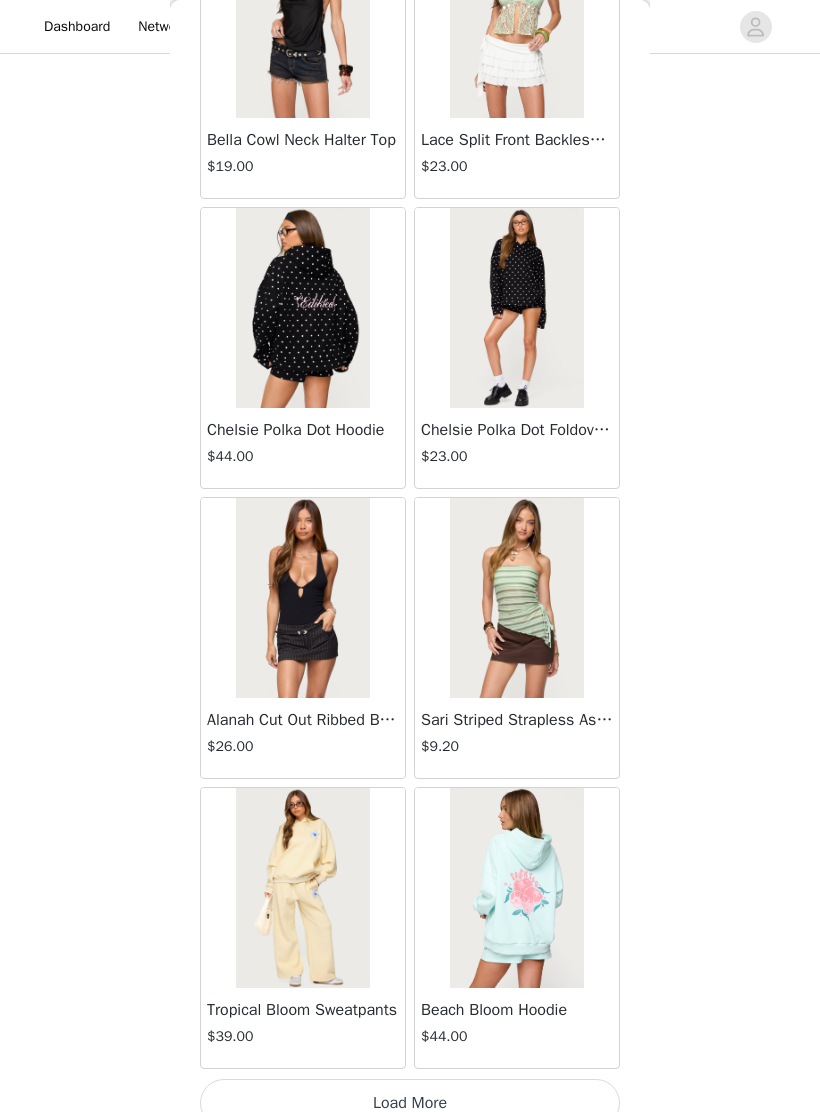 click on "Load More" at bounding box center [410, 1103] 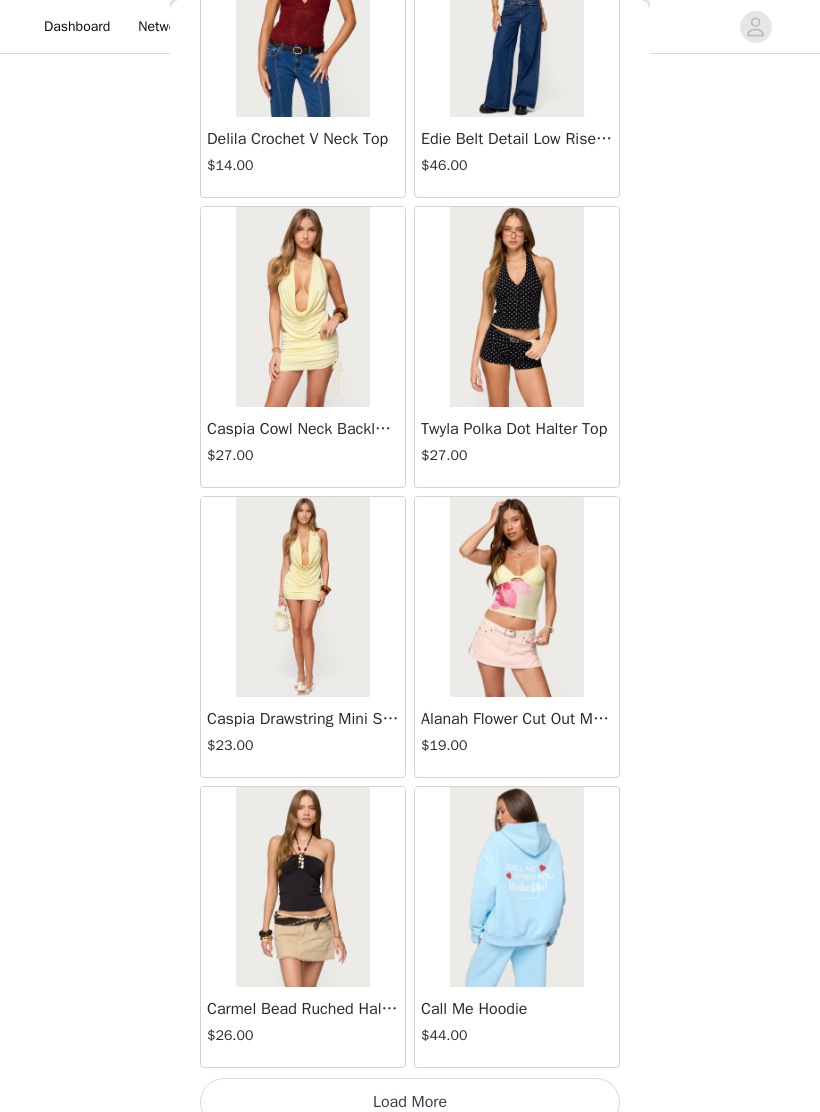 scroll, scrollTop: 16423, scrollLeft: 0, axis: vertical 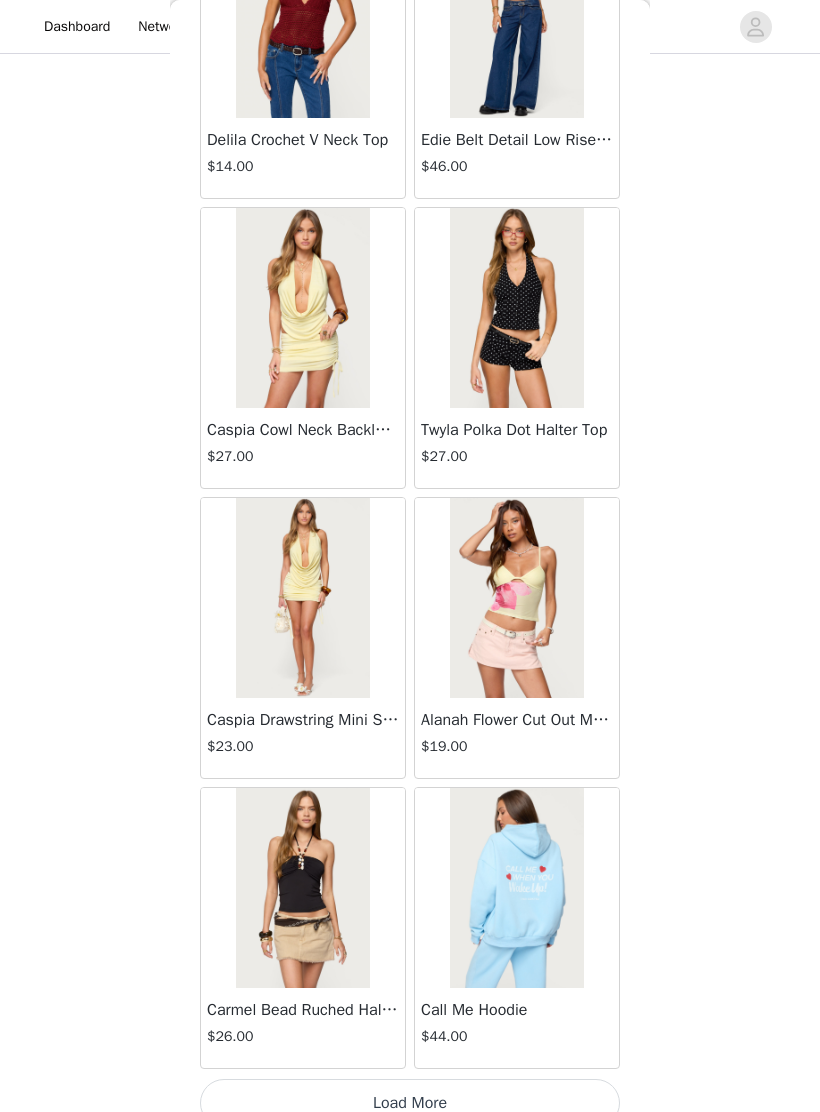 click on "Call Me Hoodie   $44.00" at bounding box center [517, 928] 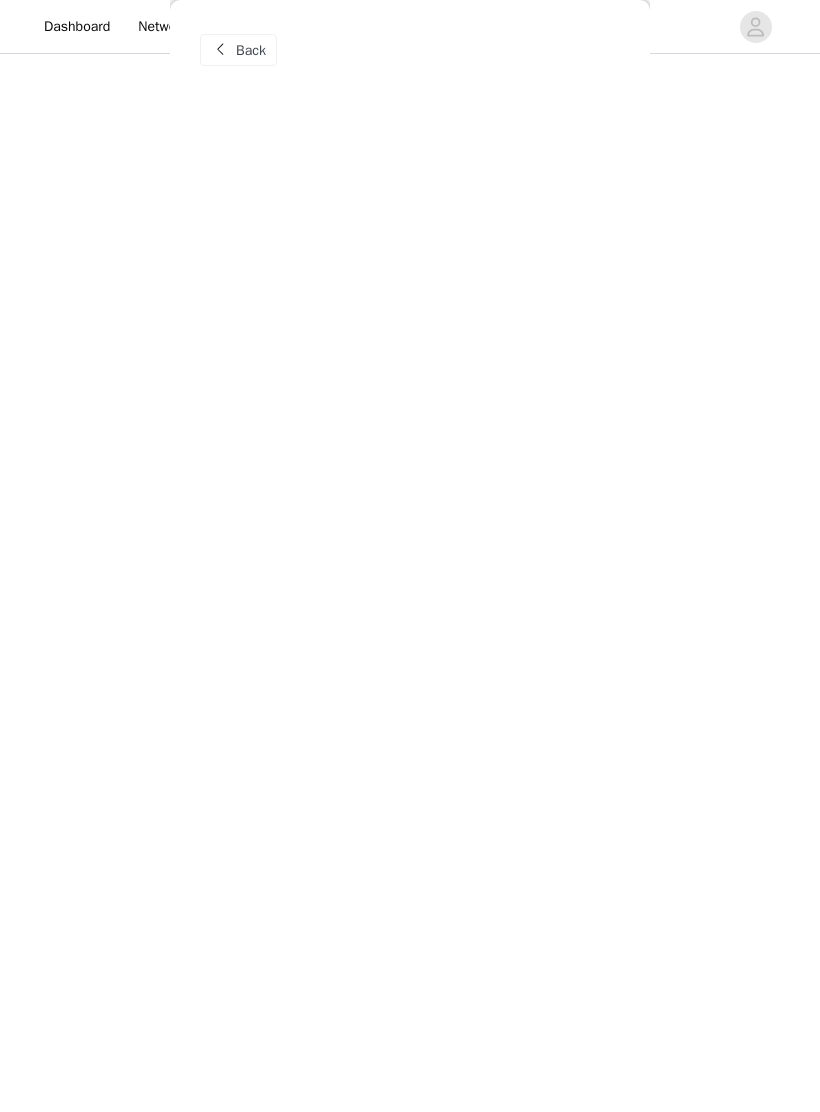 scroll, scrollTop: 0, scrollLeft: 0, axis: both 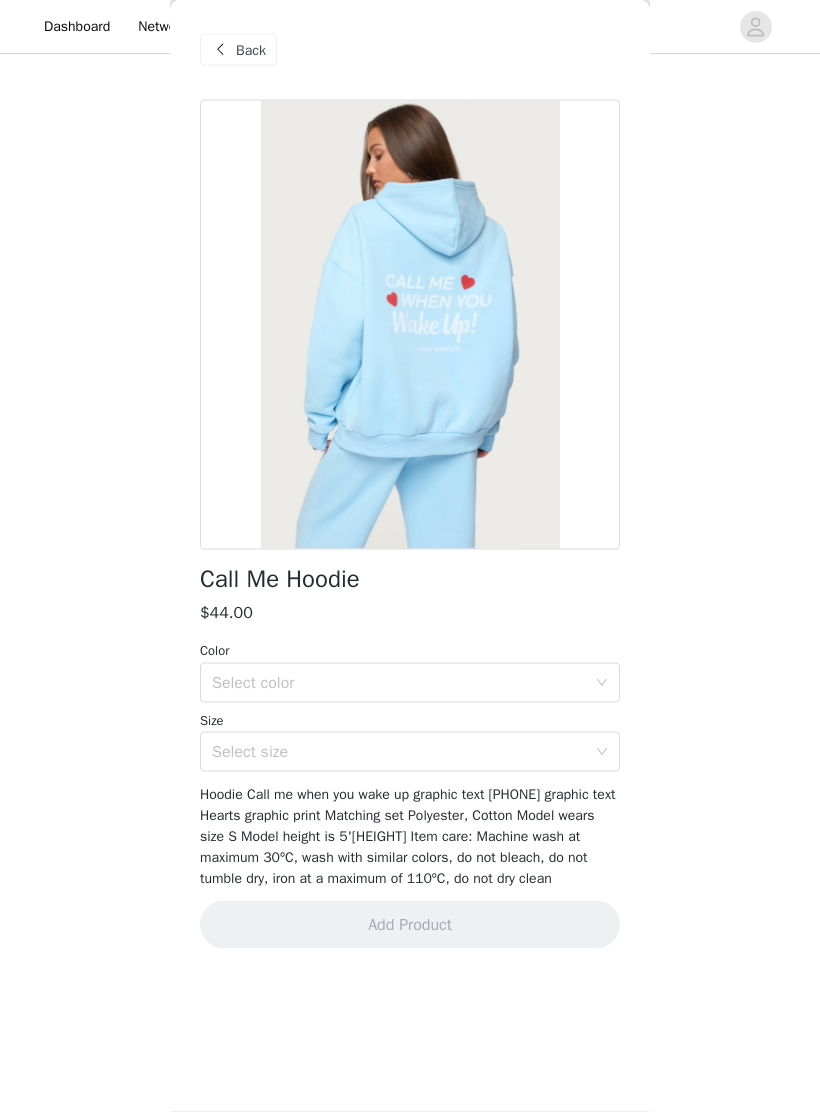 click on "Back" at bounding box center (251, 50) 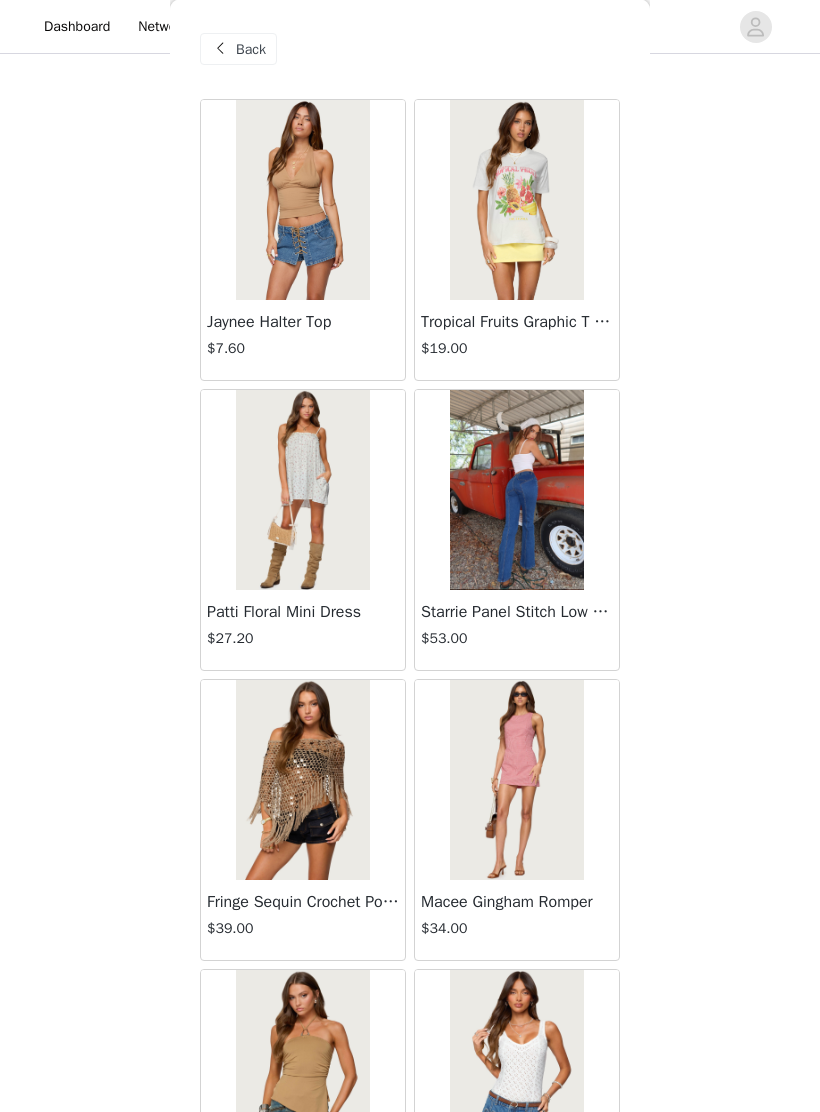 scroll, scrollTop: 657, scrollLeft: 0, axis: vertical 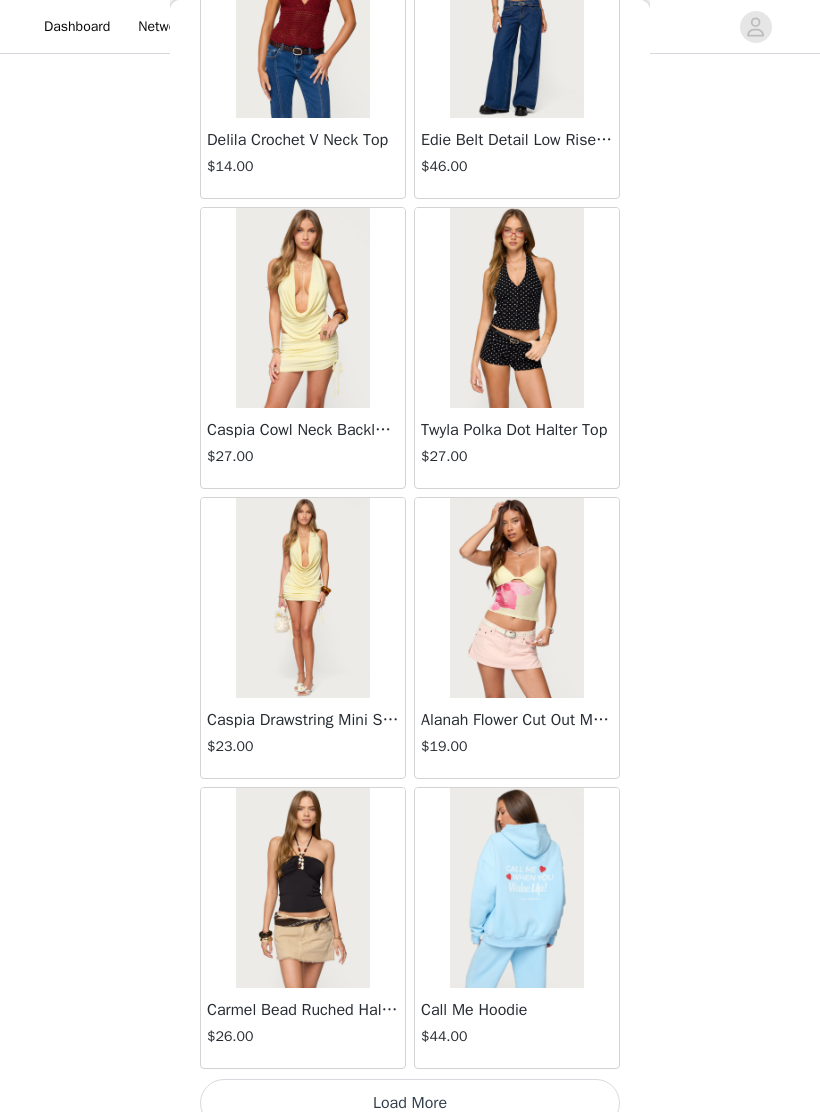 click on "Load More" at bounding box center (410, 1103) 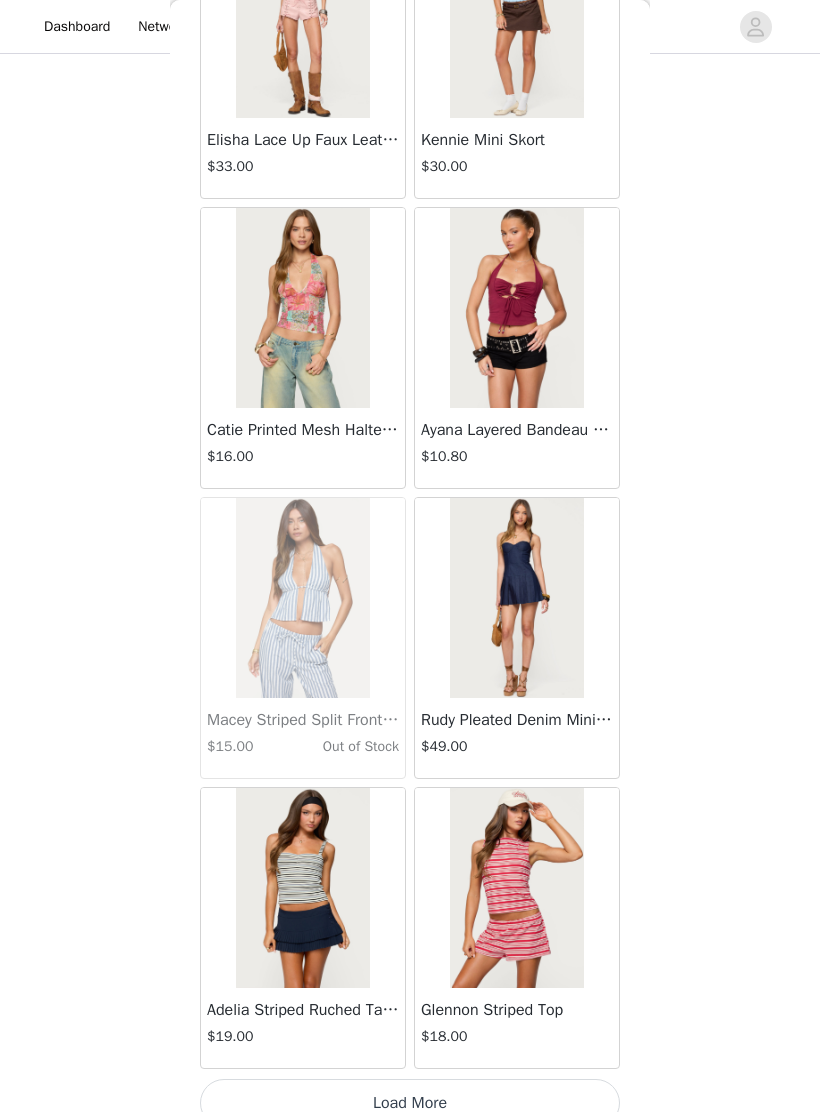 click on "Load More" at bounding box center (410, 1103) 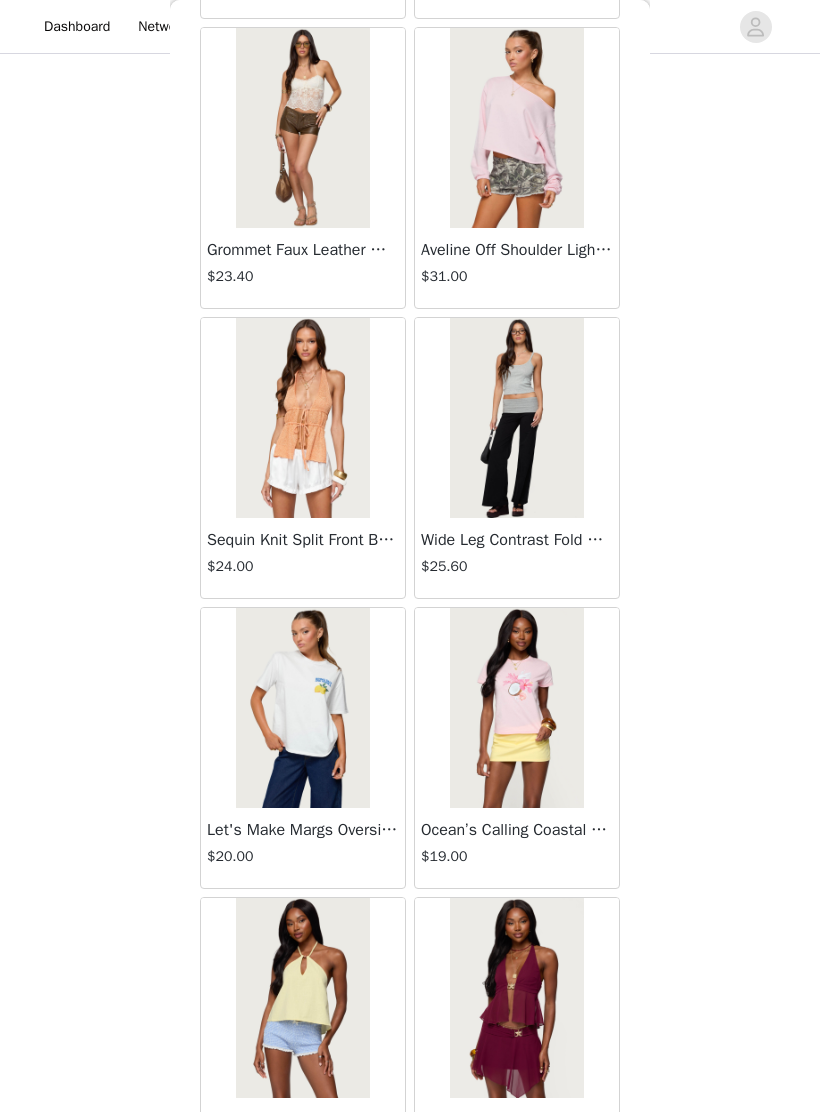 scroll, scrollTop: 21252, scrollLeft: 0, axis: vertical 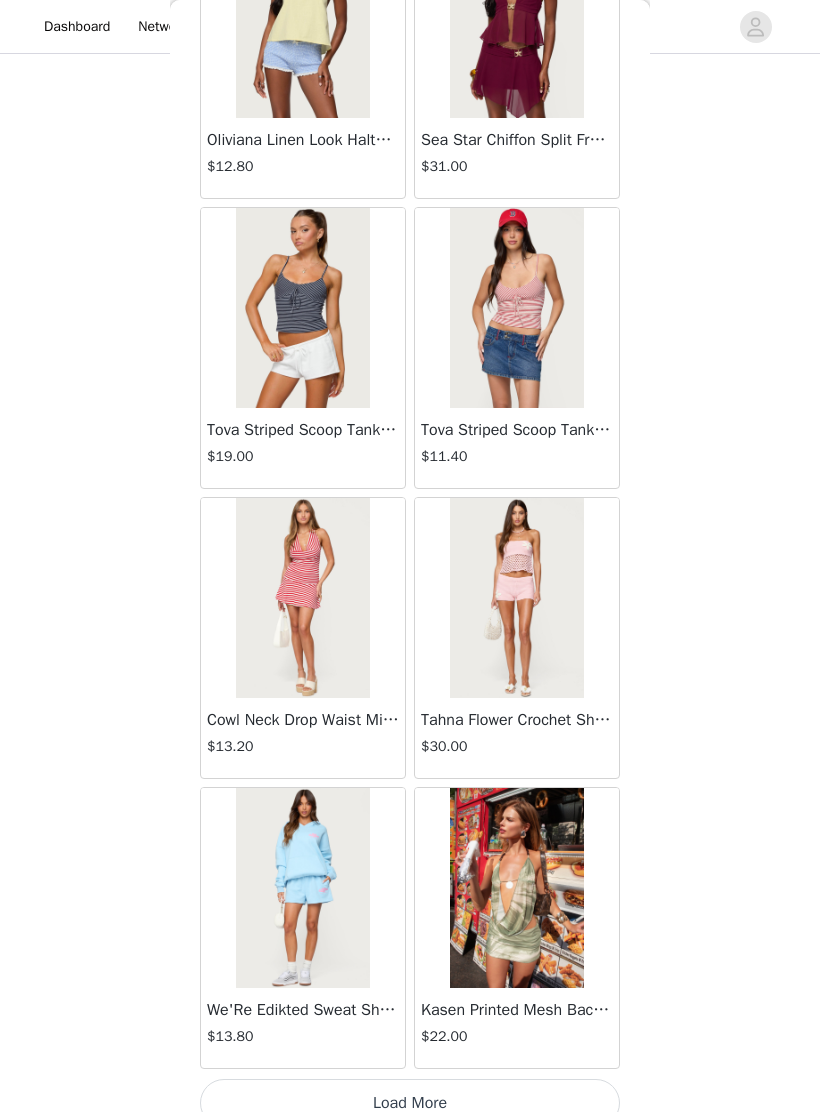 click on "Load More" at bounding box center (410, 1103) 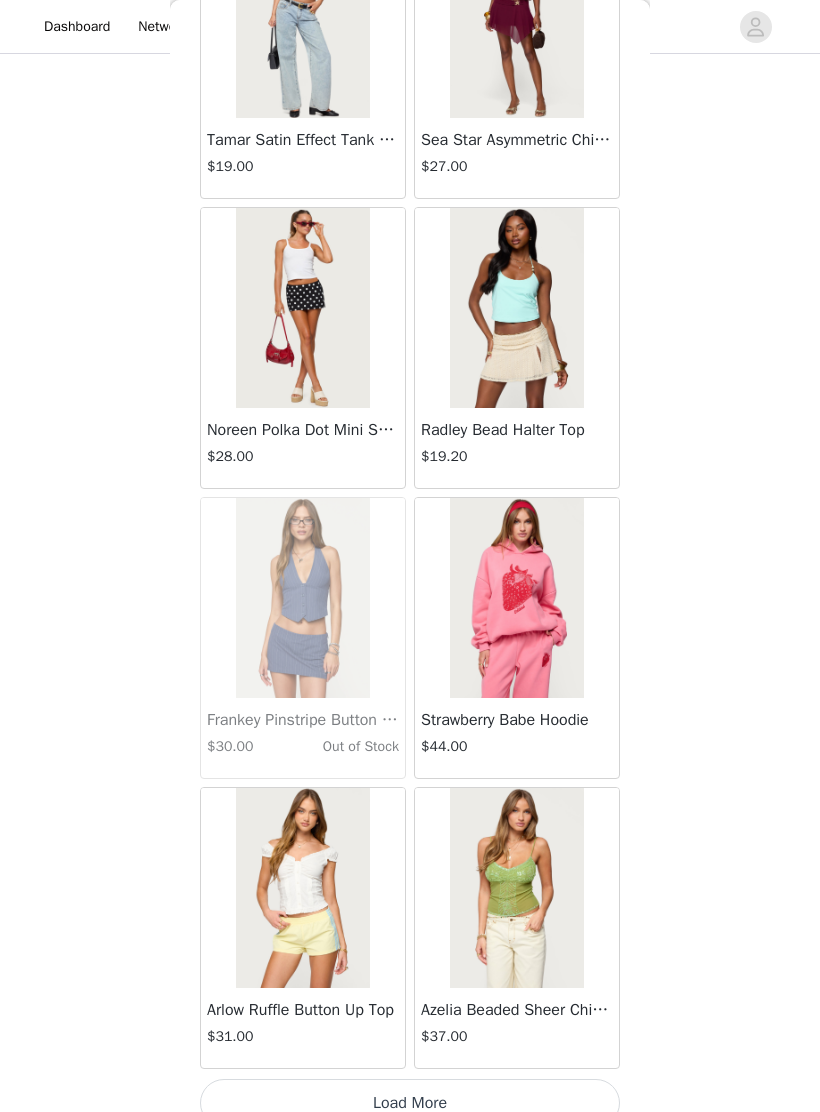 click on "Load More" at bounding box center (410, 1103) 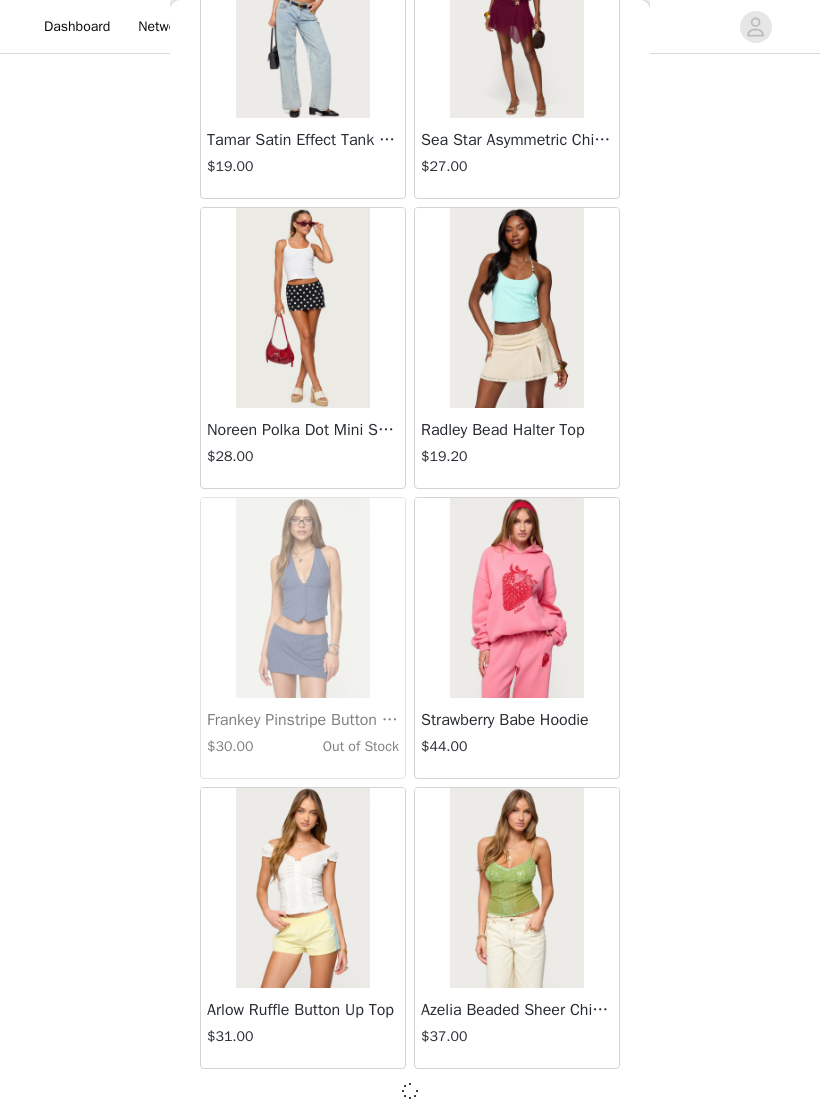 scroll, scrollTop: 25114, scrollLeft: 0, axis: vertical 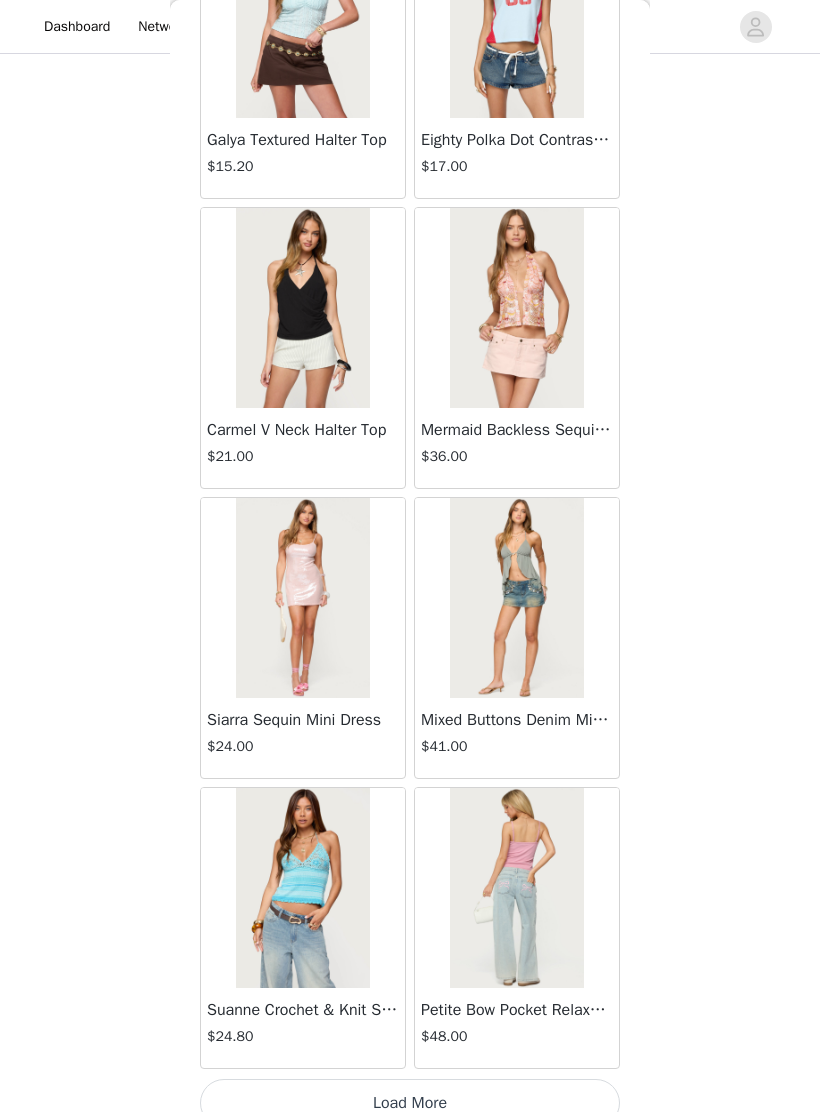 click on "Load More" at bounding box center (410, 1103) 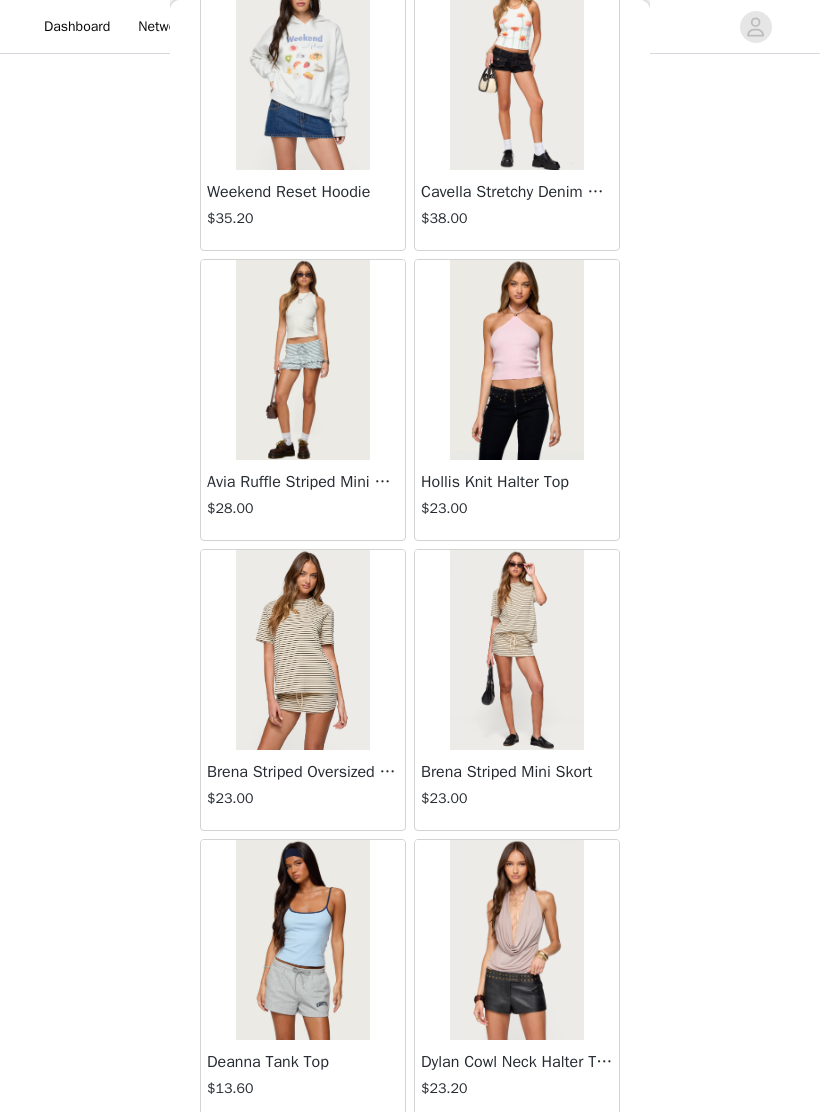 scroll, scrollTop: 30294, scrollLeft: 0, axis: vertical 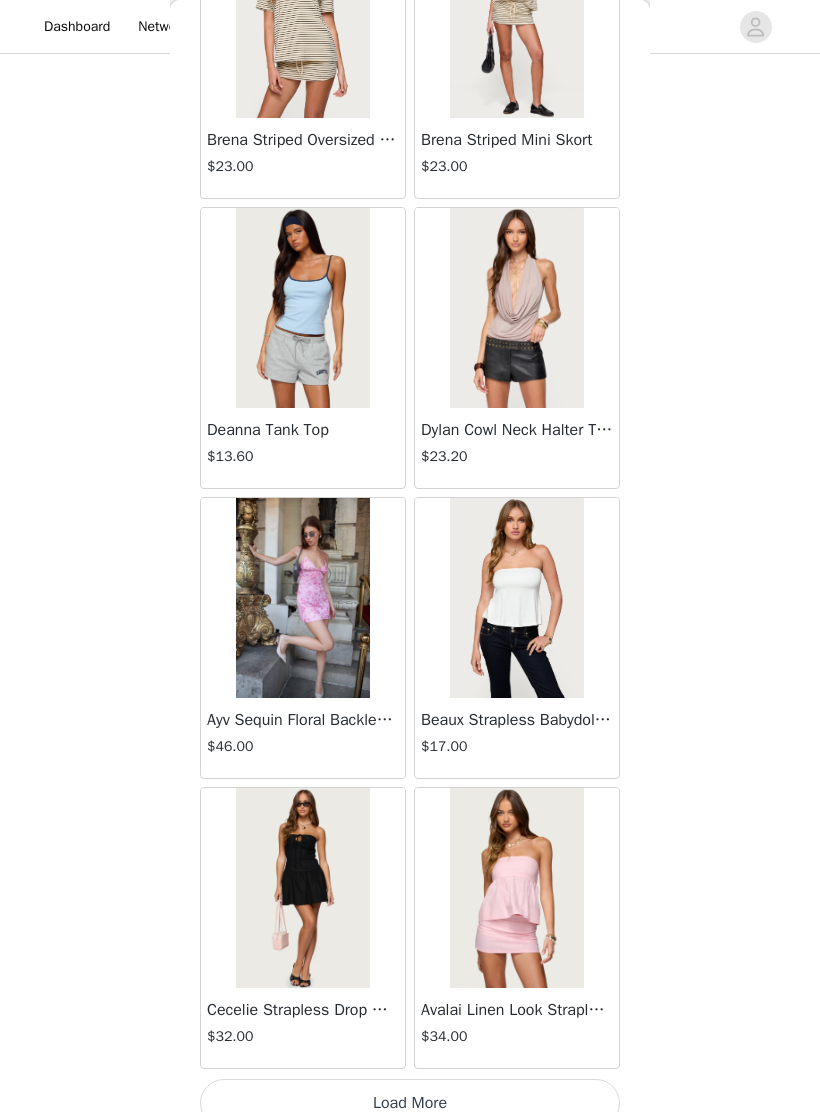 click on "Load More" at bounding box center (410, 1103) 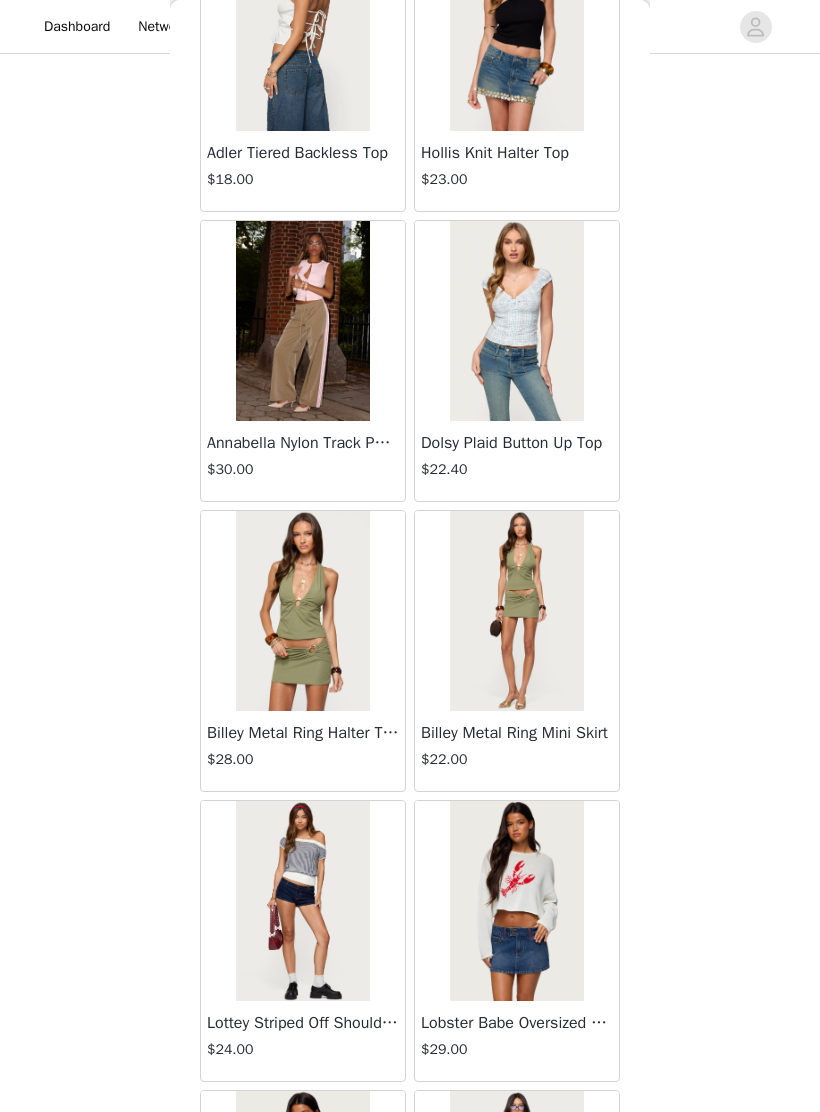 scroll, scrollTop: 32942, scrollLeft: 0, axis: vertical 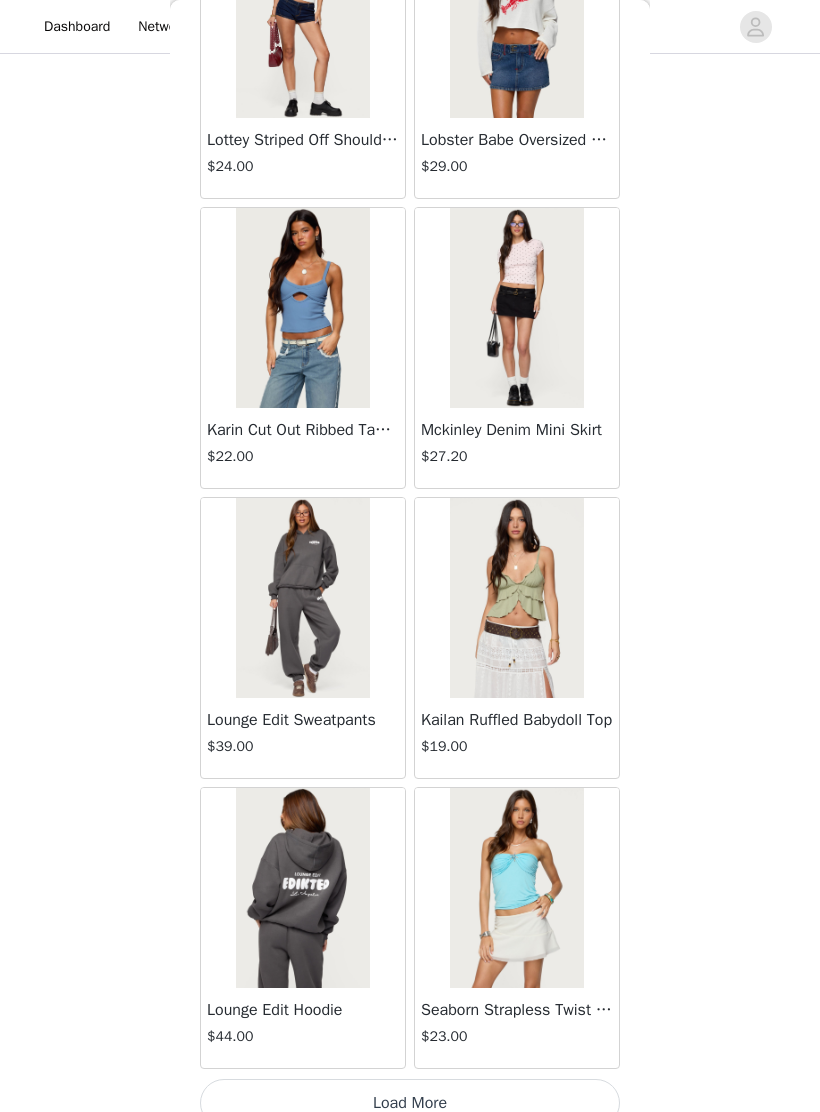 click on "Load More" at bounding box center (410, 1103) 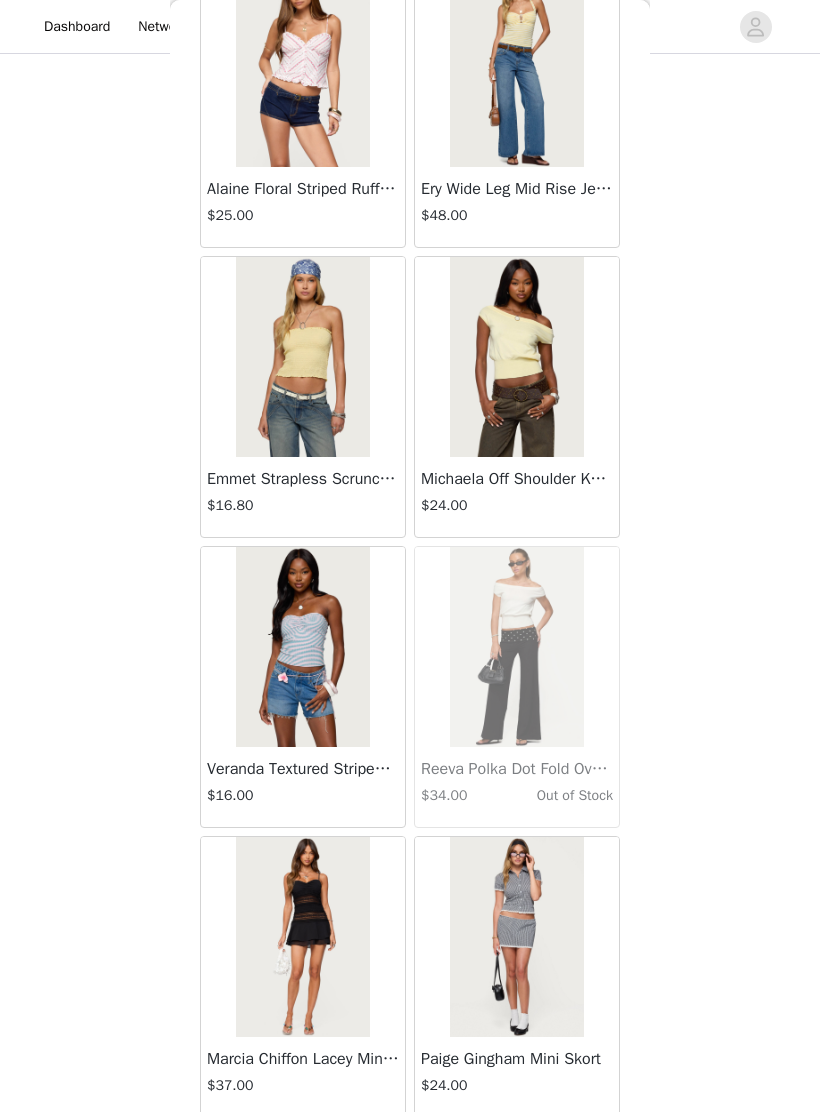 scroll, scrollTop: 36394, scrollLeft: 0, axis: vertical 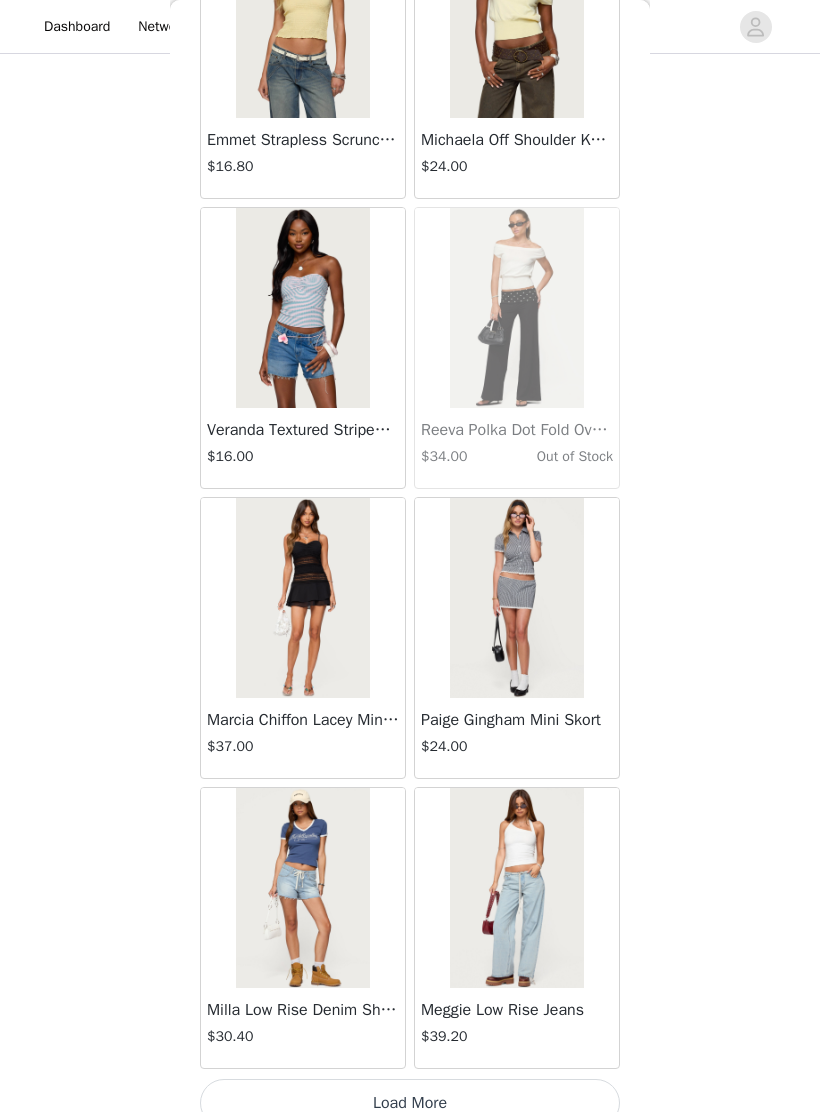 click on "Load More" at bounding box center [410, 1103] 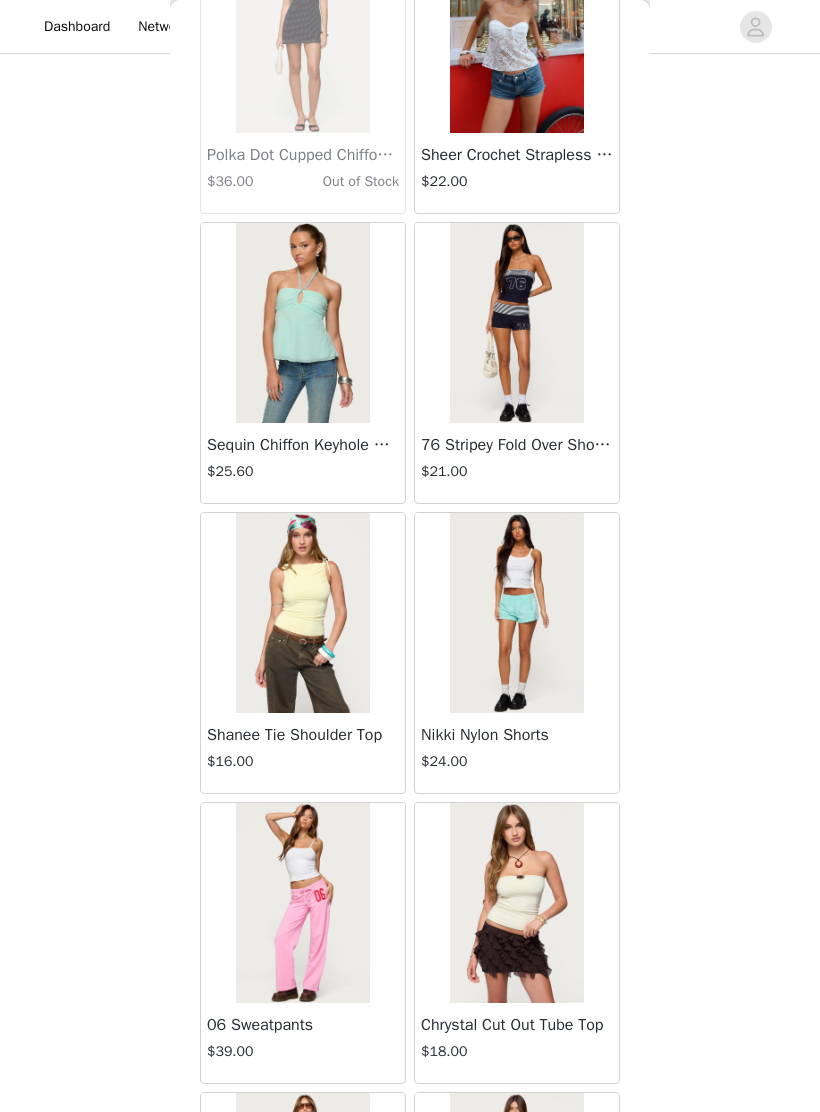 scroll, scrollTop: 38893, scrollLeft: 0, axis: vertical 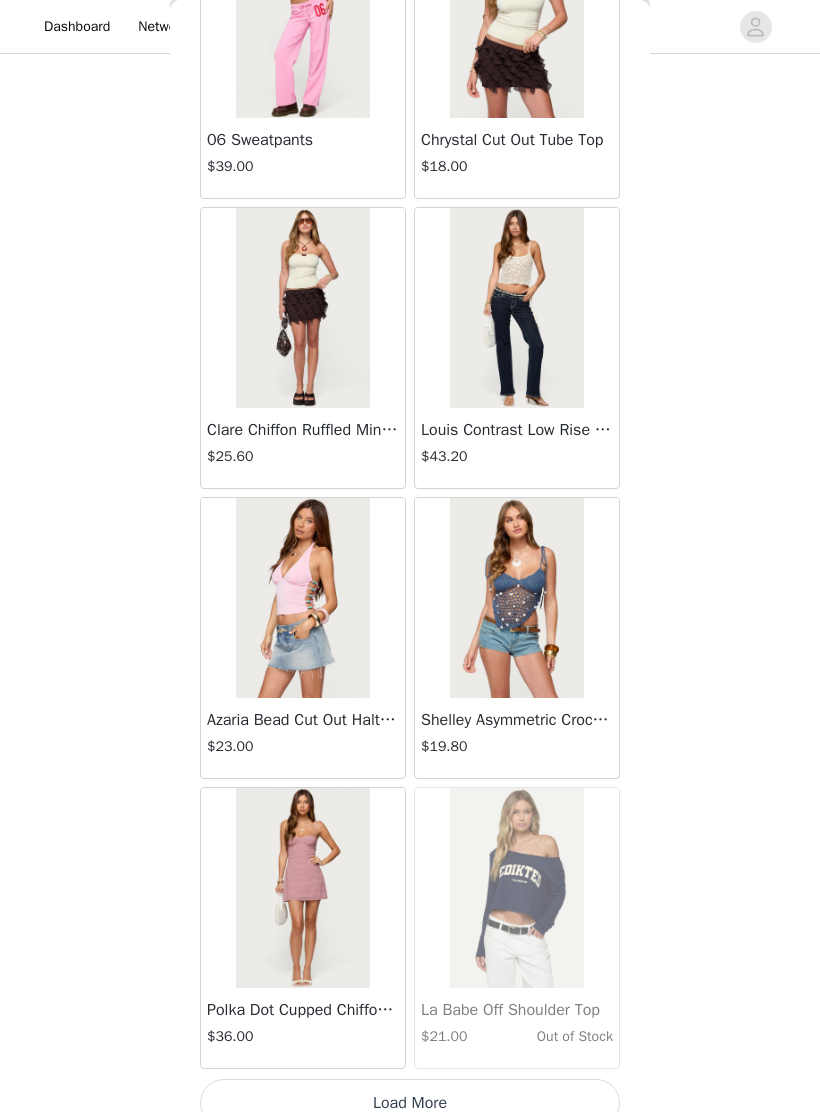 click on "Load More" at bounding box center [410, 1103] 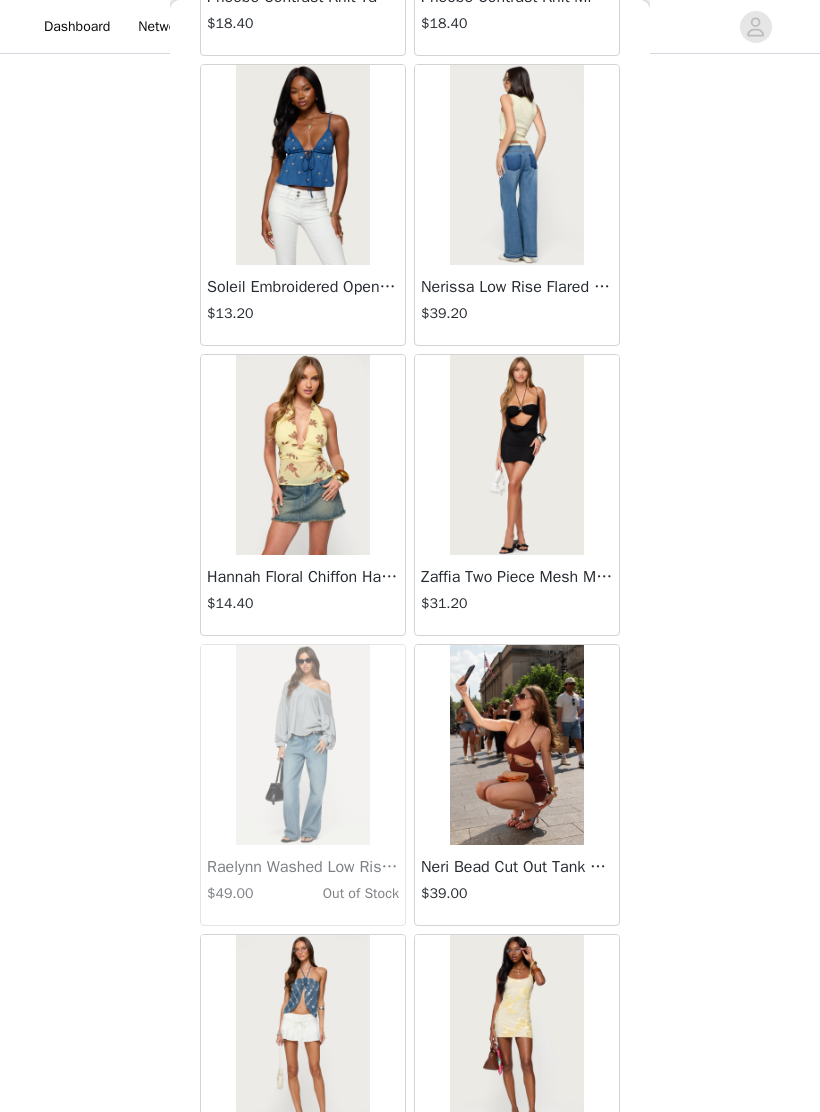 scroll, scrollTop: 41797, scrollLeft: 0, axis: vertical 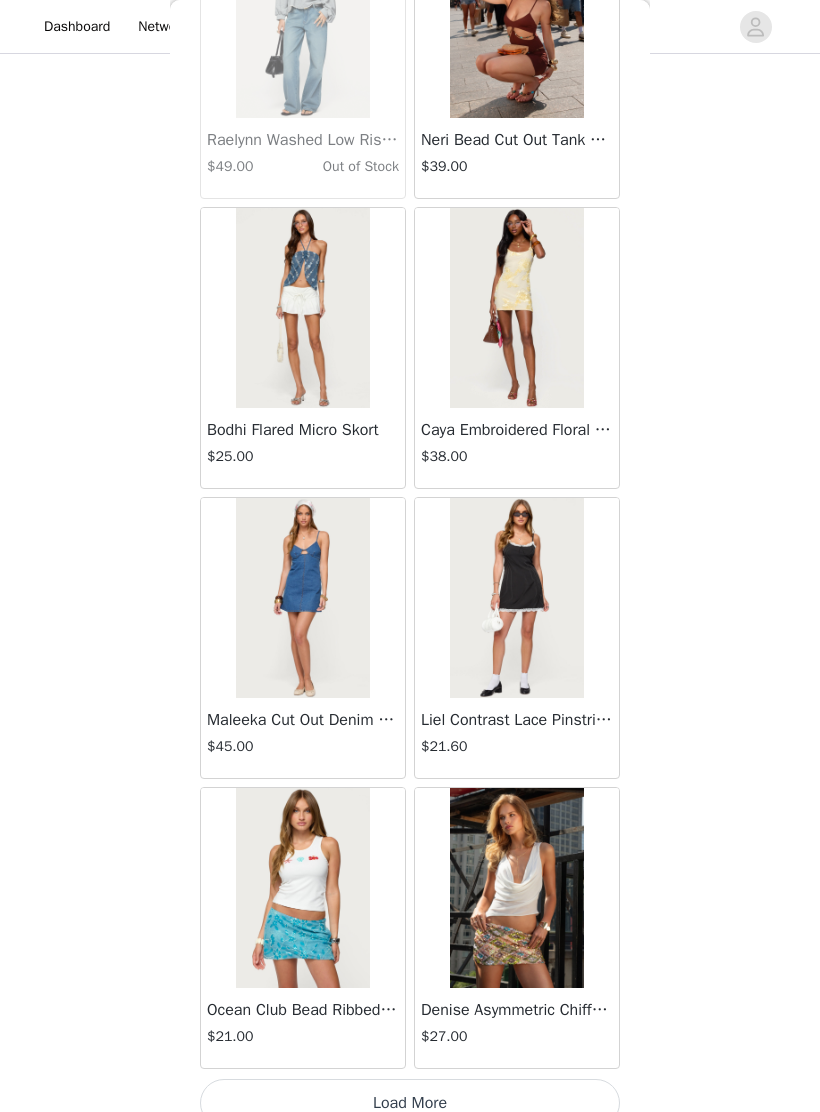 click on "Load More" at bounding box center (410, 1103) 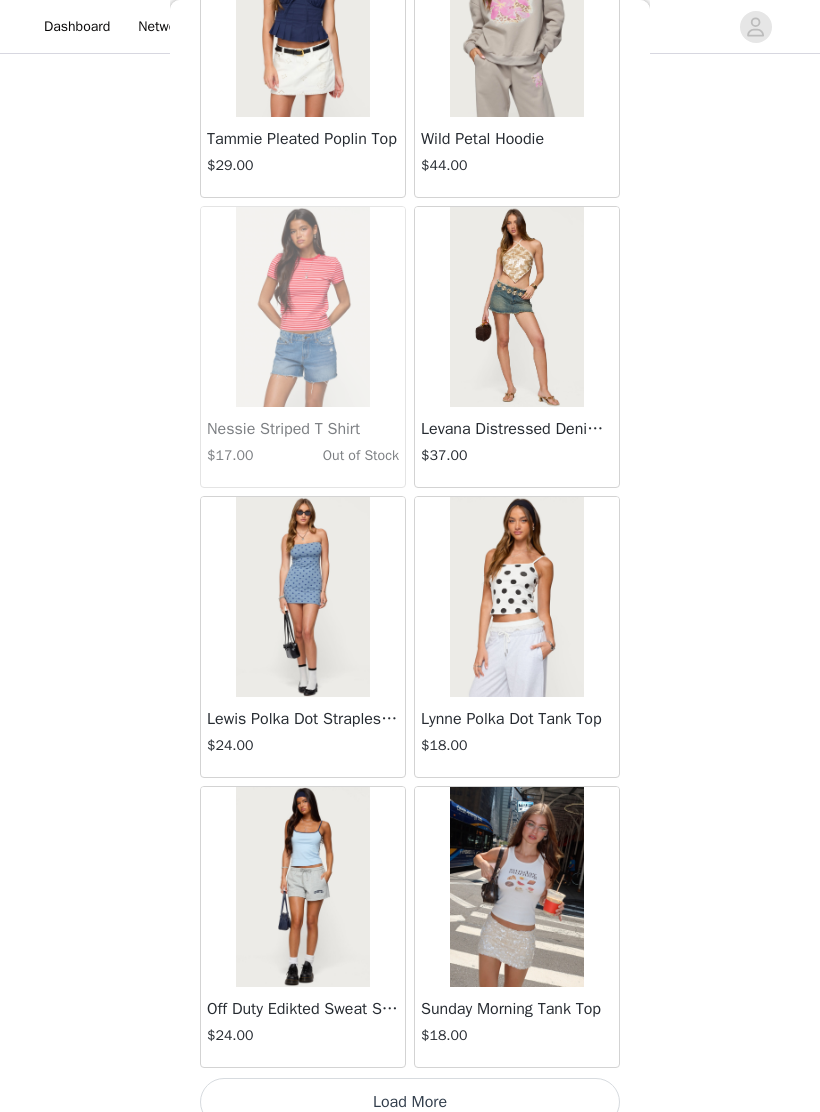scroll, scrollTop: 45423, scrollLeft: 0, axis: vertical 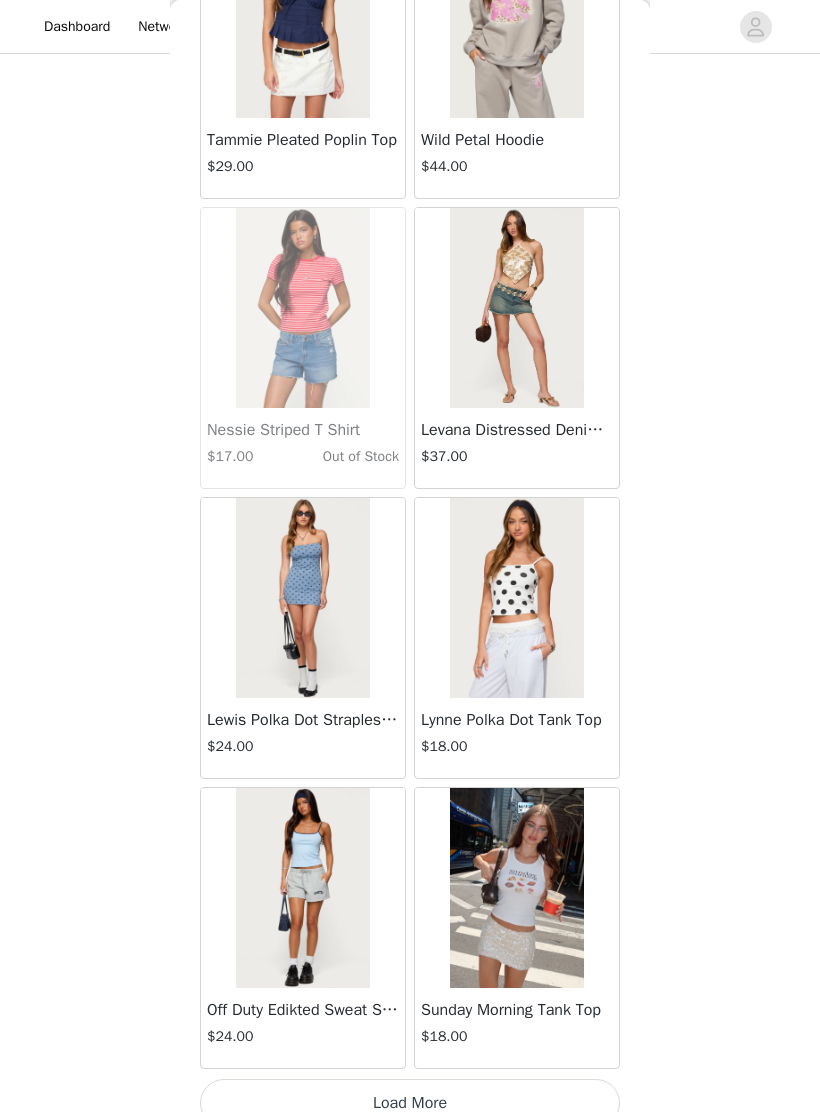 click on "Load More" at bounding box center (410, 1103) 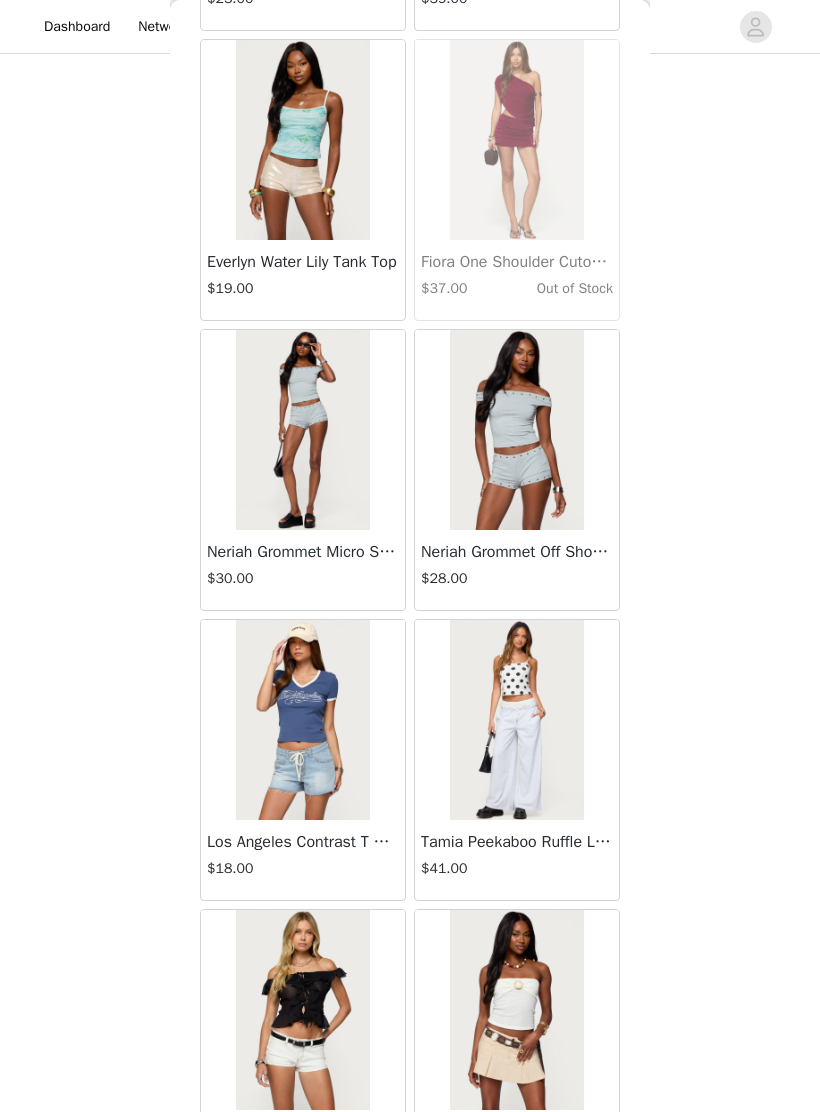 scroll, scrollTop: 47634, scrollLeft: 0, axis: vertical 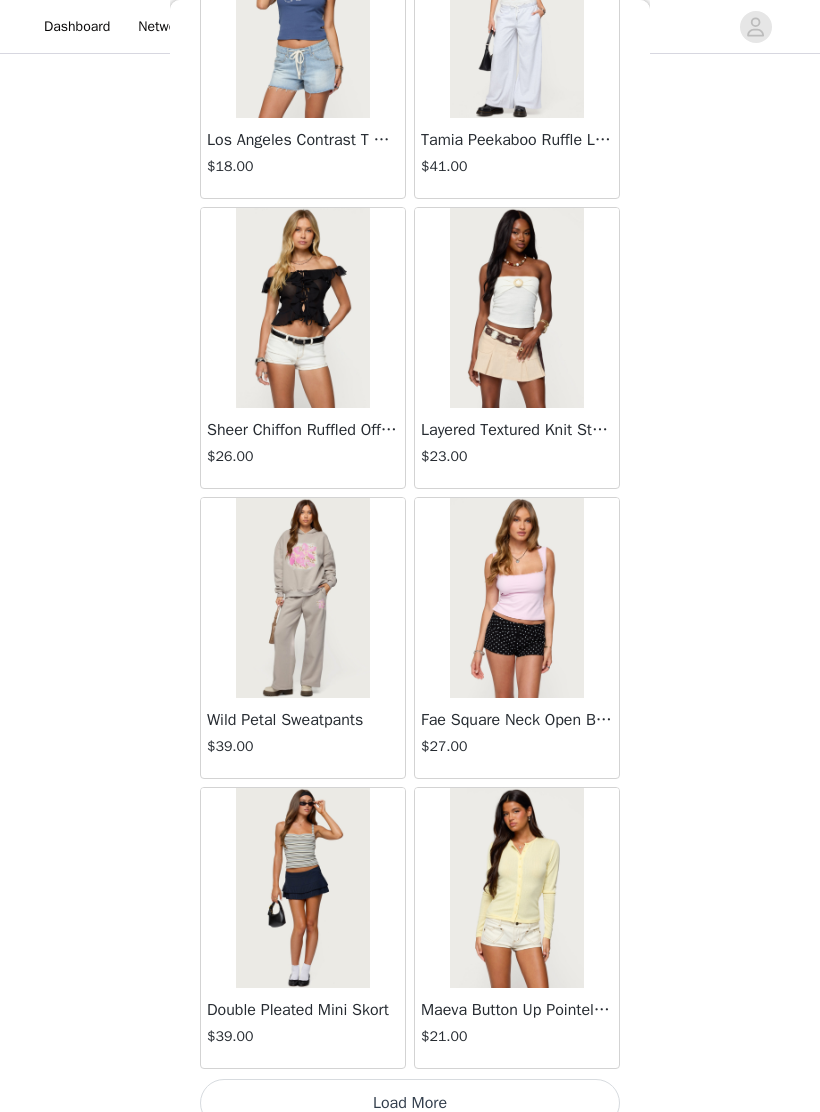 click on "Load More" at bounding box center [410, 1103] 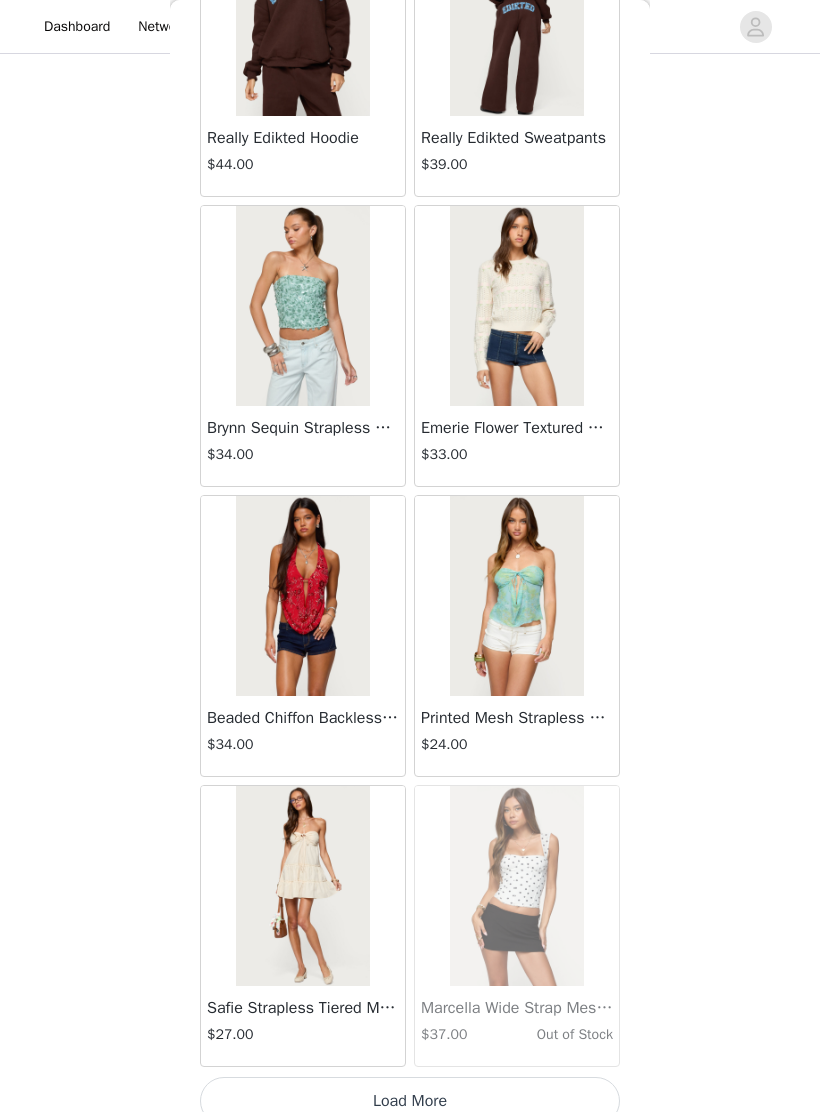 scroll, scrollTop: 51223, scrollLeft: 0, axis: vertical 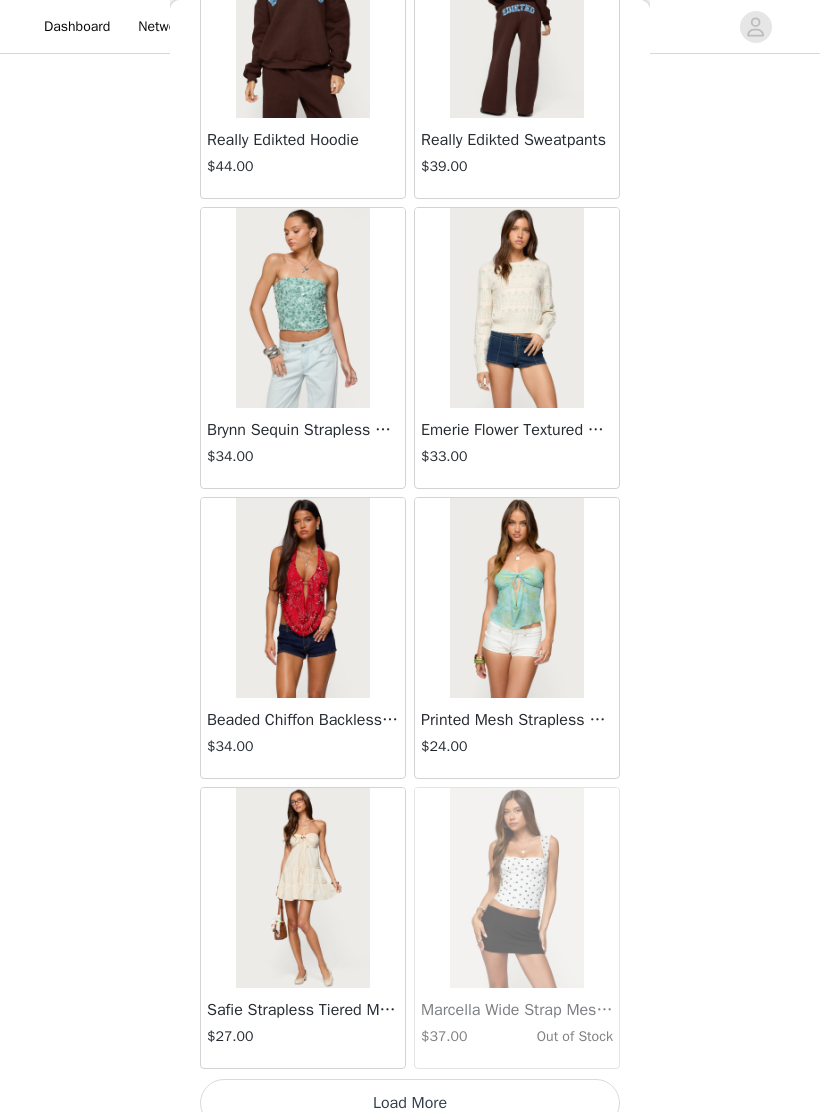click on "Load More" at bounding box center [410, 1103] 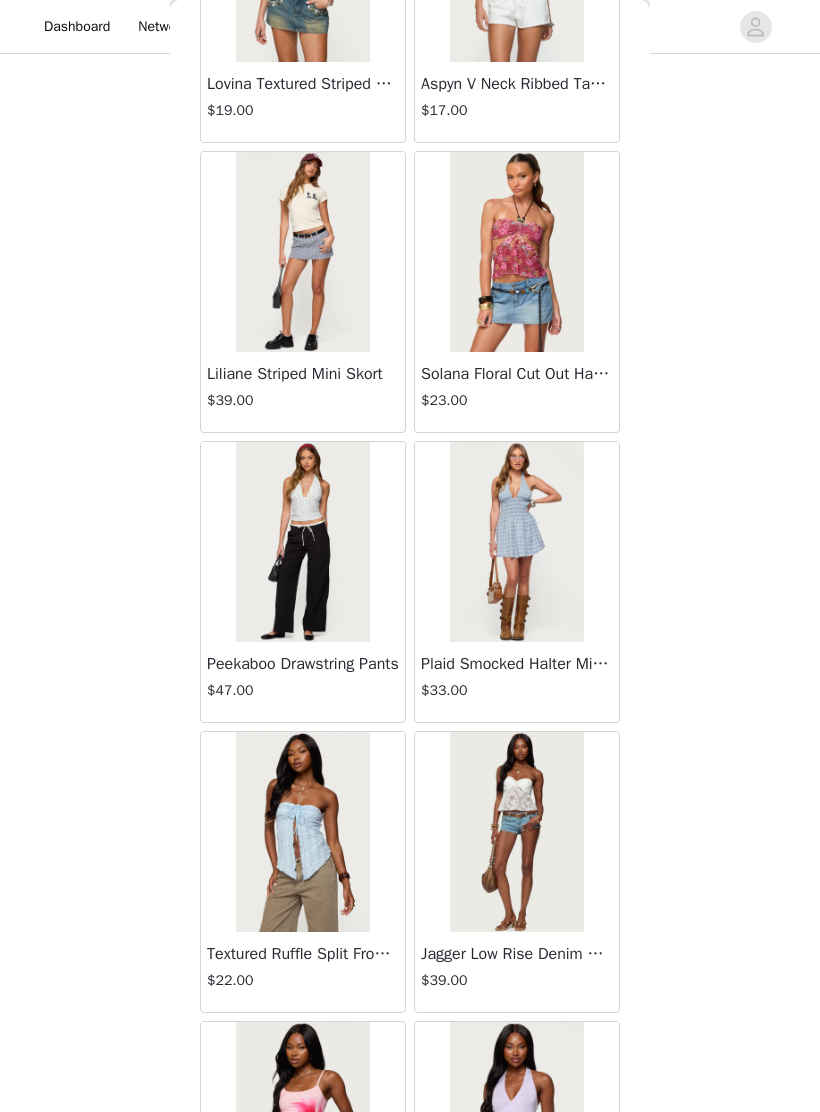 scroll, scrollTop: 53317, scrollLeft: 0, axis: vertical 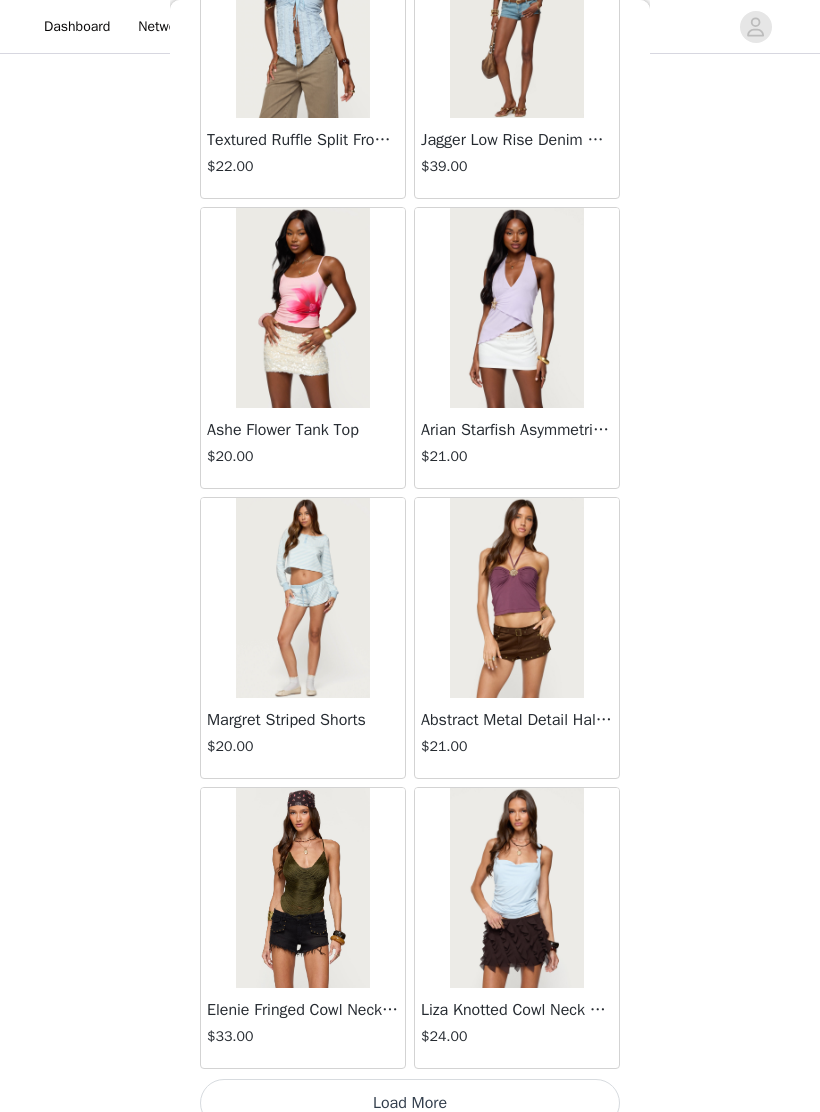 click on "Load More" at bounding box center (410, 1103) 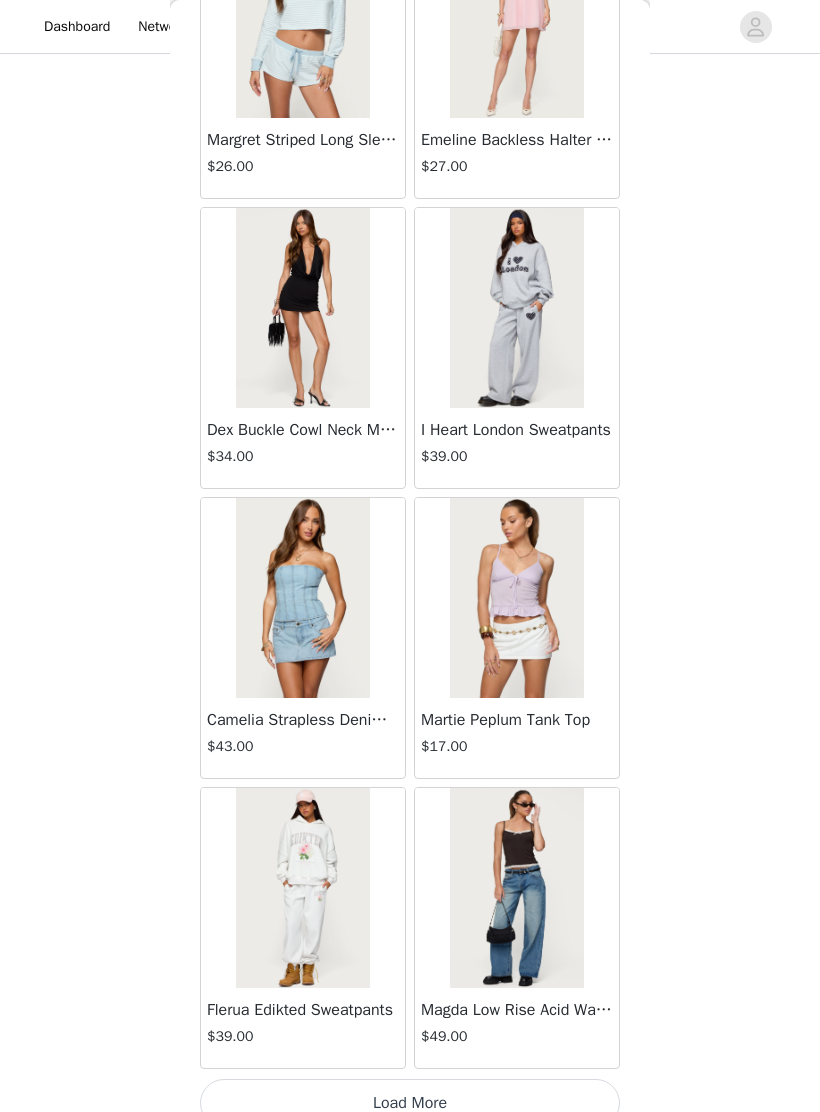 click on "STEP 1 OF 5
Products
Choose as many products as you'd like, up to $300.00.       7 Selected   Remaining Funds: $136.60         Jaynee Halter Top     $7.60       BROWN, XS       Edit   Remove     Chelsie Polka Dot Hoodie     $44.00       BLACK AND WHITE, S       Edit   Remove     Chelsie Polka Dot Foldover Shorts     $23.00       BLACK AND WHITE, XS       Edit   Remove     Wide Leg Contrast Fold Over Pants     $25.60       BLACK, XS       Edit   Remove     Cowl Neck Drop Waist Mini Dress     $13.20       RED AND WHITE, XS       Edit   Remove     Noreen Polka Dot Mini Skort     $28.00       BLACK AND WHITE, XS       Edit   Remove     Layered Linen Look Babydoll Halter Top     $22.00       CREAM, XS       Edit   Remove     Add Product     You may choose as many products as you'd like     Back       Jaynee Halter Top   $7.60       Tropical Fruits Graphic T Shirt   $19.00       Patti Floral Mini Dress   $27.20" at bounding box center [410, 269] 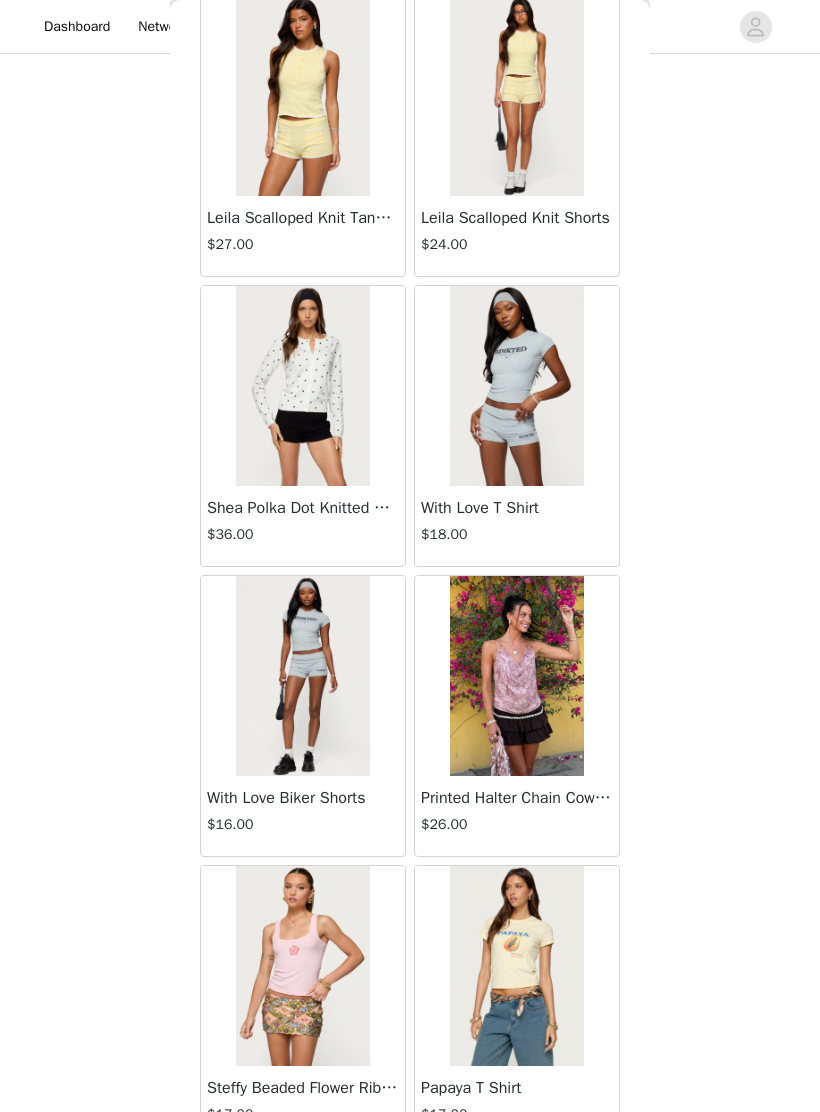 scroll, scrollTop: 59851, scrollLeft: 0, axis: vertical 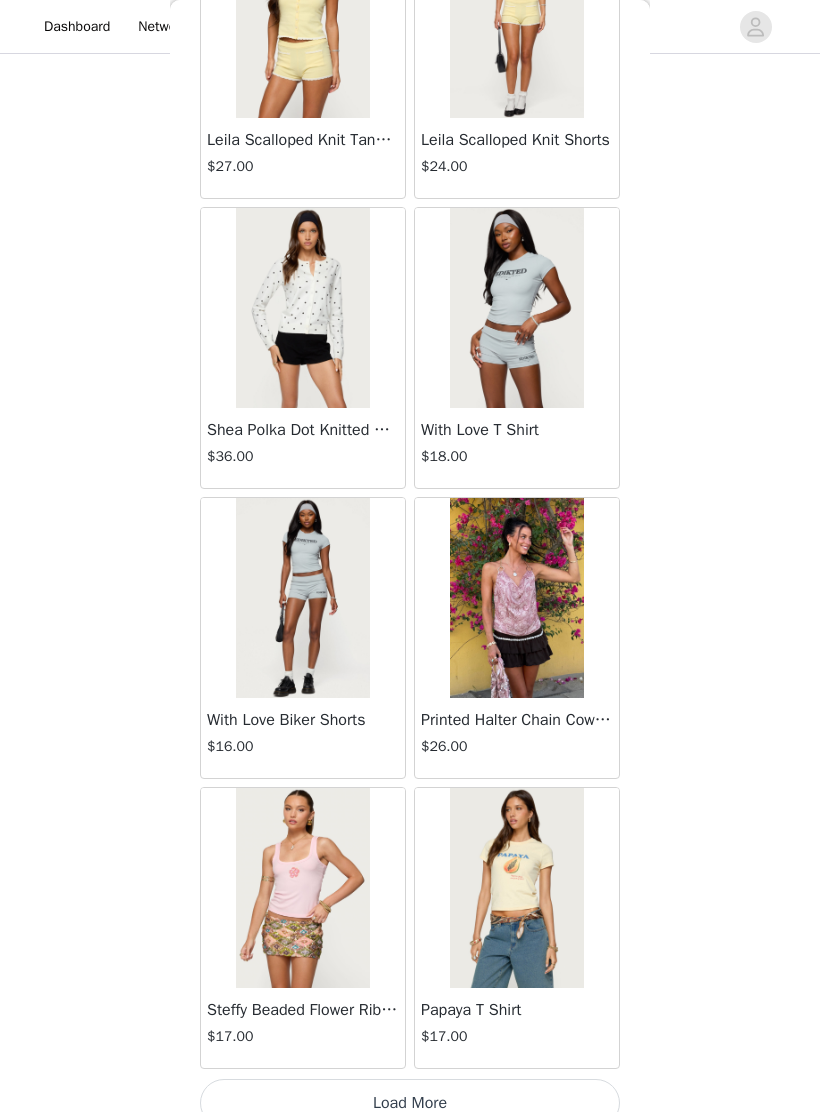 click on "Load More" at bounding box center [410, 1103] 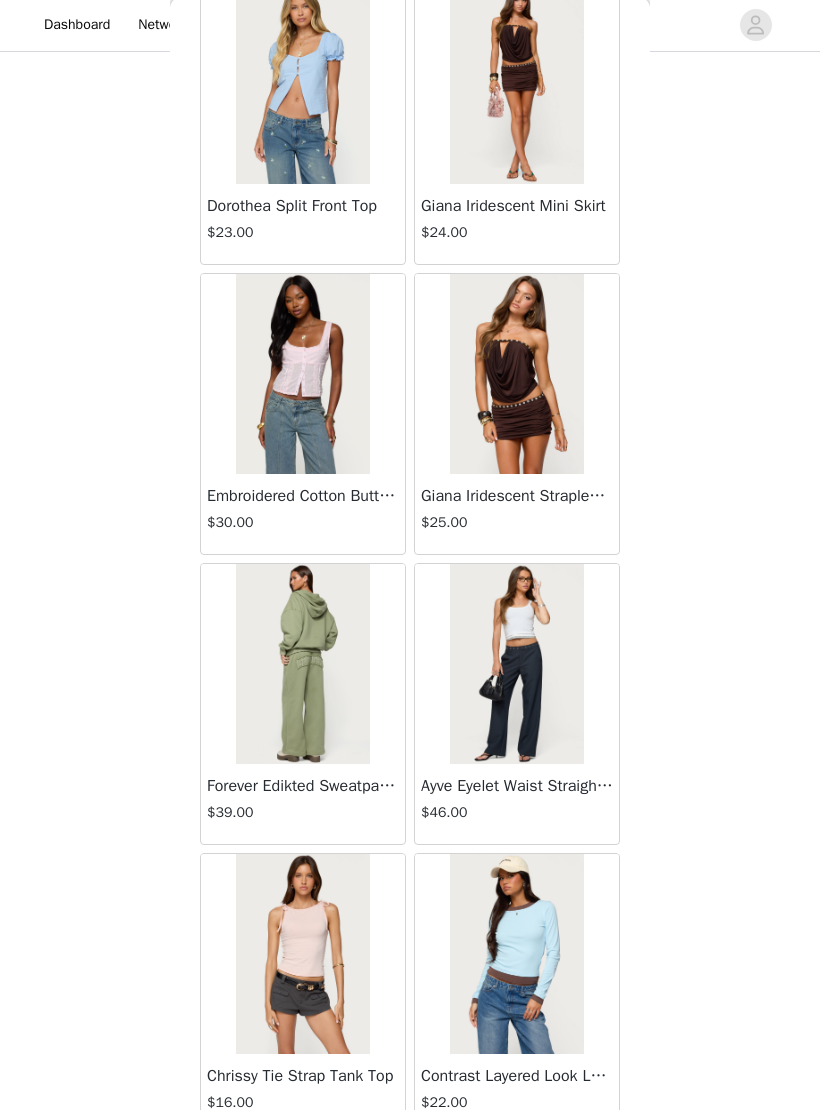 scroll, scrollTop: 61945, scrollLeft: 0, axis: vertical 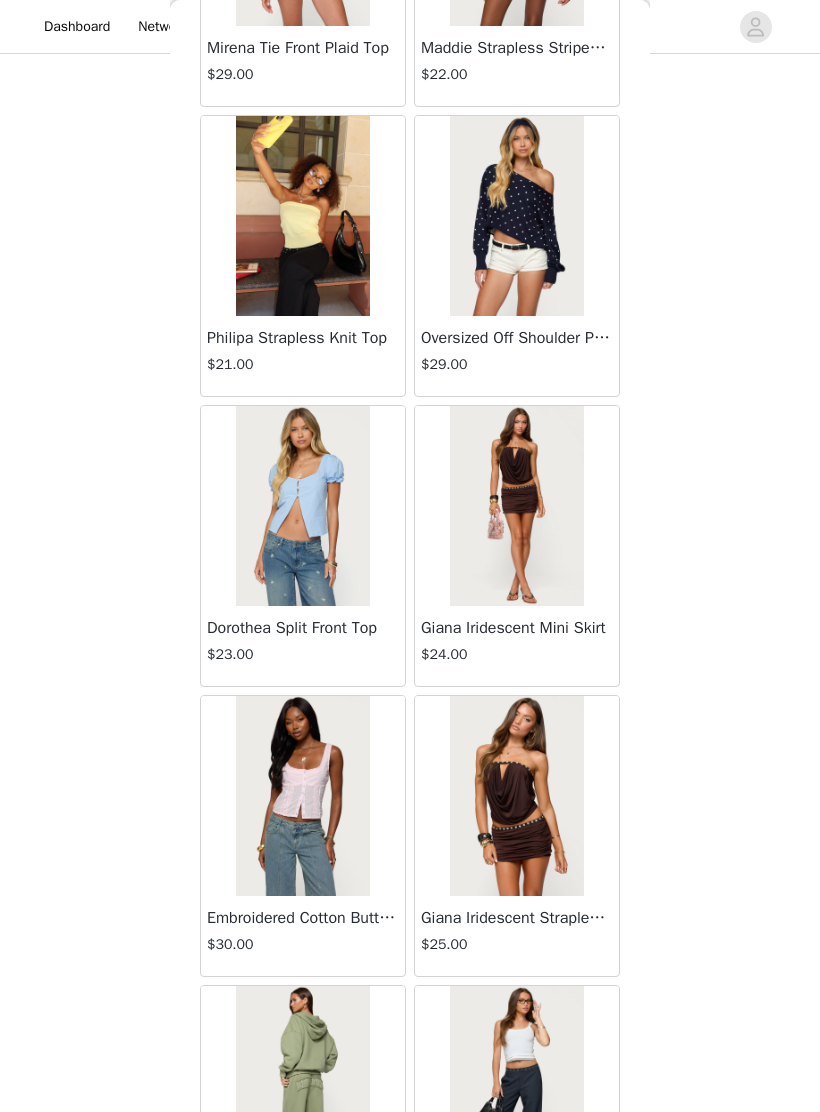 click at bounding box center (516, 506) 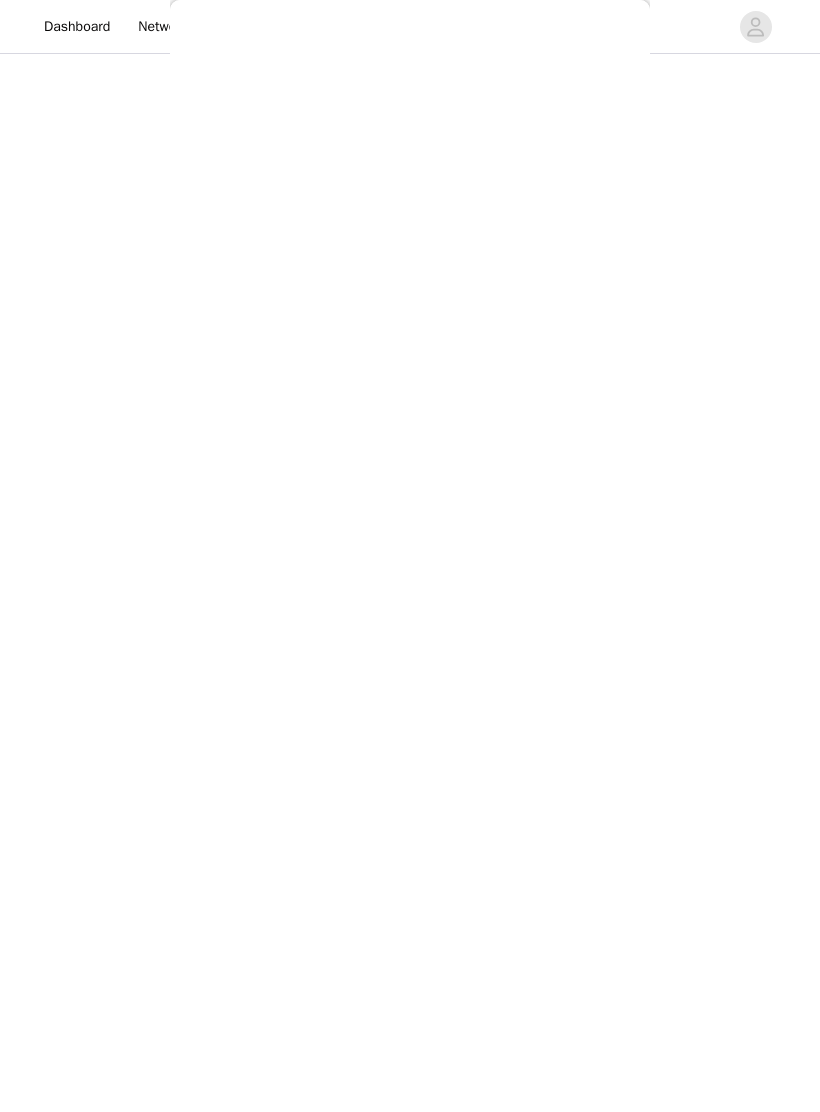 scroll, scrollTop: 0, scrollLeft: 0, axis: both 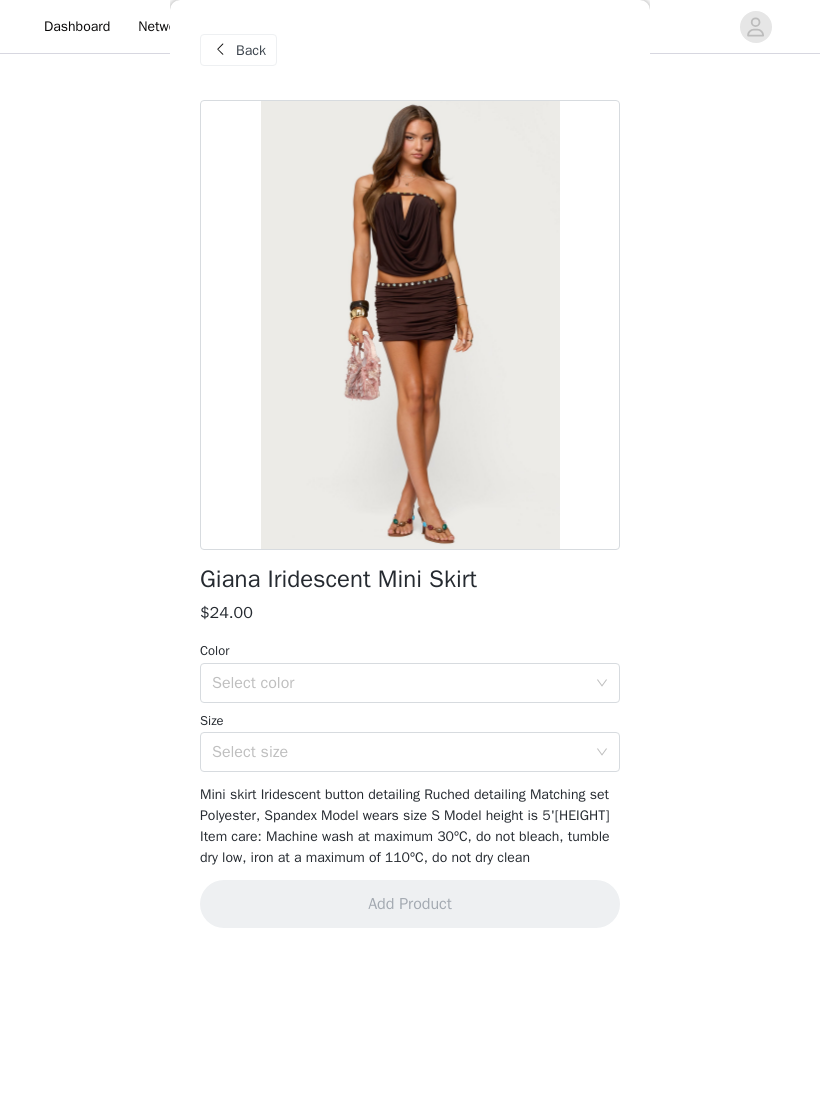click on "Select color" at bounding box center (399, 683) 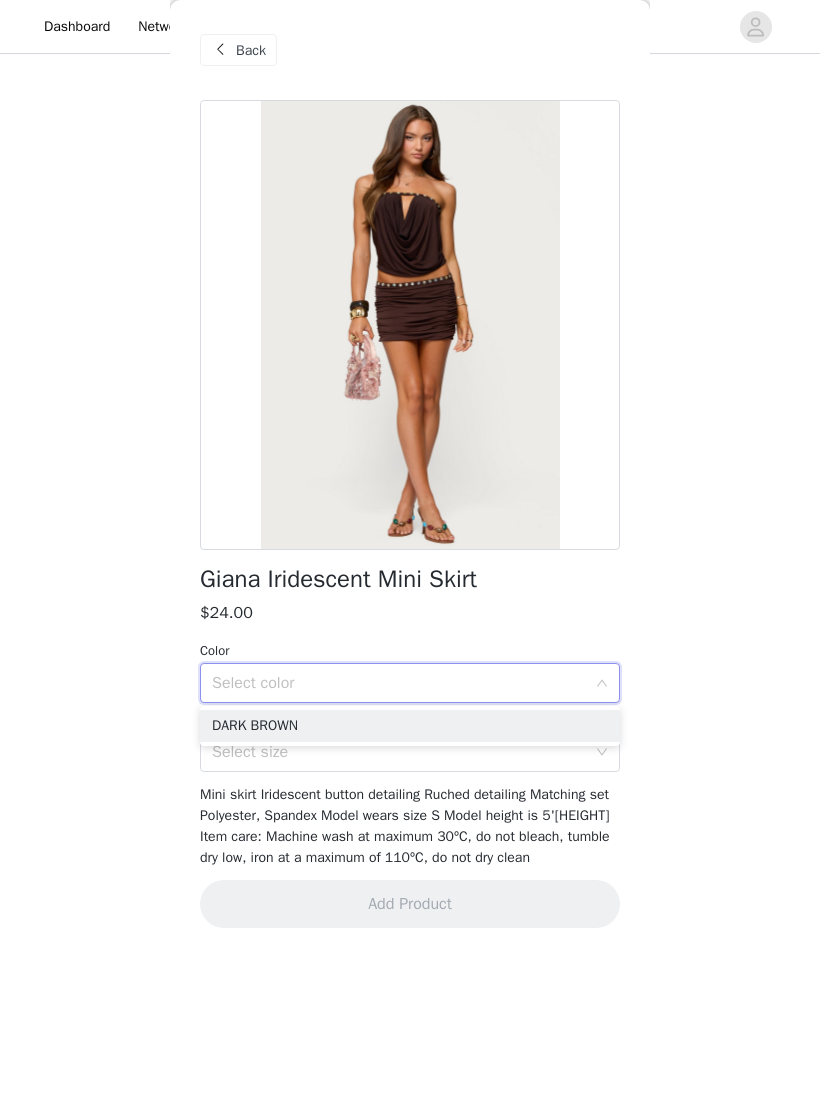 click on "DARK BROWN" at bounding box center (410, 726) 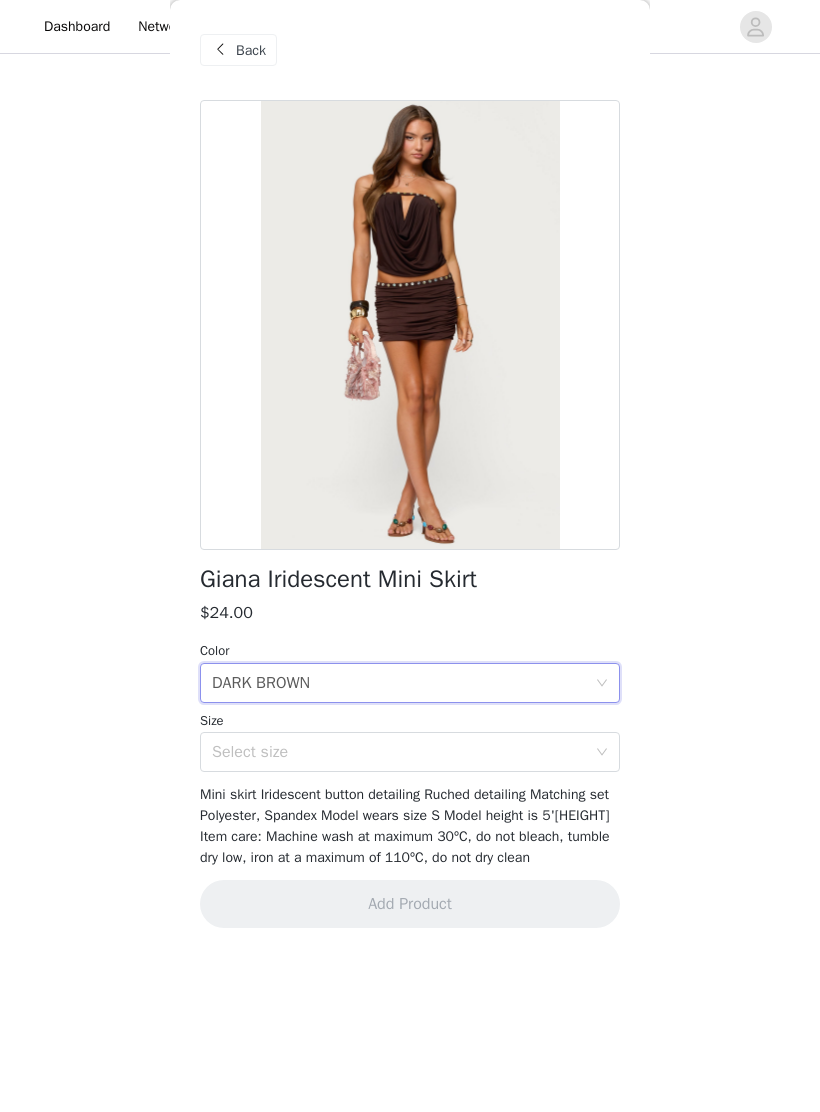 click on "Select size" at bounding box center (399, 752) 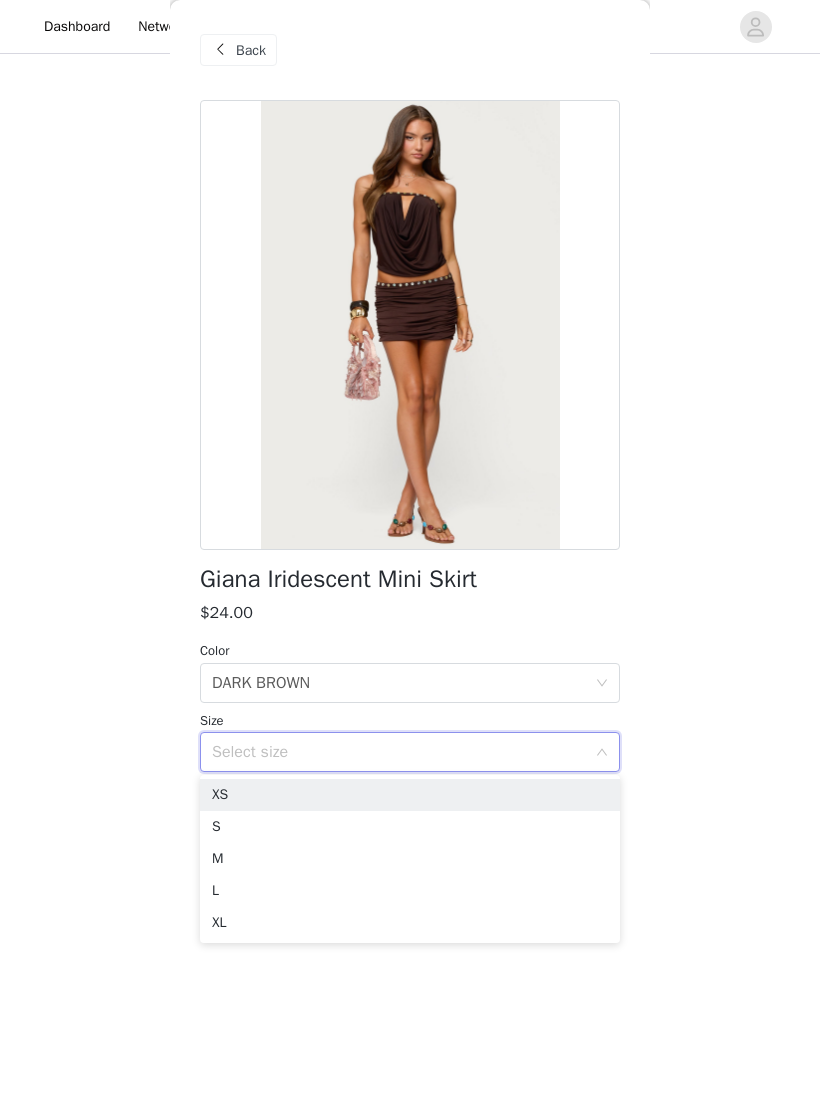 click on "XS" at bounding box center (410, 795) 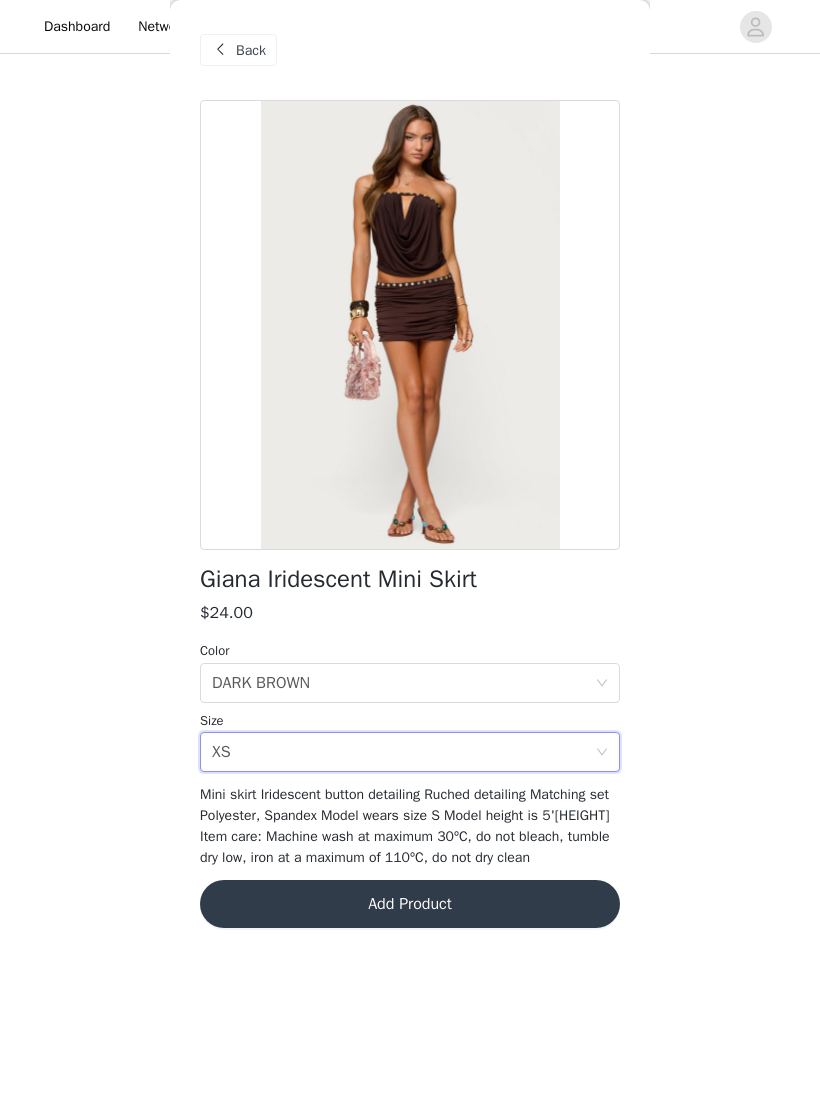 click on "Add Product" at bounding box center [410, 904] 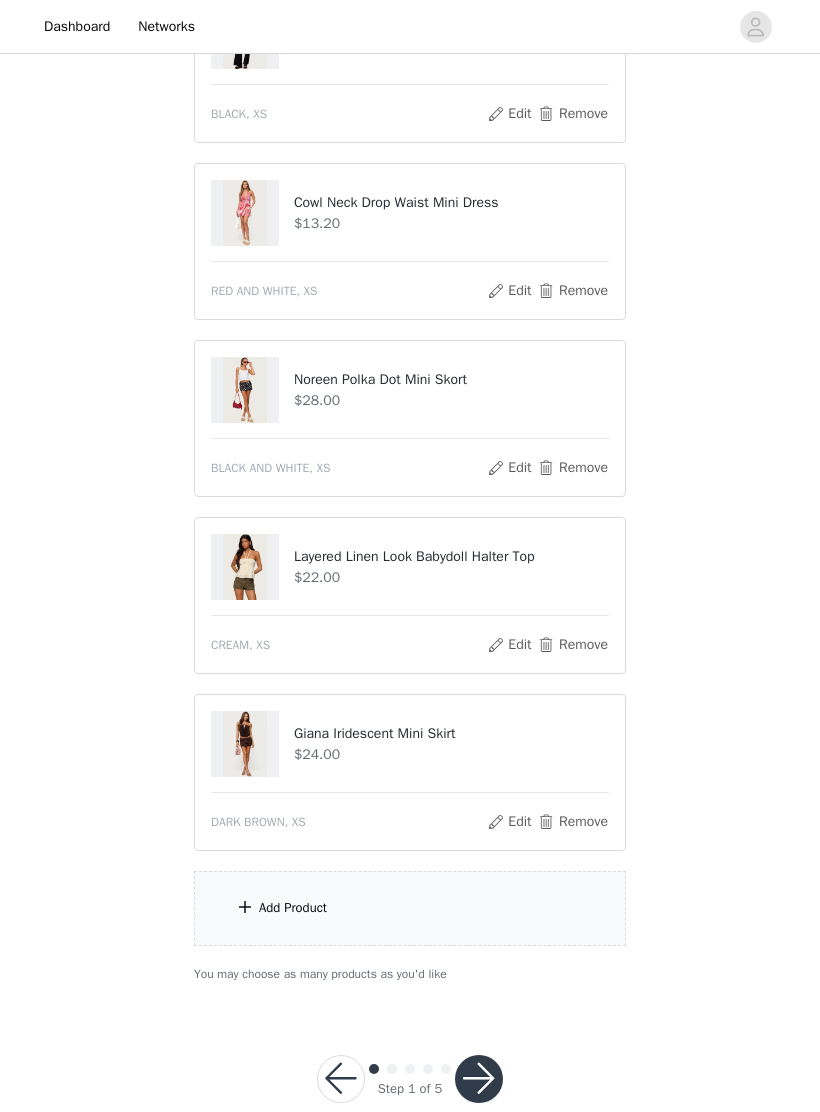scroll, scrollTop: 834, scrollLeft: 0, axis: vertical 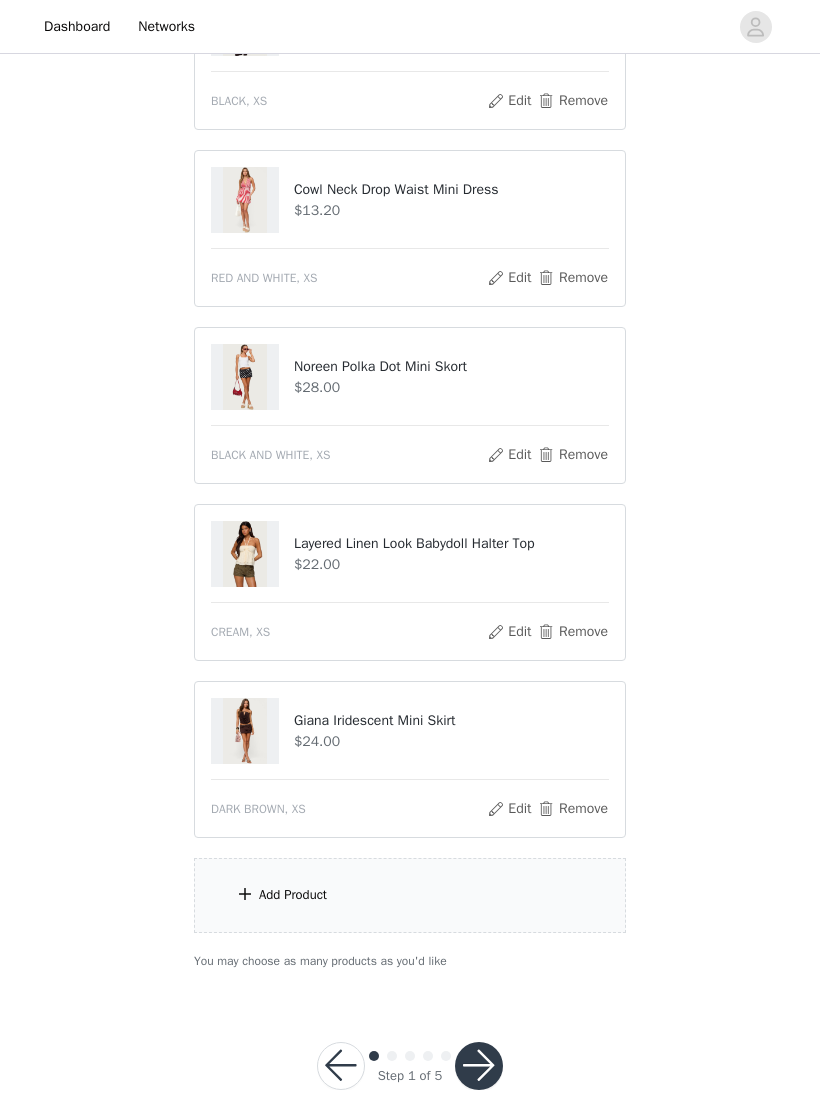 click on "Add Product" at bounding box center (410, 895) 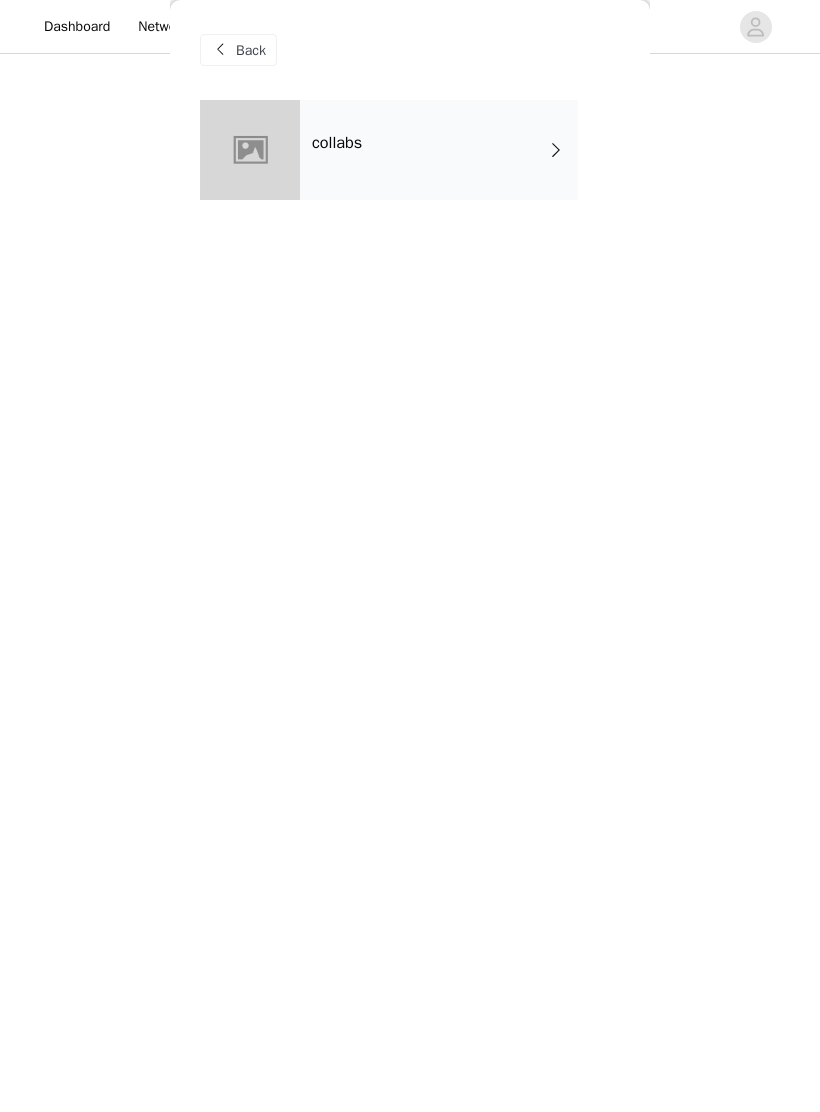 click on "collabs" at bounding box center [439, 150] 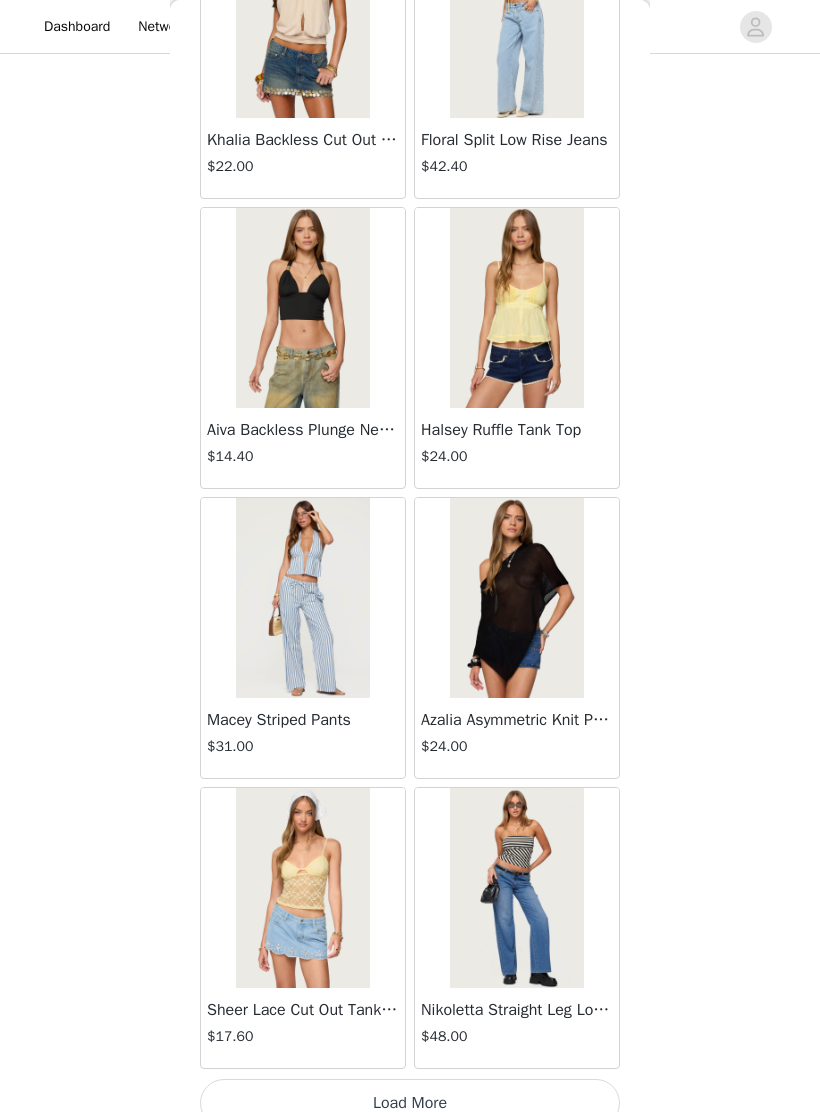 click on "Load More" at bounding box center [410, 1103] 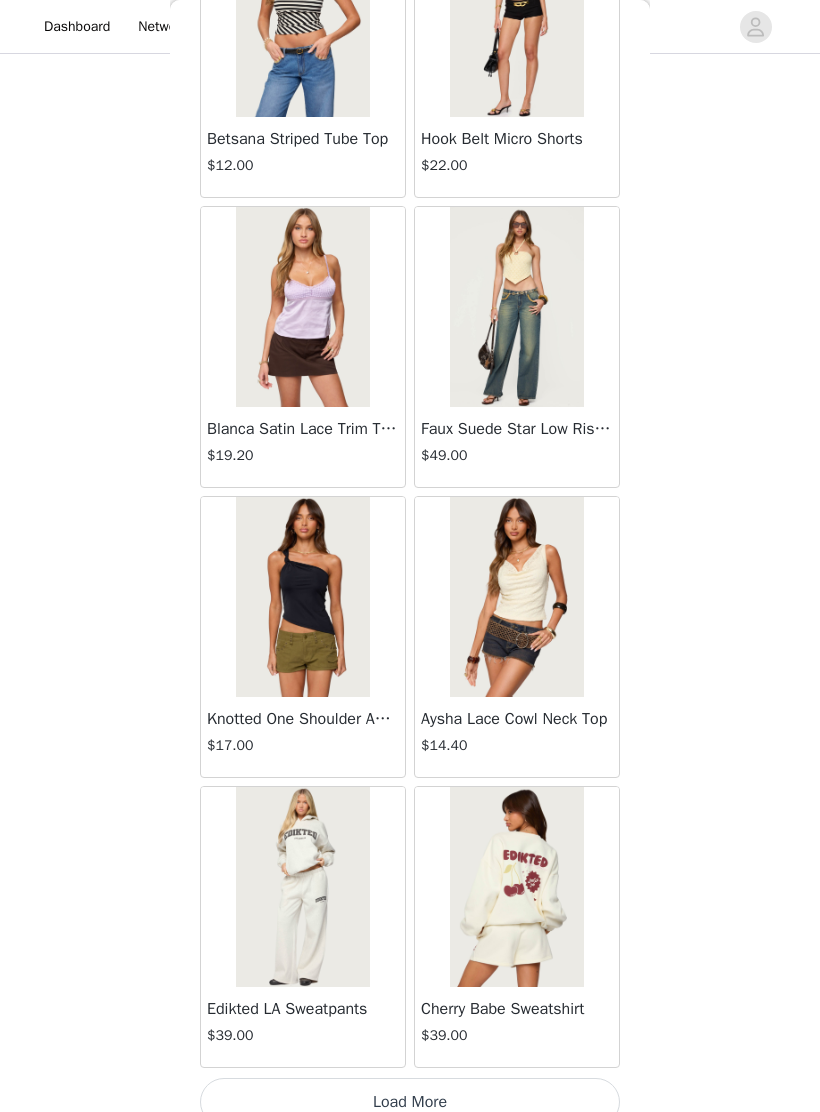 scroll, scrollTop: 4823, scrollLeft: 0, axis: vertical 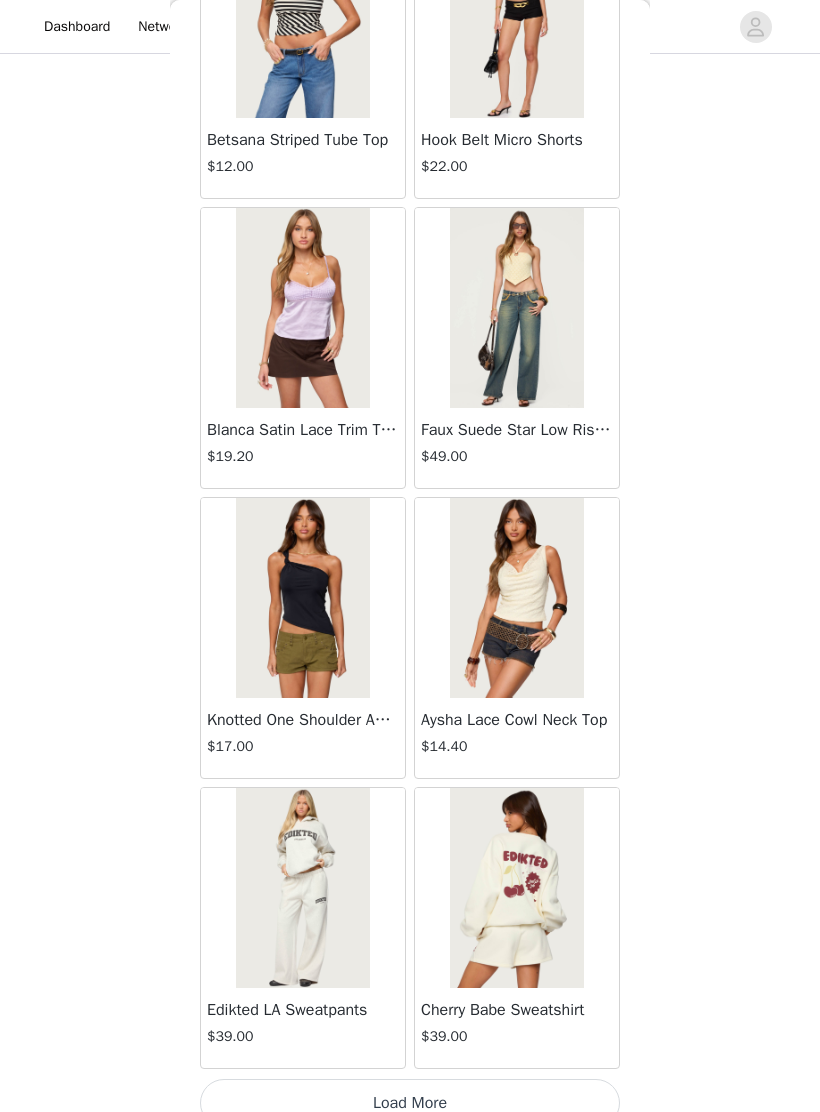click on "Load More" at bounding box center (410, 1103) 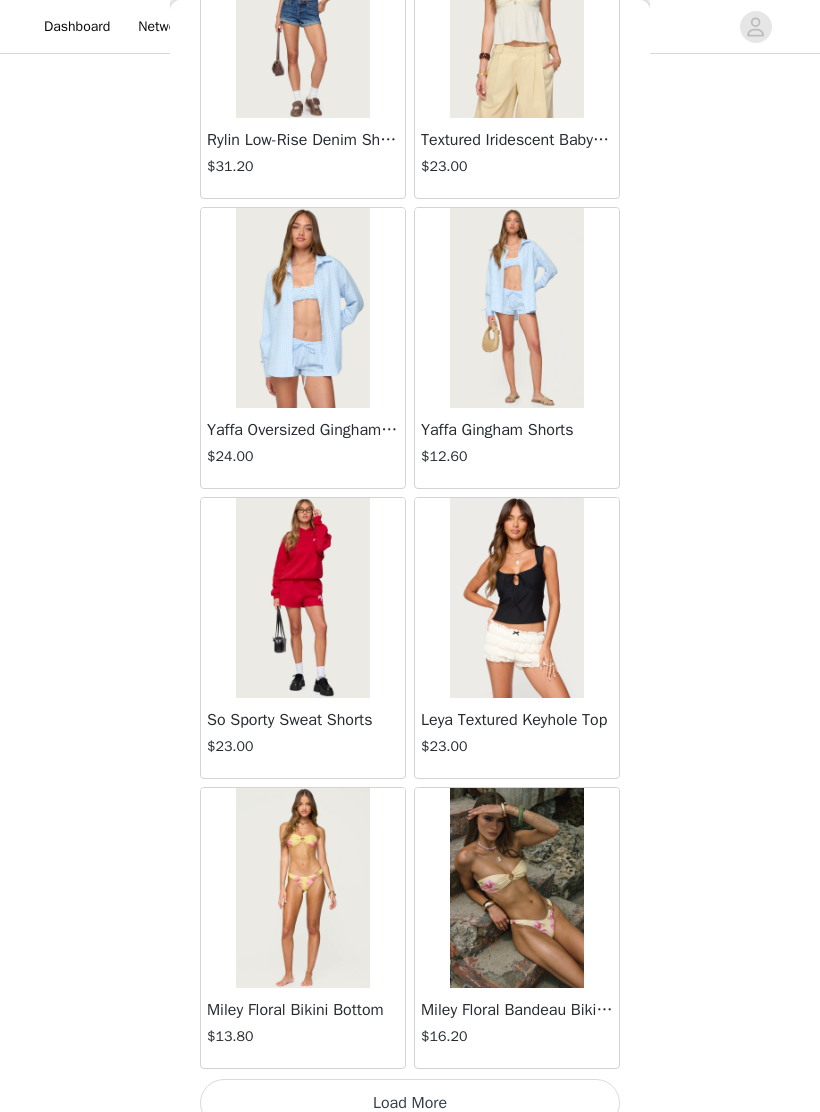click on "Load More" at bounding box center [410, 1103] 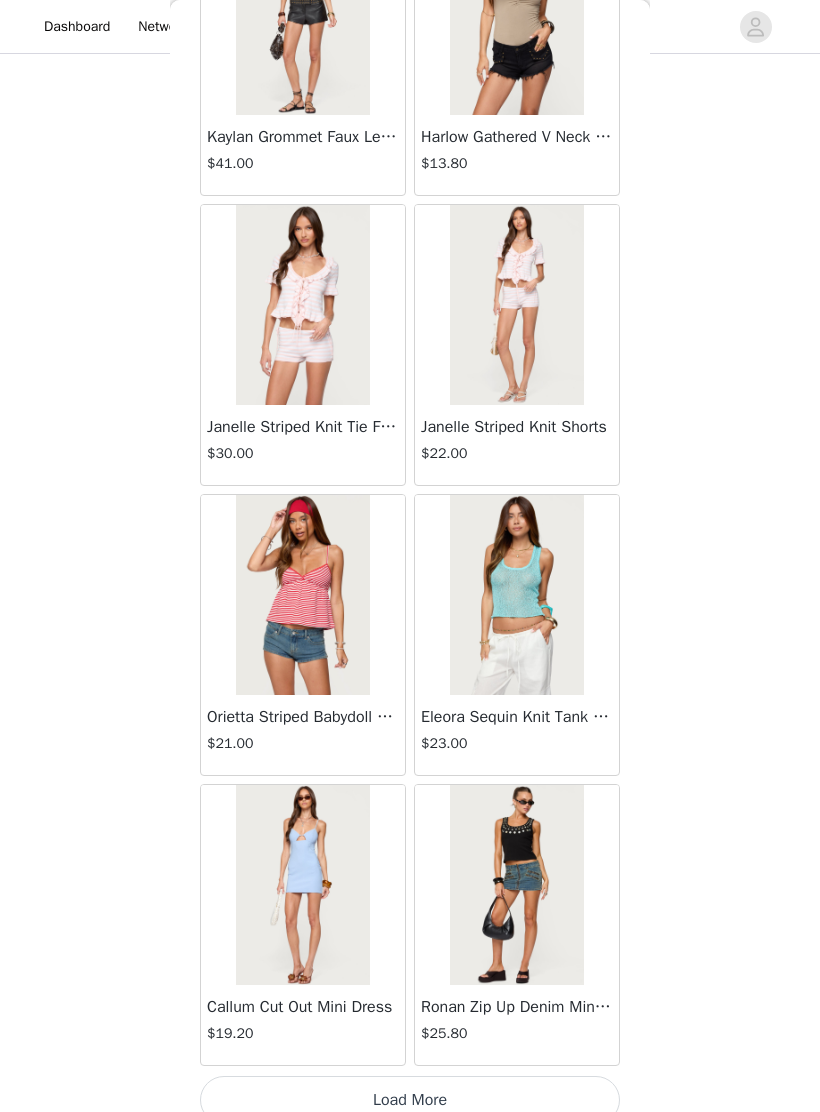 scroll, scrollTop: 10623, scrollLeft: 0, axis: vertical 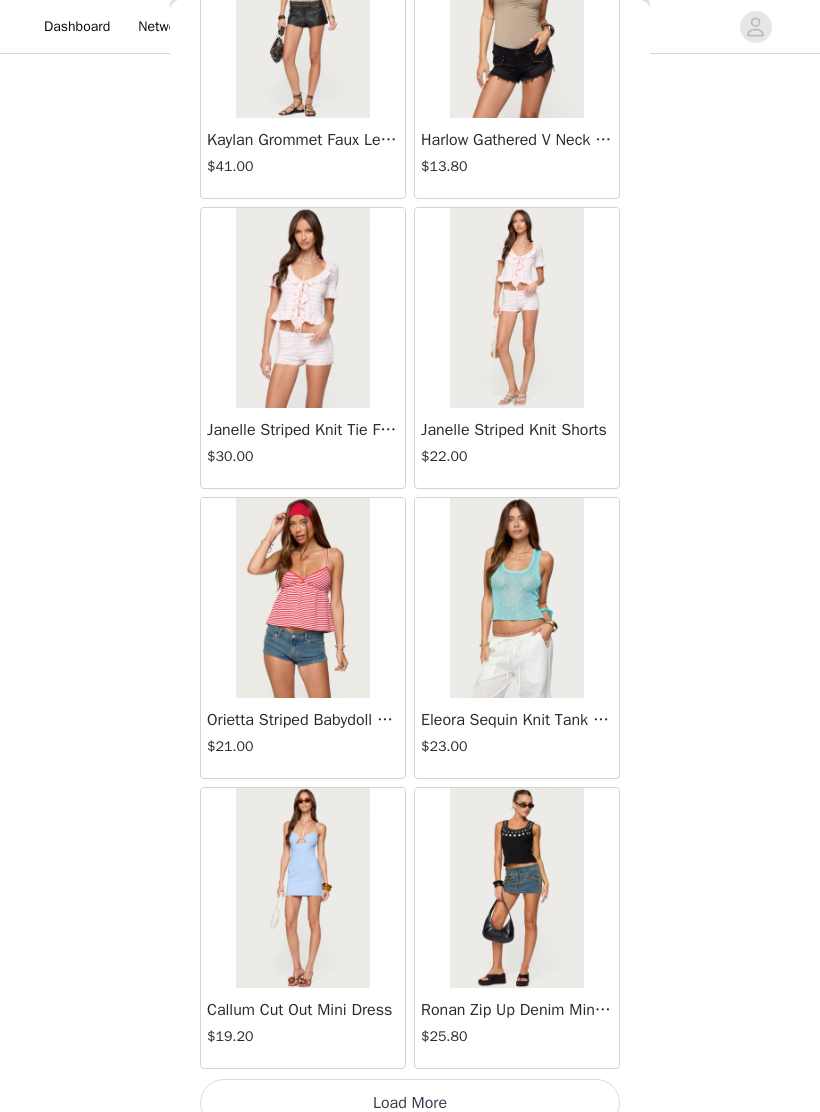 click on "Load More" at bounding box center [410, 1103] 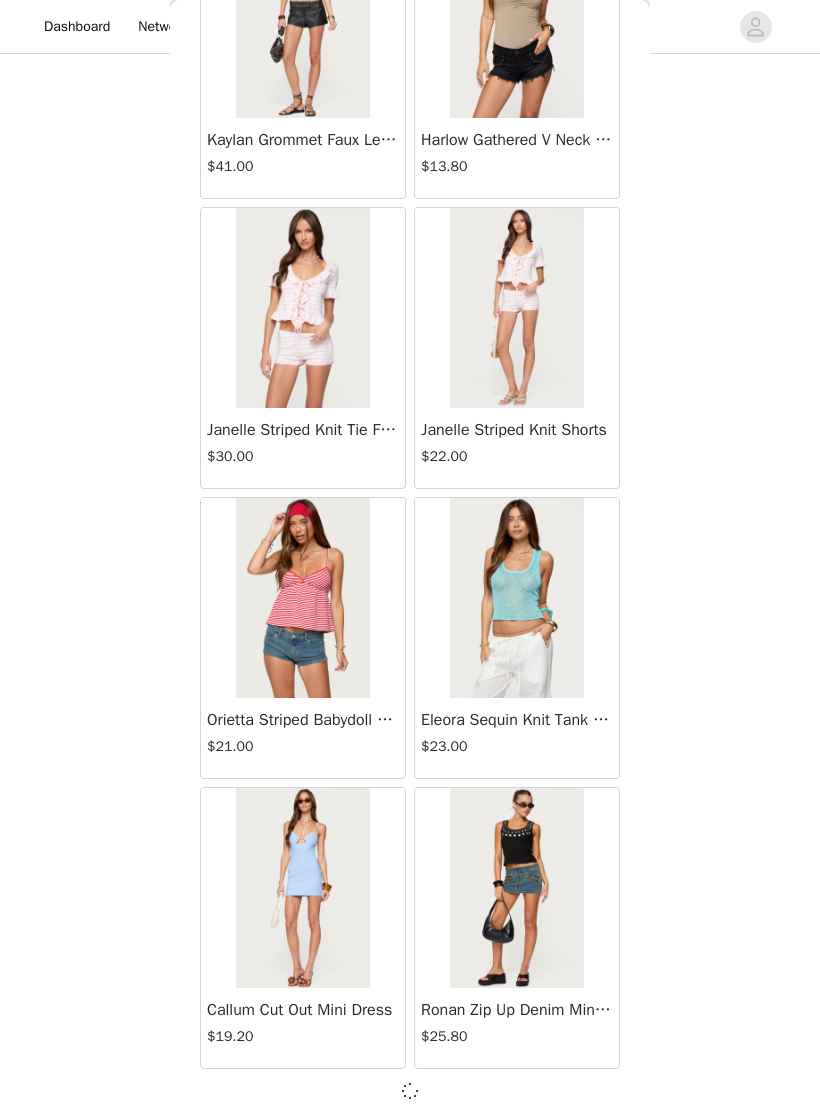 scroll, scrollTop: 10614, scrollLeft: 0, axis: vertical 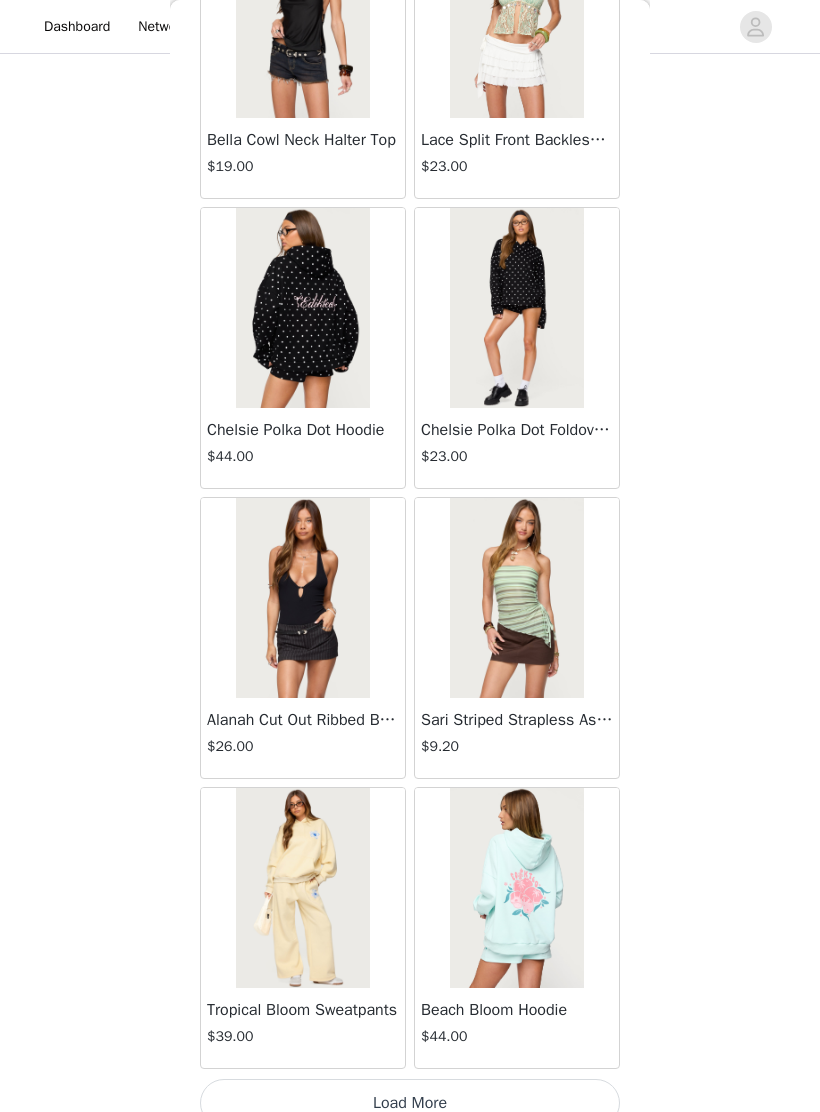 click on "Load More" at bounding box center (410, 1103) 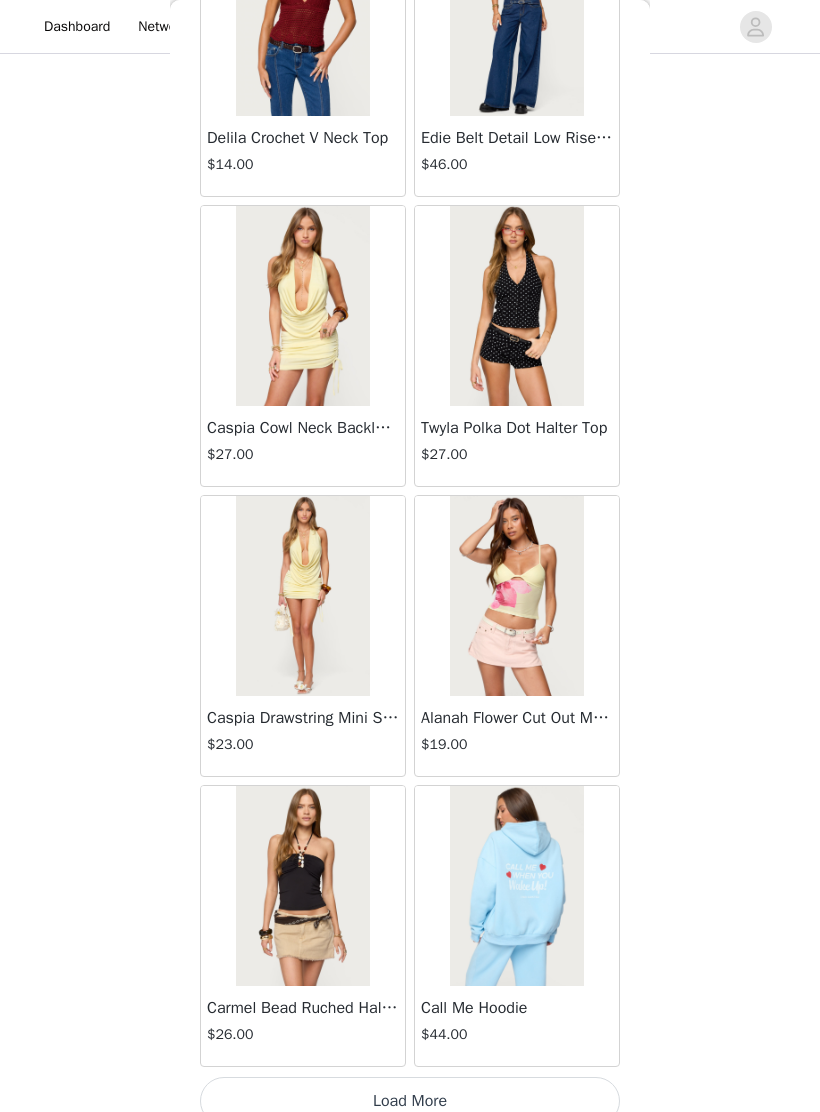 scroll, scrollTop: 16423, scrollLeft: 0, axis: vertical 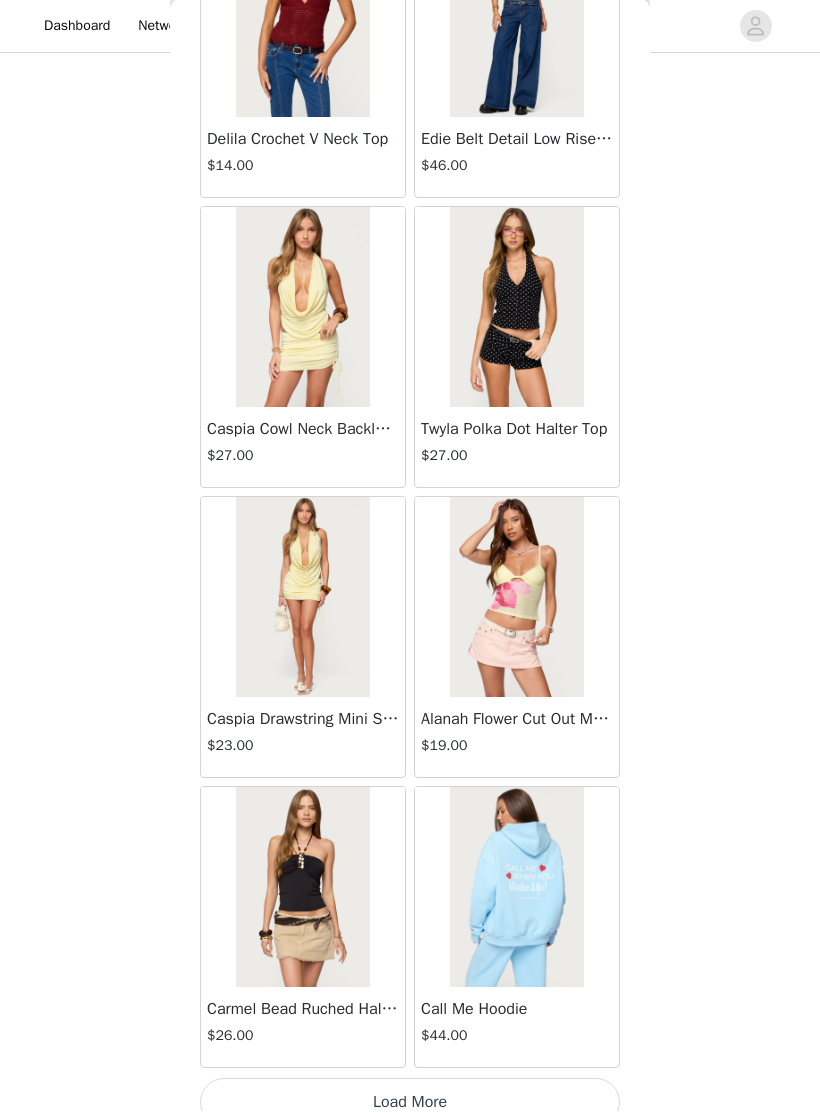 click on "Load More" at bounding box center (410, 1103) 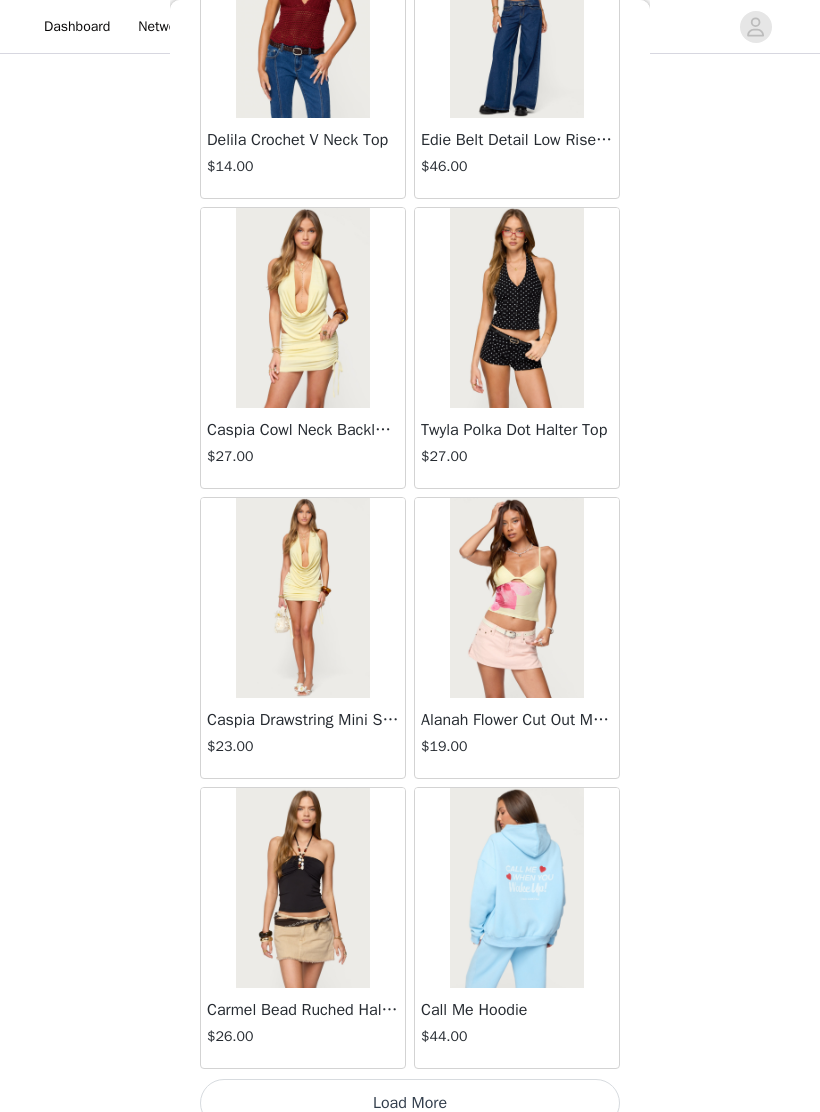 scroll, scrollTop: 16414, scrollLeft: 0, axis: vertical 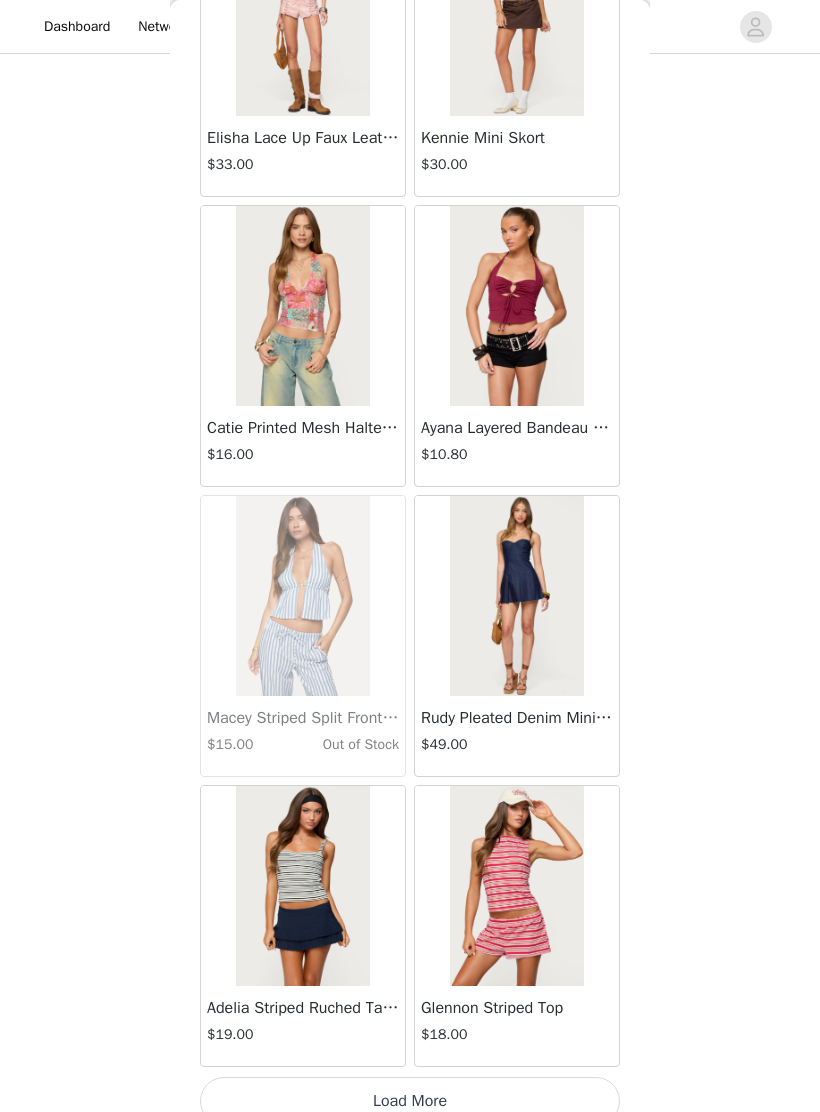 click on "Load More" at bounding box center [410, 1101] 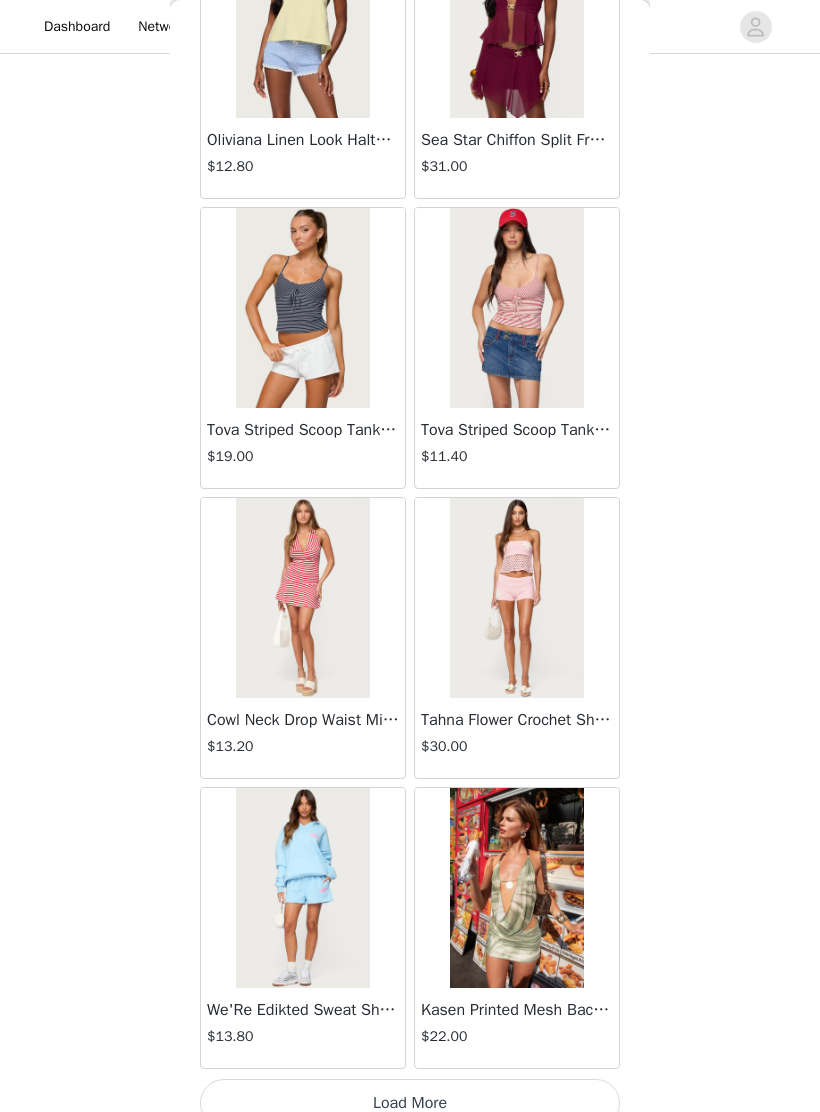 click on "Load More" at bounding box center [410, 1103] 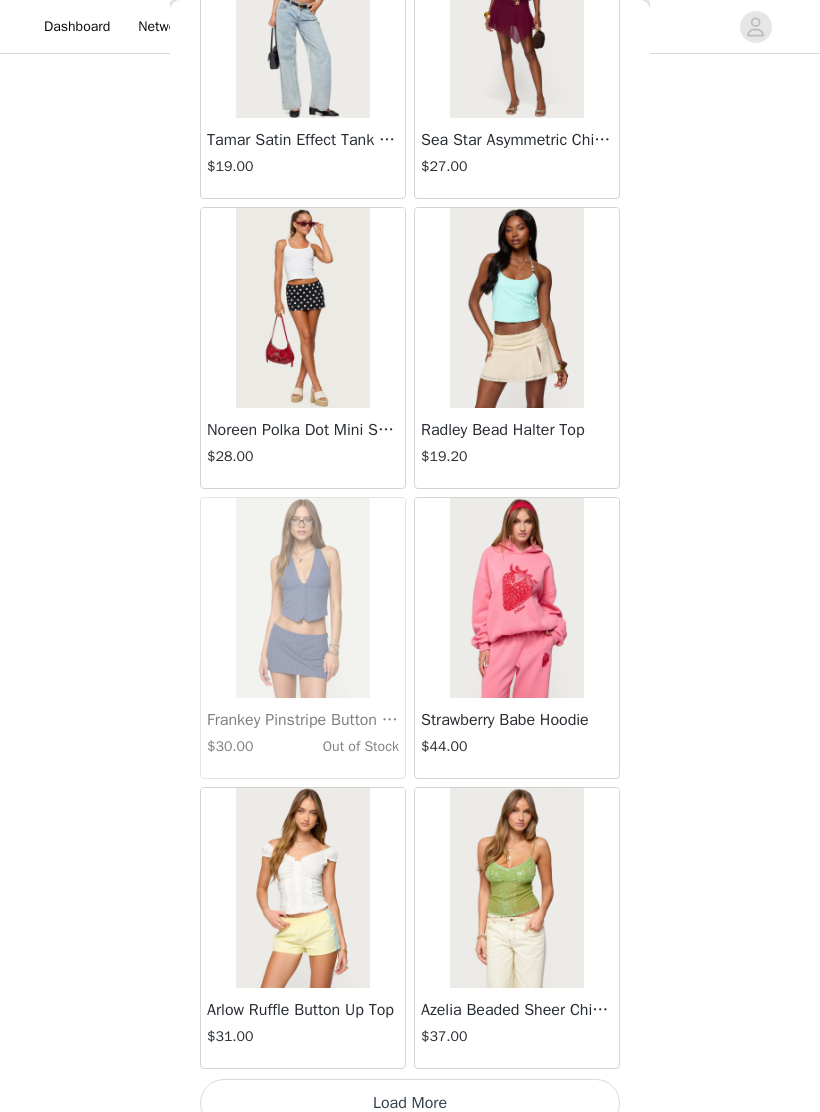 click on "Load More" at bounding box center (410, 1103) 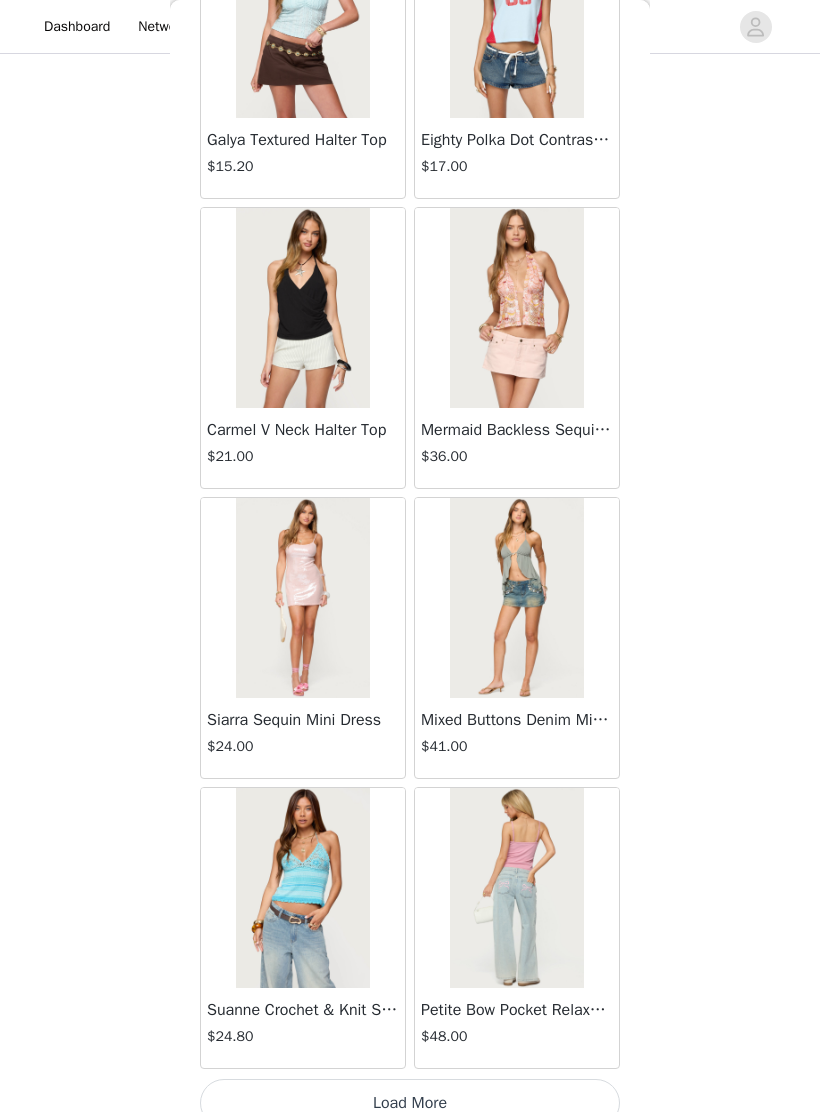 click on "Load More" at bounding box center (410, 1103) 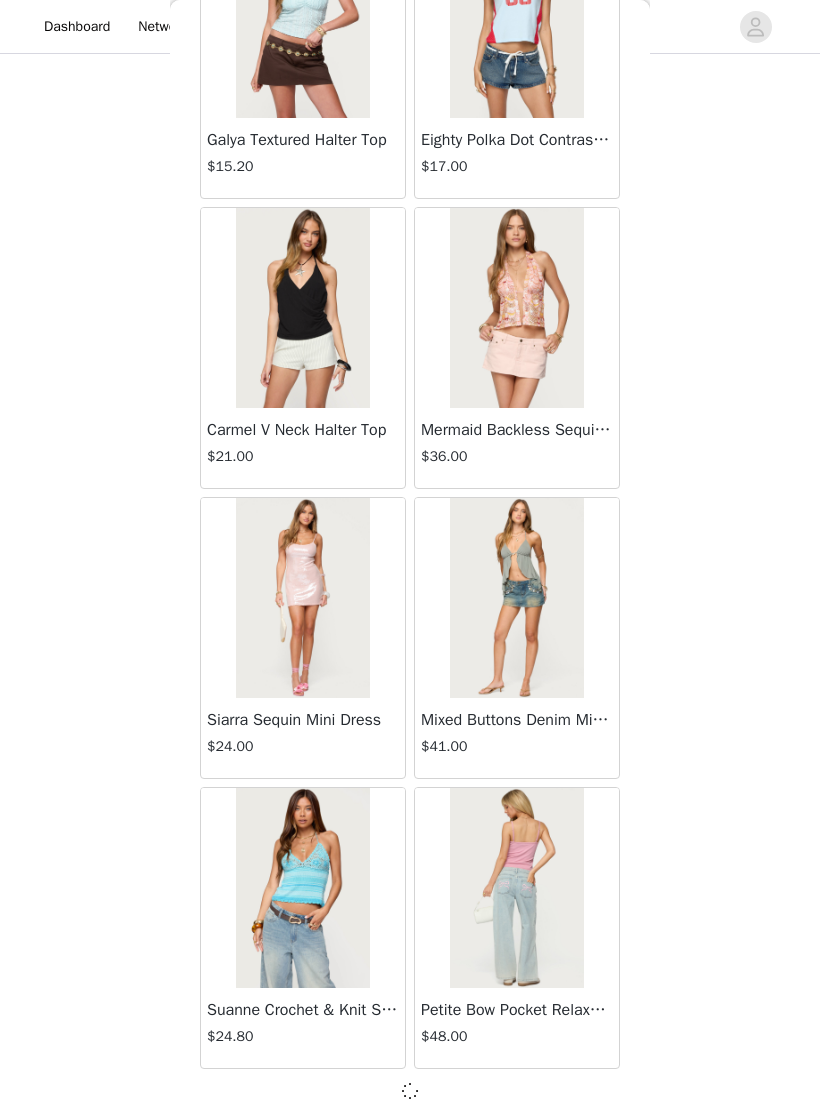 scroll, scrollTop: 28014, scrollLeft: 0, axis: vertical 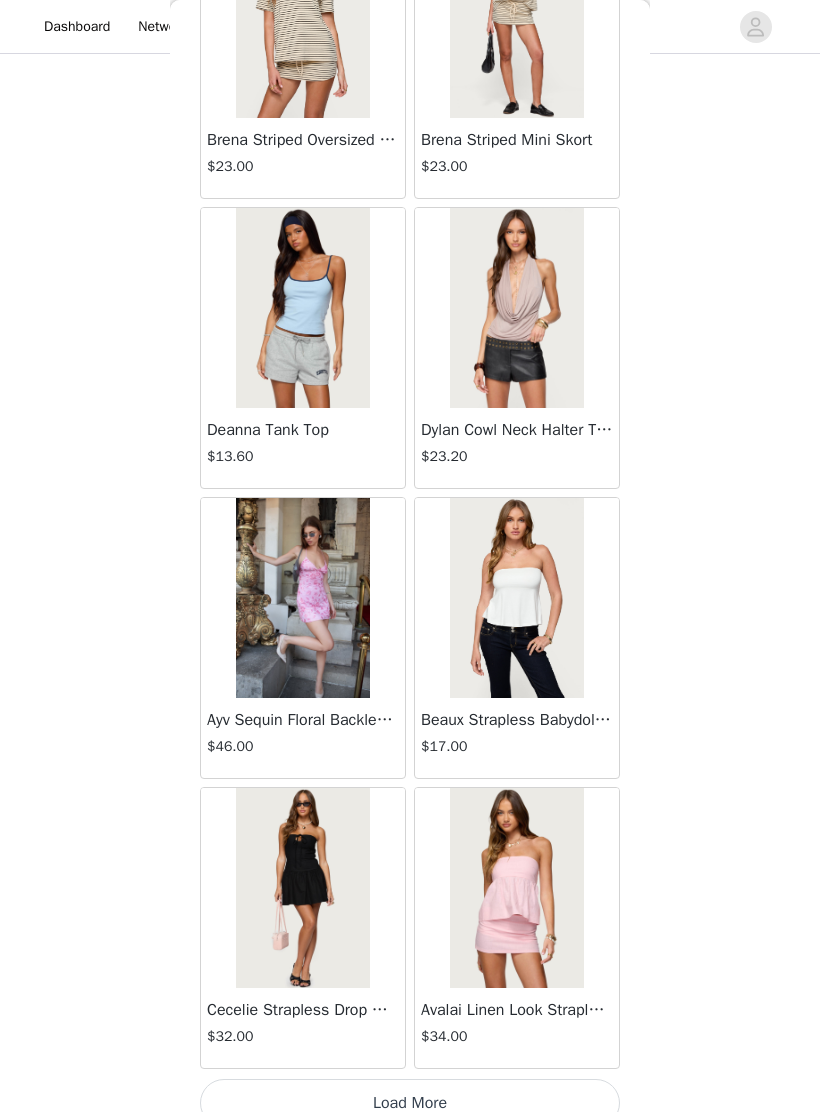 click on "Load More" at bounding box center (410, 1103) 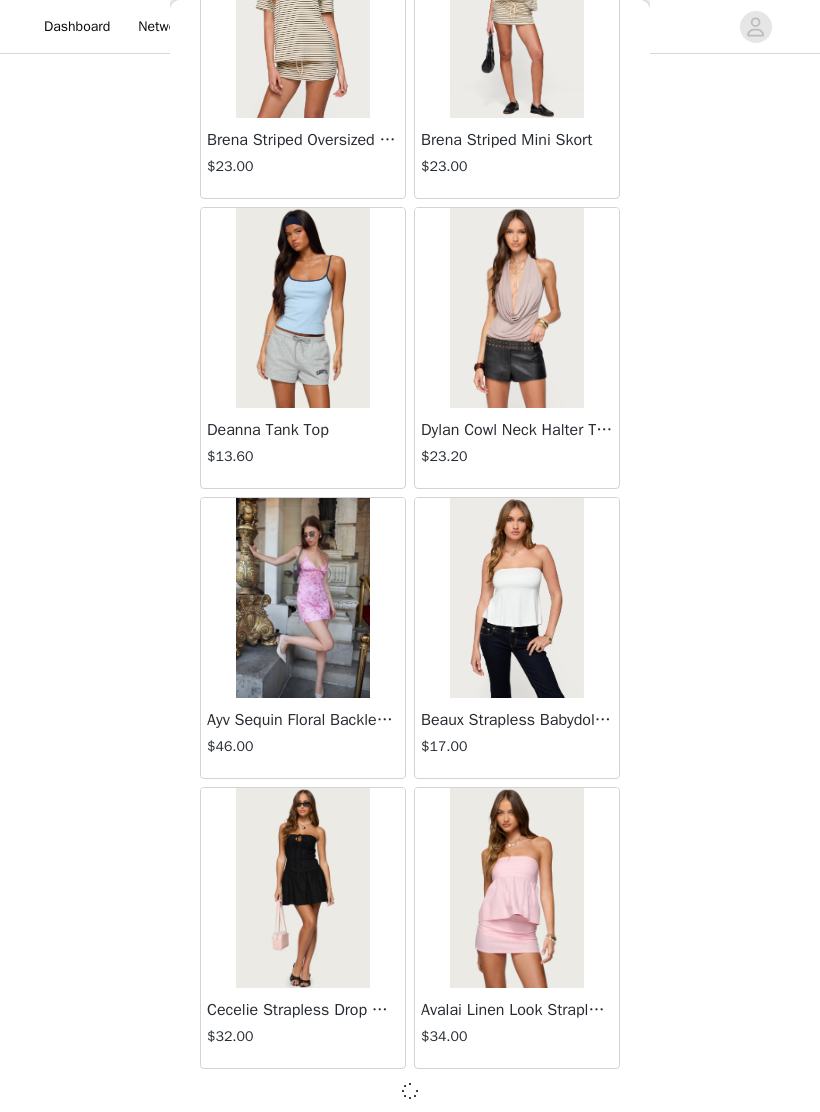 scroll, scrollTop: 30914, scrollLeft: 0, axis: vertical 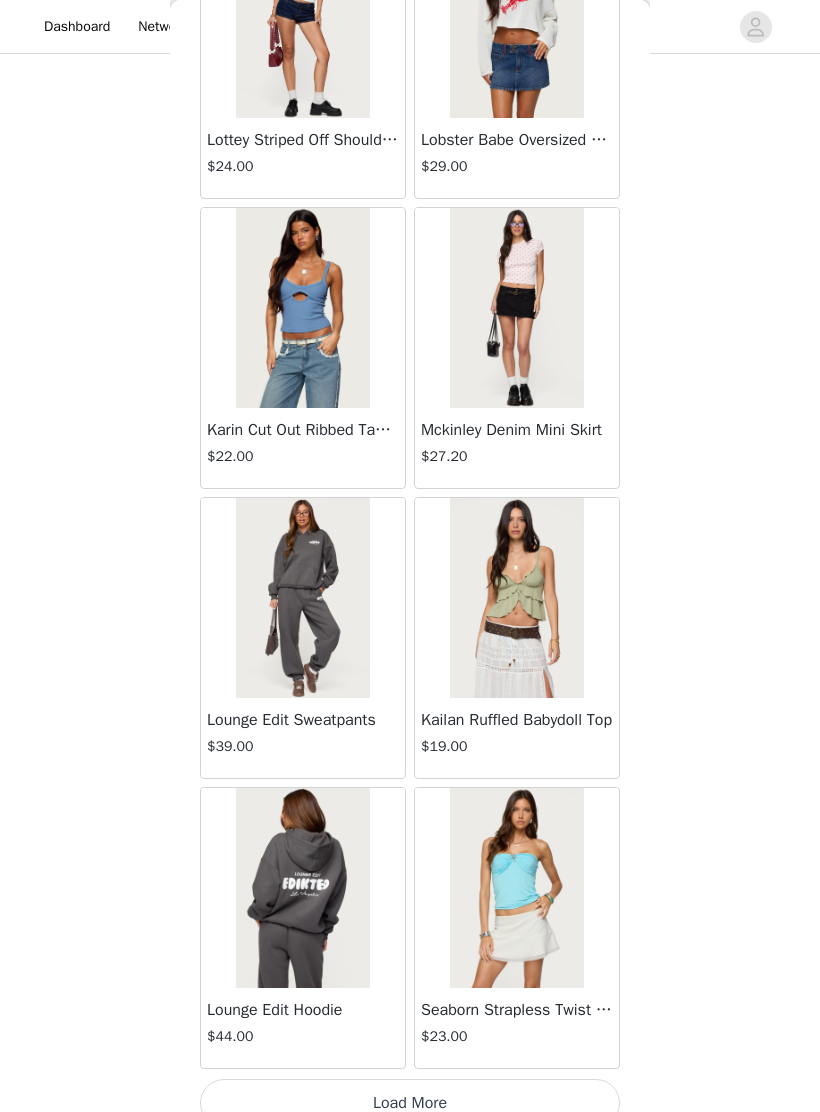 click on "Load More" at bounding box center (410, 1103) 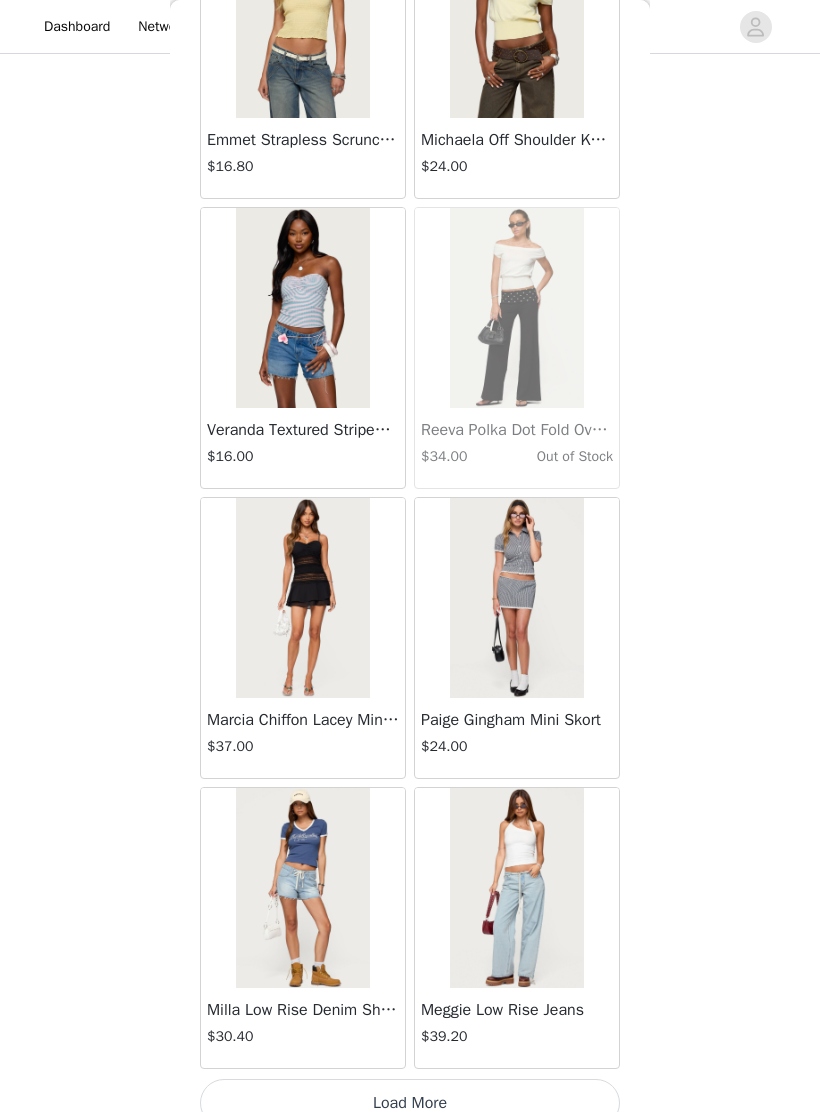 click on "Load More" at bounding box center (410, 1103) 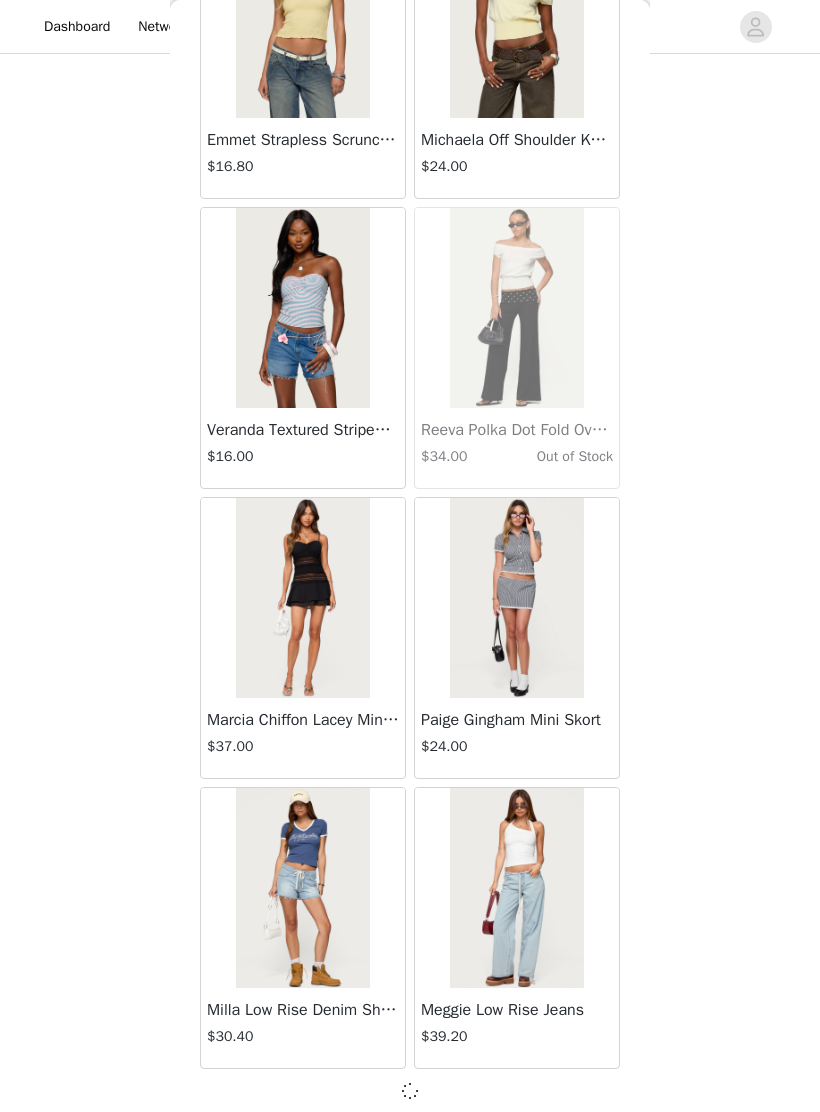 scroll, scrollTop: 36714, scrollLeft: 0, axis: vertical 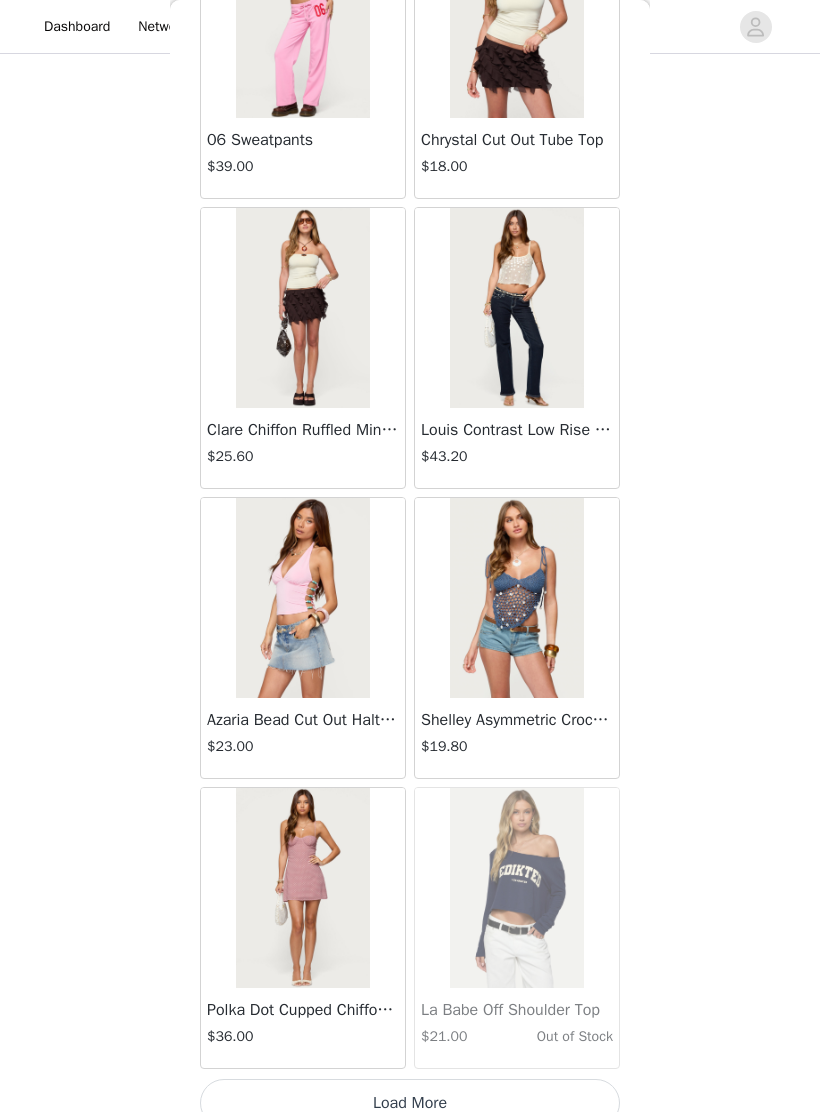 click on "Load More" at bounding box center [410, 1103] 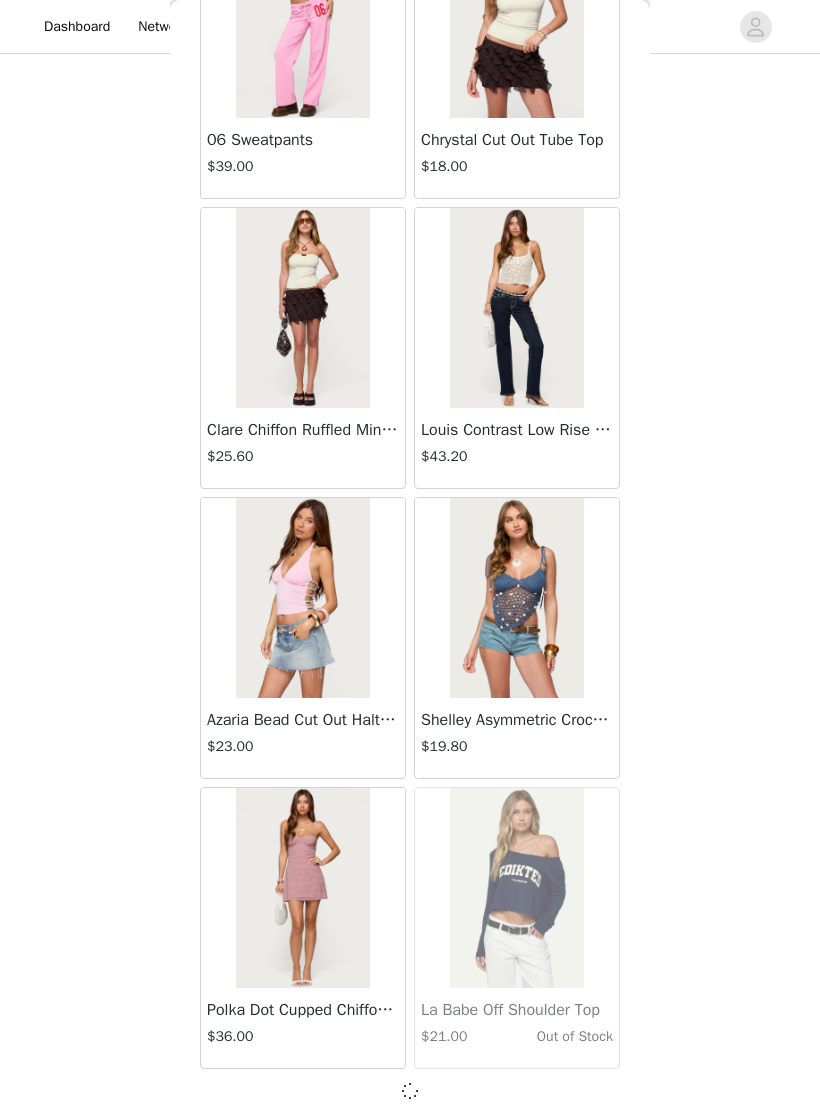 scroll, scrollTop: 39614, scrollLeft: 0, axis: vertical 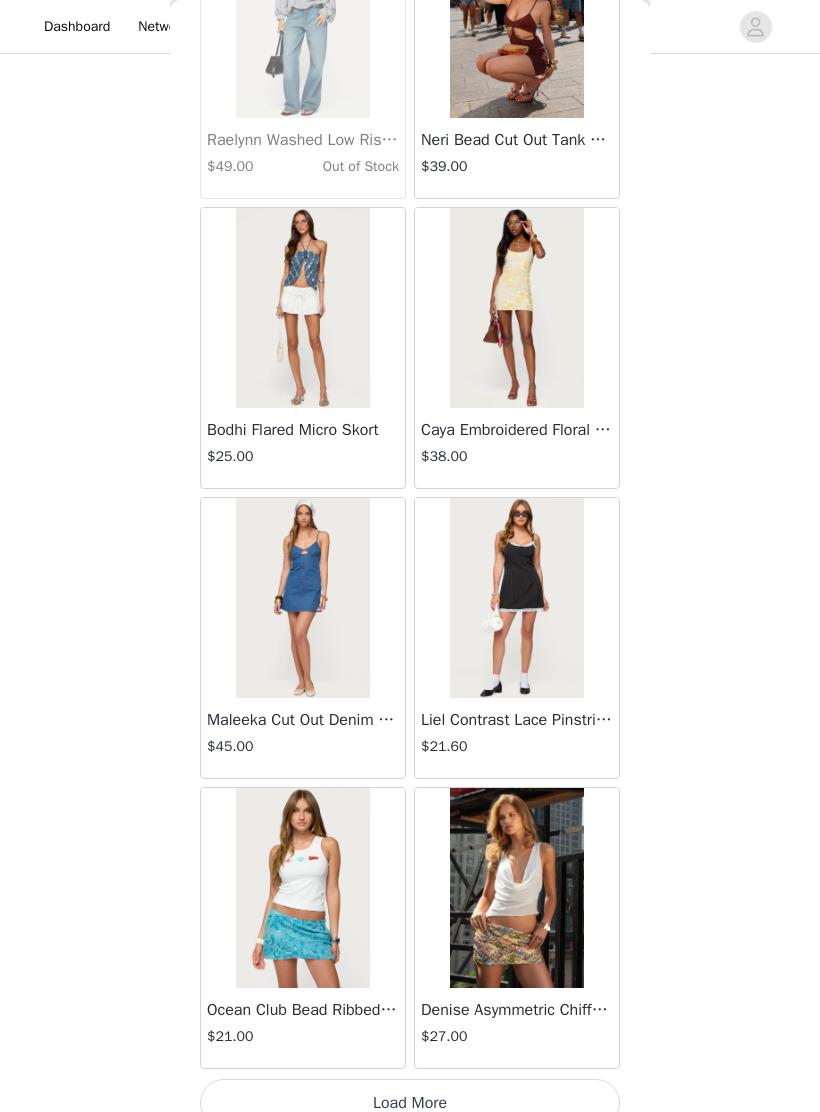 click on "Load More" at bounding box center [410, 1103] 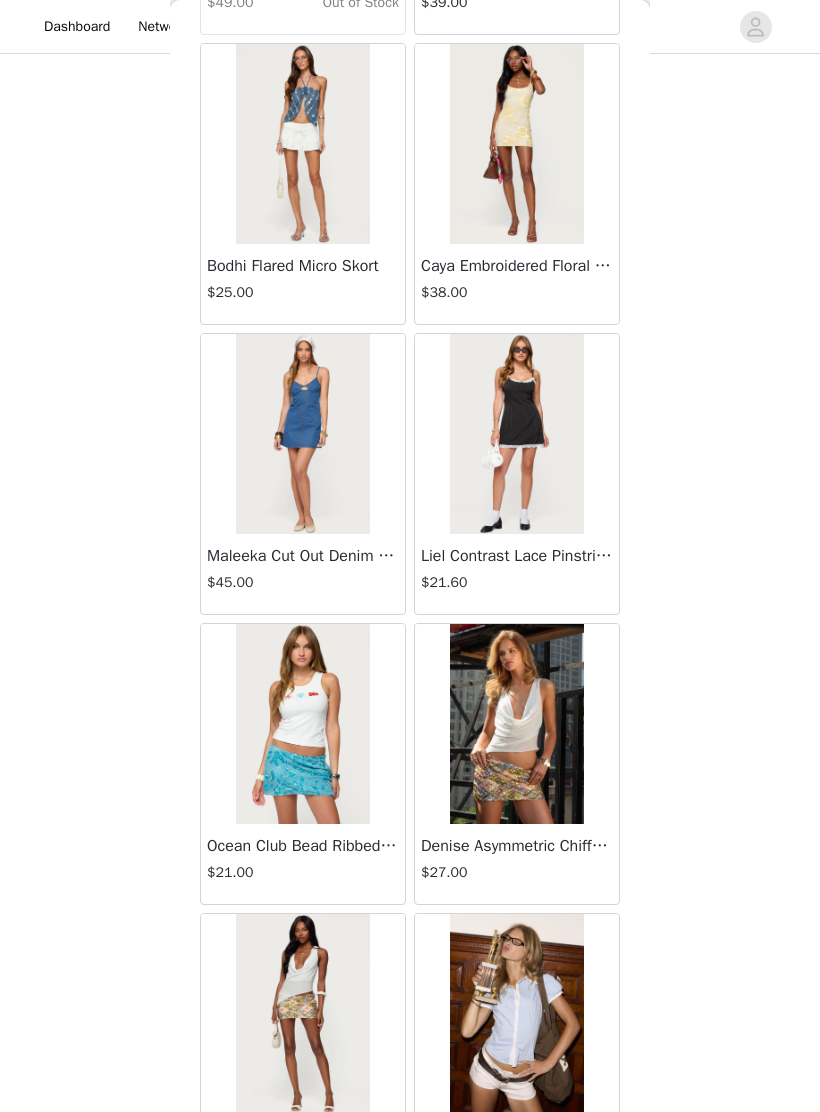 scroll, scrollTop: 42701, scrollLeft: 0, axis: vertical 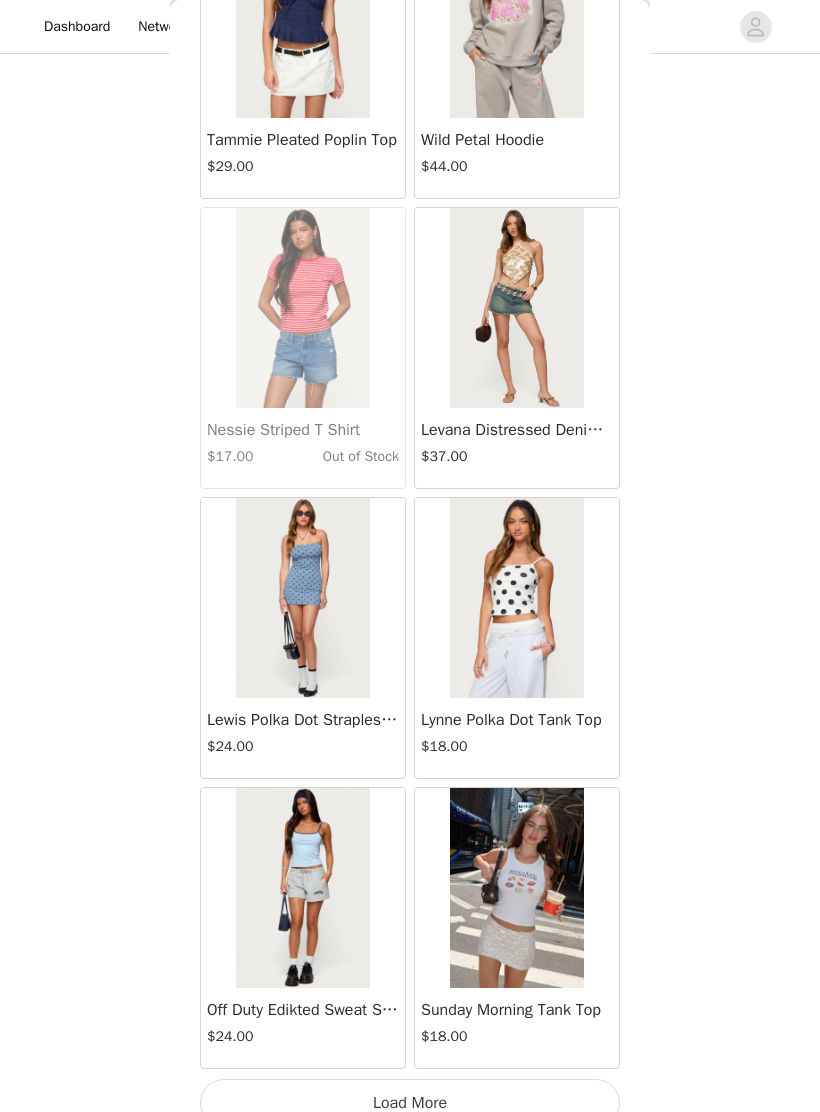 click on "Load More" at bounding box center (410, 1103) 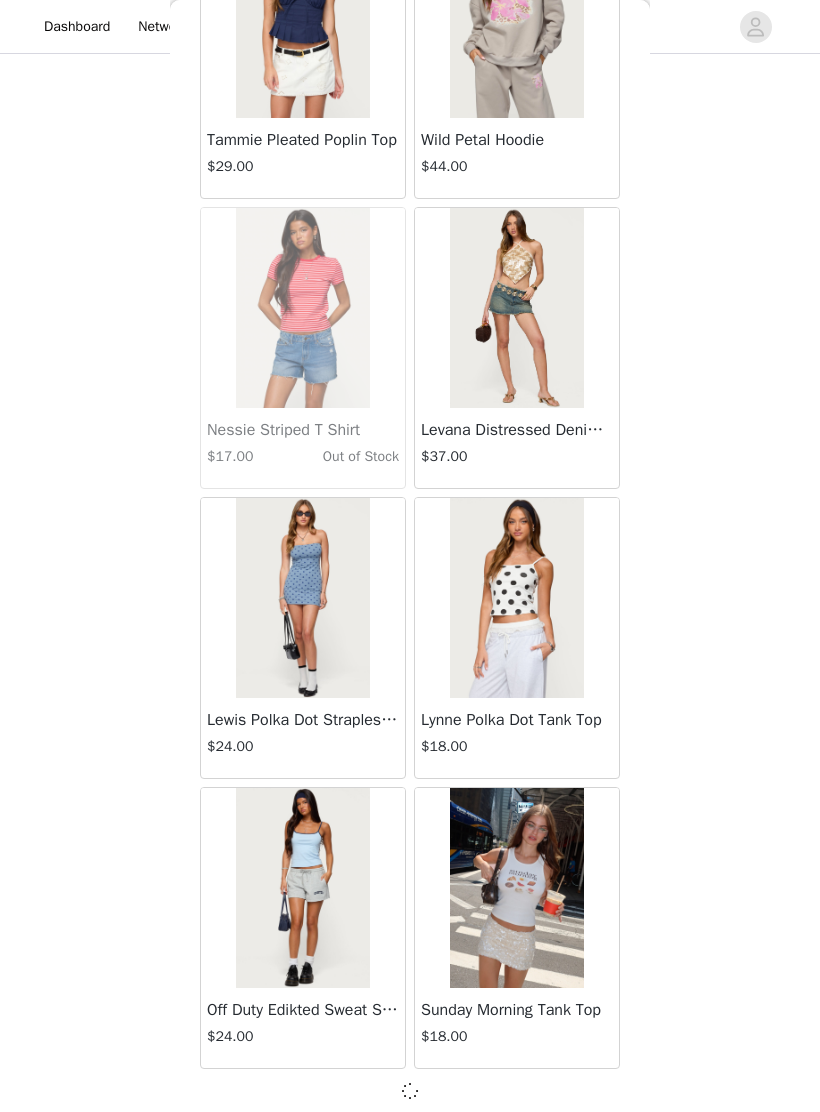 scroll, scrollTop: 45414, scrollLeft: 0, axis: vertical 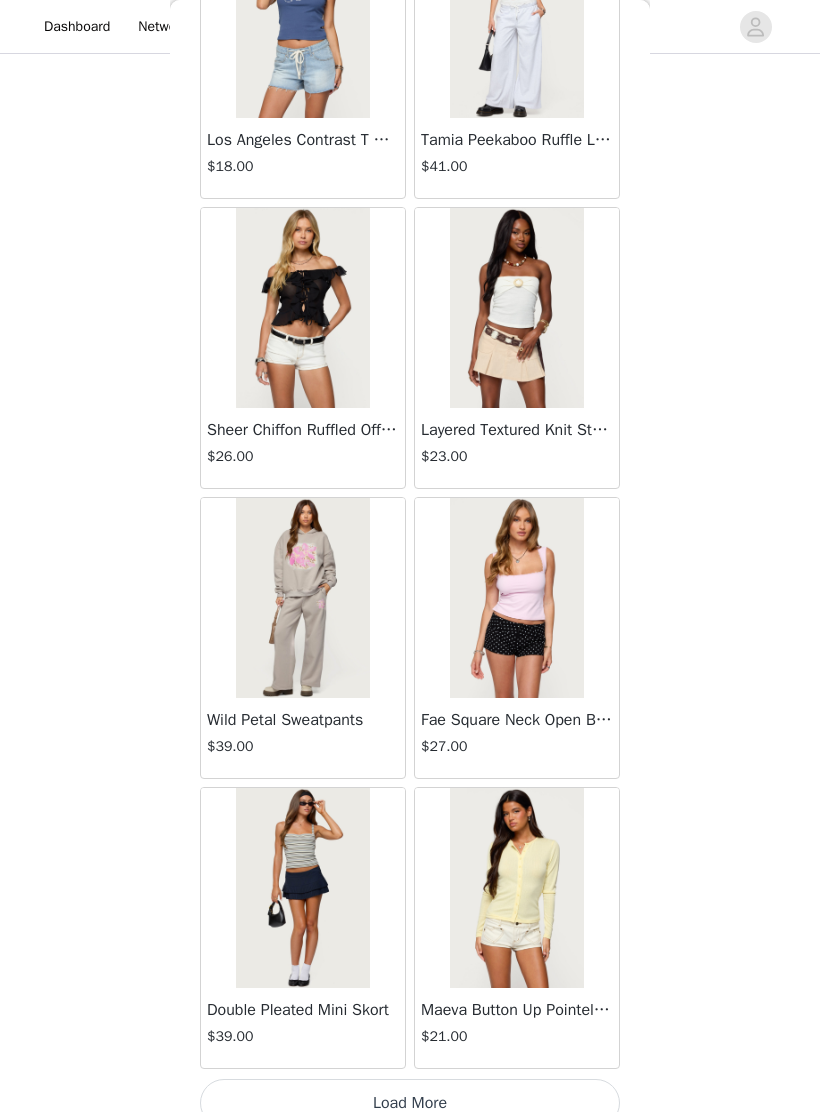 click on "Load More" at bounding box center (410, 1103) 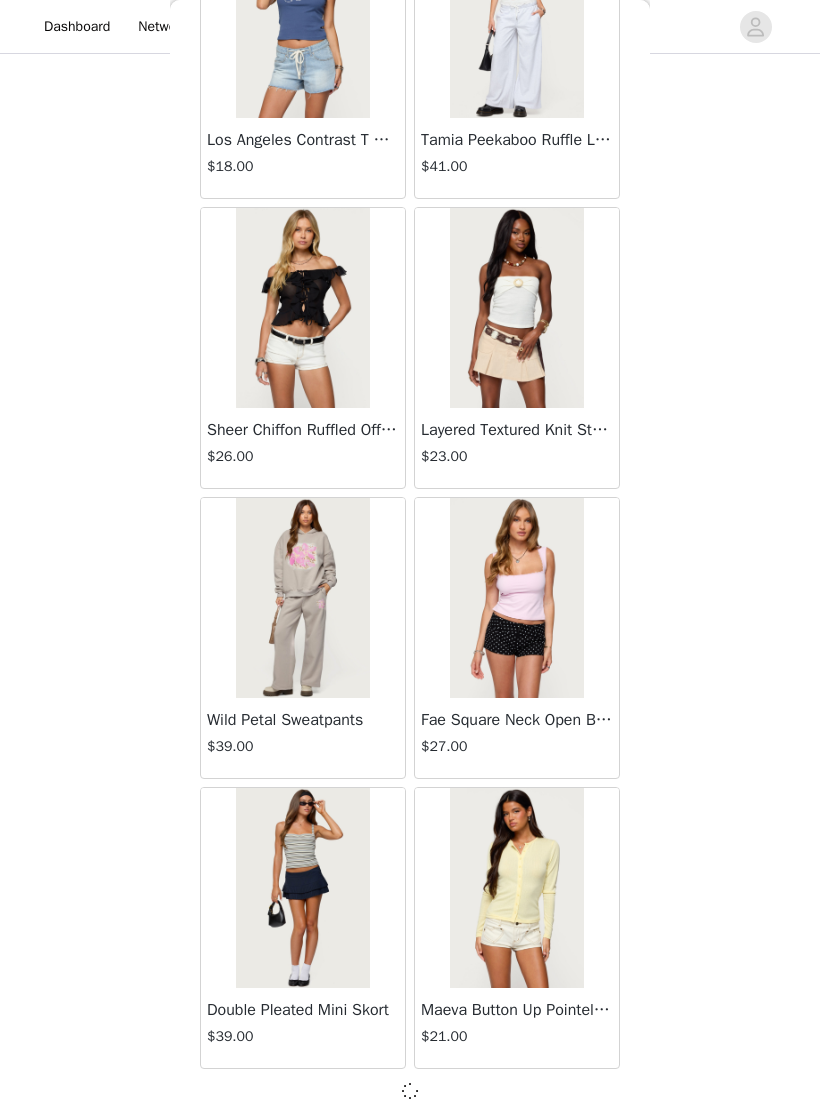 scroll, scrollTop: 48314, scrollLeft: 0, axis: vertical 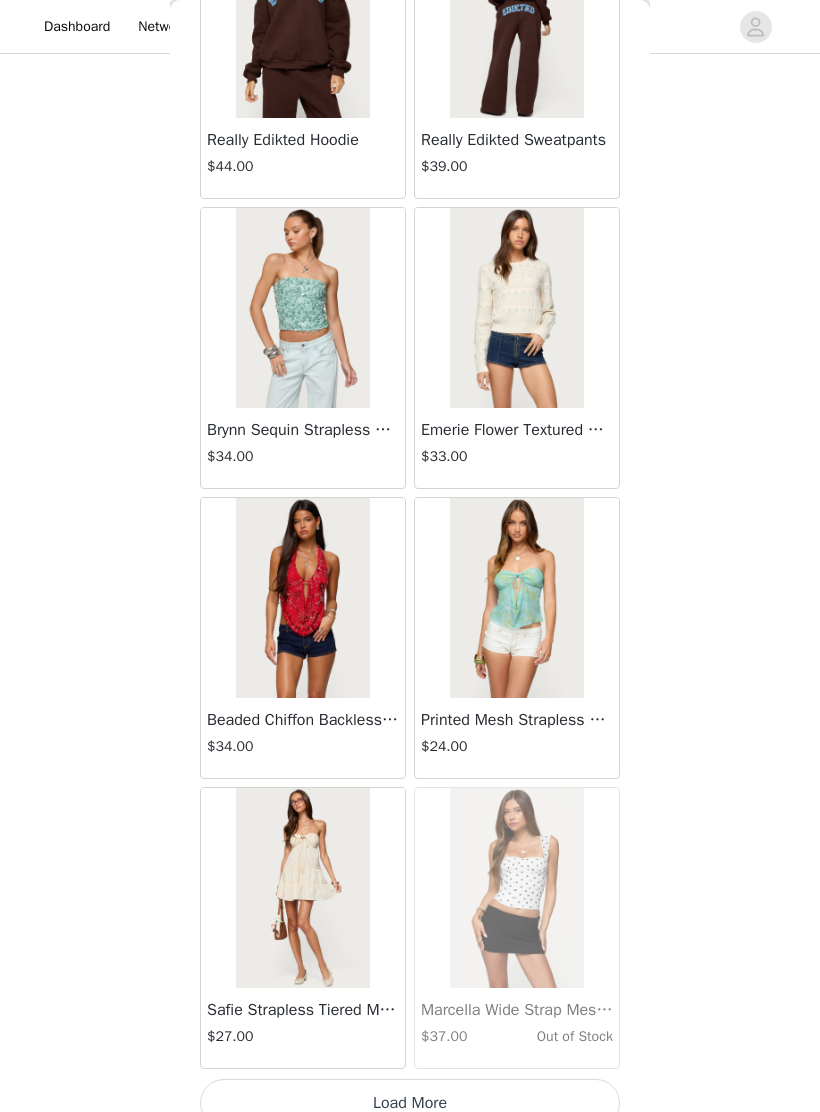 click on "Load More" at bounding box center [410, 1103] 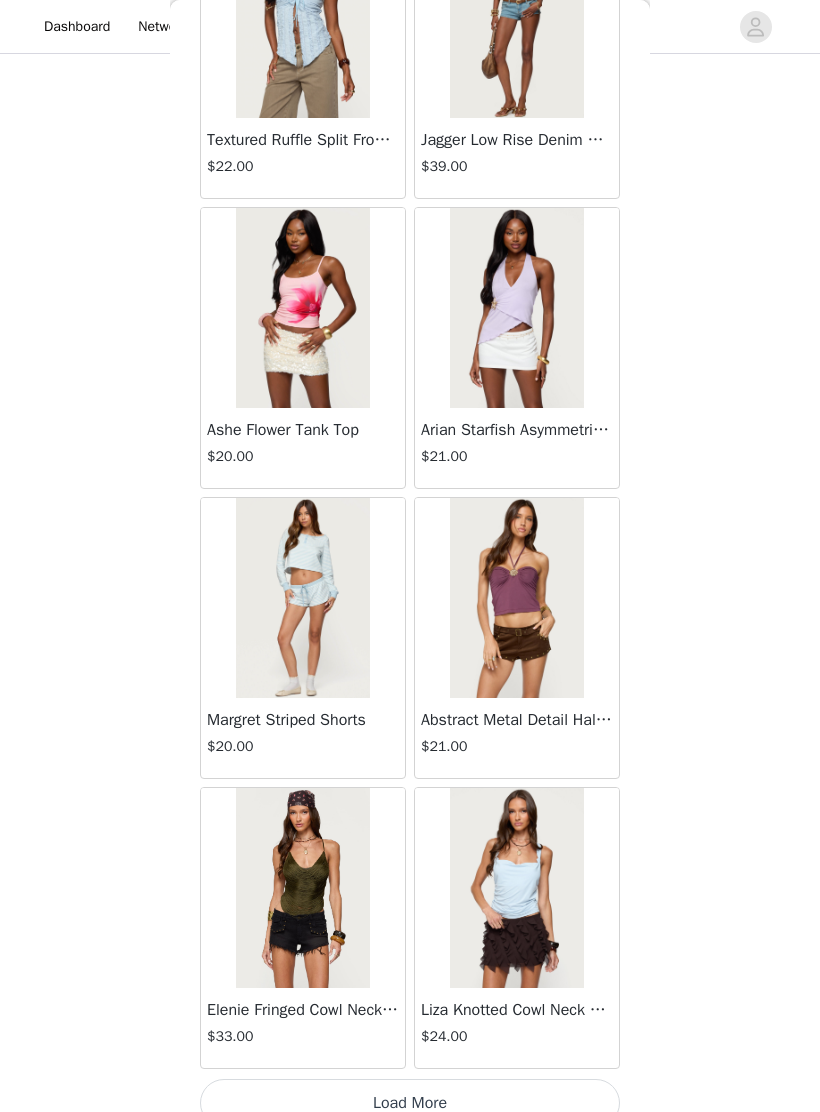 click on "Load More" at bounding box center (410, 1103) 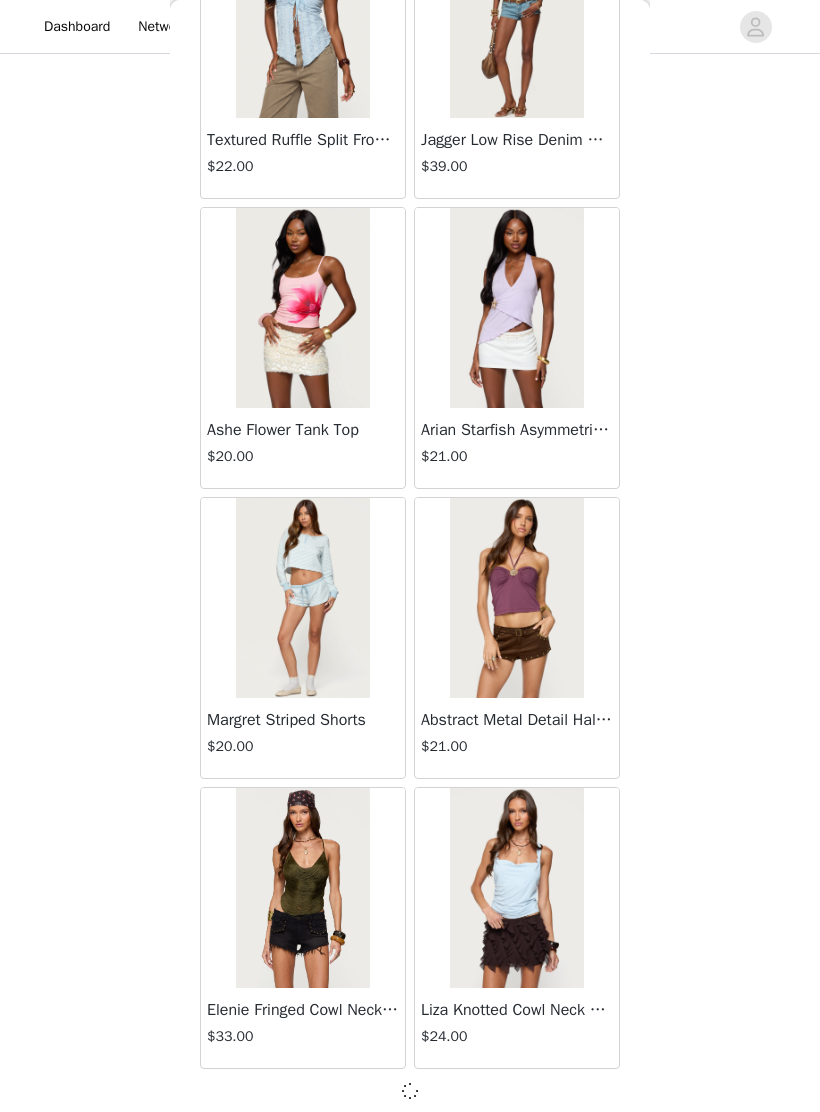 scroll, scrollTop: 54114, scrollLeft: 0, axis: vertical 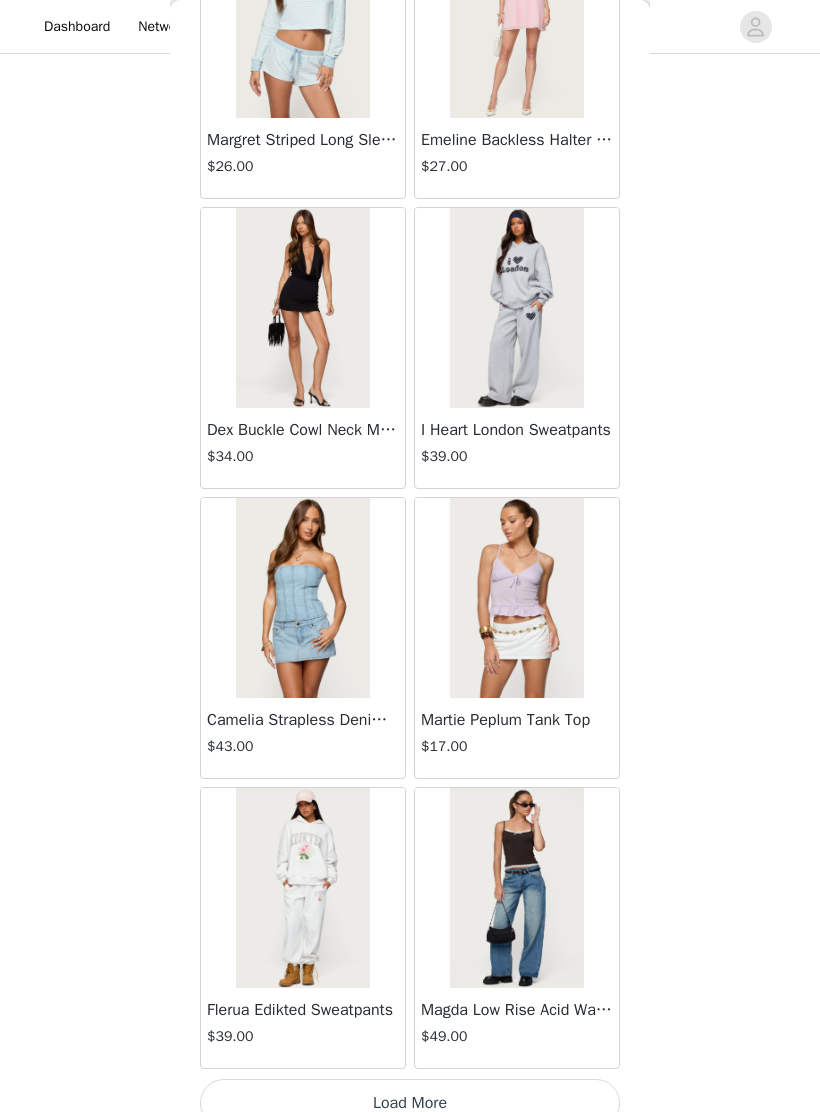 click on "Load More" at bounding box center [410, 1103] 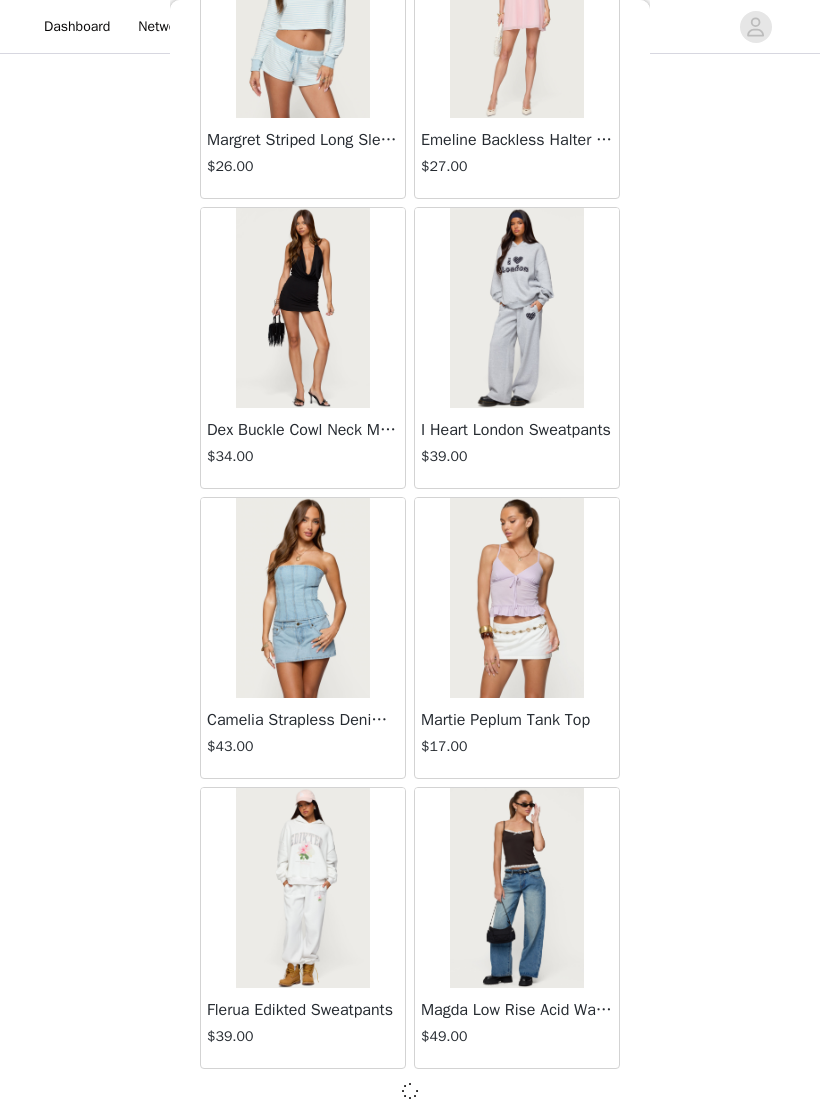 scroll, scrollTop: 57014, scrollLeft: 0, axis: vertical 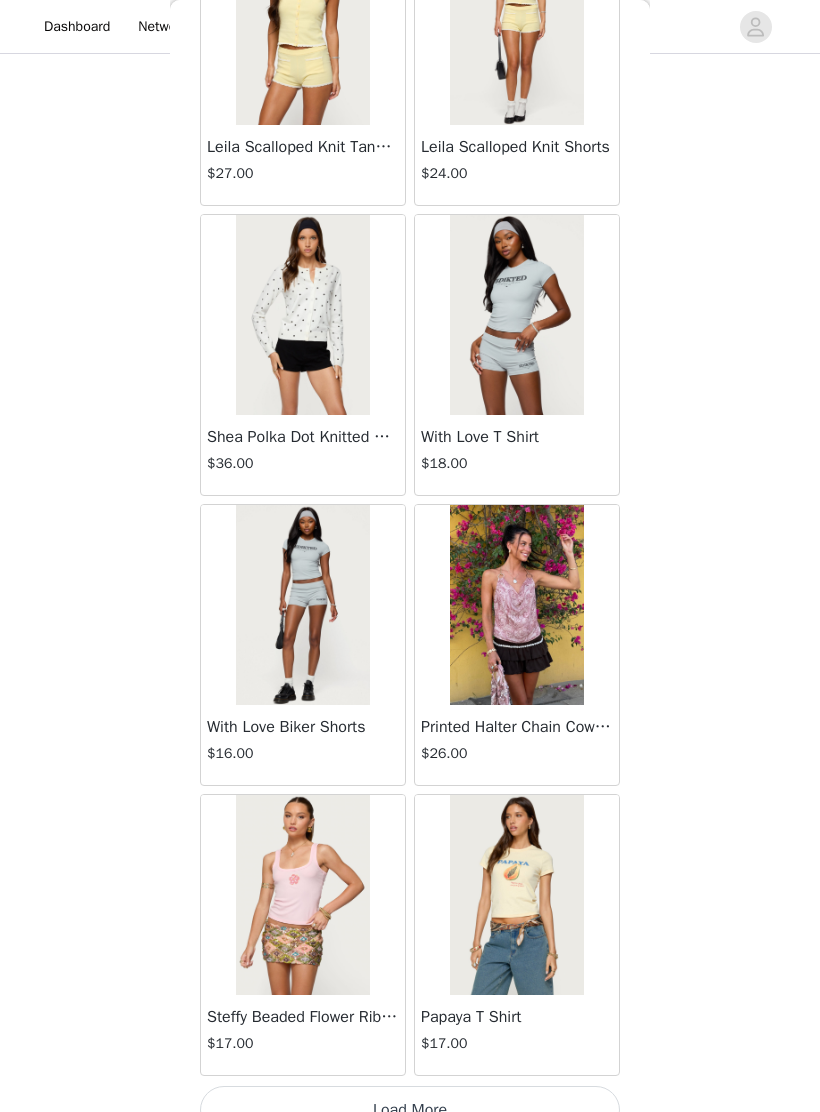 click on "Load More" at bounding box center (410, 1110) 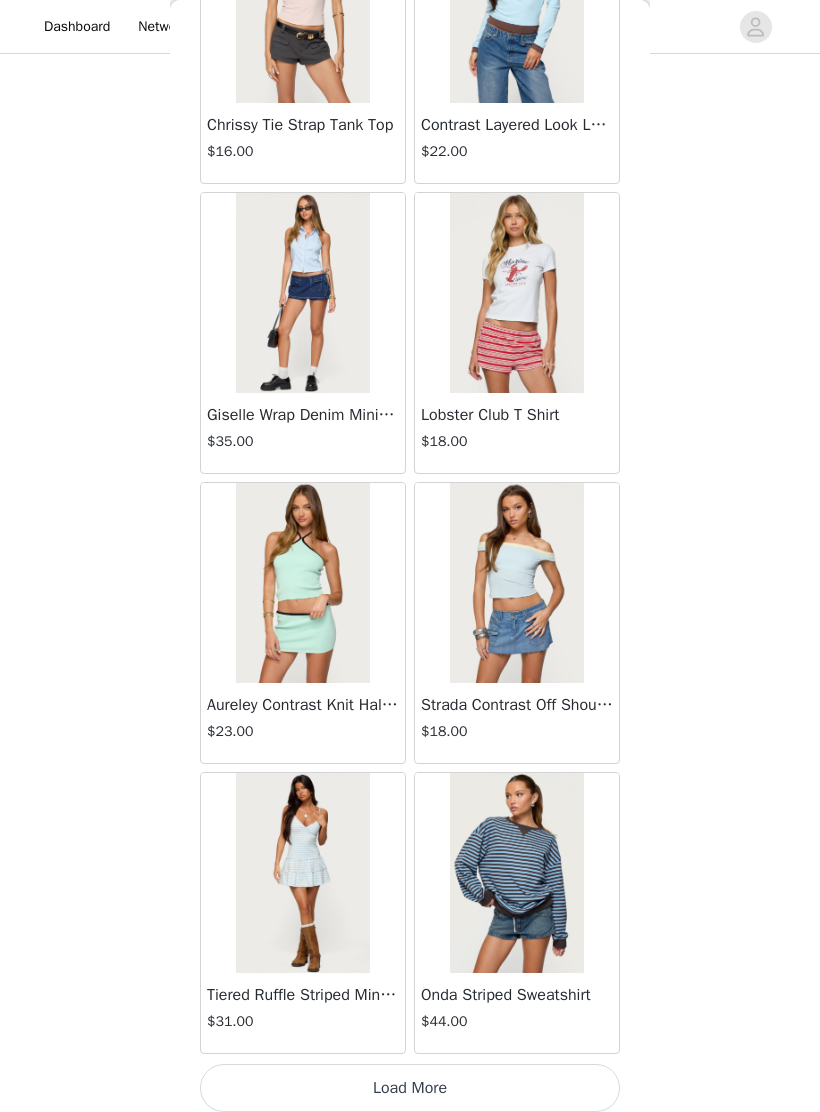 scroll, scrollTop: 62823, scrollLeft: 0, axis: vertical 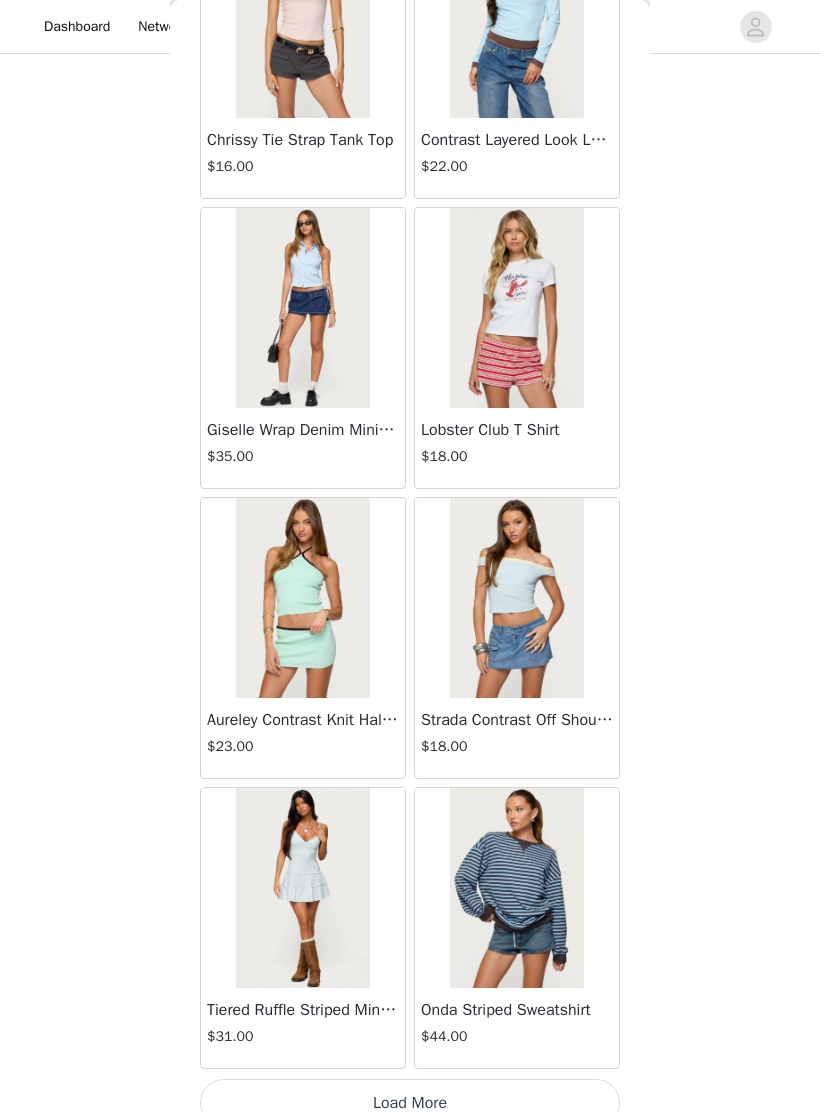 click on "Load More" at bounding box center [410, 1103] 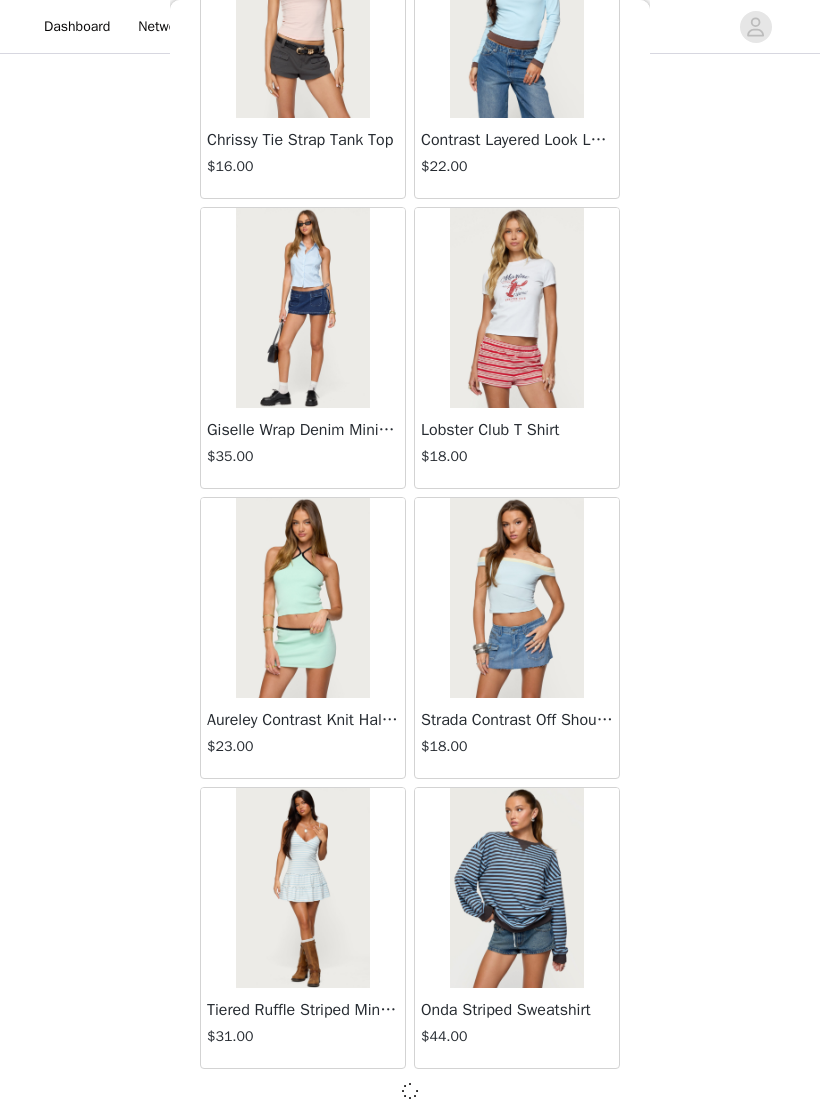 scroll, scrollTop: 62814, scrollLeft: 0, axis: vertical 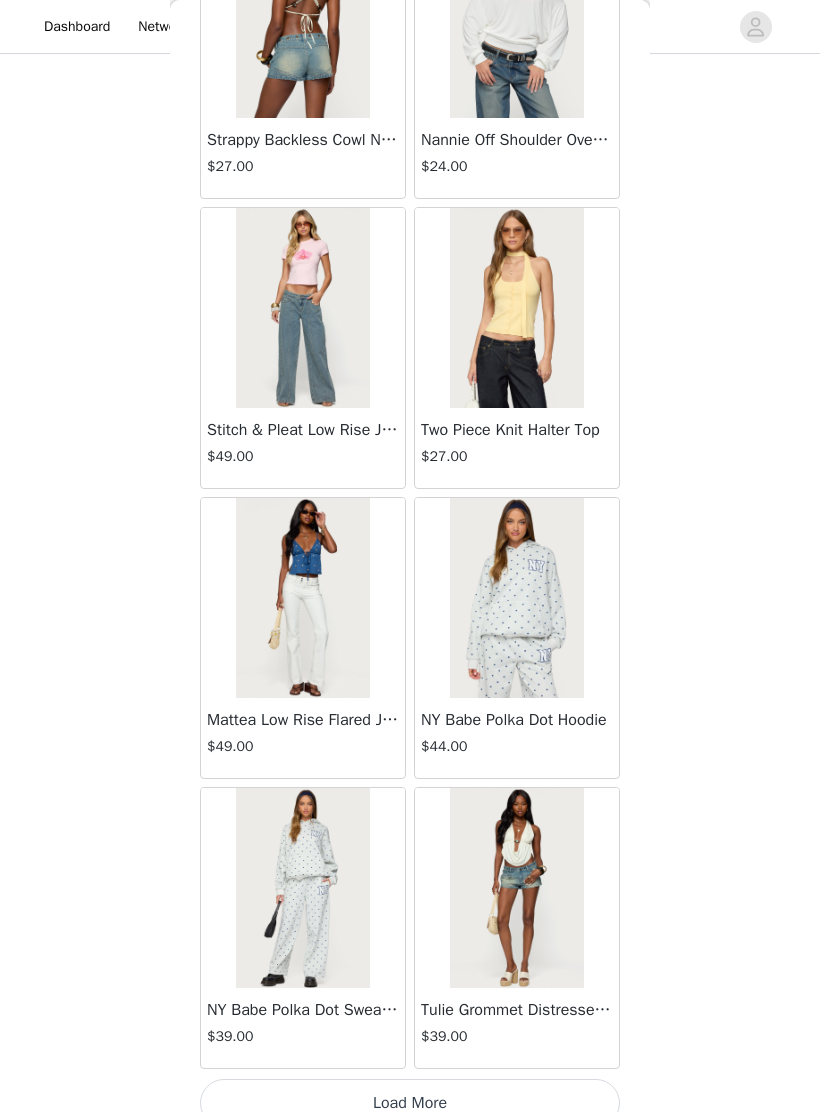 click on "Load More" at bounding box center (410, 1103) 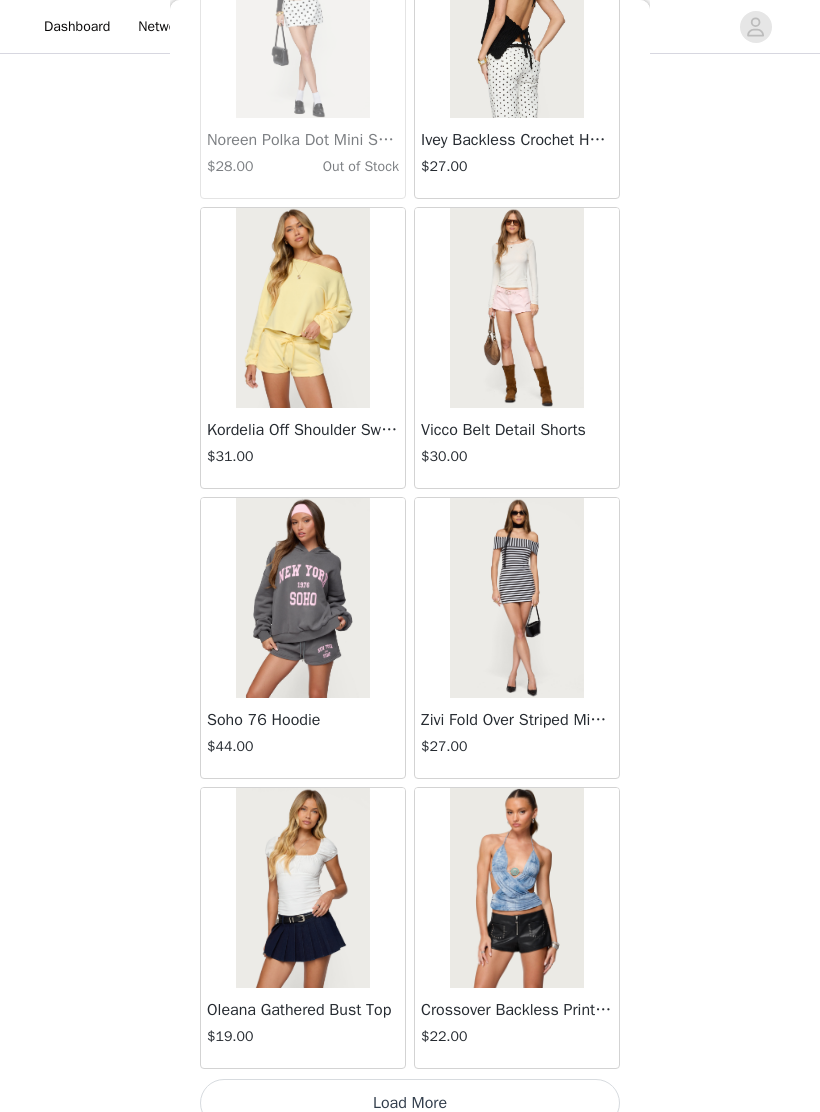 click on "Load More" at bounding box center (410, 1103) 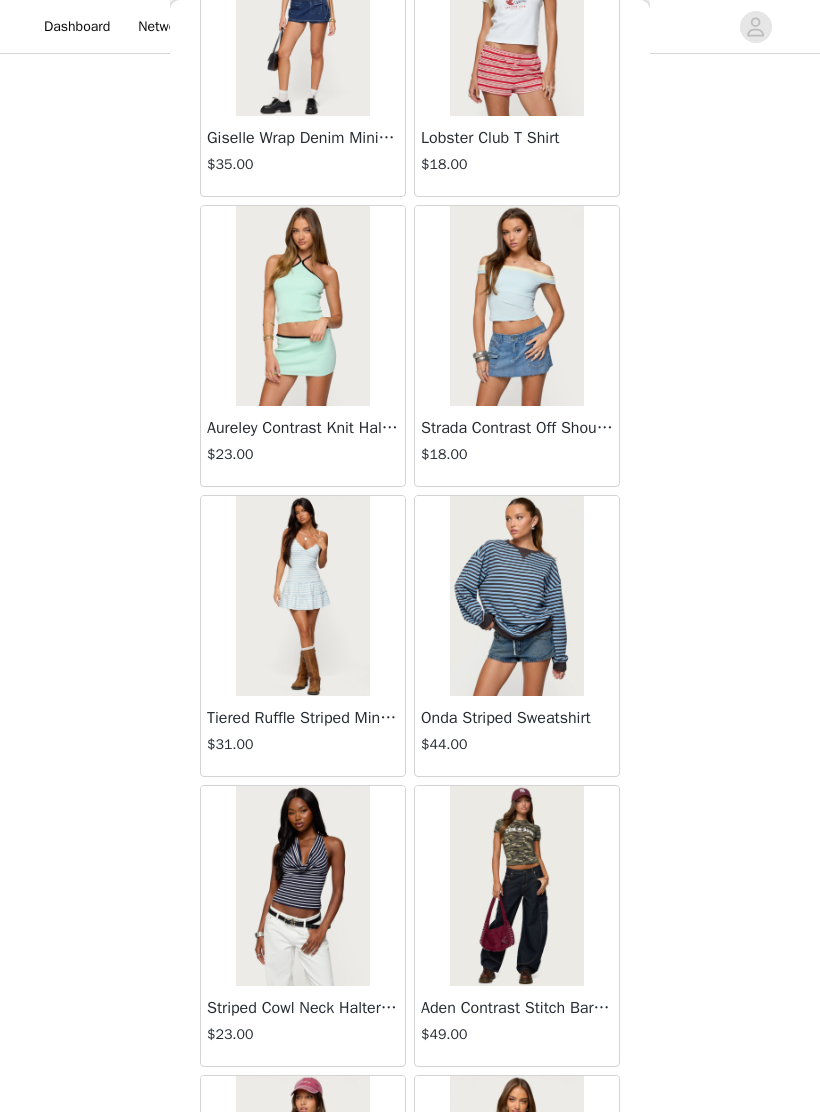 scroll, scrollTop: 63114, scrollLeft: 0, axis: vertical 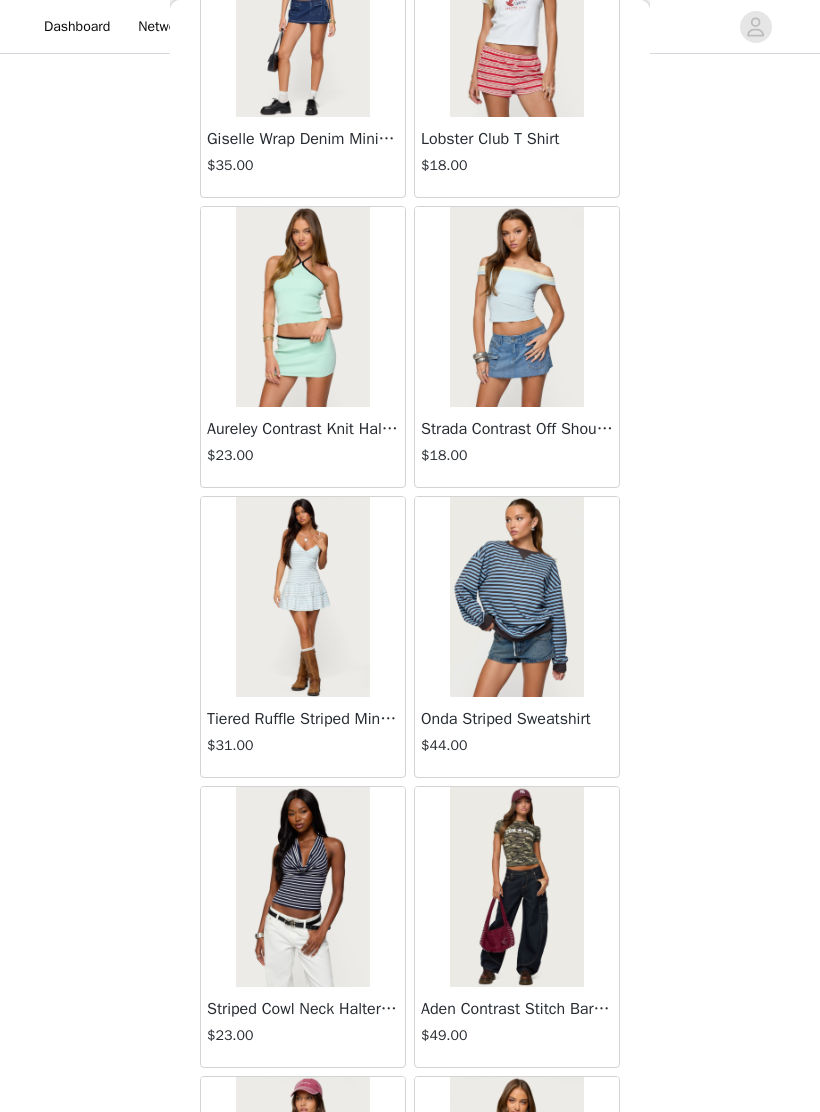 click at bounding box center [302, 597] 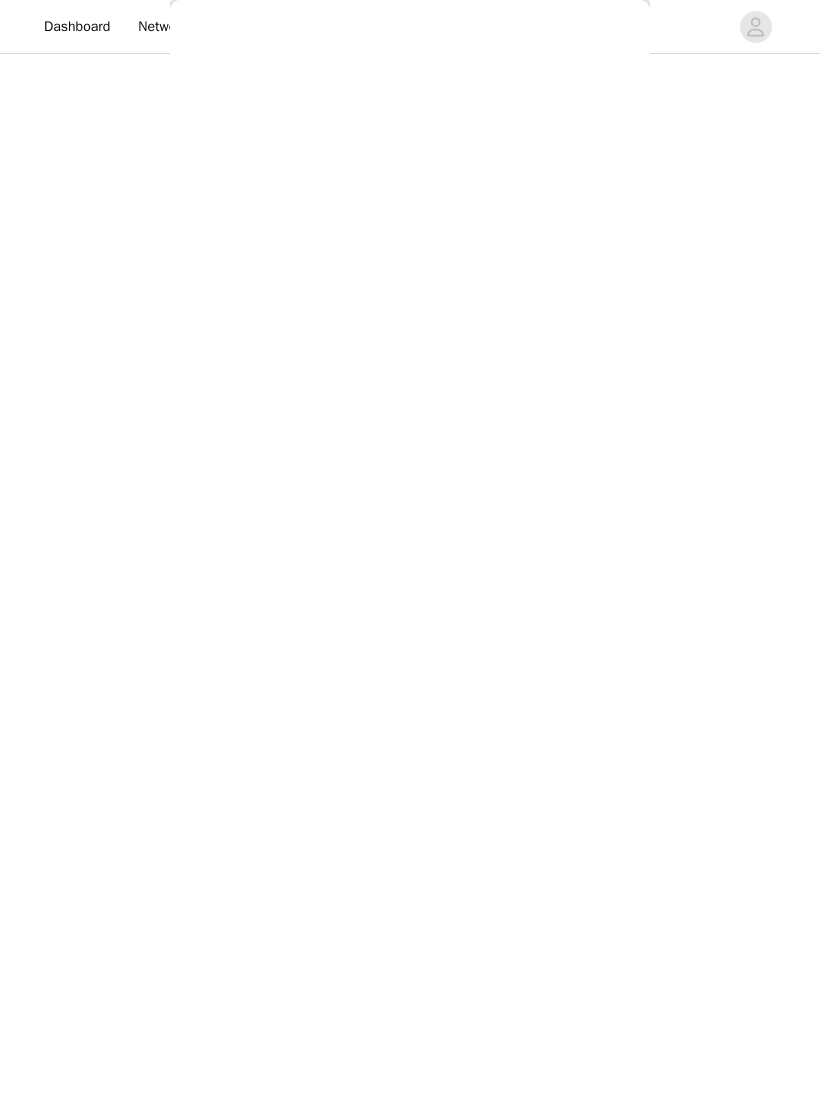 scroll, scrollTop: 0, scrollLeft: 0, axis: both 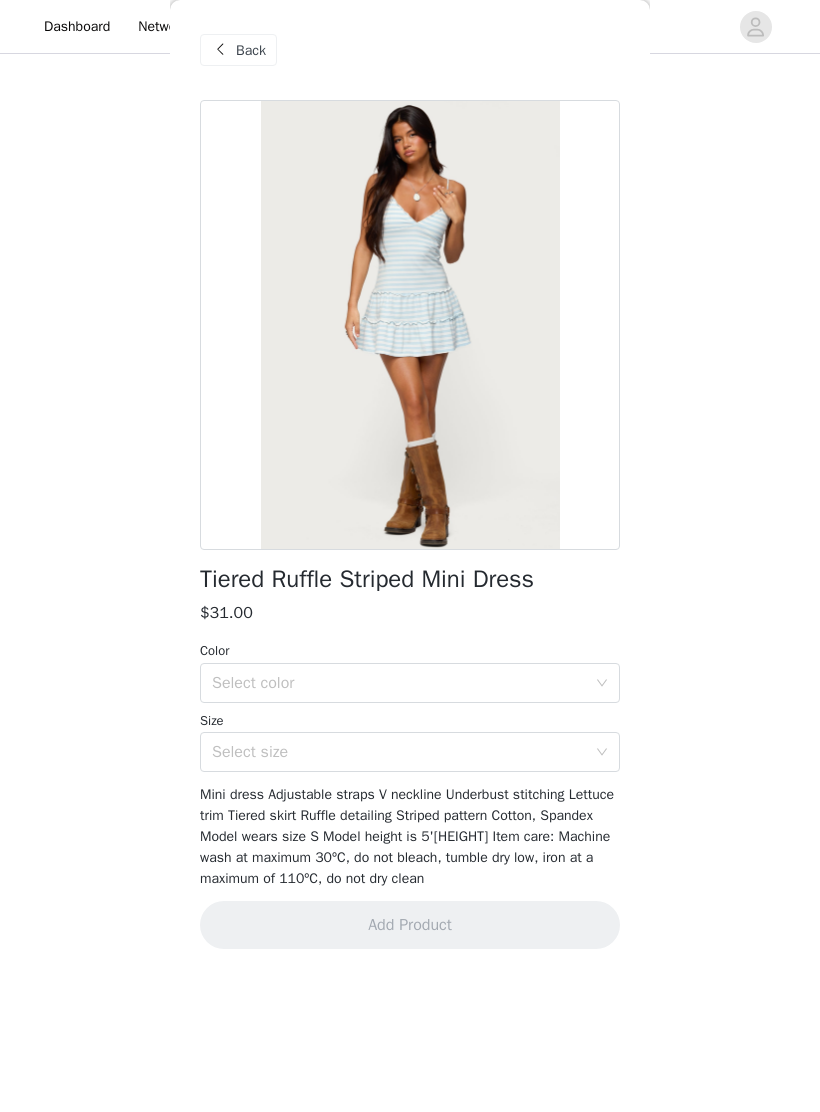 click on "Select color" at bounding box center [399, 683] 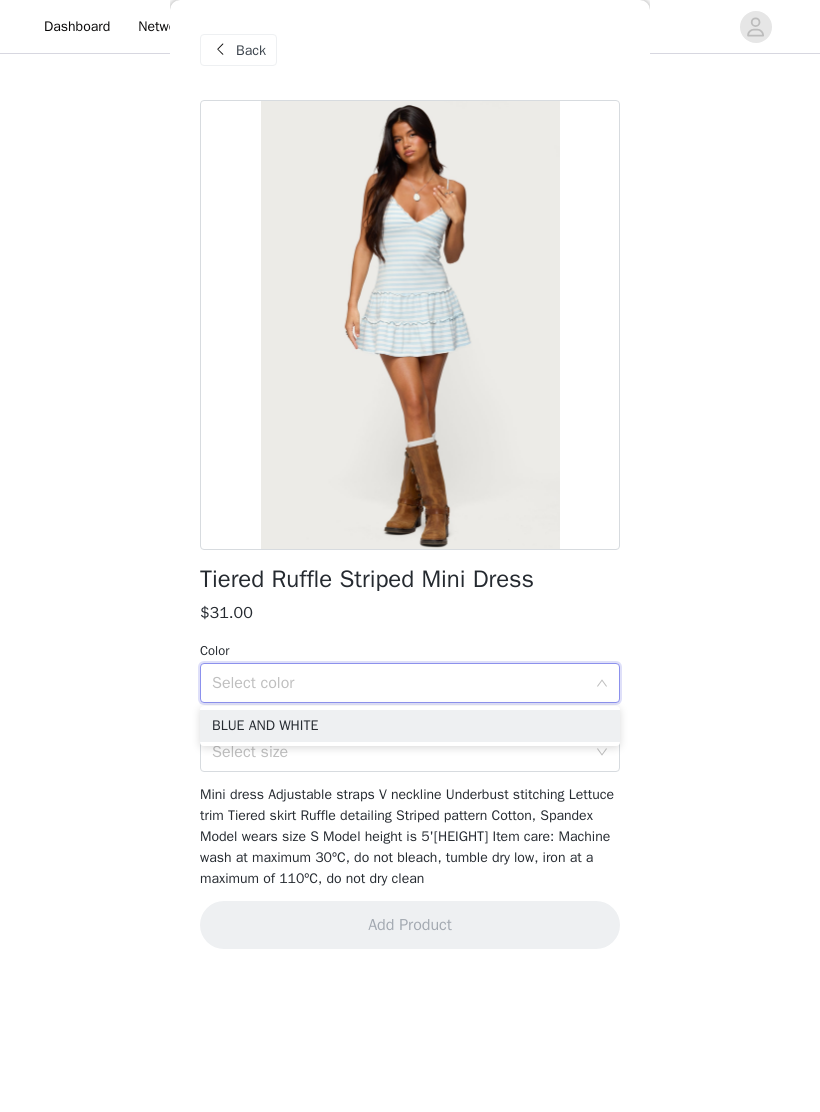 click on "BLUE AND WHITE" at bounding box center [410, 726] 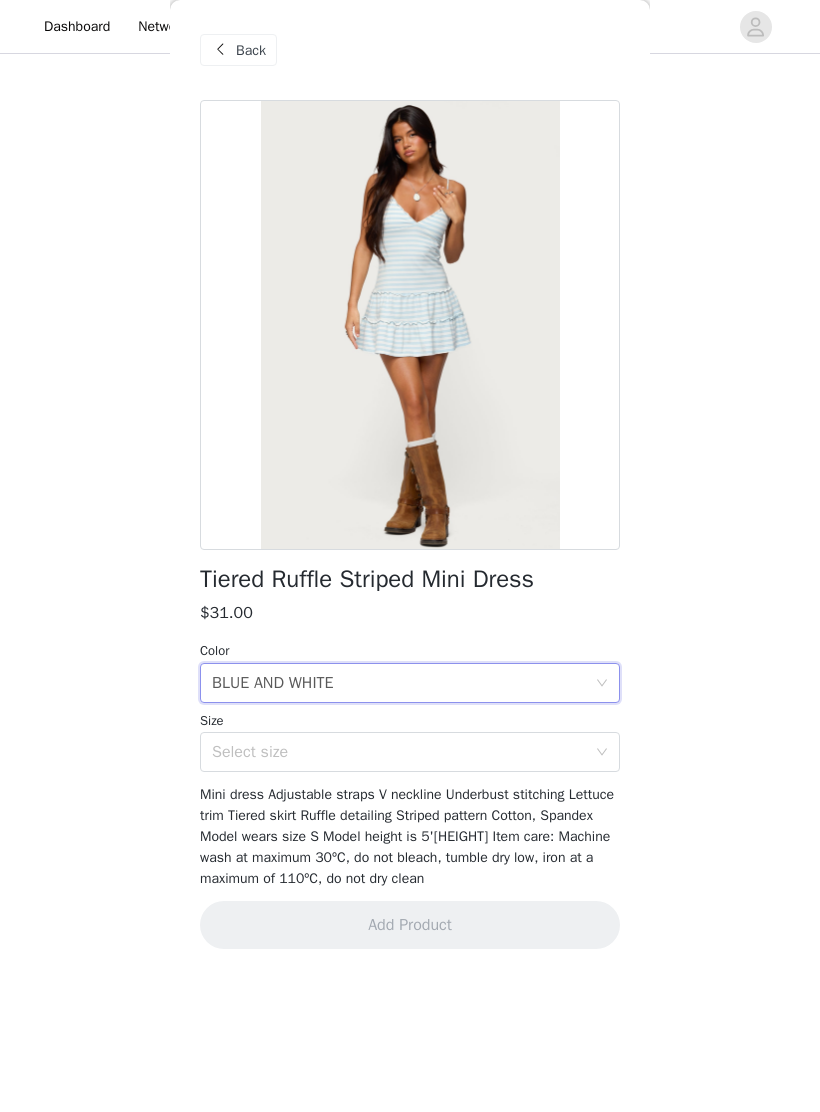 click on "Select size" at bounding box center (399, 752) 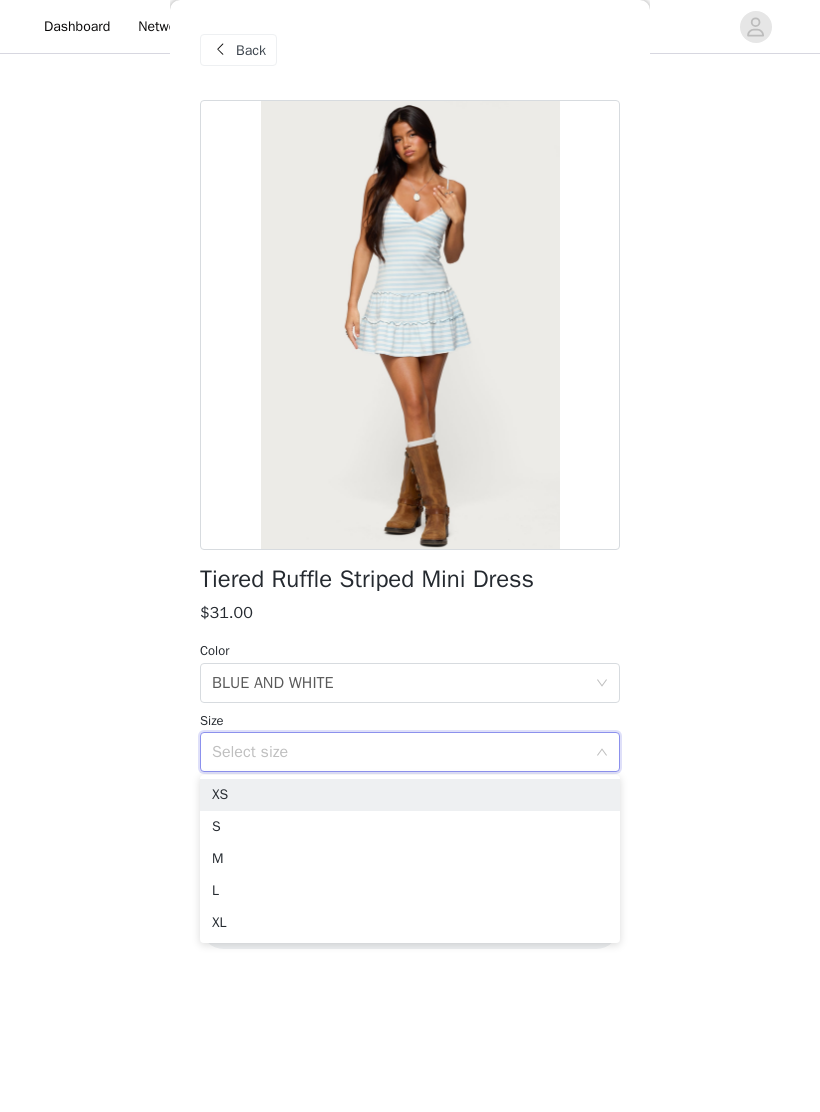 click on "XS" at bounding box center [410, 795] 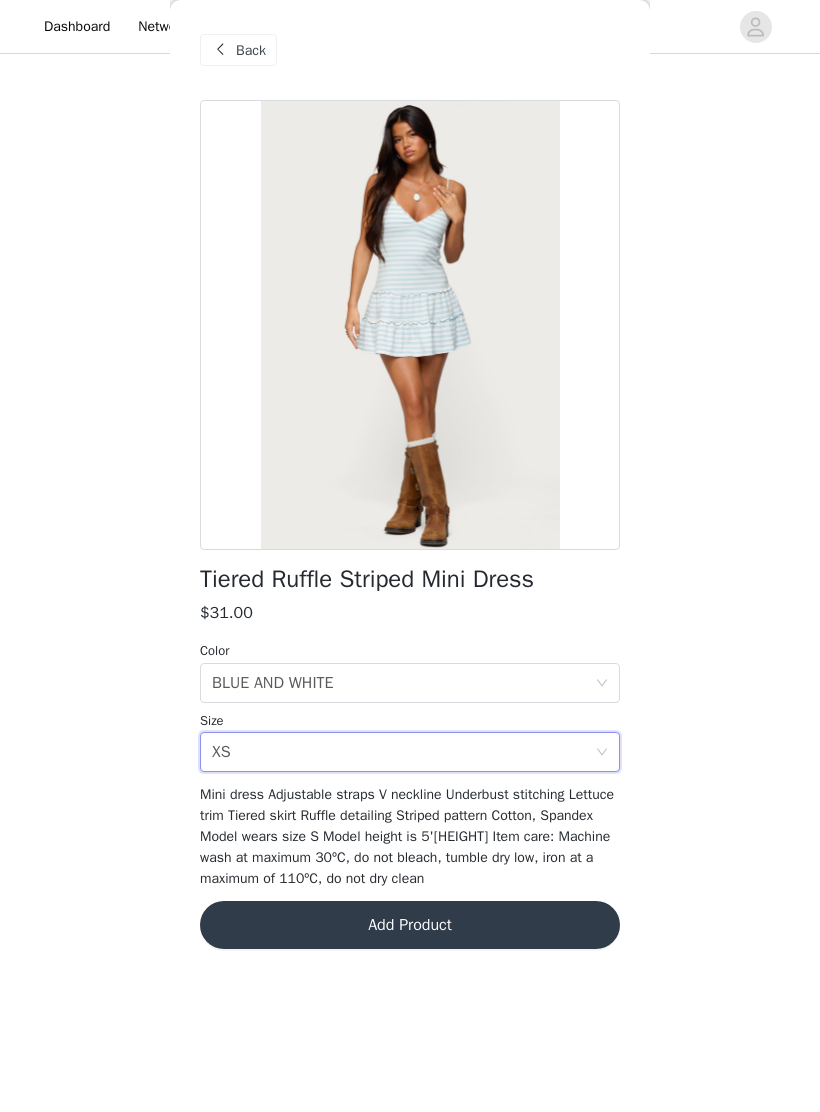 click on "Add Product" at bounding box center (410, 925) 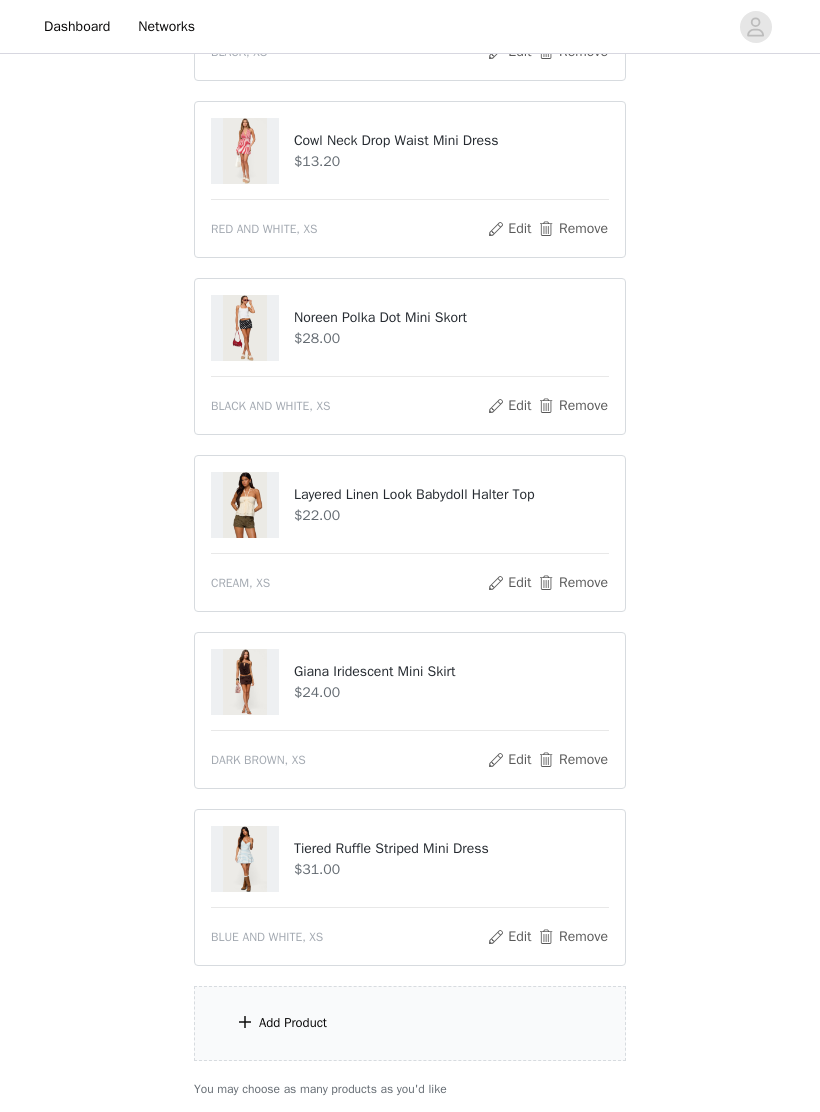 scroll, scrollTop: 1011, scrollLeft: 0, axis: vertical 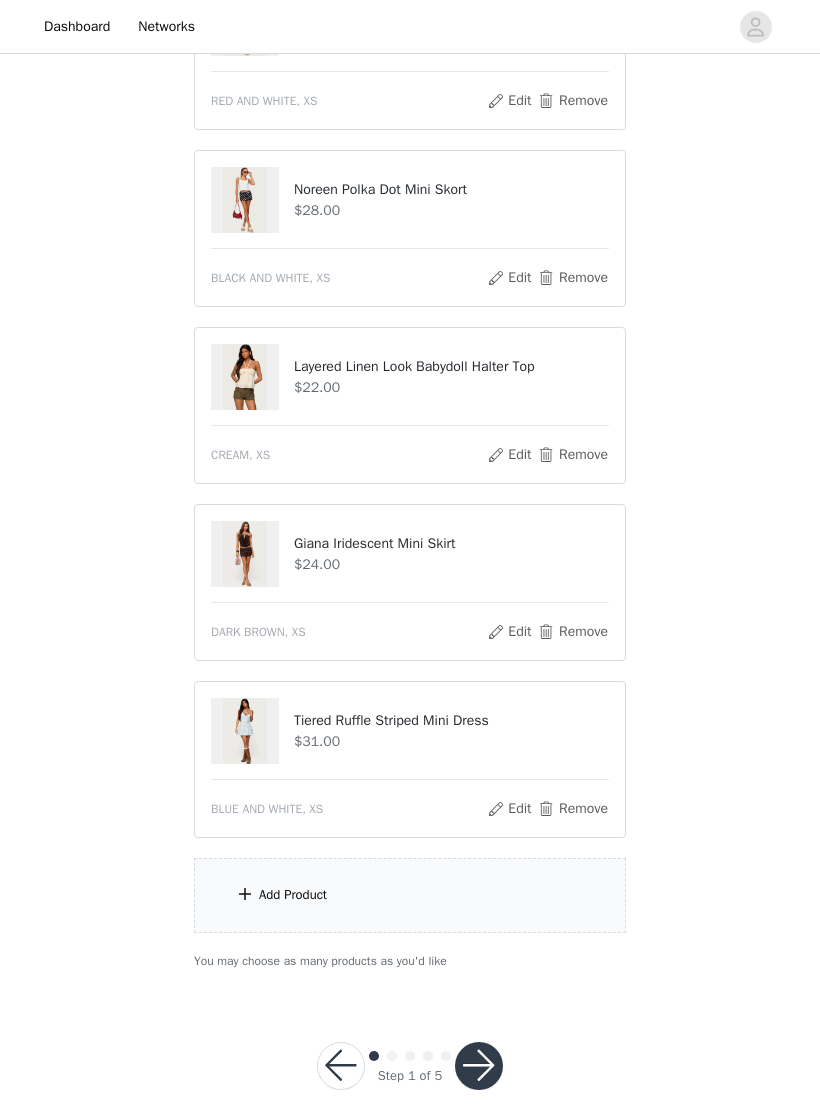 click on "Add Product" at bounding box center [410, 895] 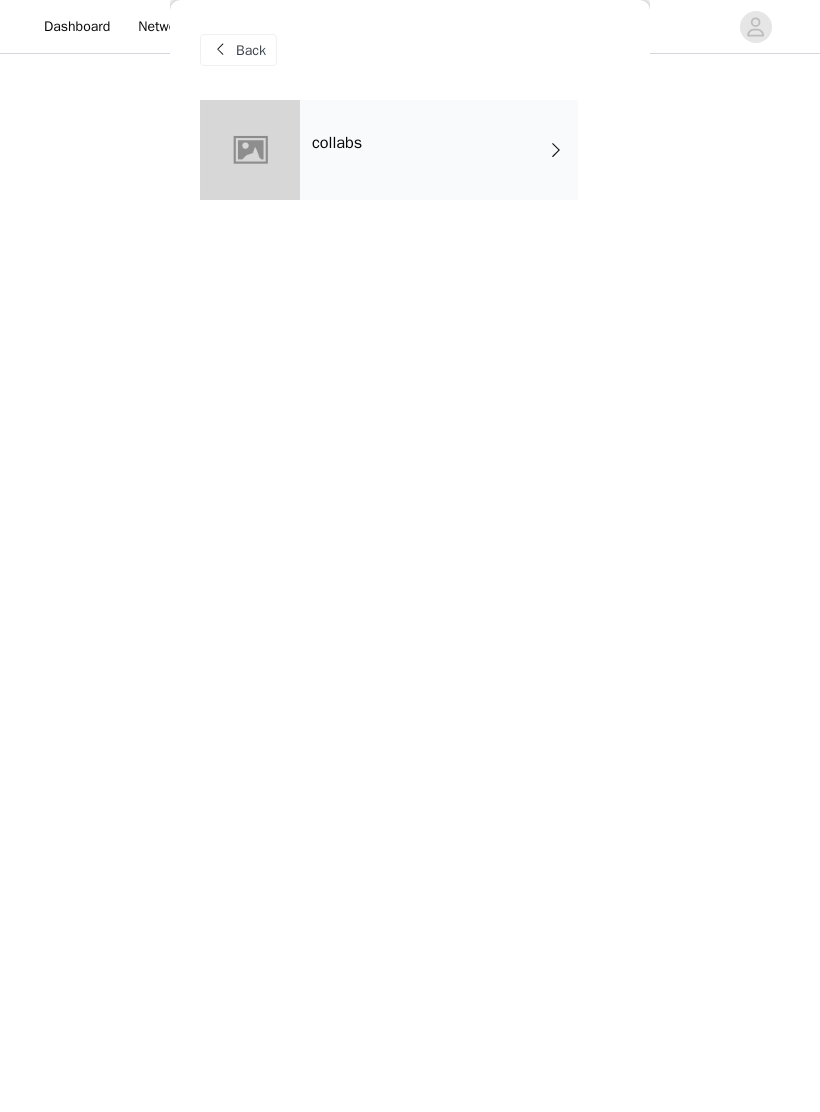 click on "collabs" at bounding box center [439, 150] 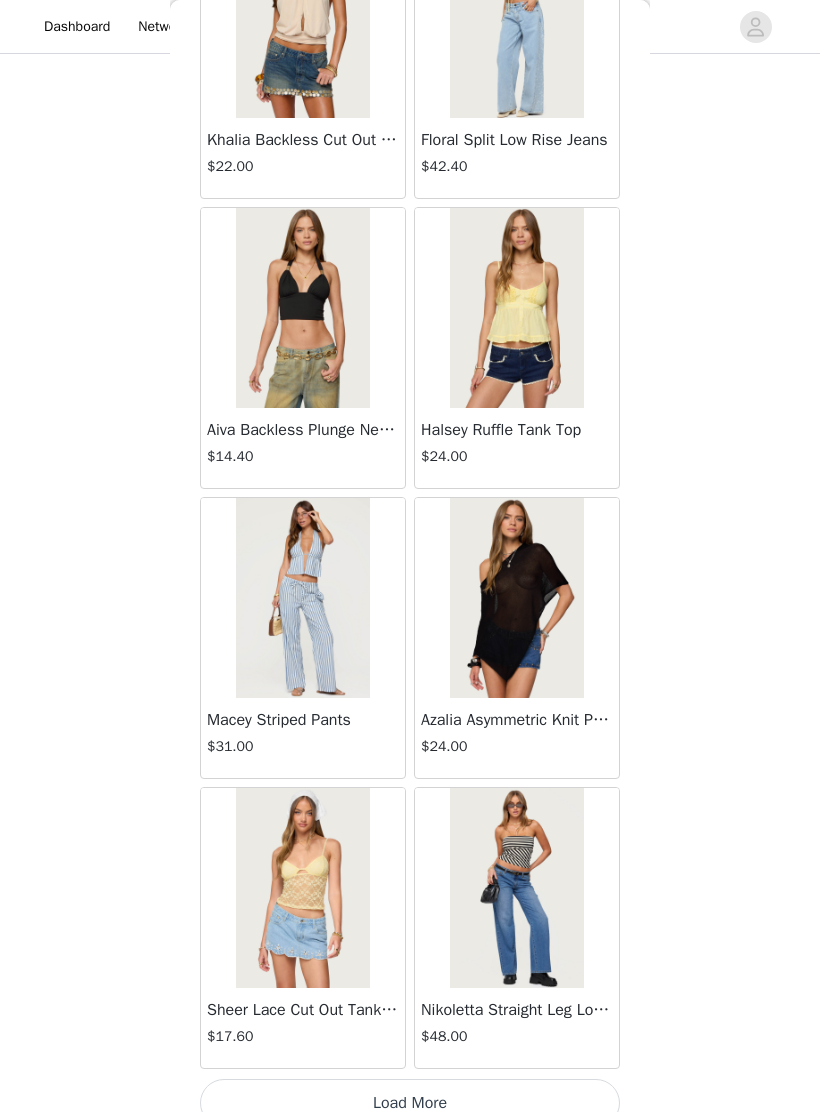 click on "Load More" at bounding box center [410, 1103] 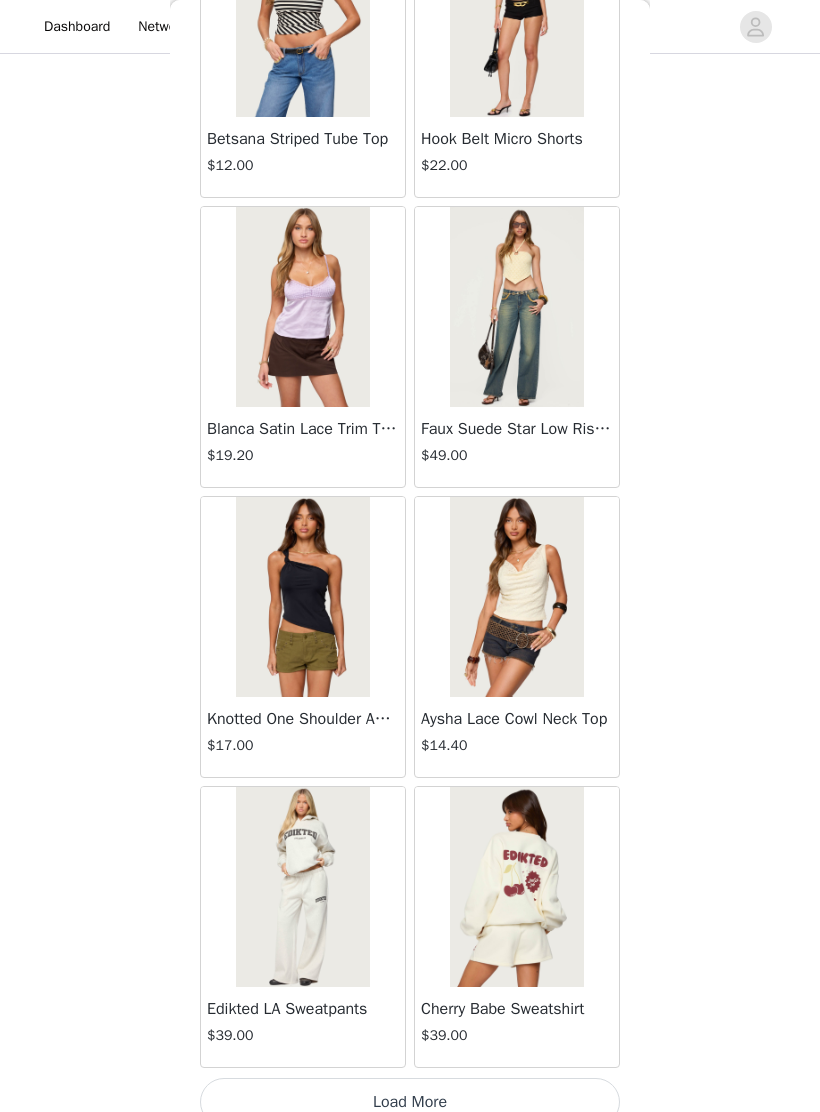 scroll, scrollTop: 4823, scrollLeft: 0, axis: vertical 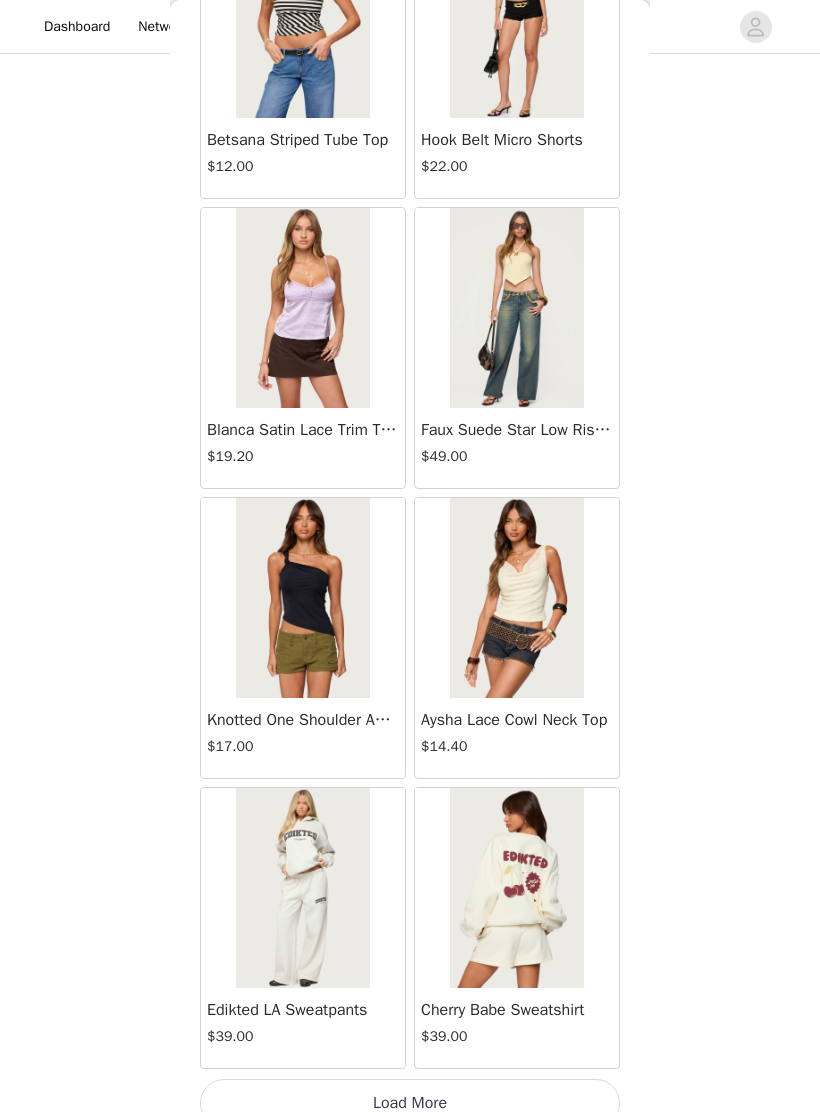 click at bounding box center (302, 888) 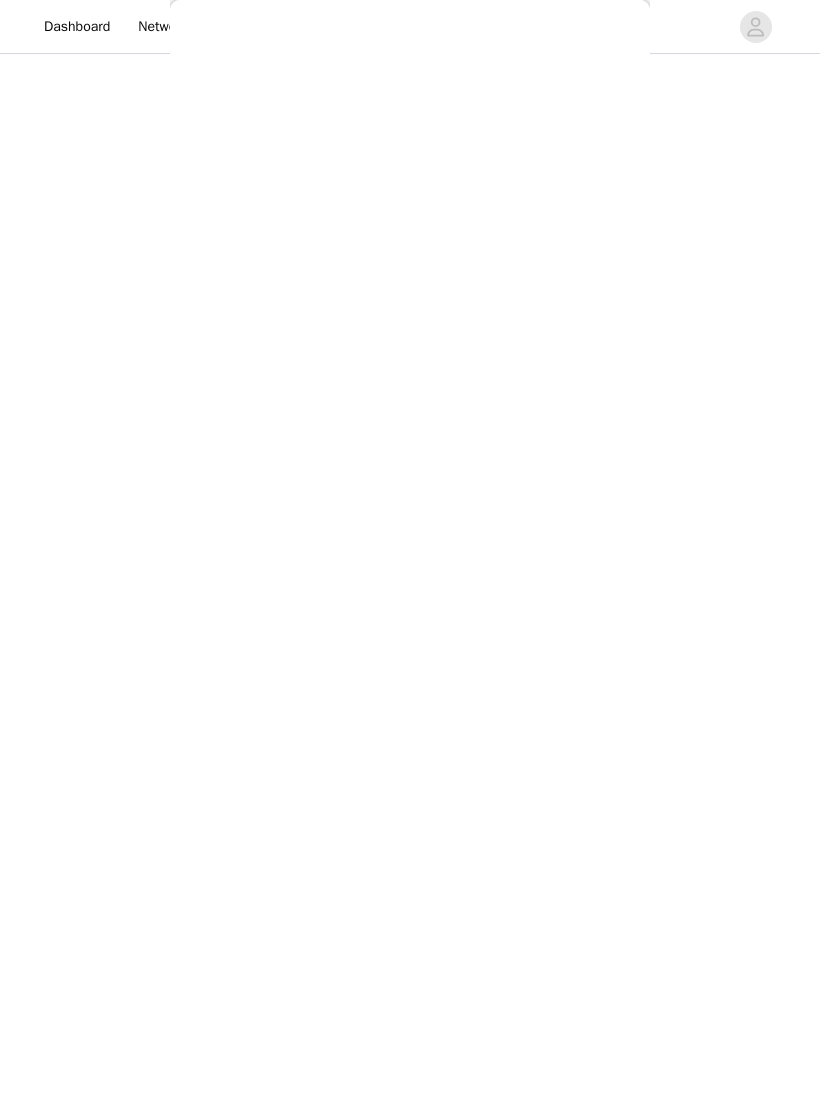 scroll, scrollTop: 0, scrollLeft: 0, axis: both 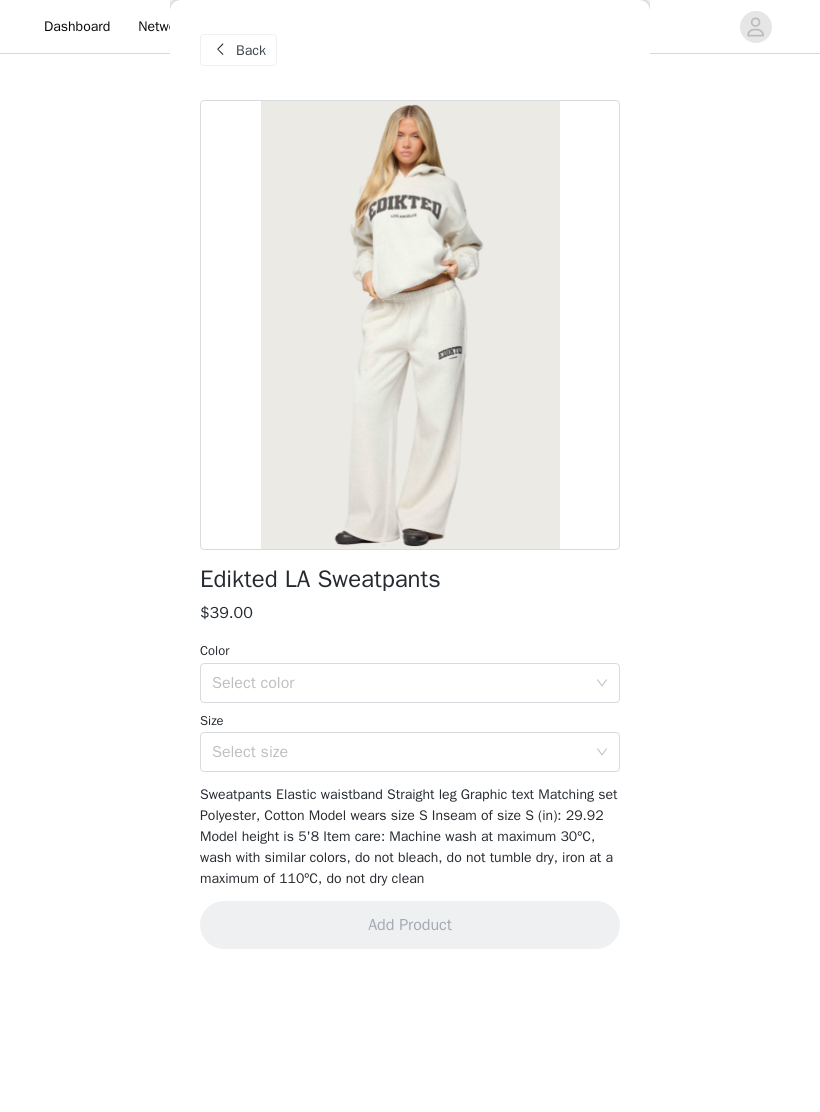 click on "Select color" at bounding box center (399, 683) 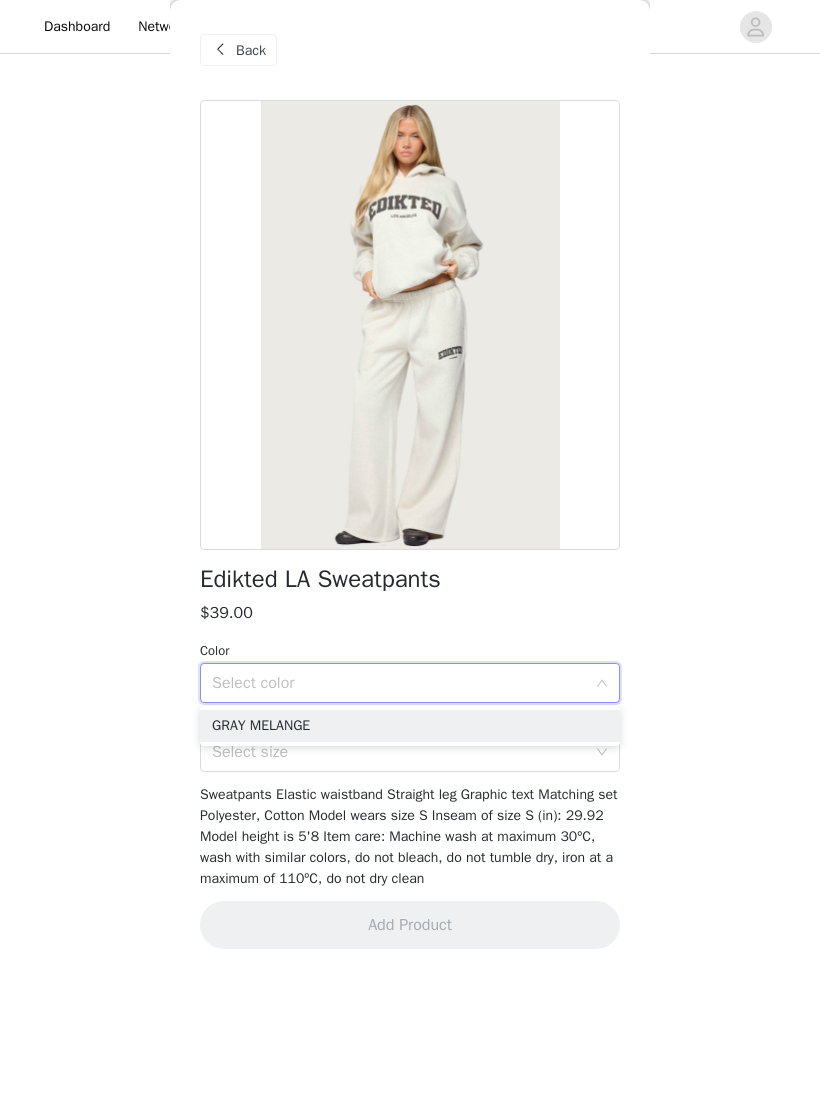 click on "GRAY MELANGE" at bounding box center [410, 726] 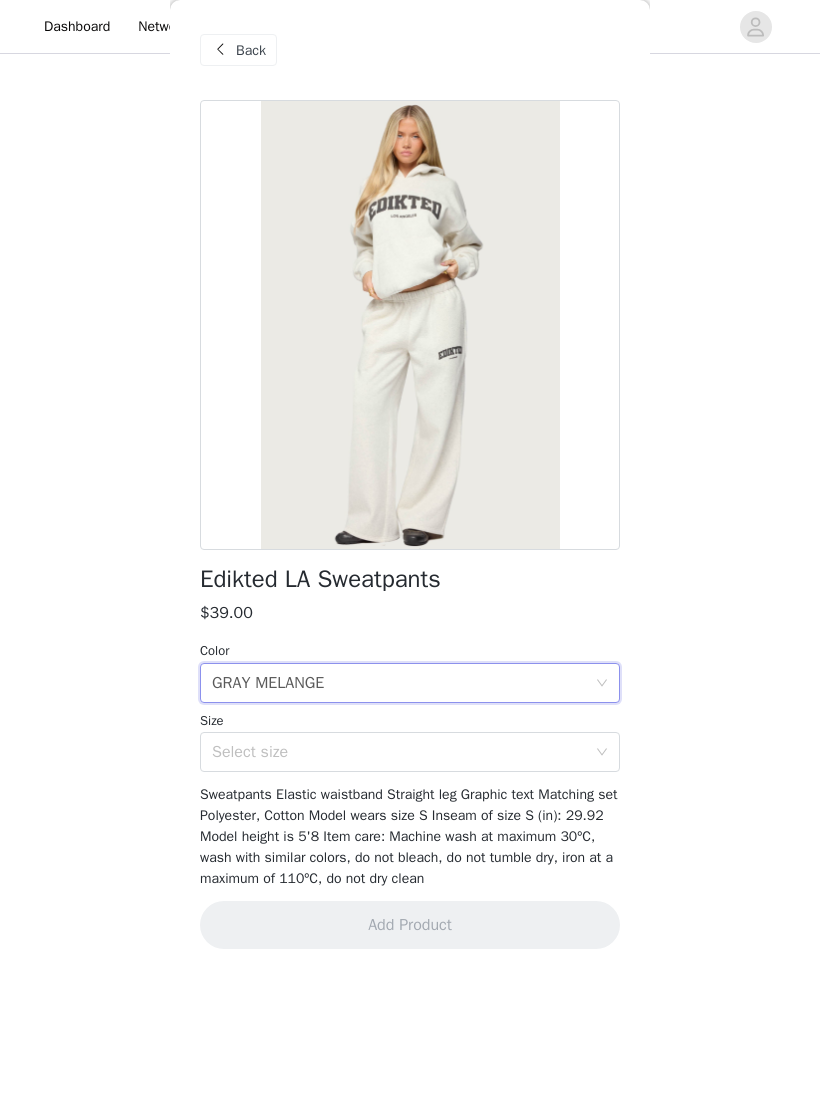 click on "Select size" at bounding box center [399, 752] 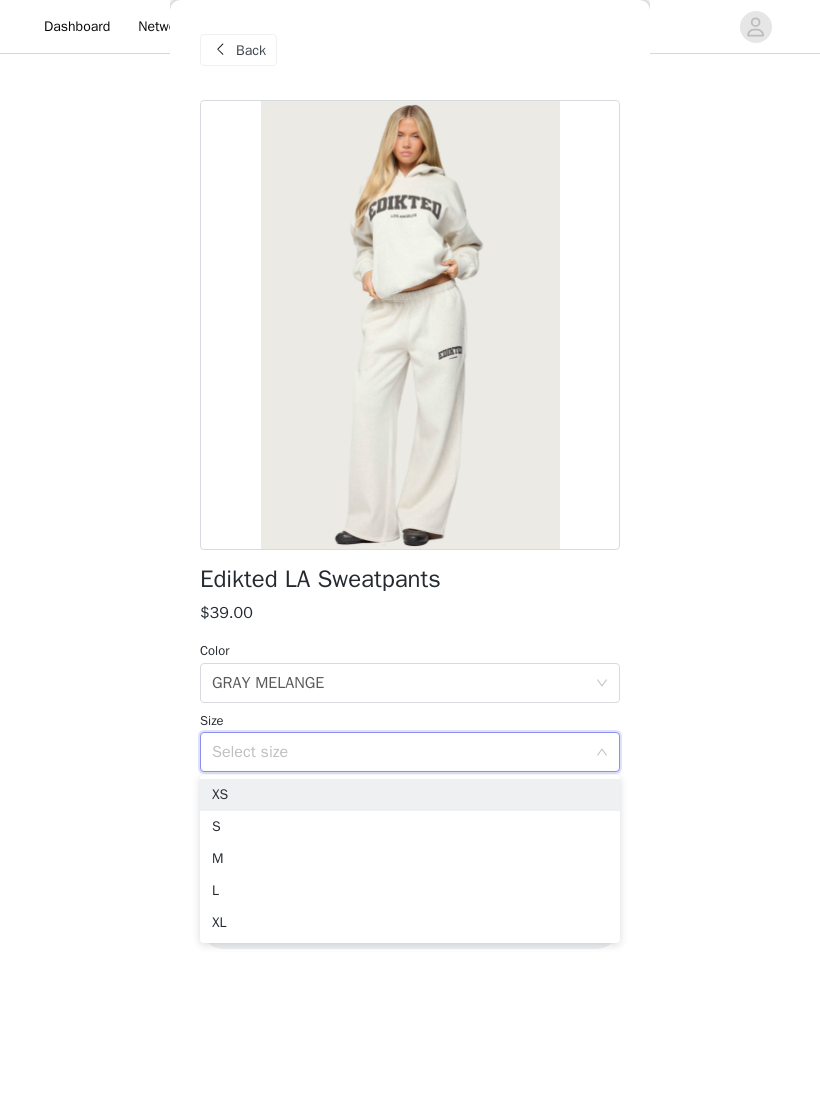 click on "XS" at bounding box center [410, 795] 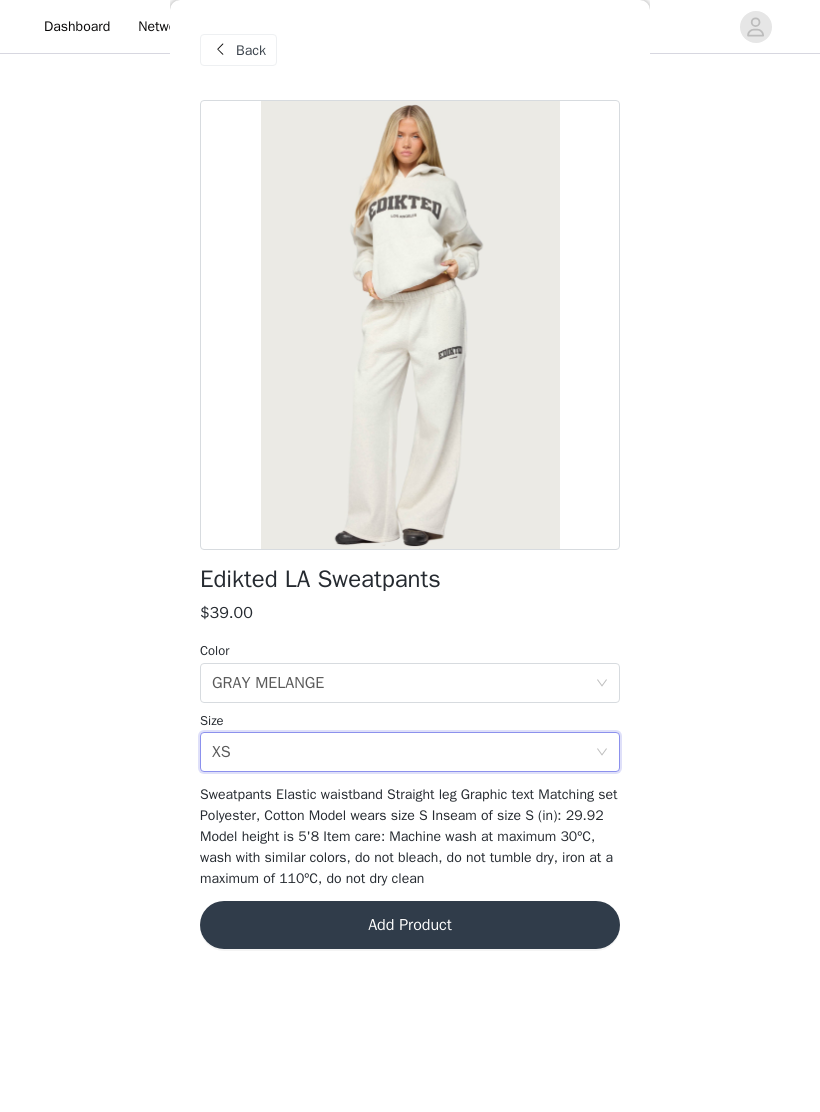 click on "Add Product" at bounding box center (410, 925) 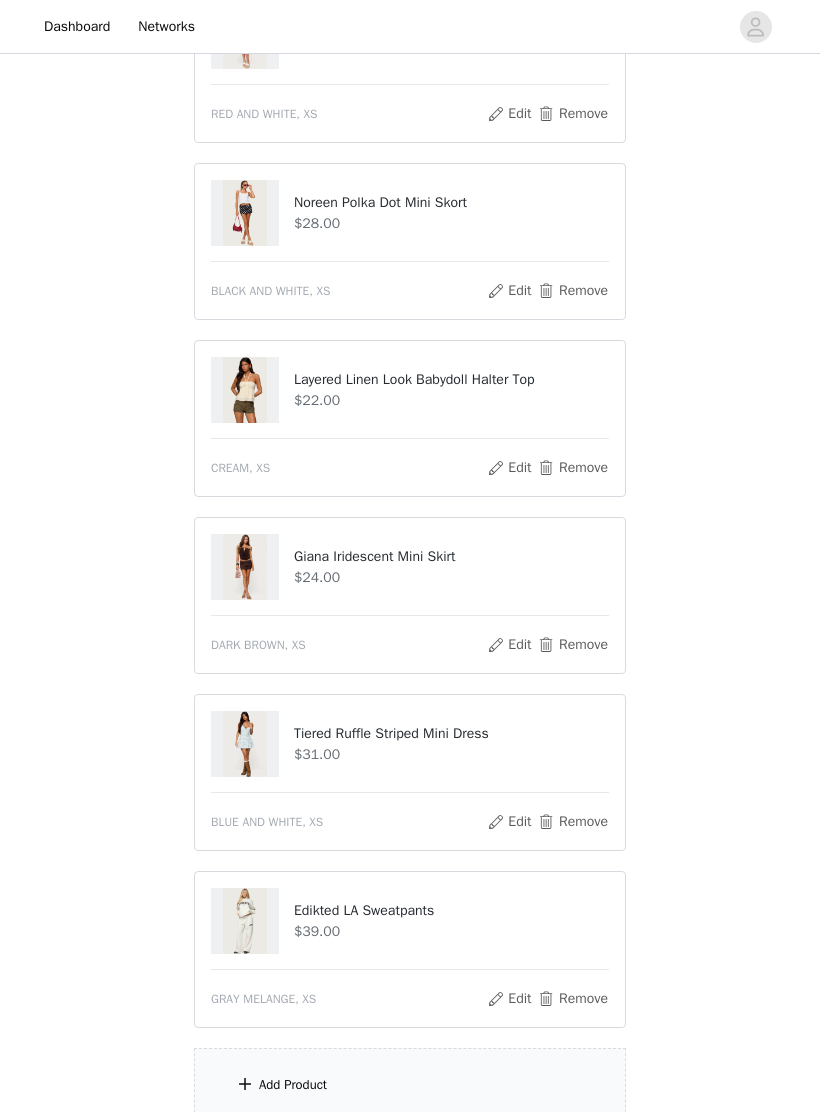 scroll, scrollTop: 1188, scrollLeft: 0, axis: vertical 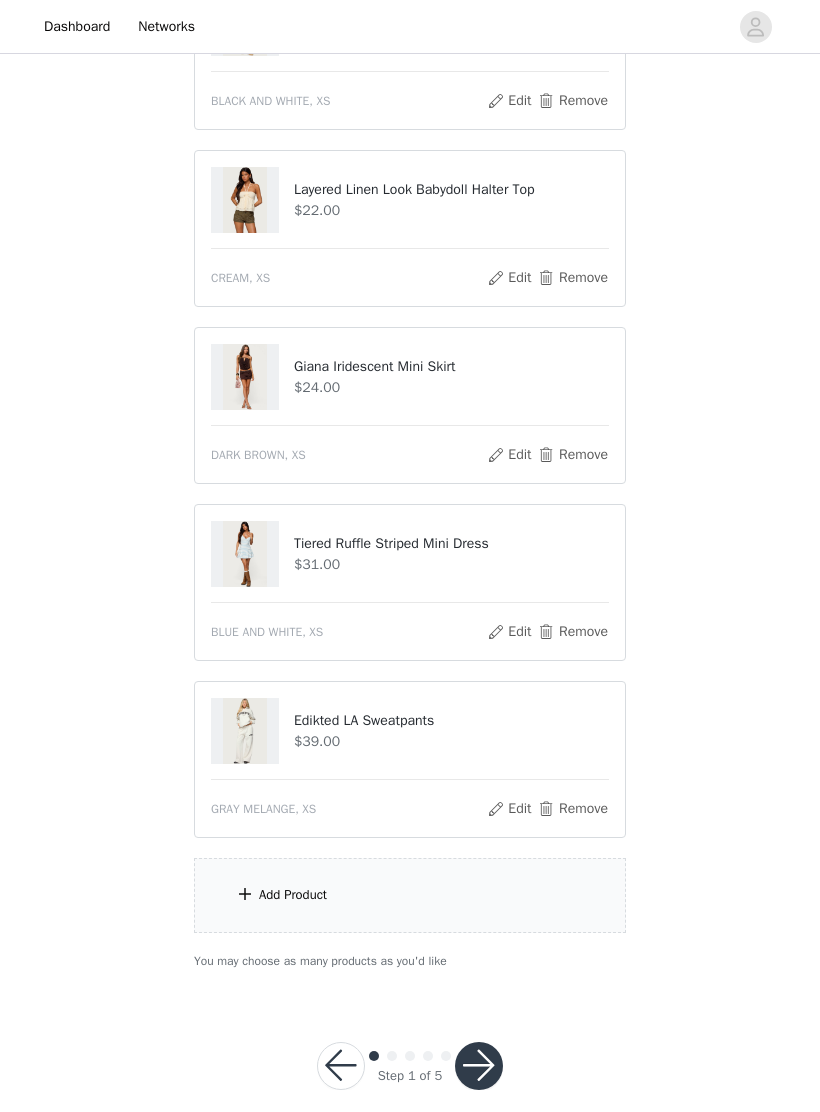 click on "Add Product" at bounding box center [410, 895] 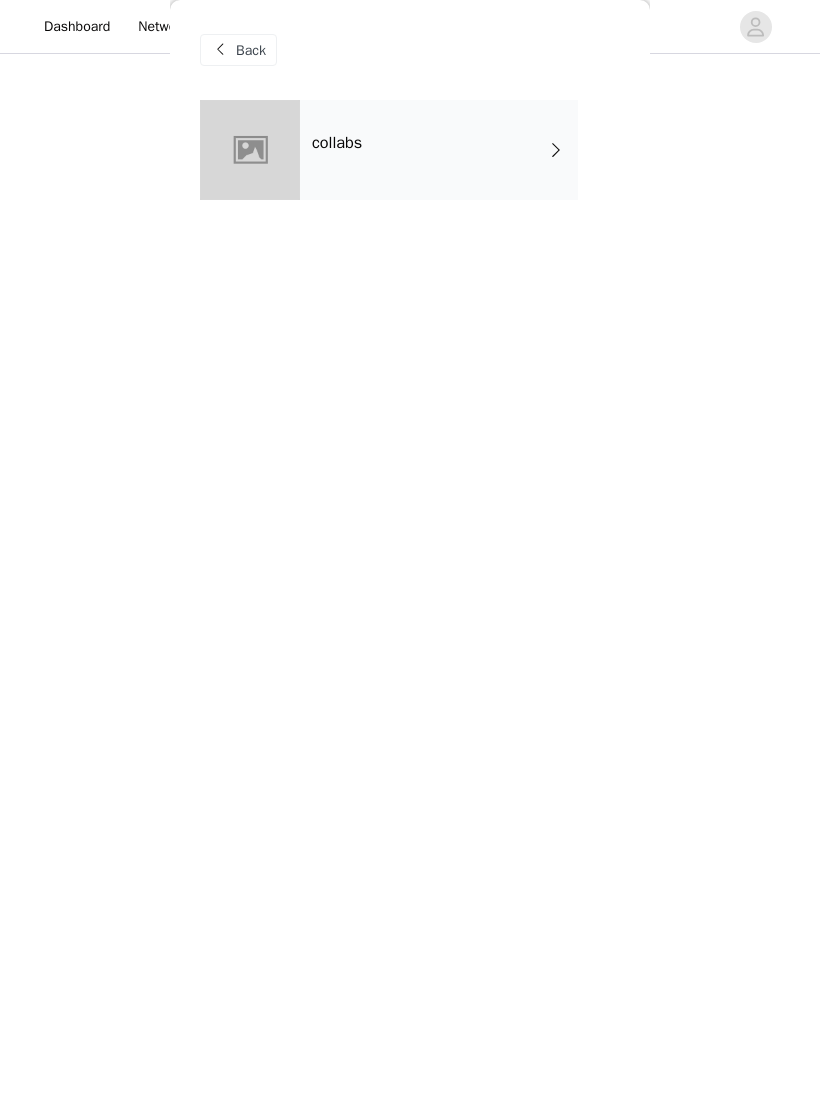 click on "Back" at bounding box center [251, 50] 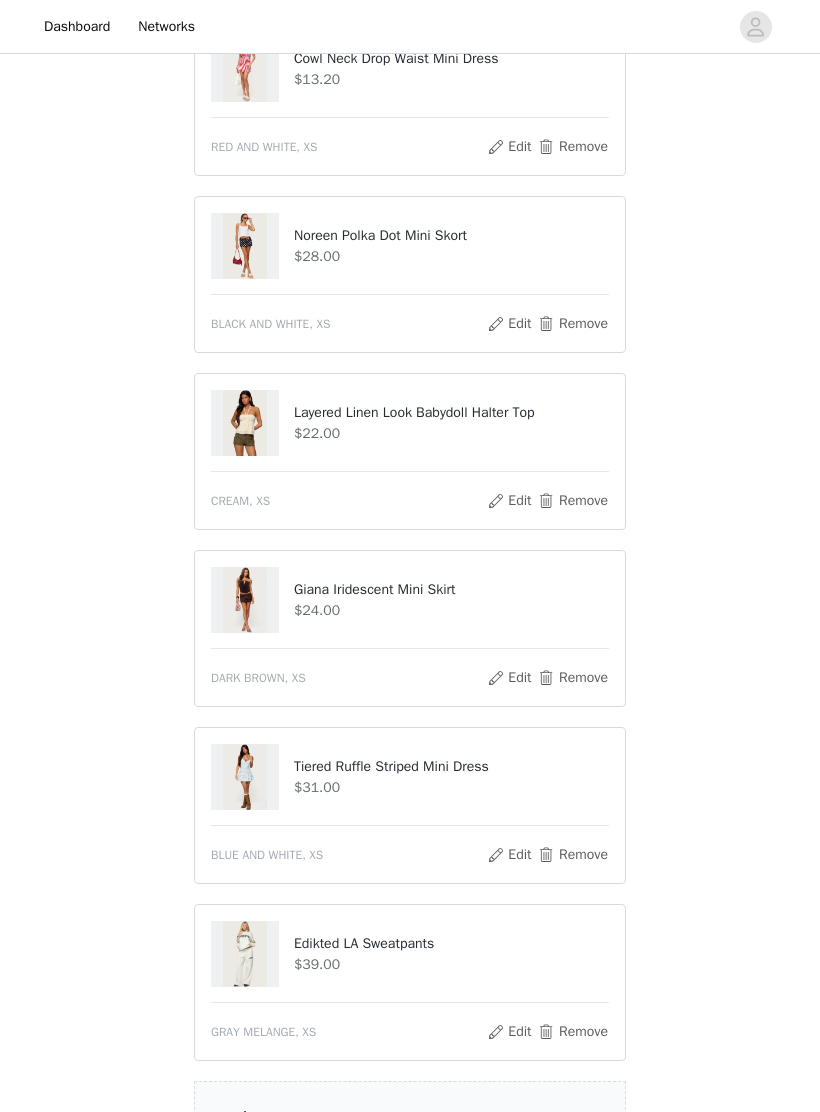 scroll, scrollTop: 1188, scrollLeft: 0, axis: vertical 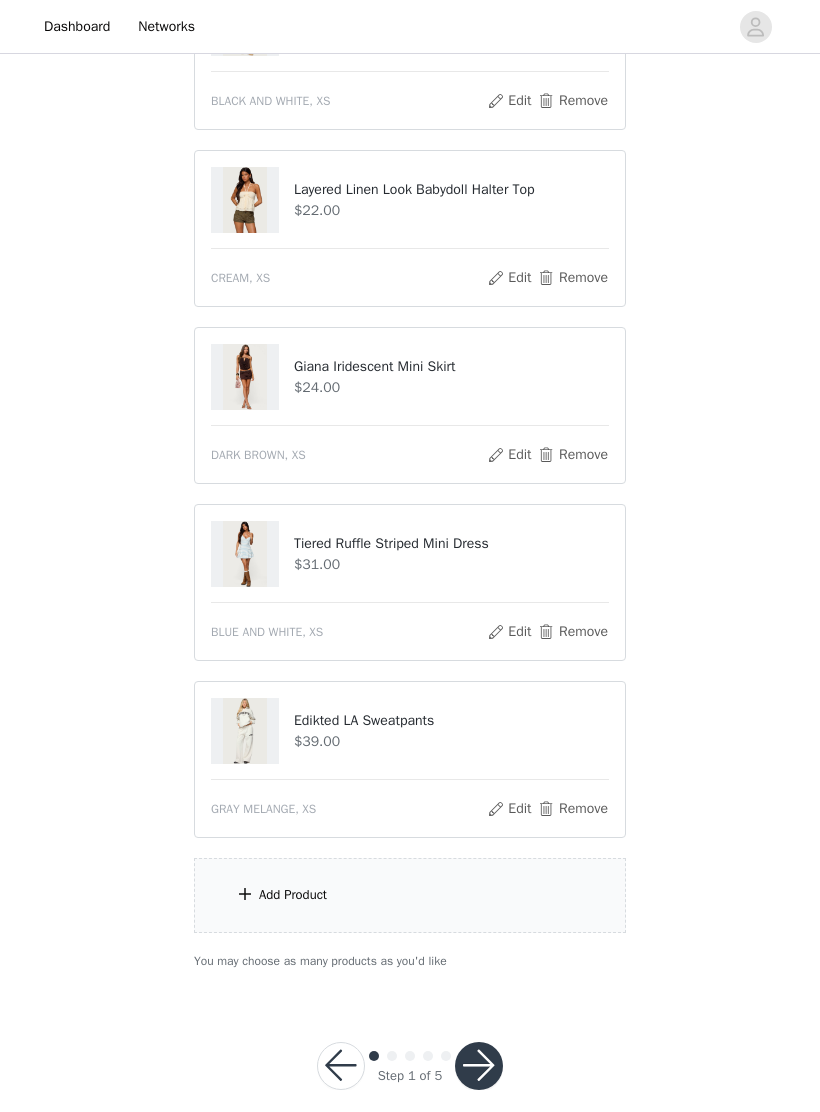 click on "Add Product" at bounding box center (410, 895) 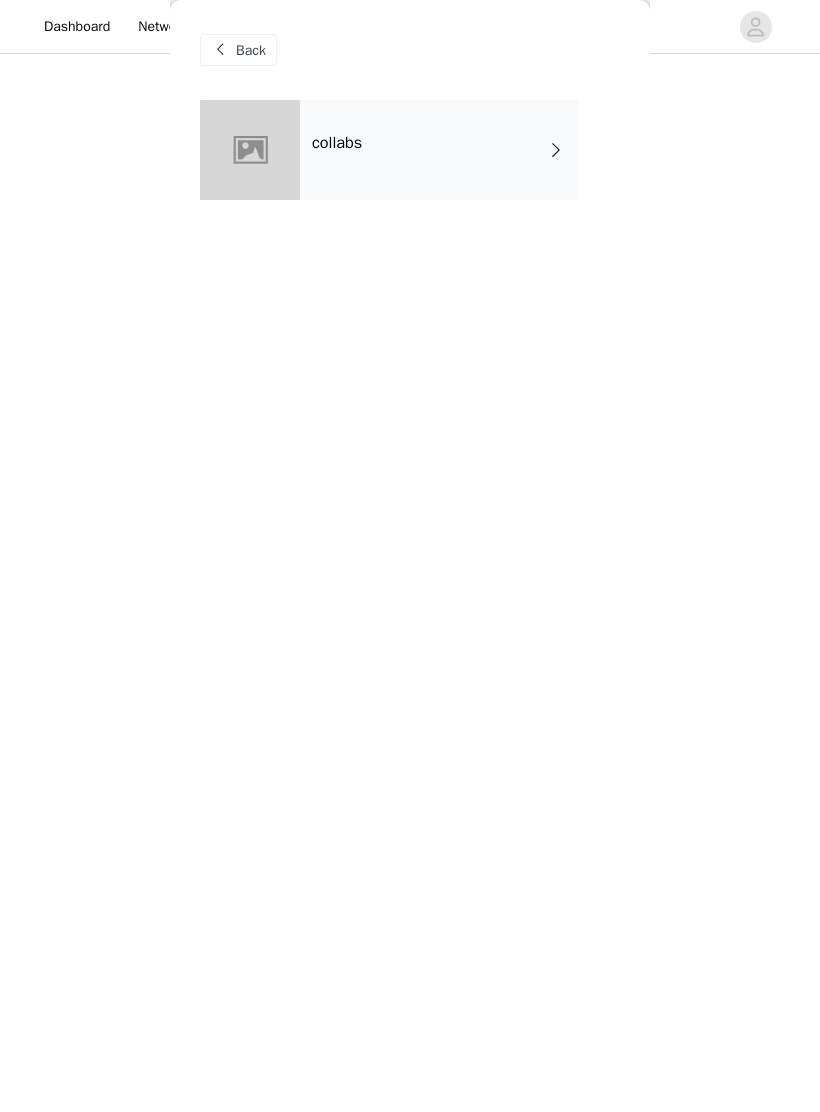 click on "collabs" at bounding box center (337, 143) 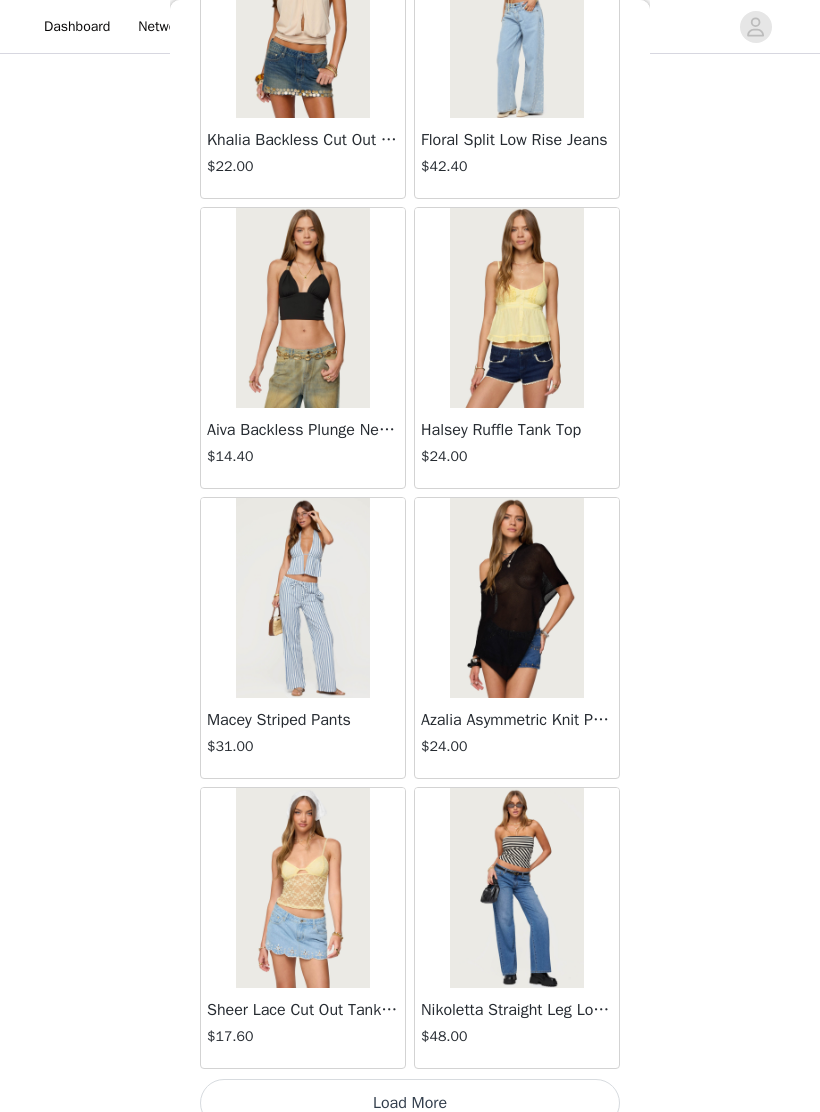 click on "Load More" at bounding box center [410, 1103] 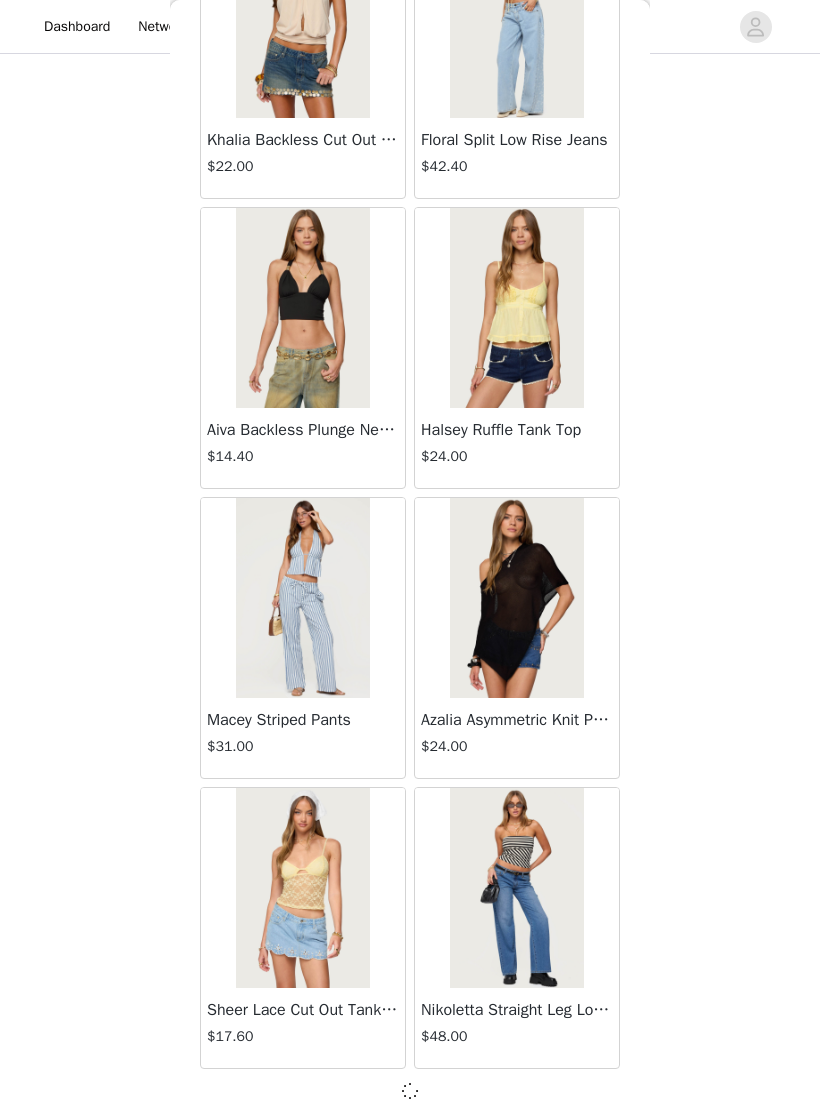 scroll, scrollTop: 1914, scrollLeft: 0, axis: vertical 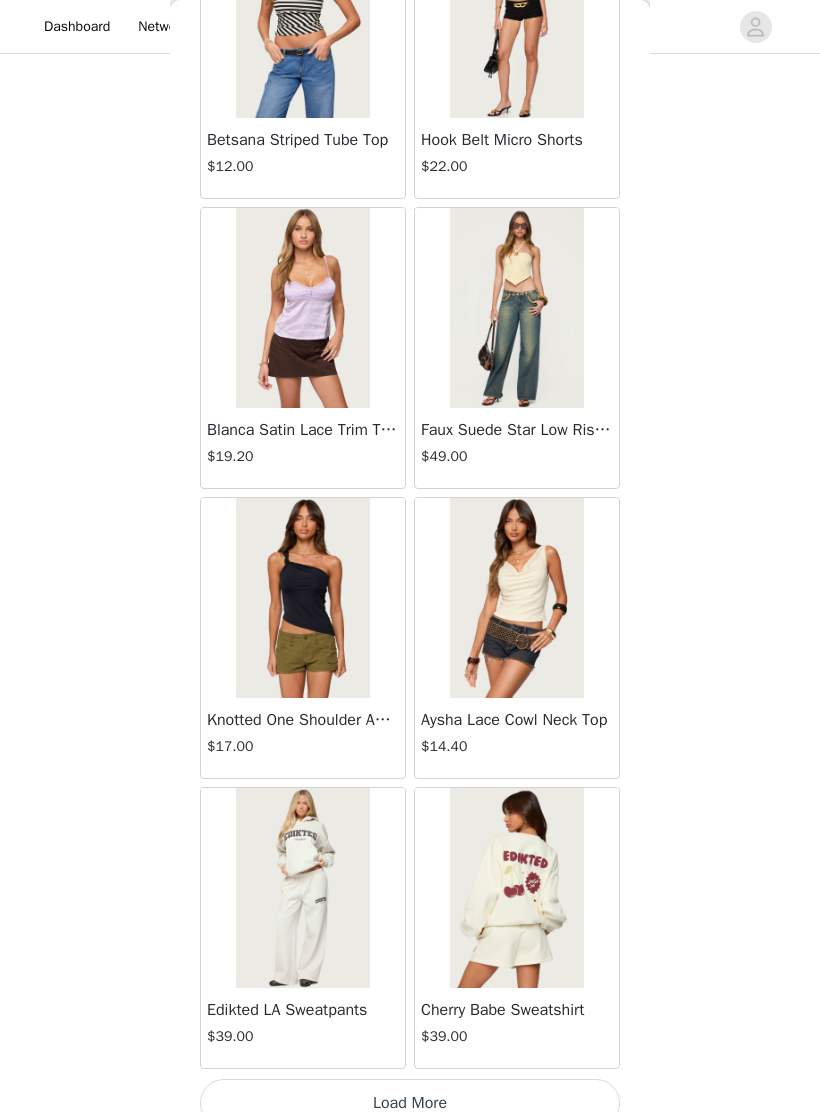 click on "Load More" at bounding box center (410, 1103) 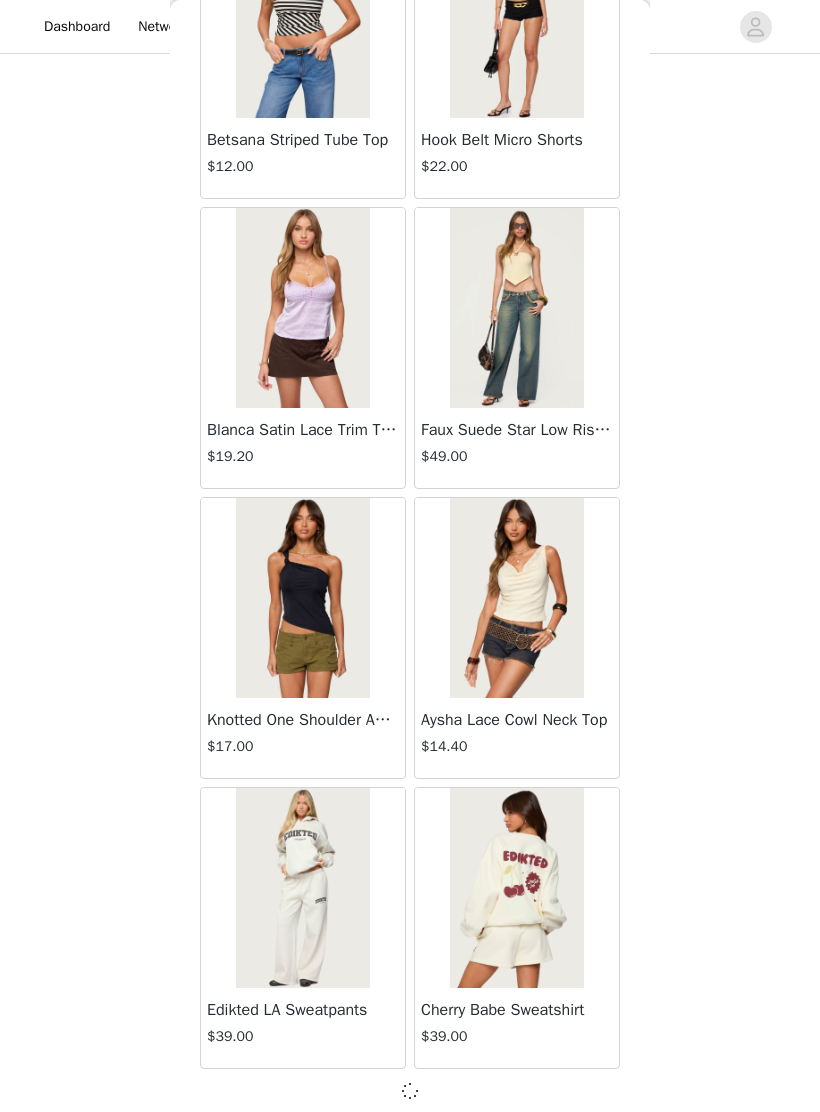 scroll, scrollTop: 4814, scrollLeft: 0, axis: vertical 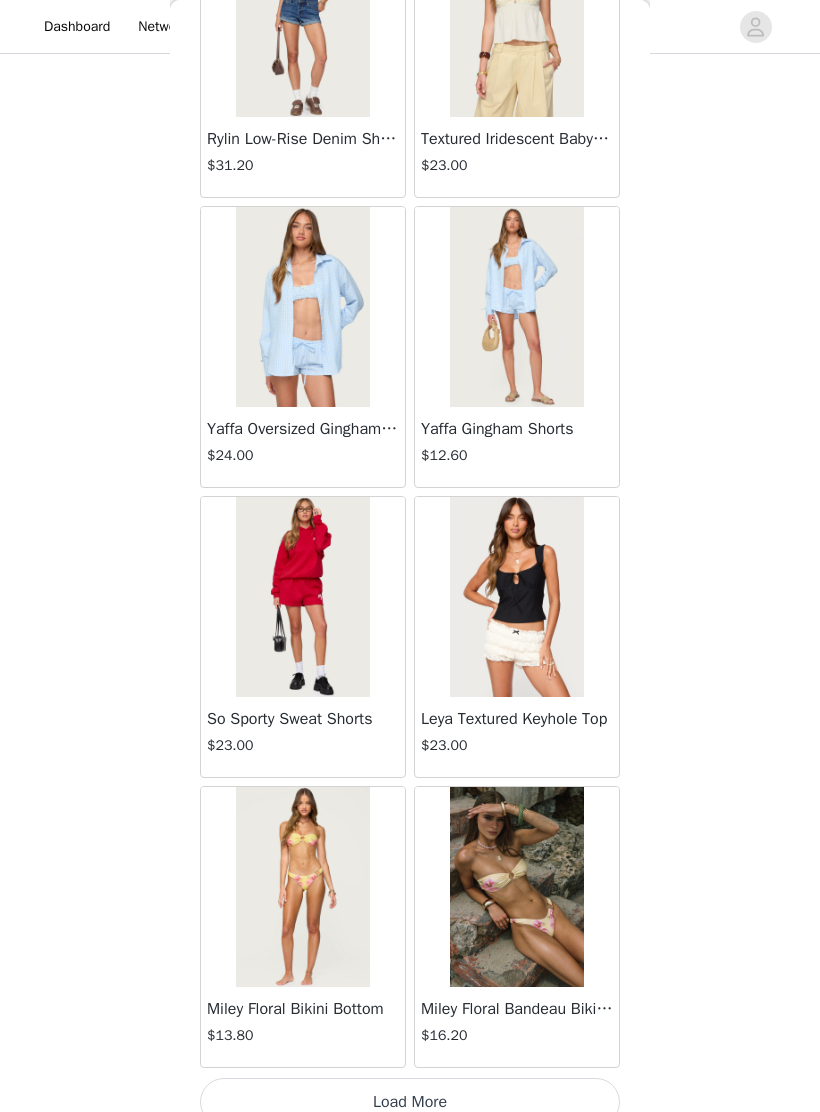 click on "Load More" at bounding box center (410, 1102) 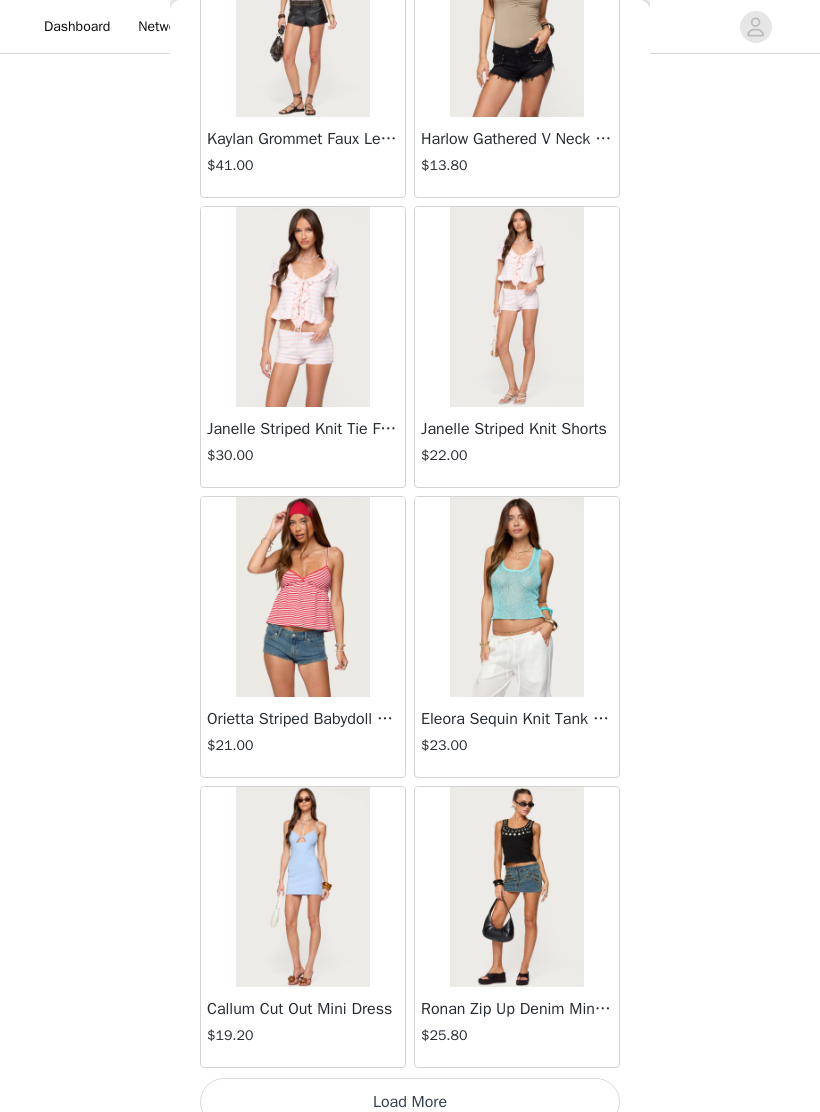 scroll, scrollTop: 10623, scrollLeft: 0, axis: vertical 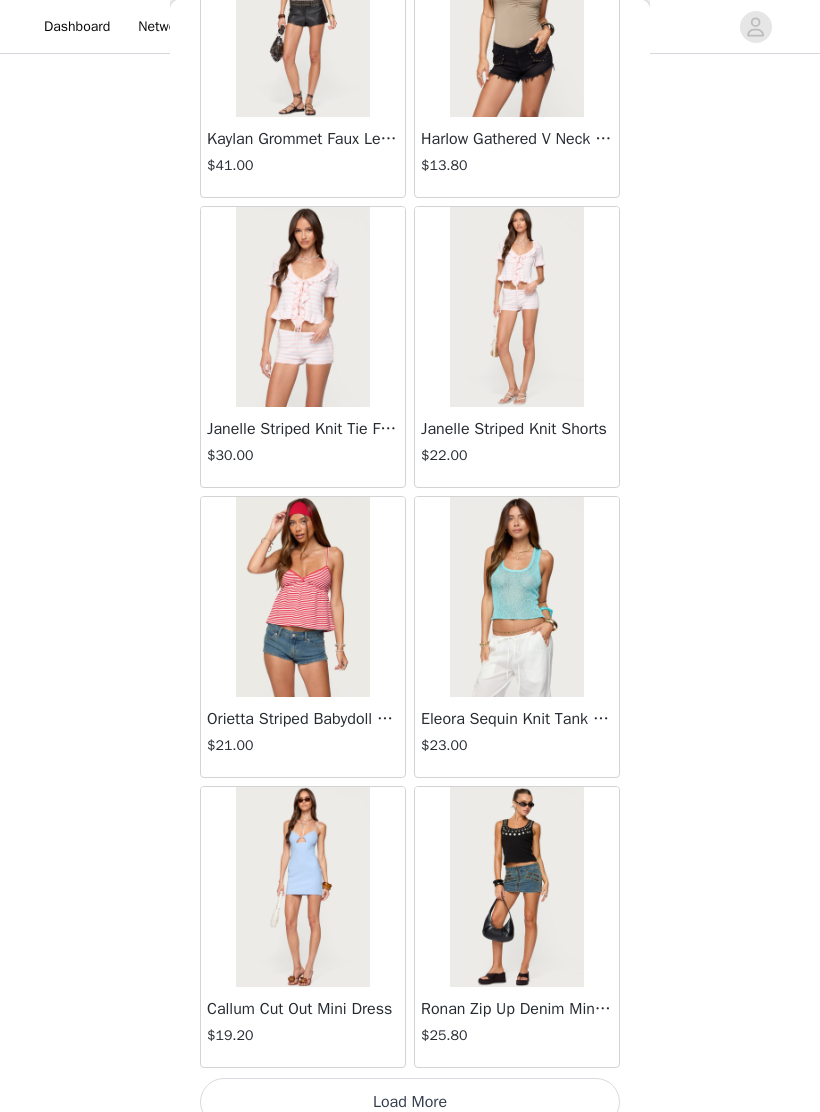 click on "Load More" at bounding box center (410, 1103) 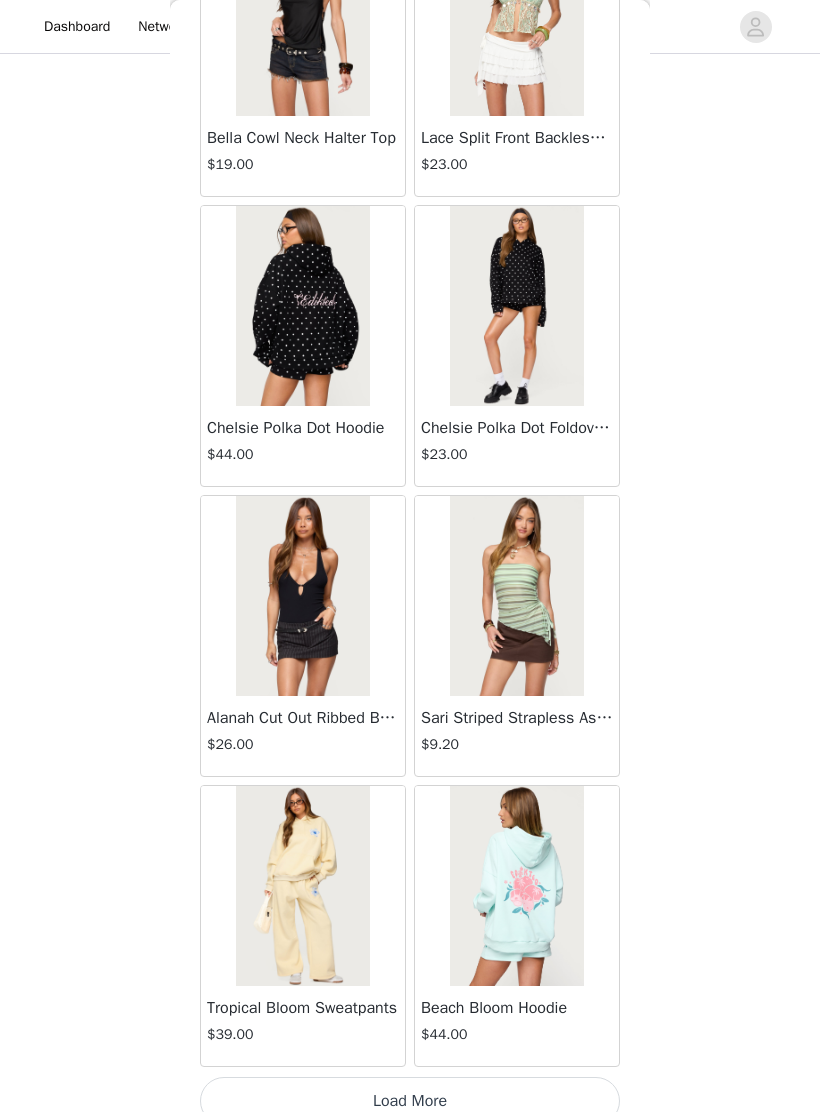 scroll, scrollTop: 13523, scrollLeft: 0, axis: vertical 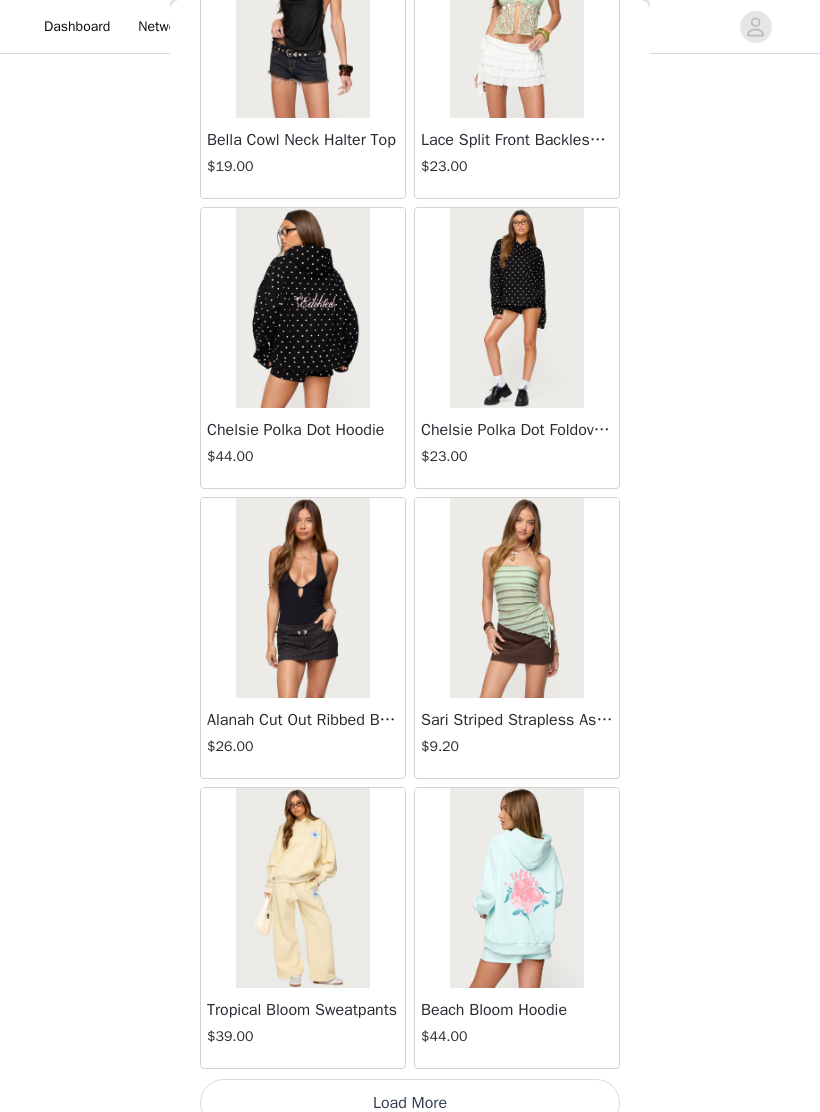 click on "Load More" at bounding box center (410, 1103) 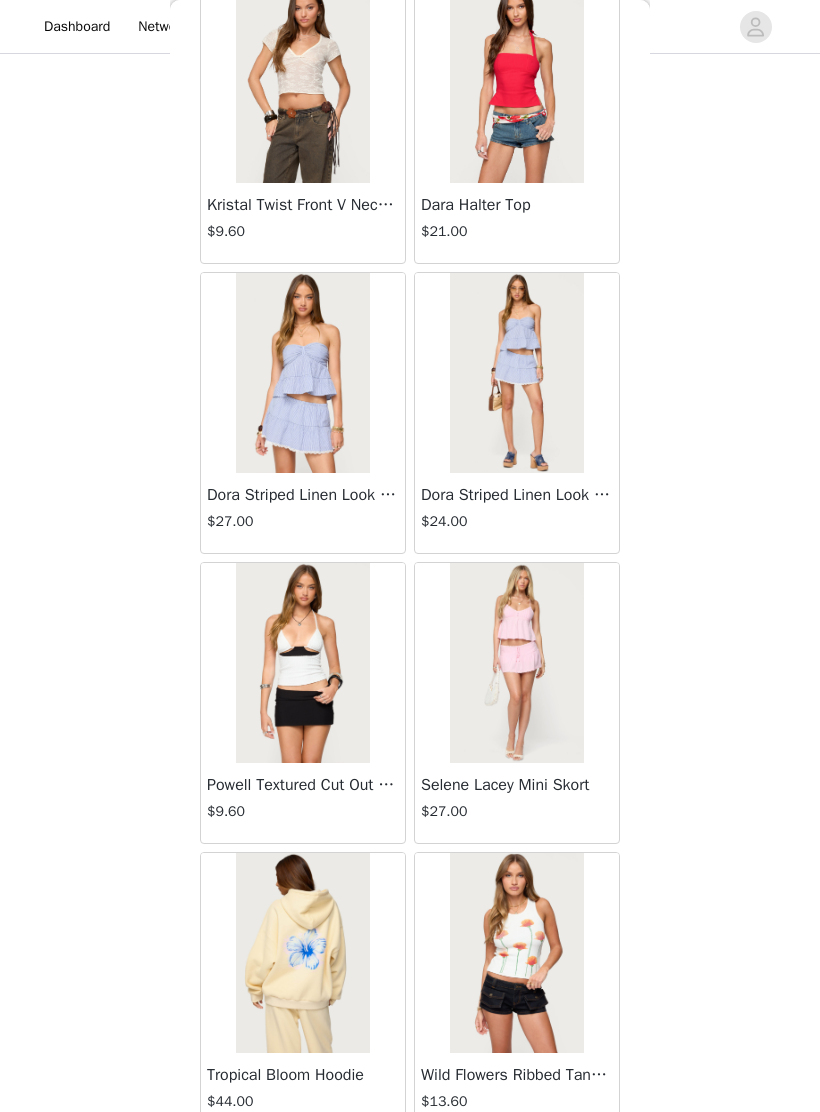 scroll, scrollTop: 15239, scrollLeft: 0, axis: vertical 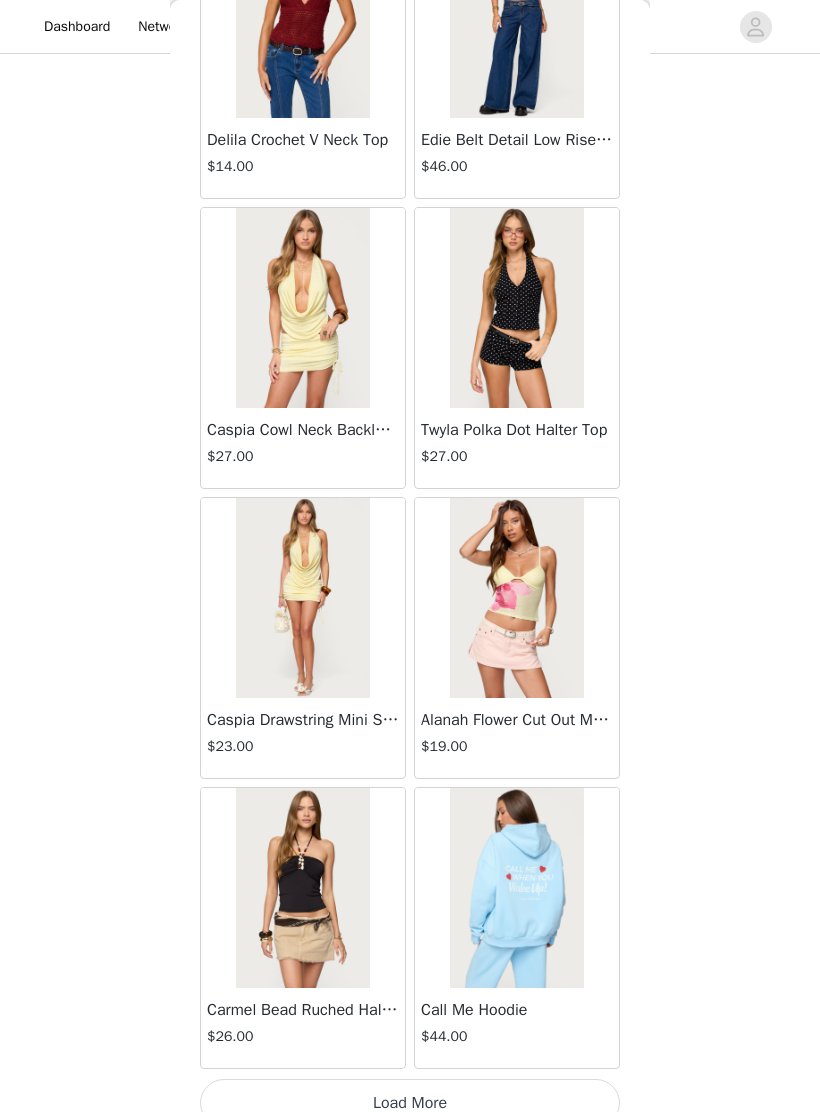 click on "Load More" at bounding box center [410, 1103] 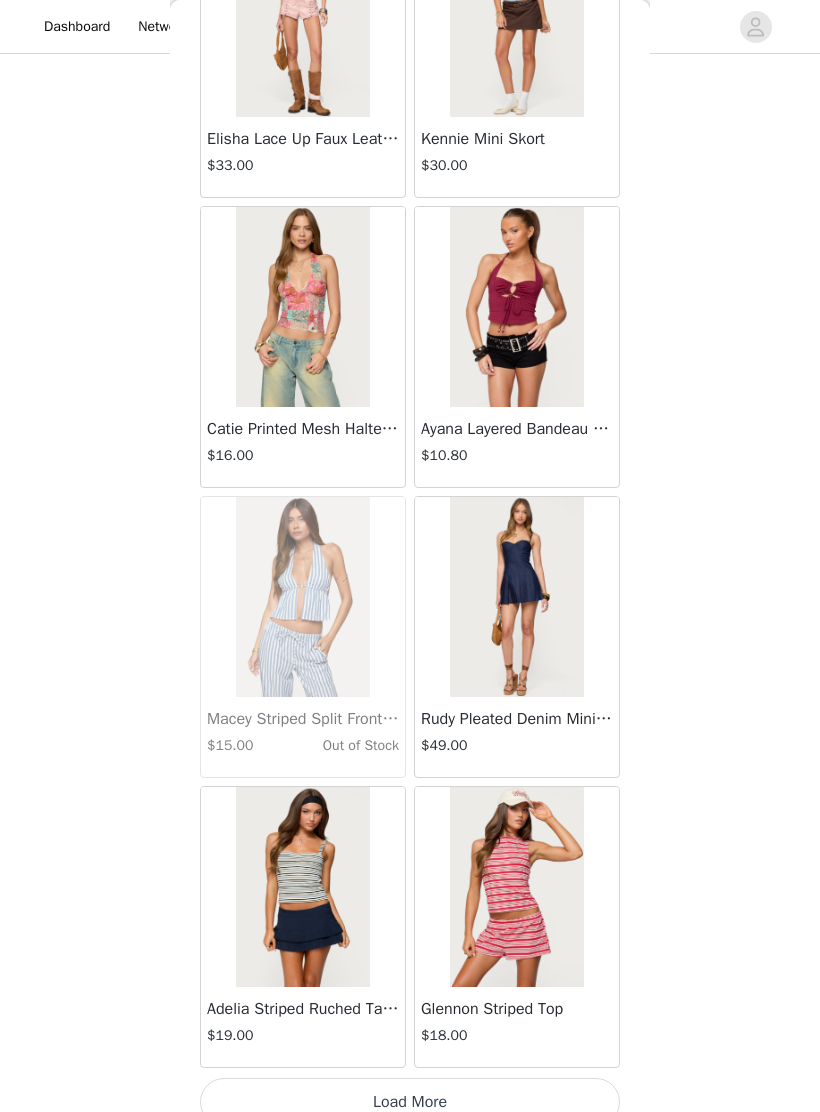 scroll, scrollTop: 19323, scrollLeft: 0, axis: vertical 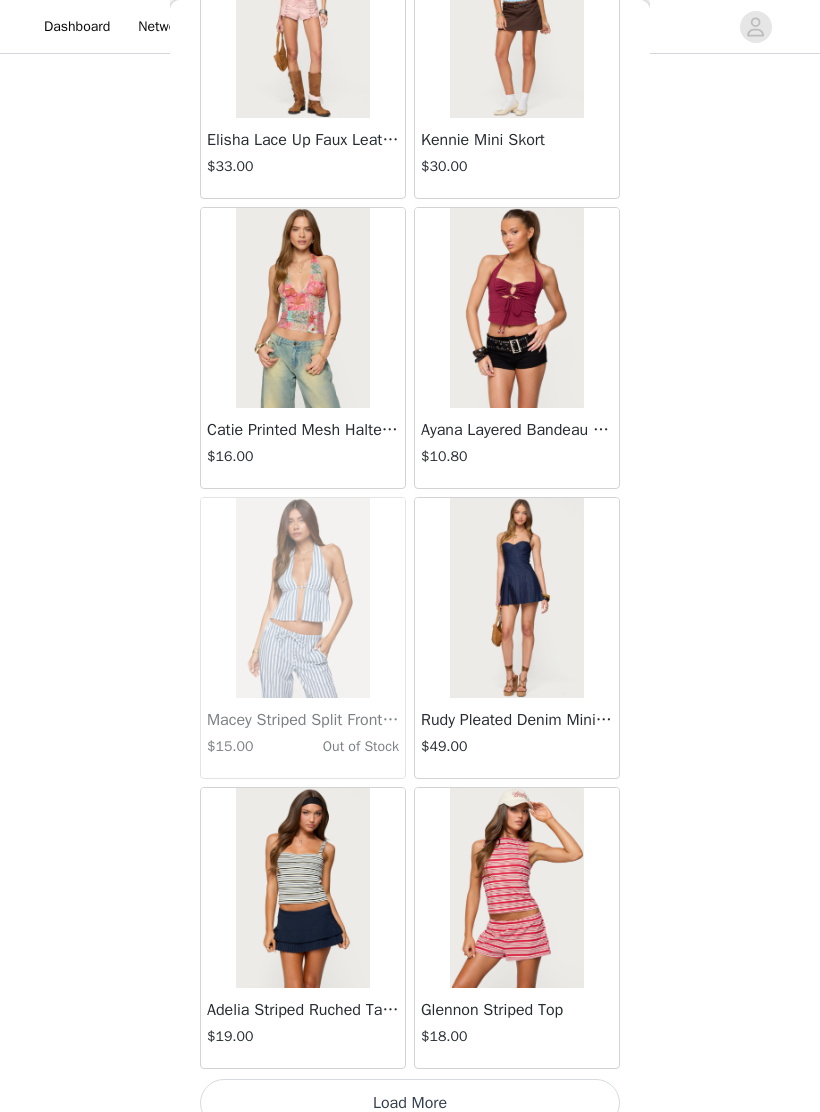click on "Load More" at bounding box center [410, 1103] 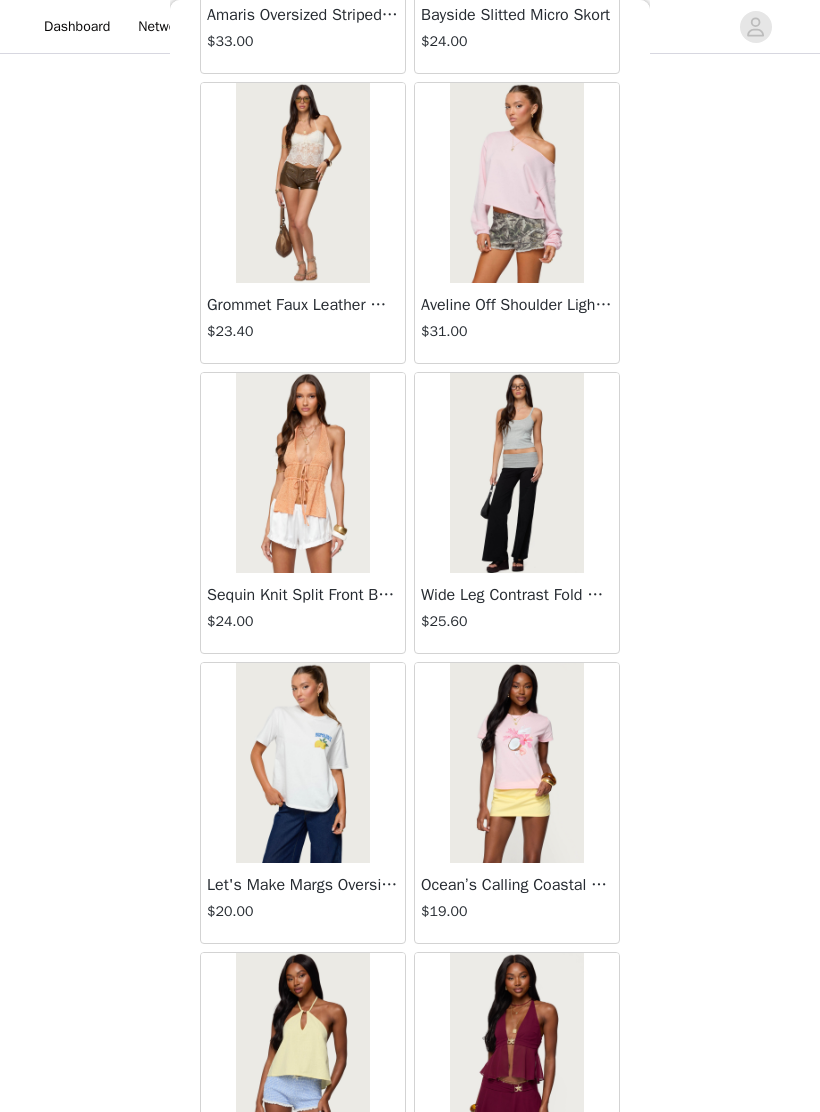 scroll, scrollTop: 21177, scrollLeft: 0, axis: vertical 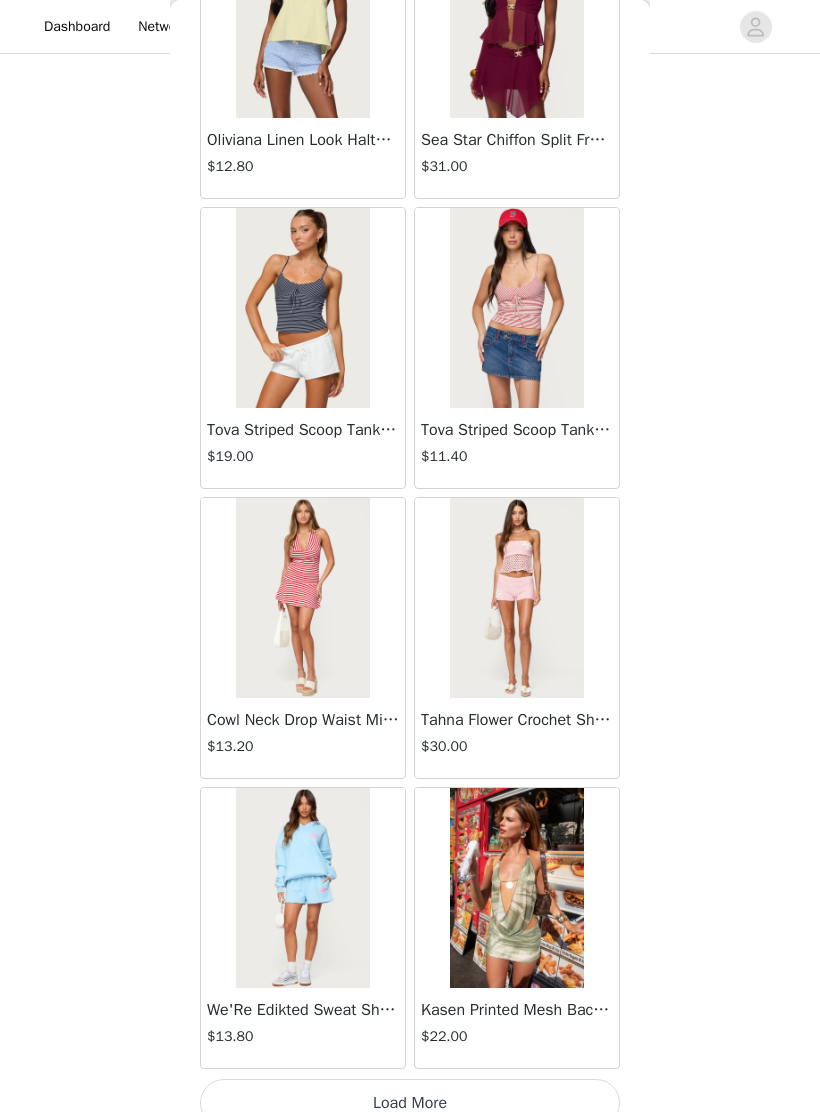 click on "Load More" at bounding box center [410, 1103] 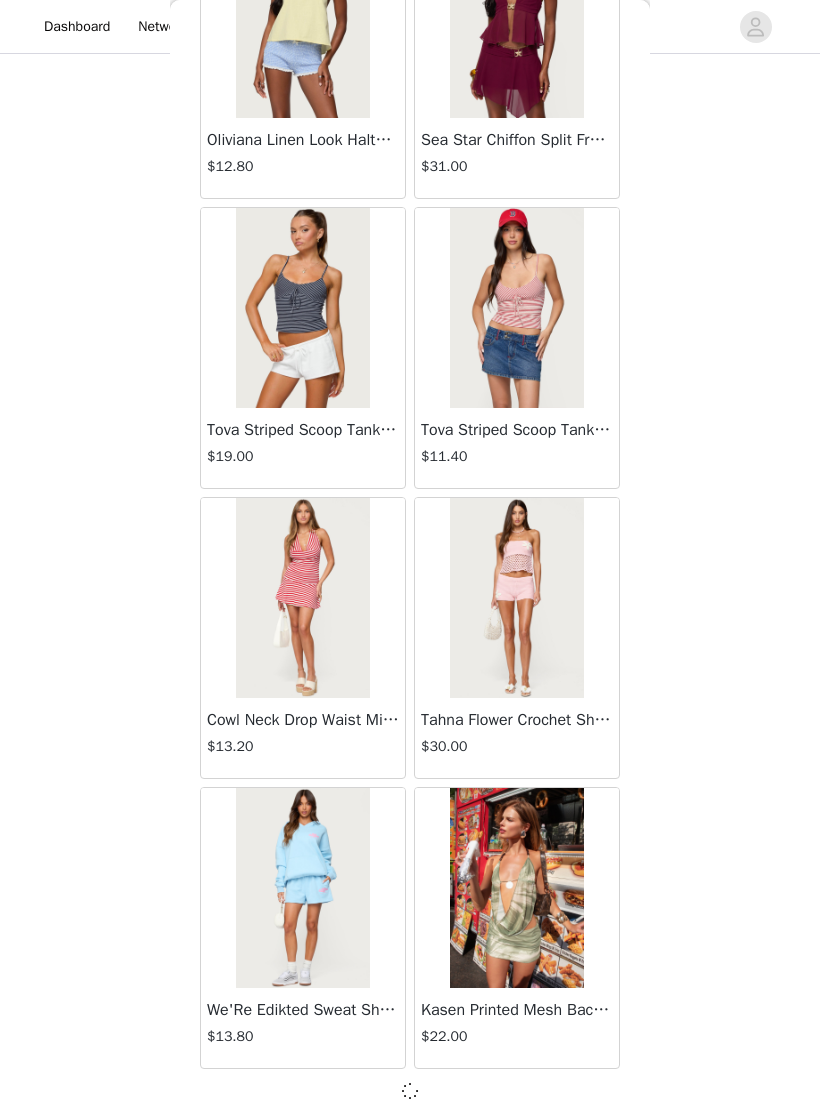 scroll, scrollTop: 22214, scrollLeft: 0, axis: vertical 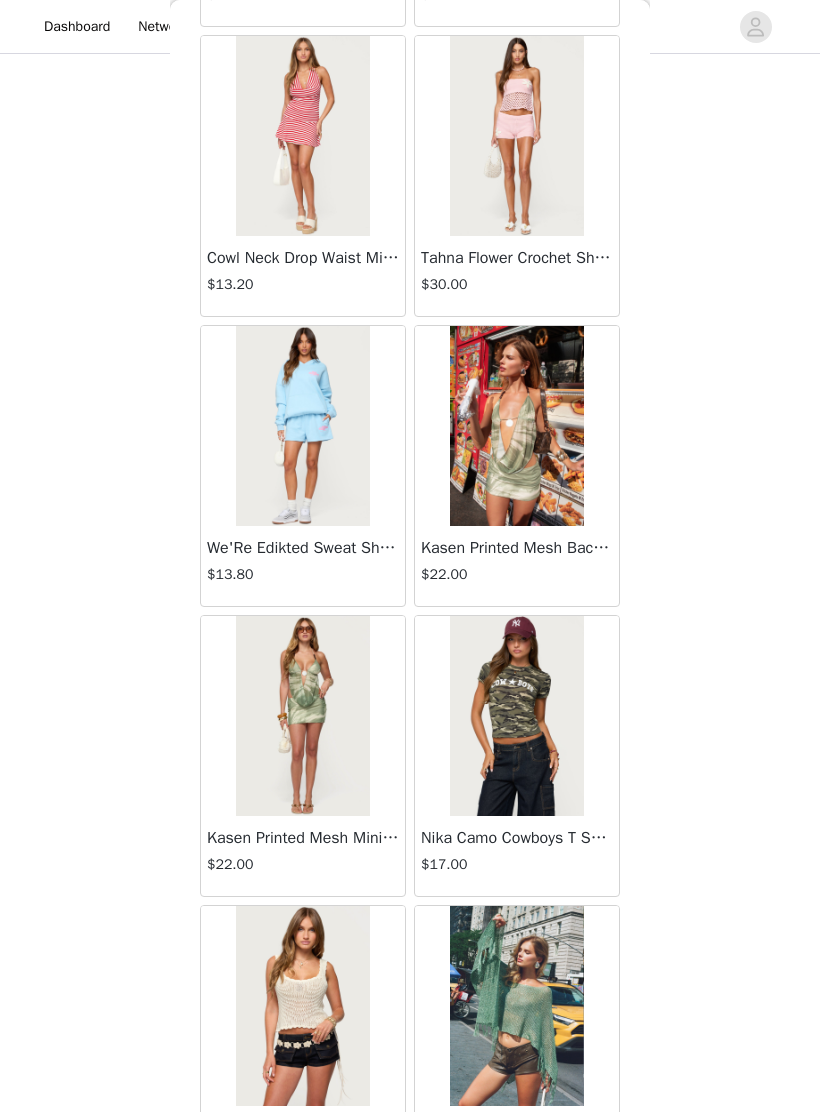 click on "STEP 1 OF 5
Products
Choose as many products as you'd like, up to $300.00.       10 Selected   Remaining Funds: $42.60         Jaynee Halter Top     $7.60       BROWN, XS       Edit   Remove     Chelsie Polka Dot Hoodie     $44.00       BLACK AND WHITE, S       Edit   Remove     Chelsie Polka Dot Foldover Shorts     $23.00       BLACK AND WHITE, XS       Edit   Remove     Wide Leg Contrast Fold Over Pants     $25.60       BLACK, XS       Edit   Remove     Cowl Neck Drop Waist Mini Dress     $13.20       RED AND WHITE, XS       Edit   Remove     Noreen Polka Dot Mini Skort     $28.00       BLACK AND WHITE, XS       Edit   Remove     Layered Linen Look Babydoll Halter Top     $22.00       CREAM, XS       Edit   Remove     Giana Iridescent Mini Skirt     $24.00       DARK BROWN, XS       Edit   Remove     Tiered Ruffle Striped Mini Dress     $31.00       BLUE AND WHITE, XS       Edit   Remove     Edikted LA Sweatpants" at bounding box center (410, -8) 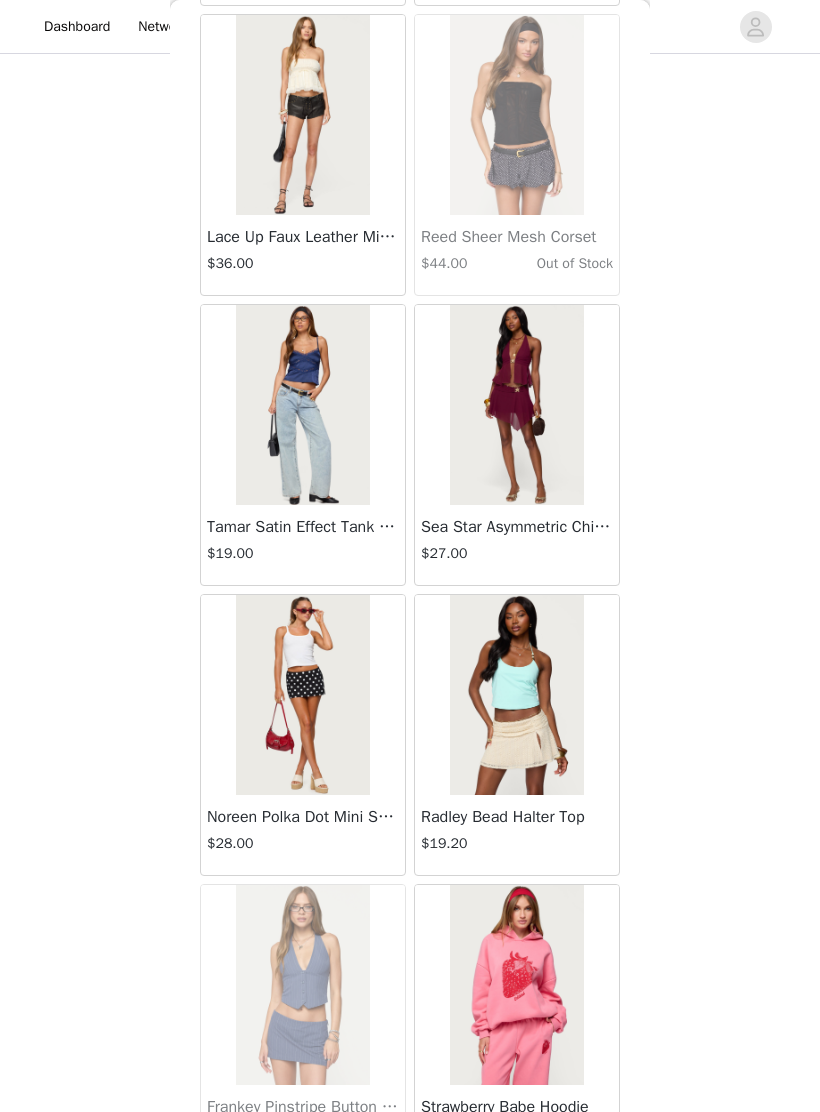 scroll, scrollTop: 24889, scrollLeft: 0, axis: vertical 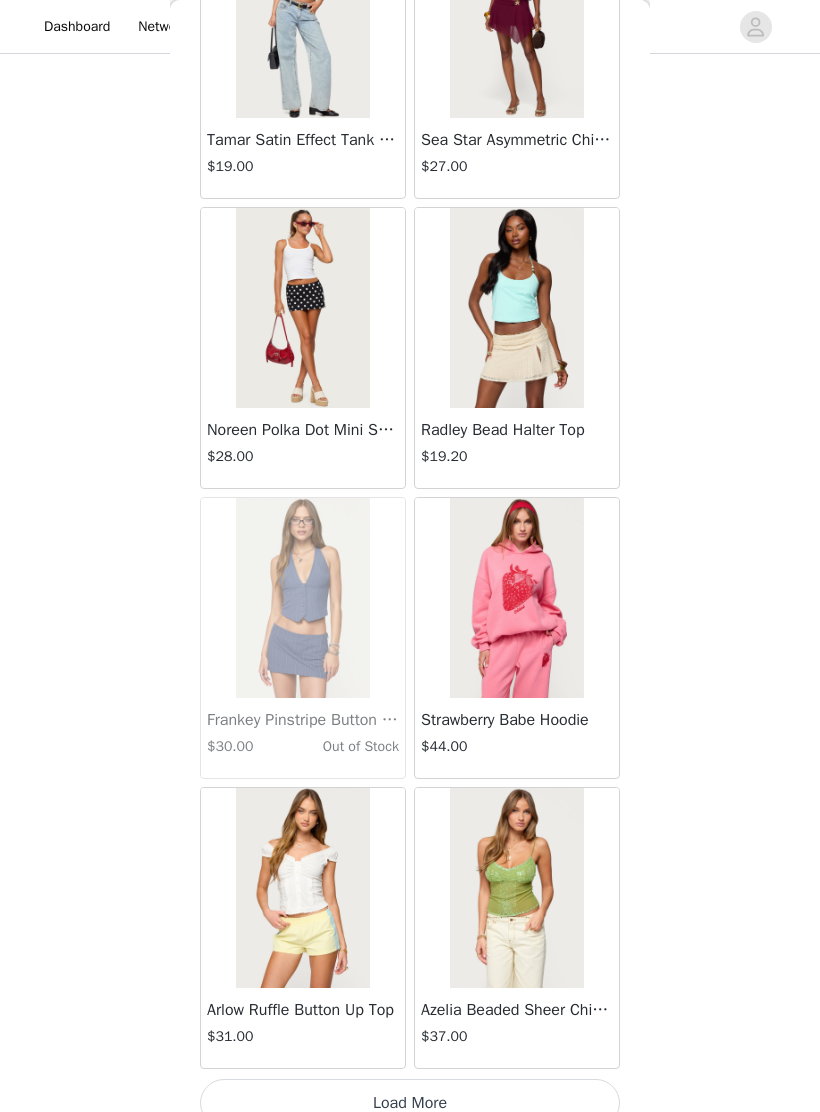 click on "Load More" at bounding box center [410, 1103] 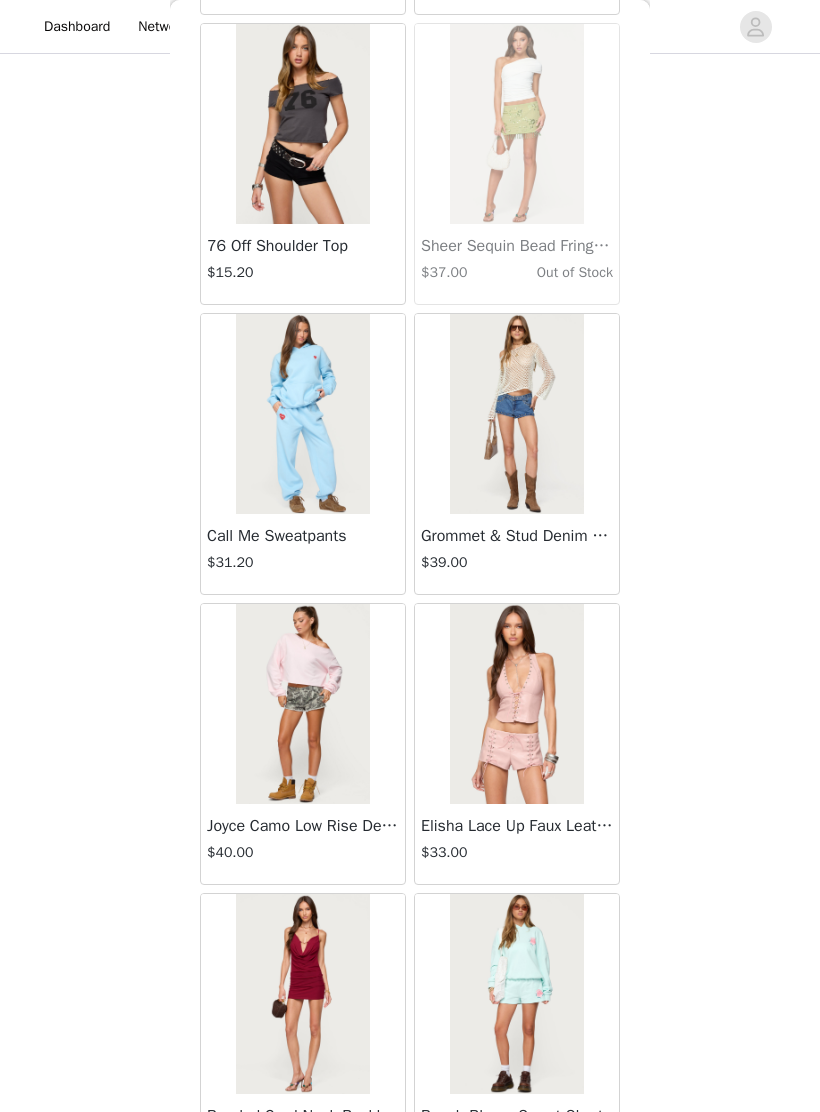 scroll, scrollTop: 26477, scrollLeft: 0, axis: vertical 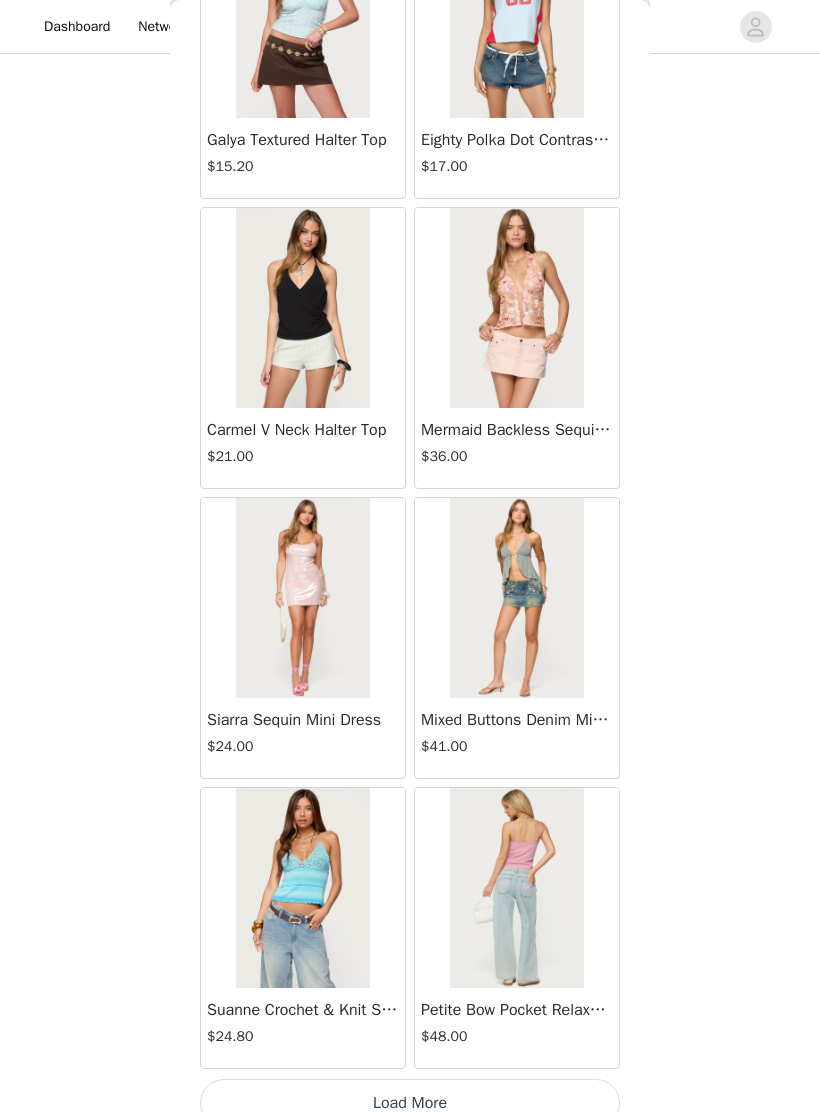 click on "Load More" at bounding box center [410, 1103] 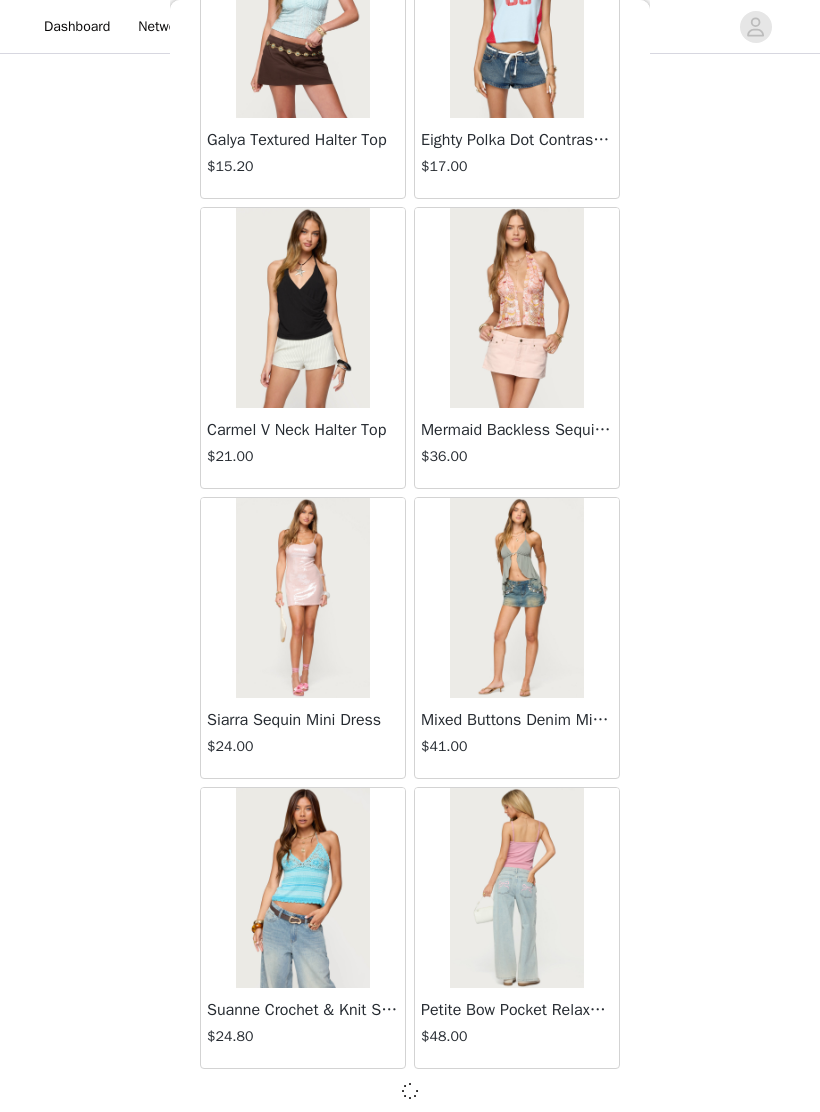 scroll, scrollTop: 28014, scrollLeft: 0, axis: vertical 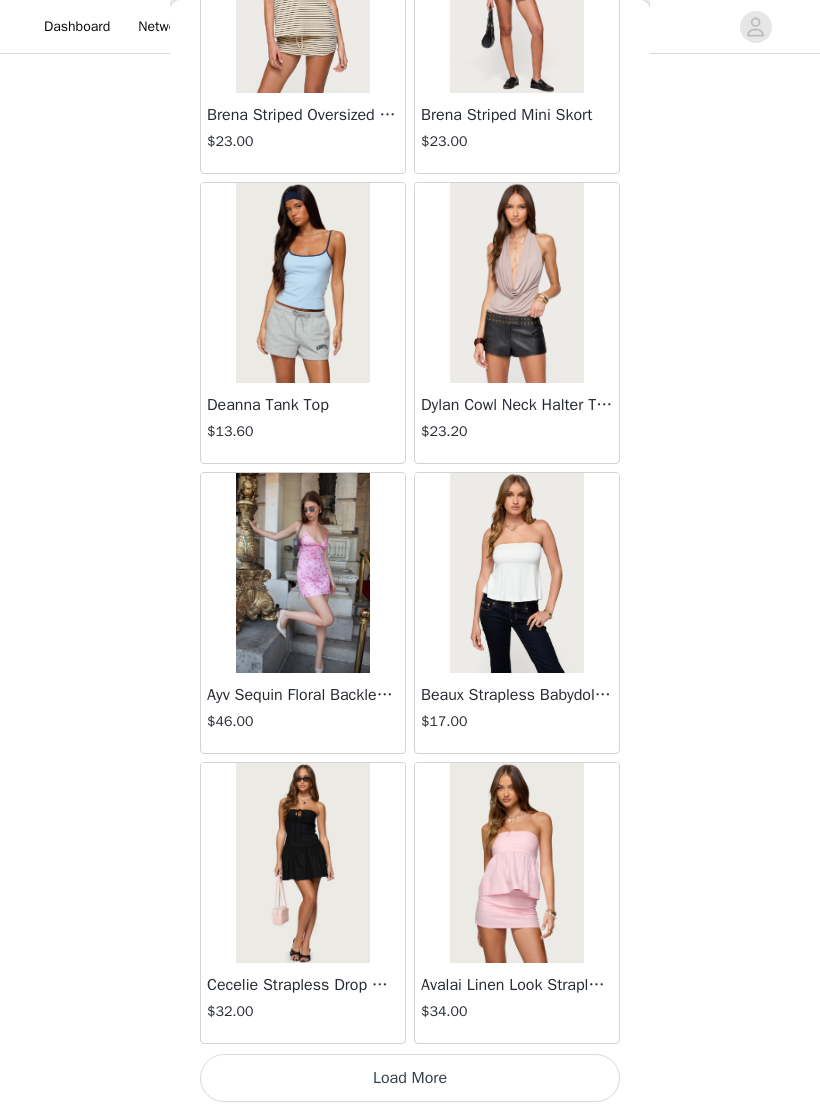 click on "Load More" at bounding box center (410, 1078) 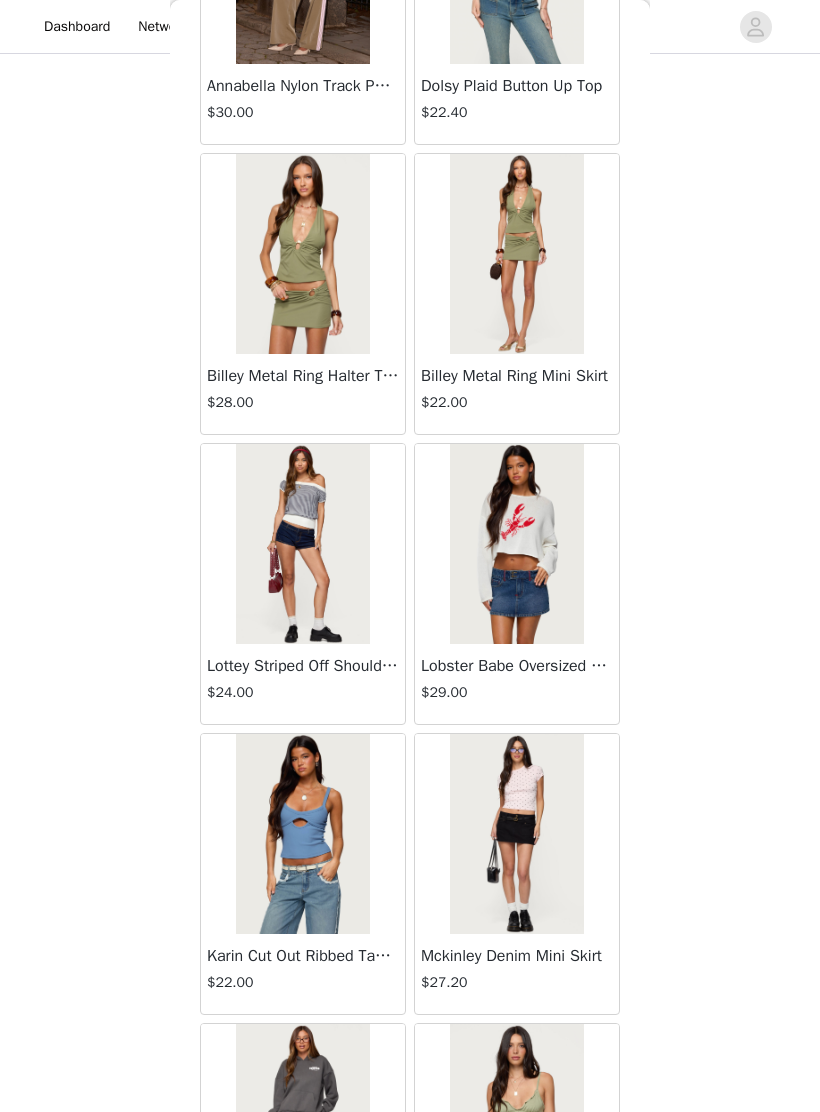 scroll, scrollTop: 33349, scrollLeft: 0, axis: vertical 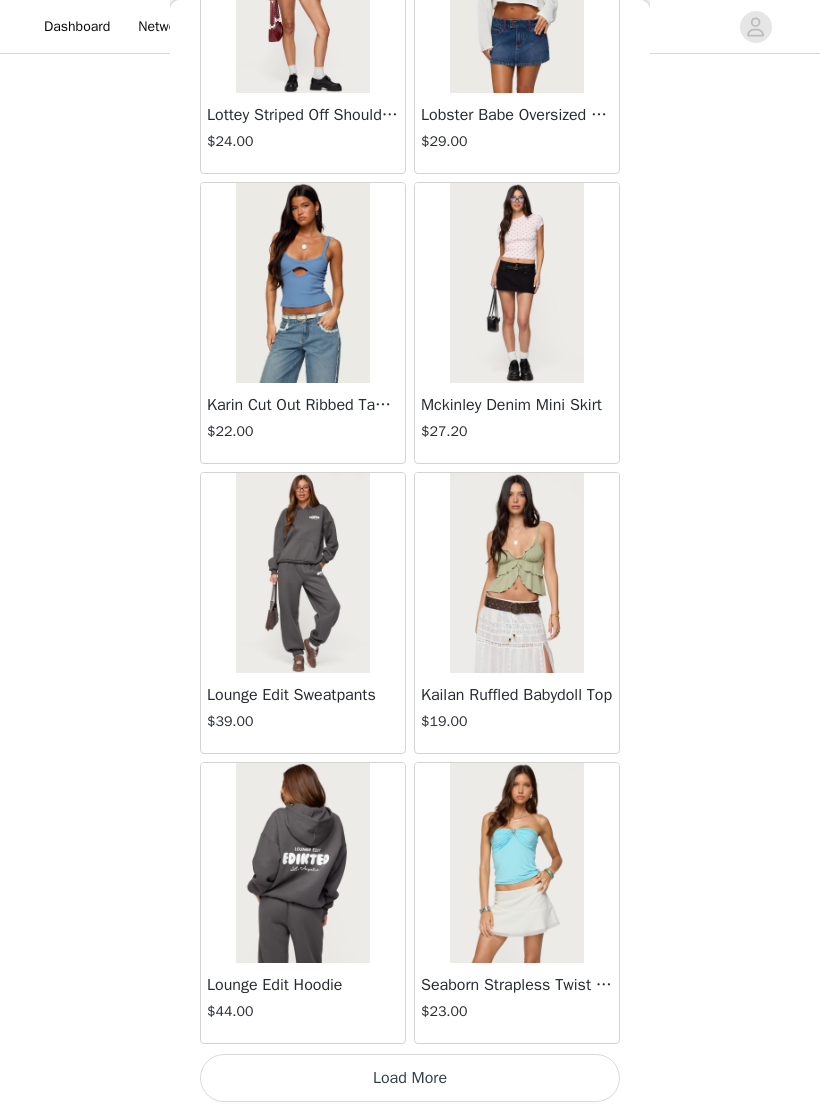 click on "Load More" at bounding box center [410, 1078] 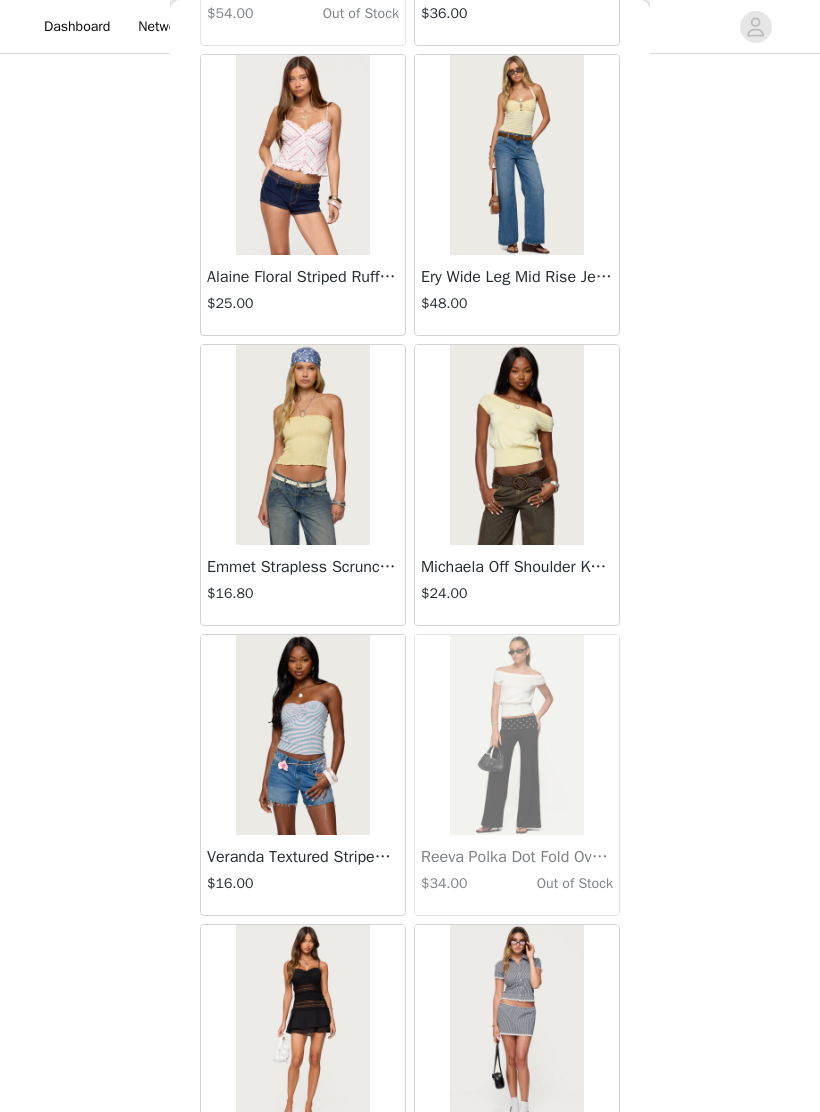 scroll, scrollTop: 36295, scrollLeft: 0, axis: vertical 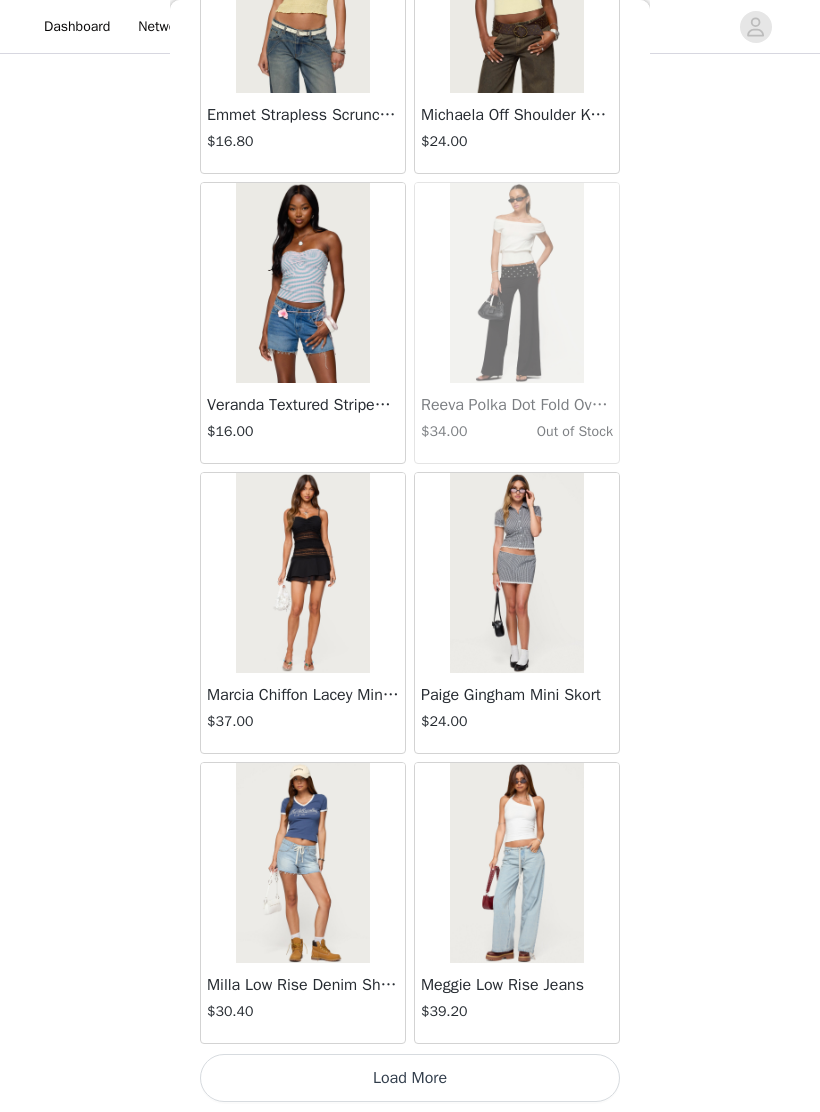 click on "Load More" at bounding box center (410, 1078) 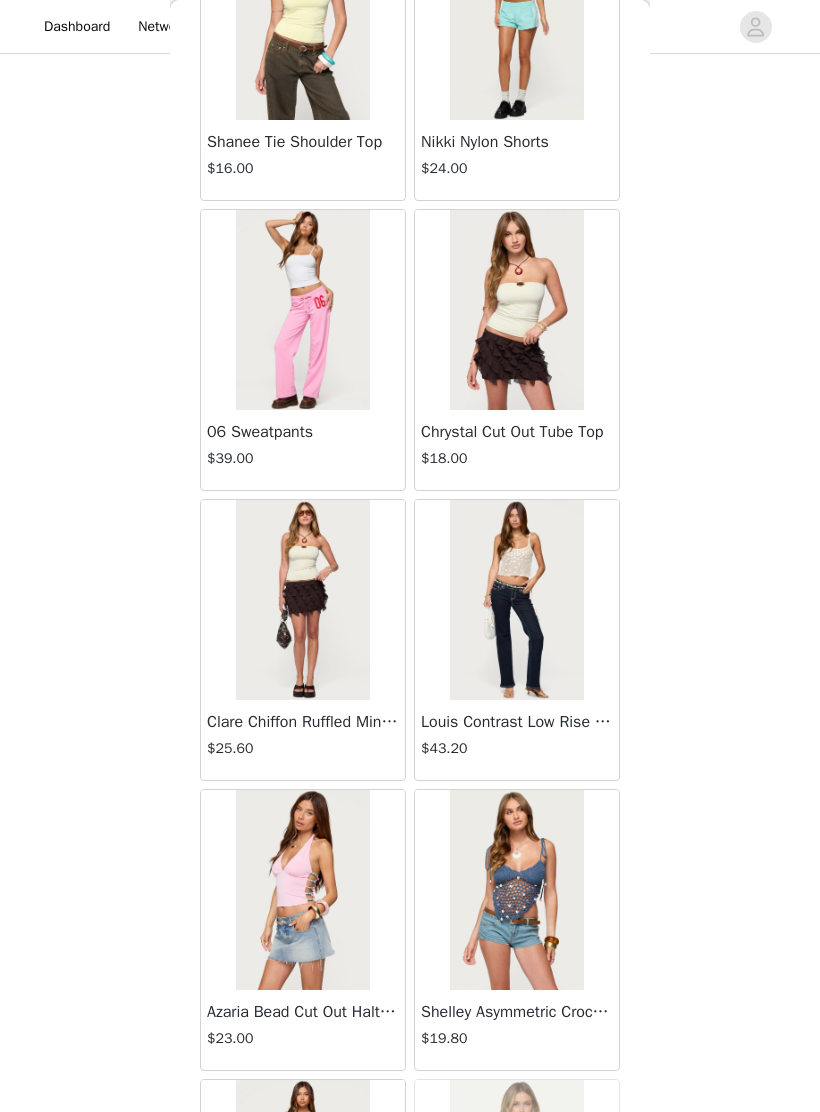 scroll, scrollTop: 39337, scrollLeft: 0, axis: vertical 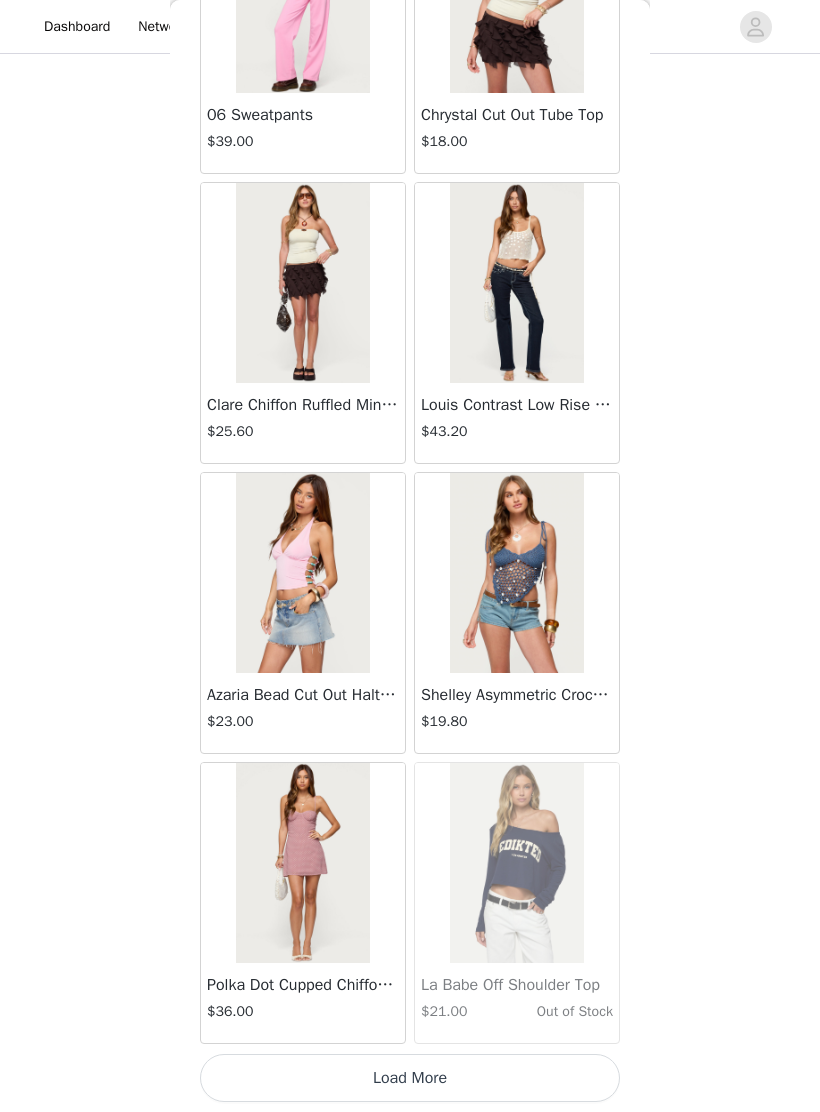 click on "Load More" at bounding box center [410, 1078] 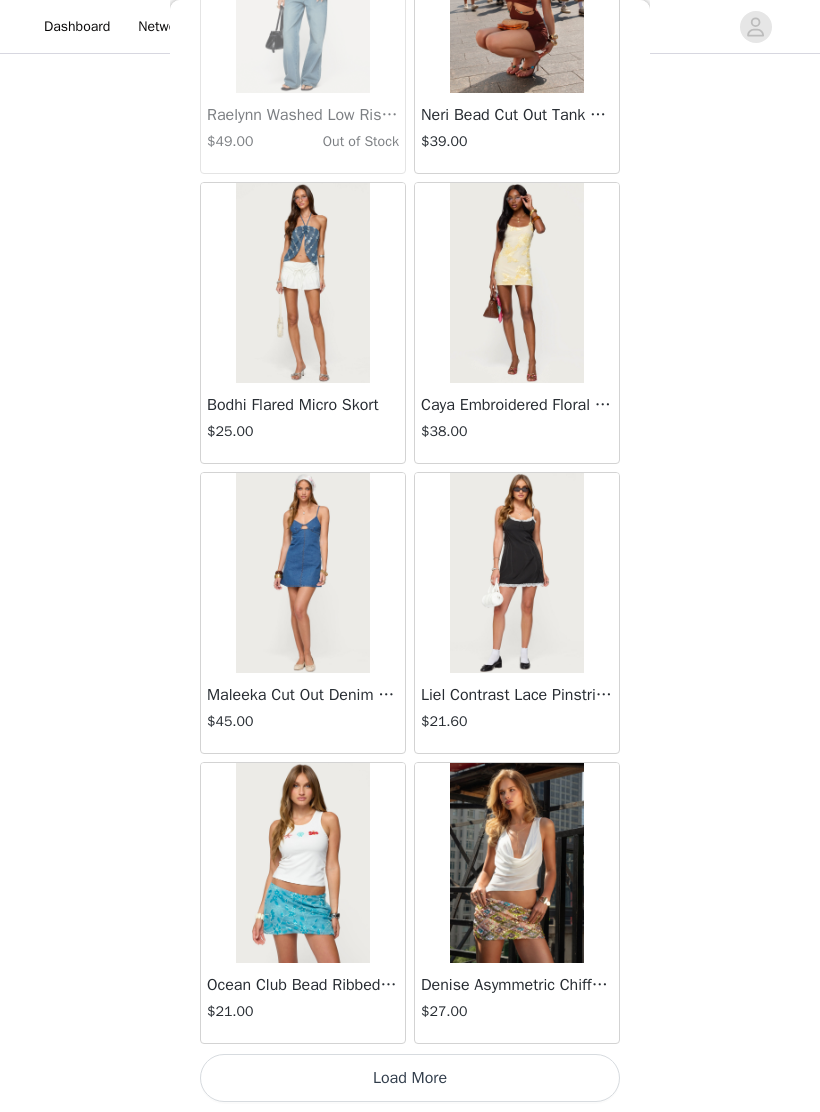 scroll, scrollTop: 42548, scrollLeft: 0, axis: vertical 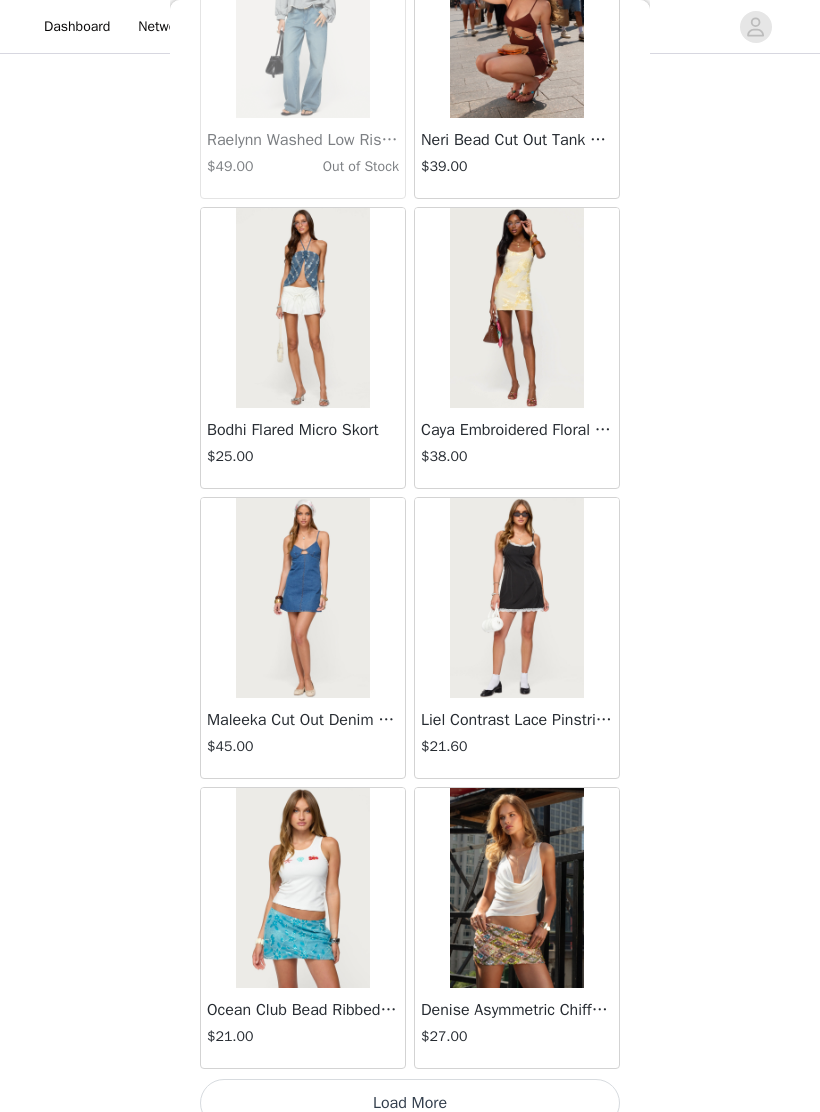click on "Load More" at bounding box center [410, 1103] 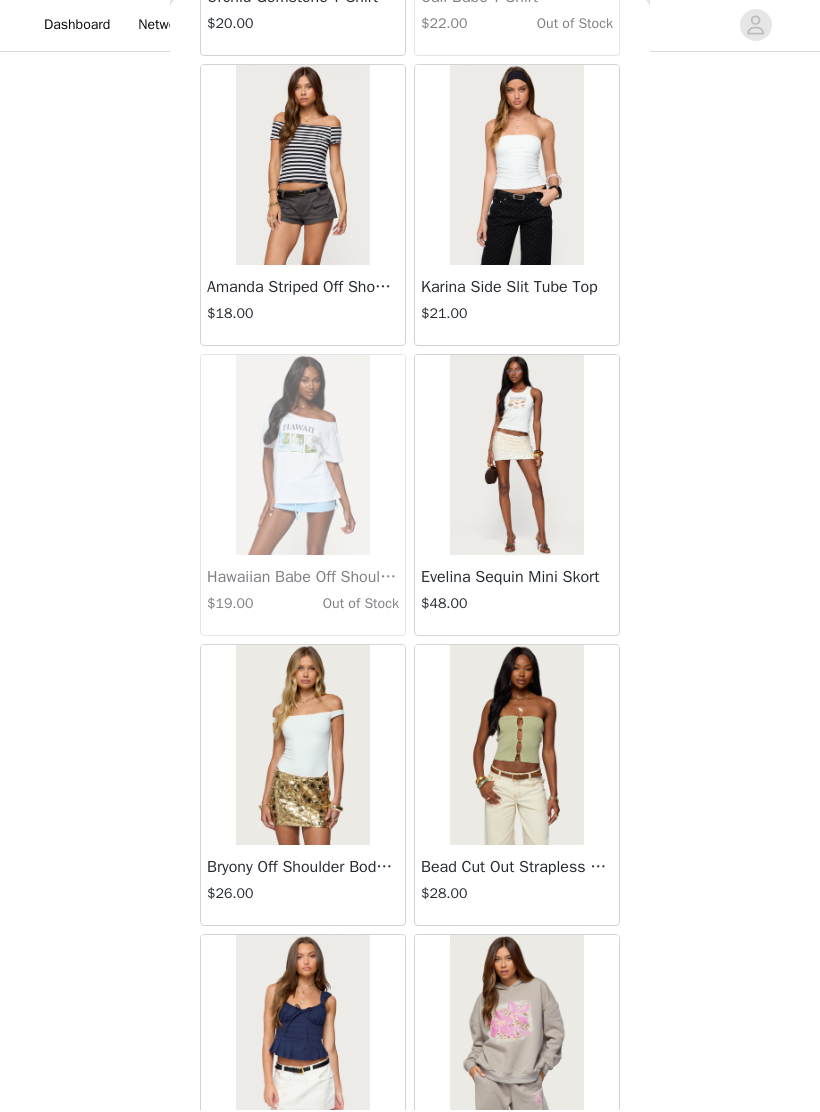 scroll, scrollTop: 44426, scrollLeft: 0, axis: vertical 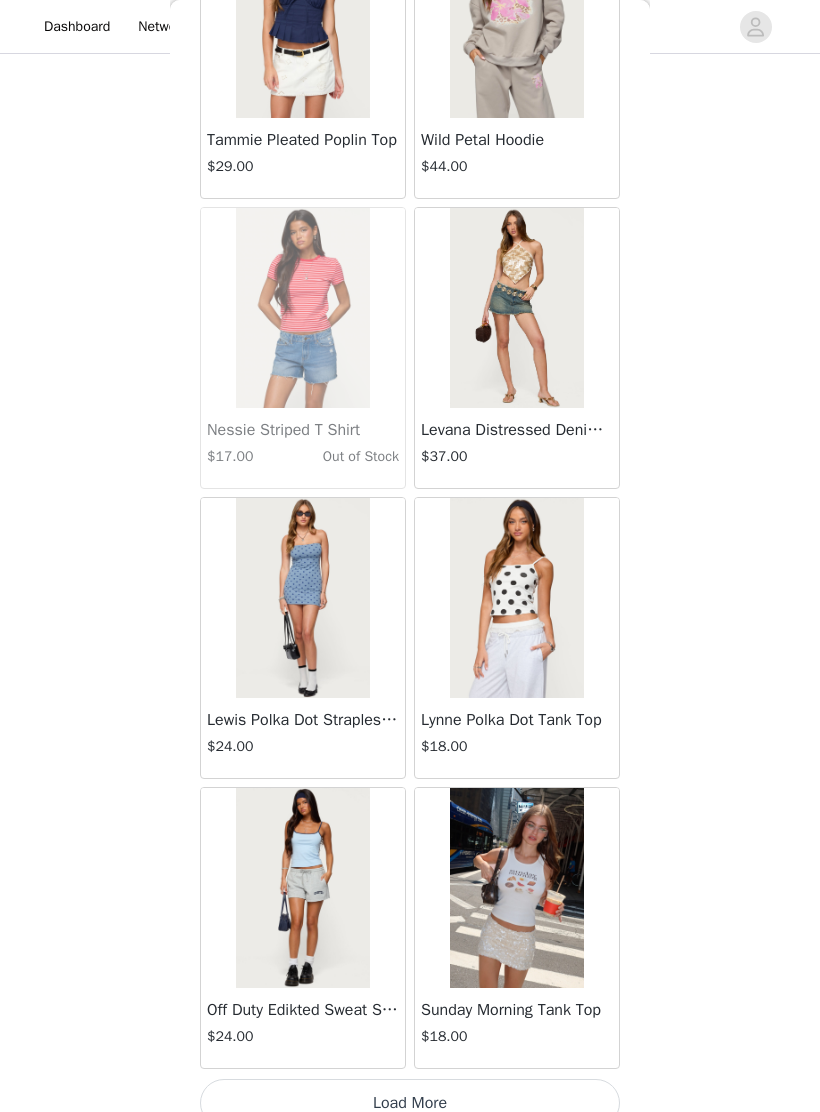click on "Load More" at bounding box center (410, 1103) 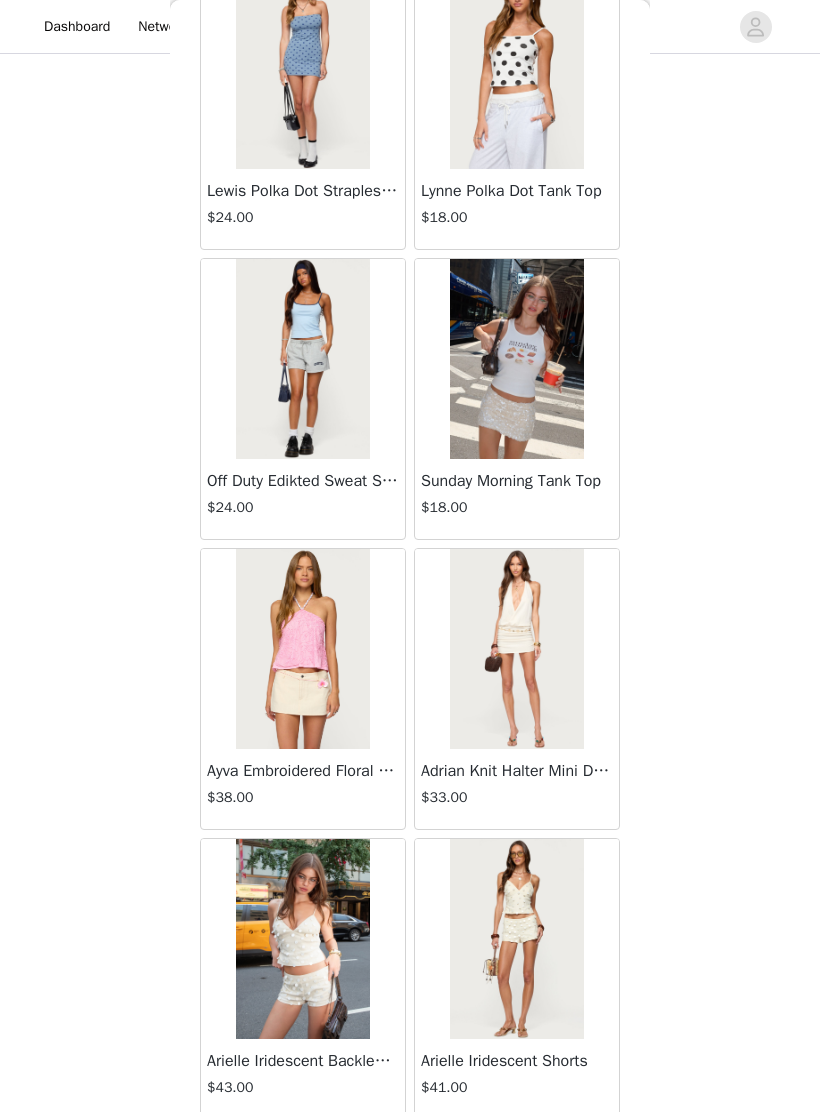 scroll, scrollTop: 45978, scrollLeft: 0, axis: vertical 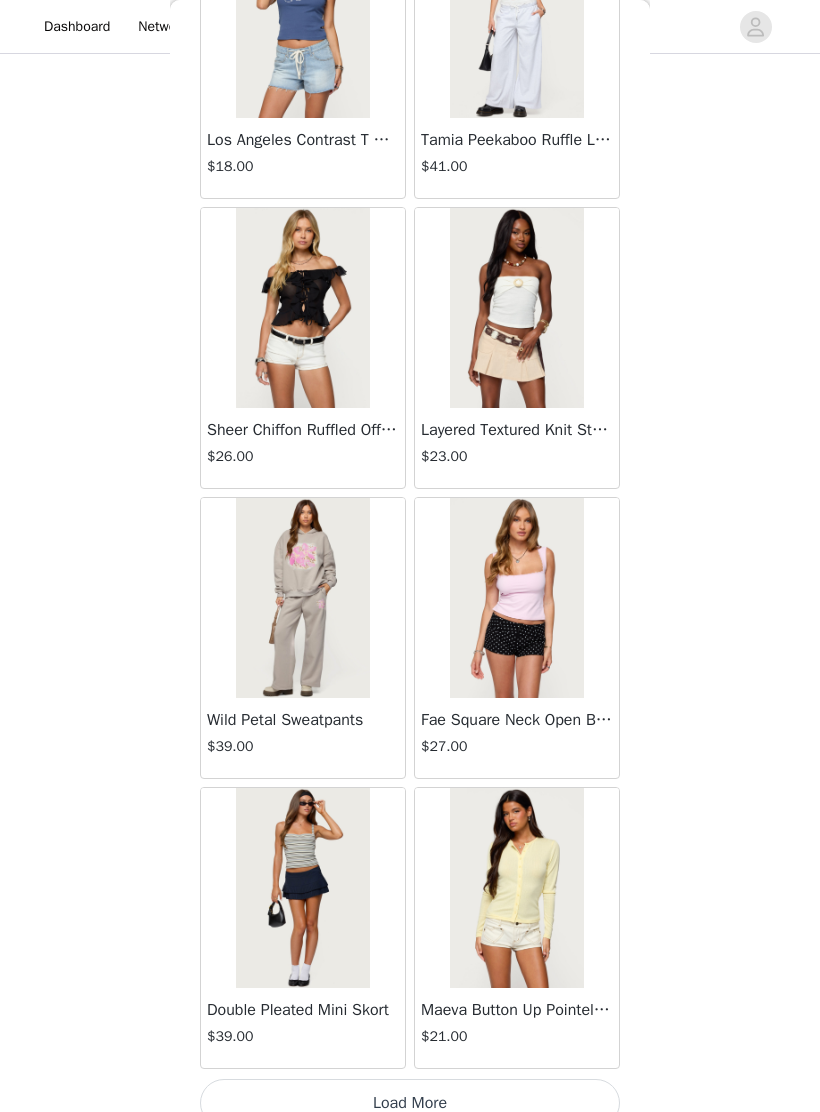 click on "Load More" at bounding box center [410, 1103] 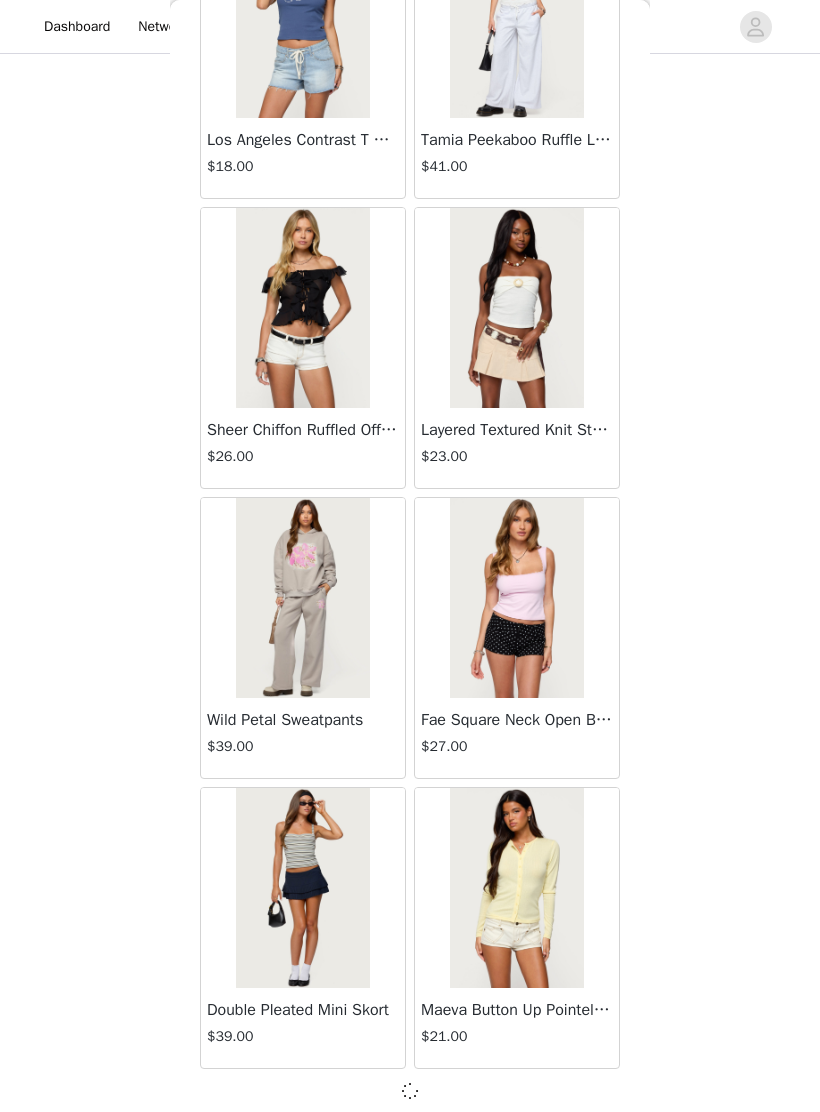scroll, scrollTop: 48314, scrollLeft: 0, axis: vertical 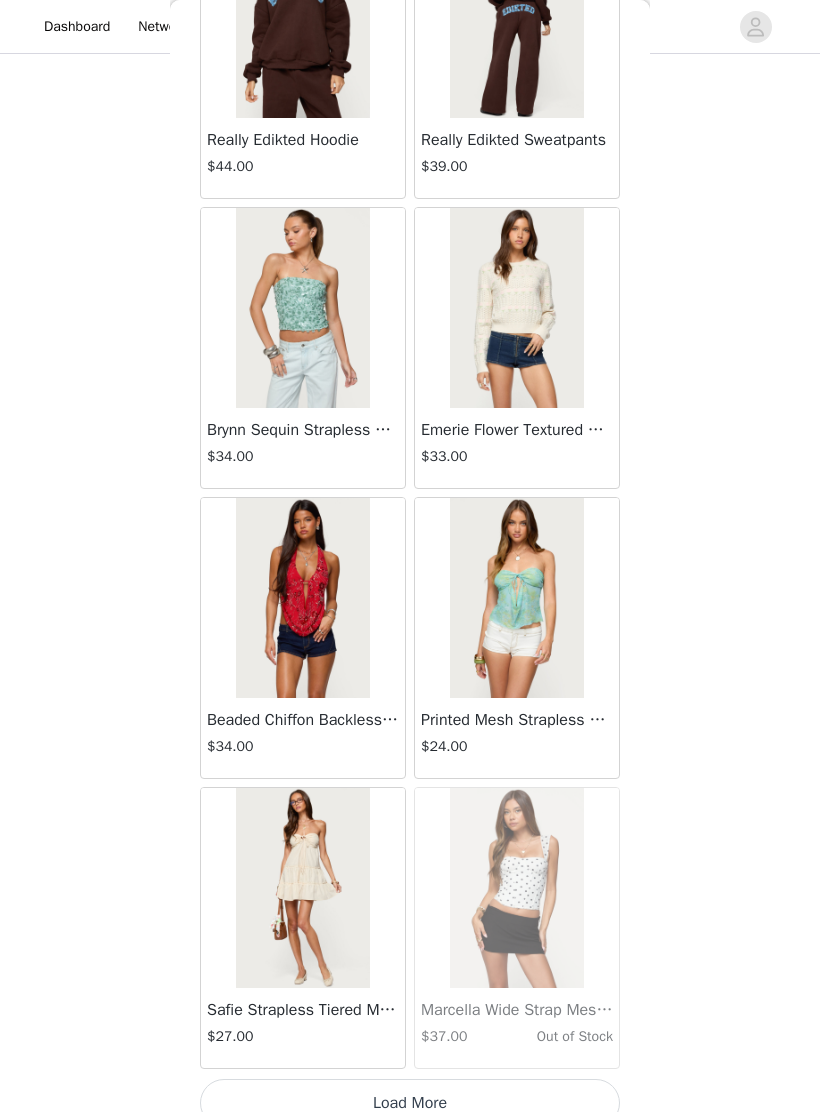 click on "Load More" at bounding box center [410, 1103] 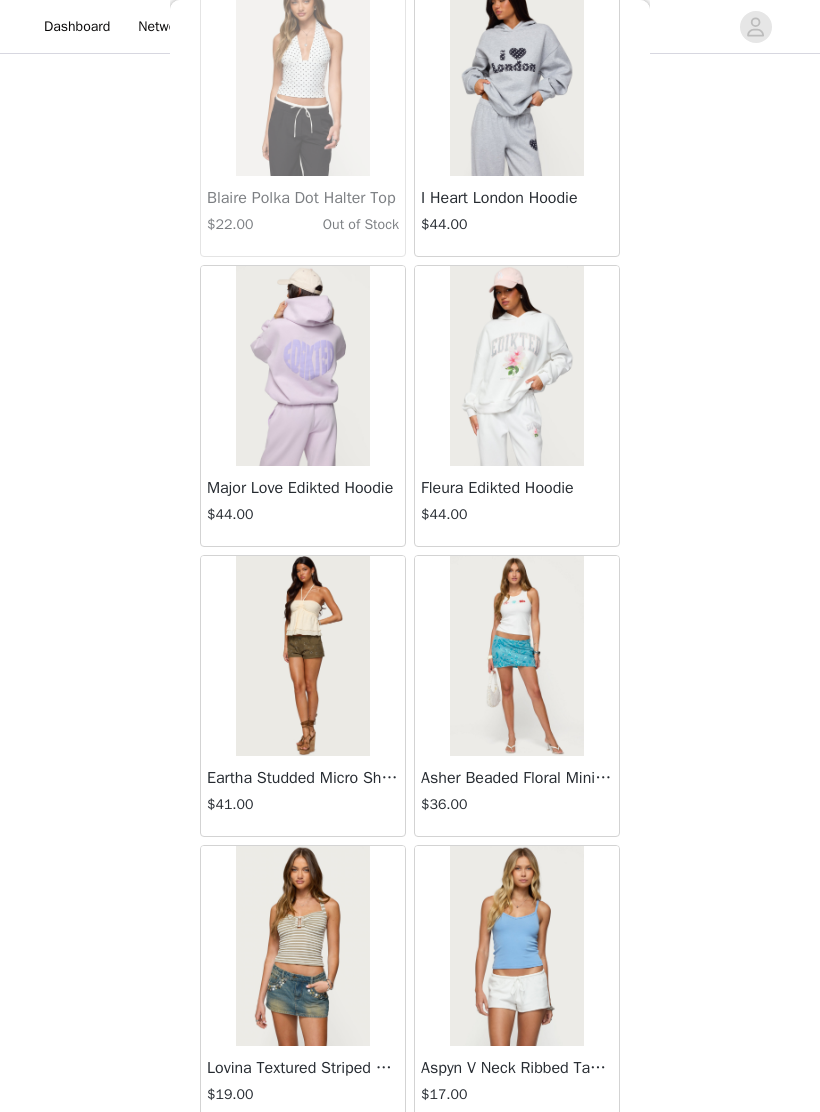 scroll, scrollTop: 52340, scrollLeft: 0, axis: vertical 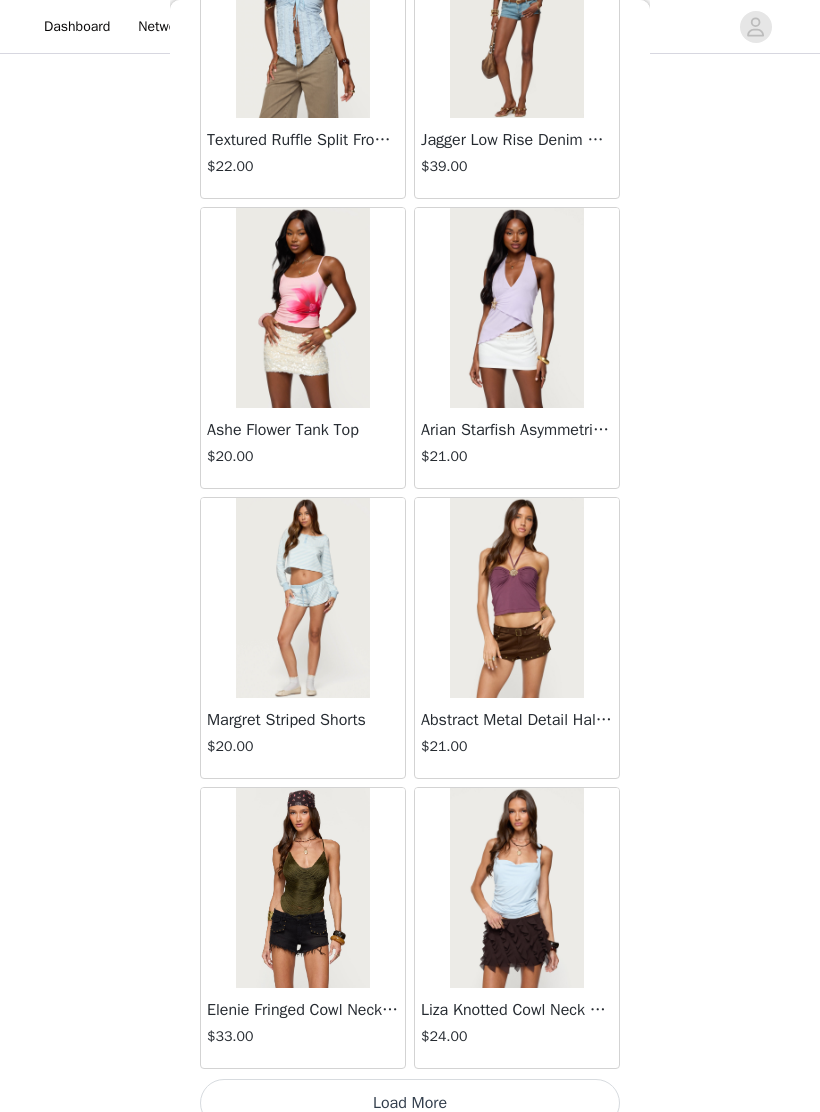 click on "Load More" at bounding box center (410, 1103) 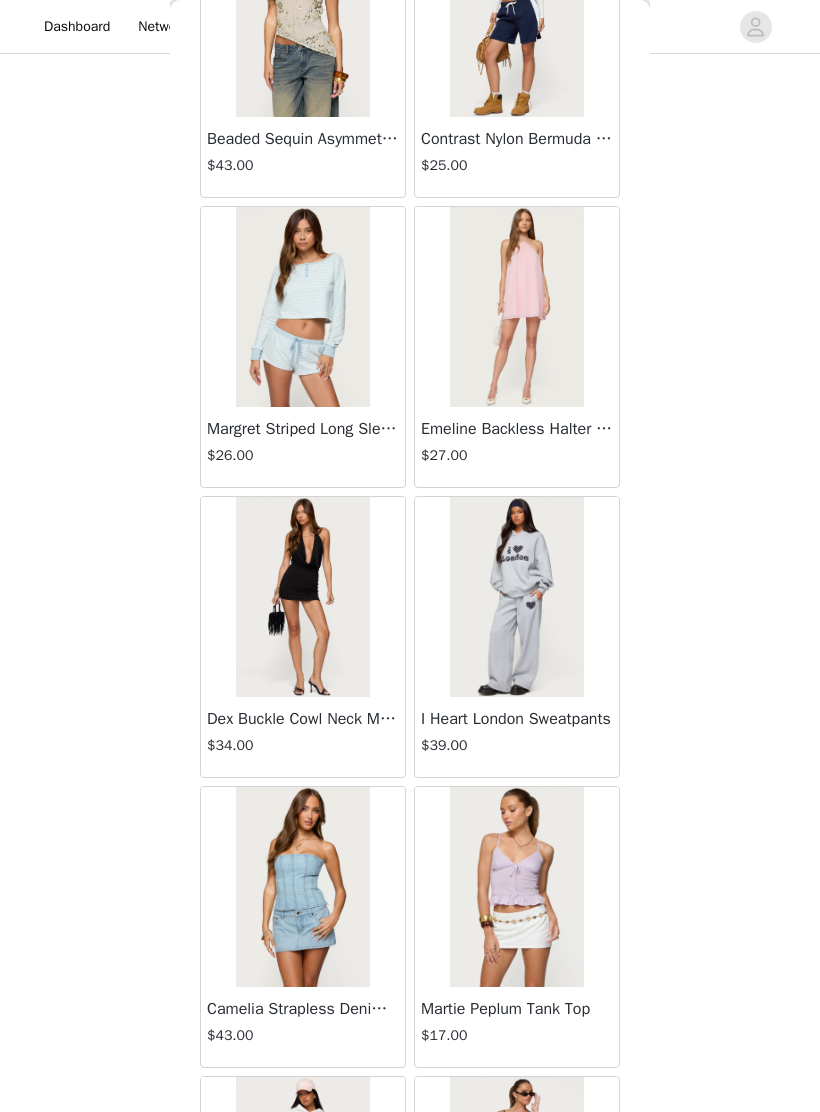 scroll, scrollTop: 56758, scrollLeft: 0, axis: vertical 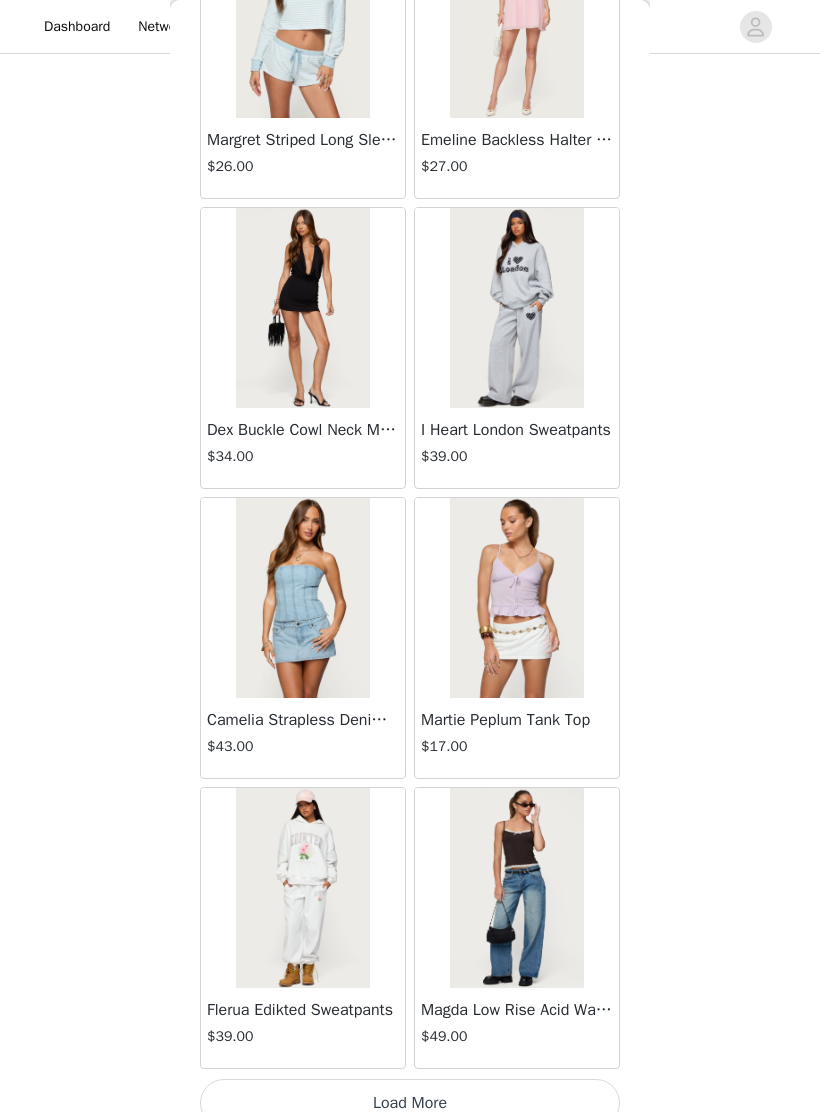click on "Load More" at bounding box center [410, 1103] 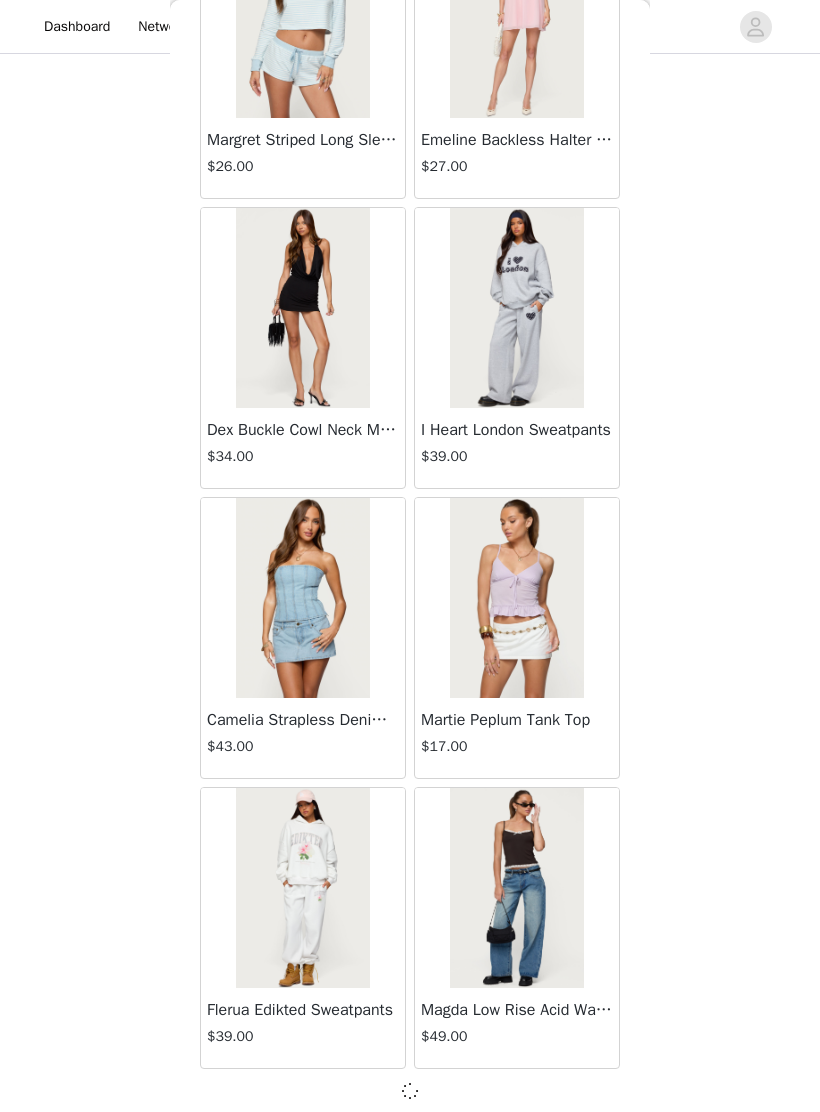 scroll, scrollTop: 57014, scrollLeft: 0, axis: vertical 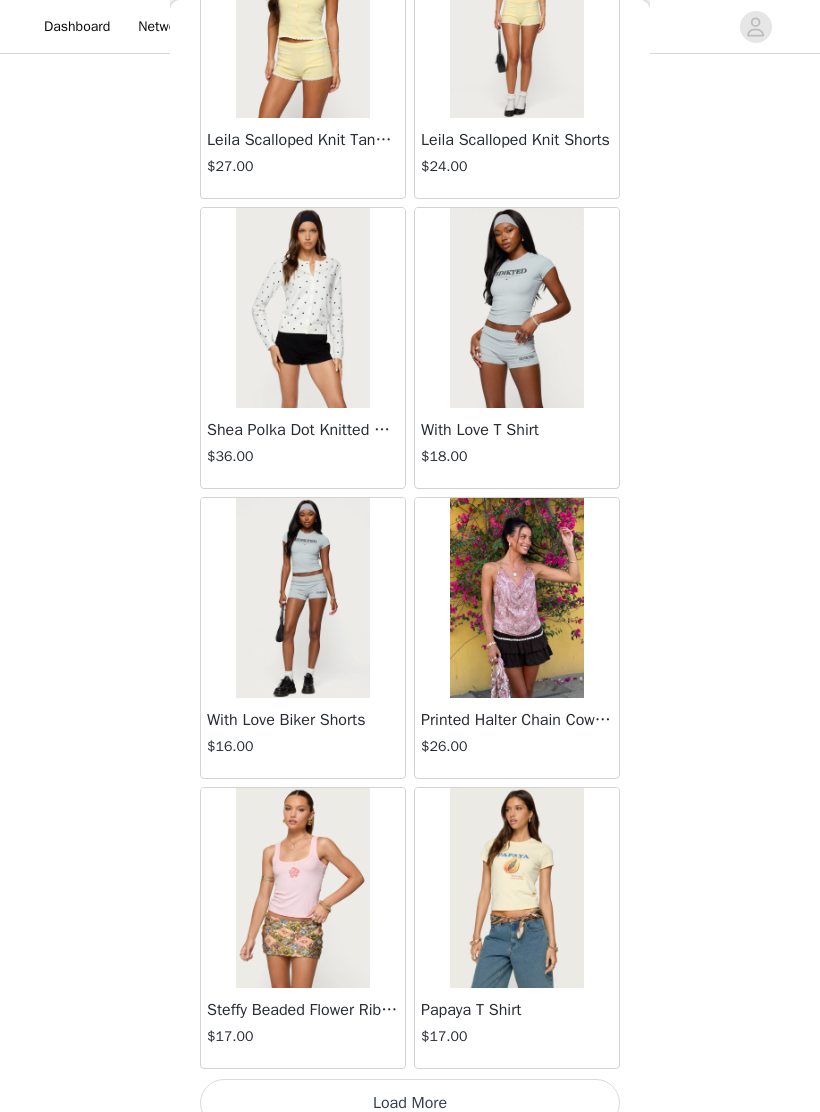 click on "Load More" at bounding box center [410, 1103] 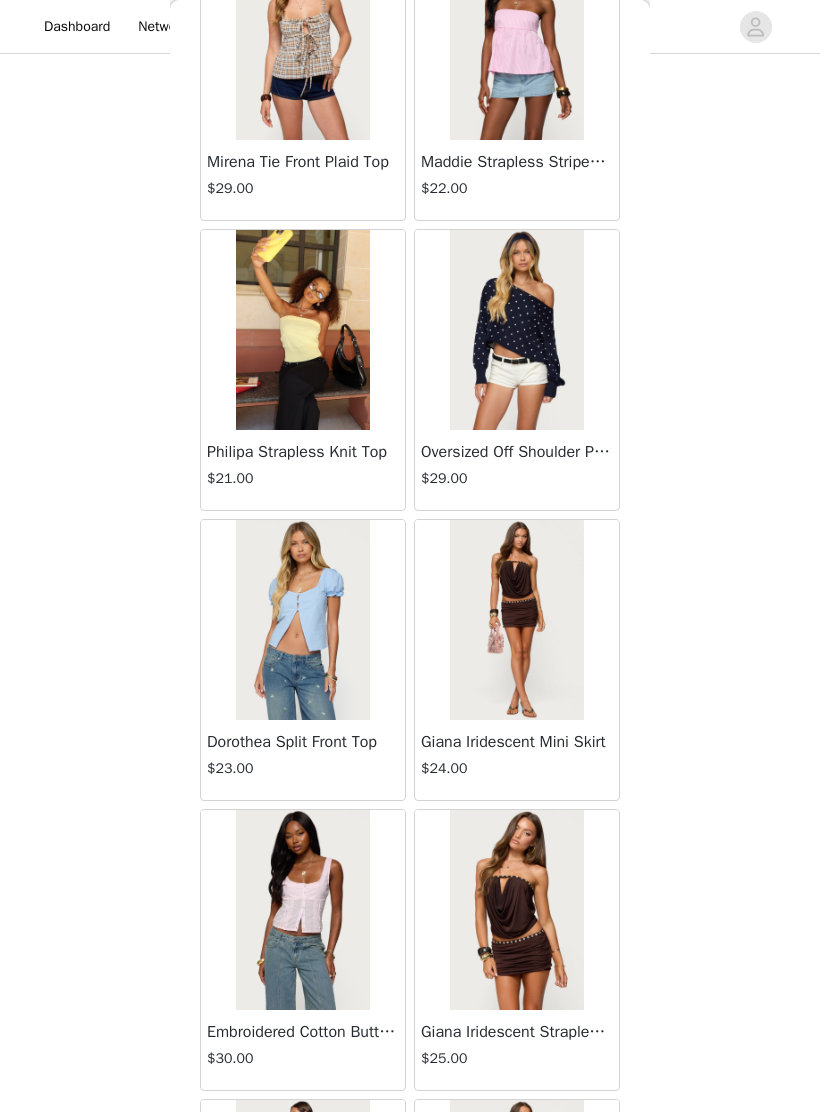 scroll, scrollTop: 61386, scrollLeft: 0, axis: vertical 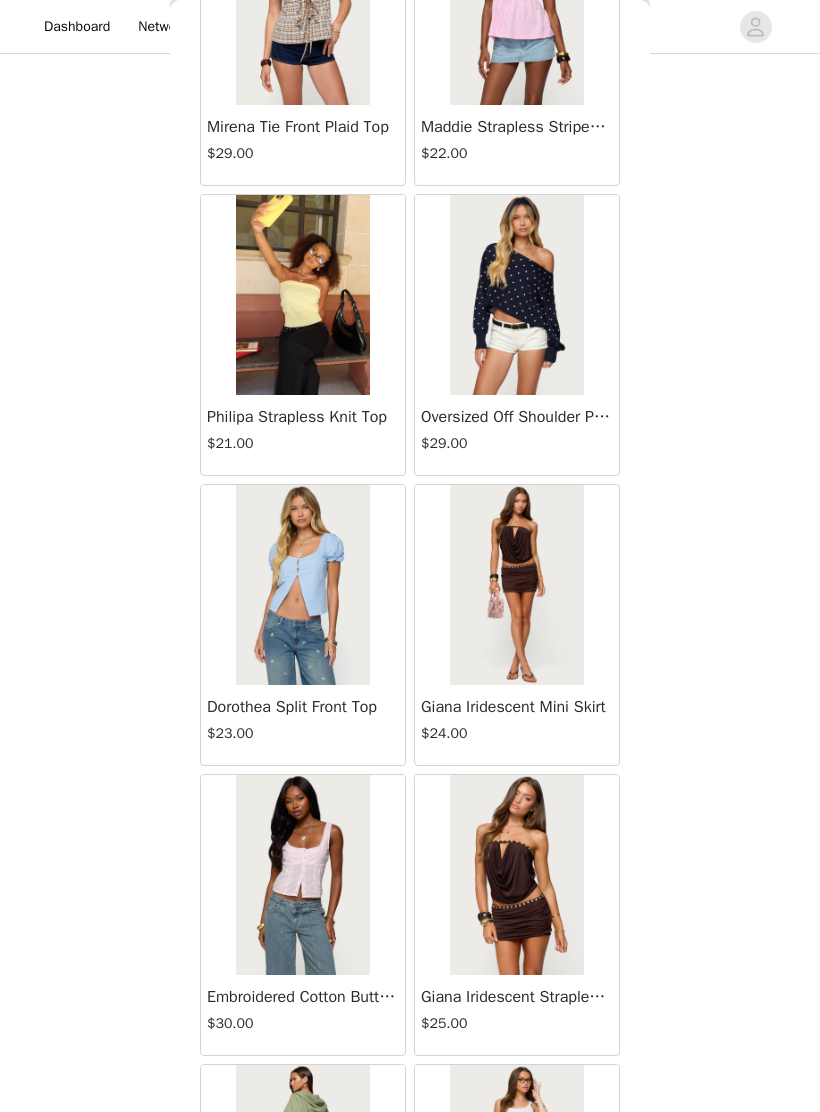 click at bounding box center (516, 875) 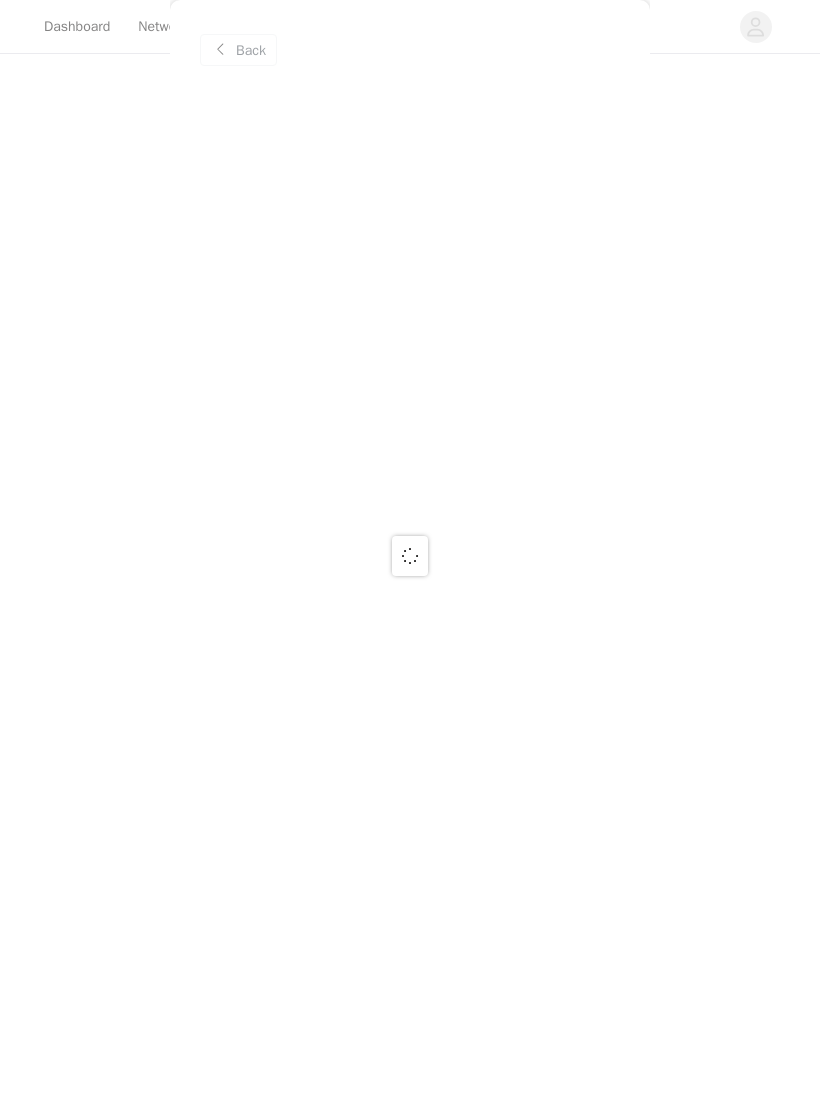 scroll, scrollTop: 0, scrollLeft: 0, axis: both 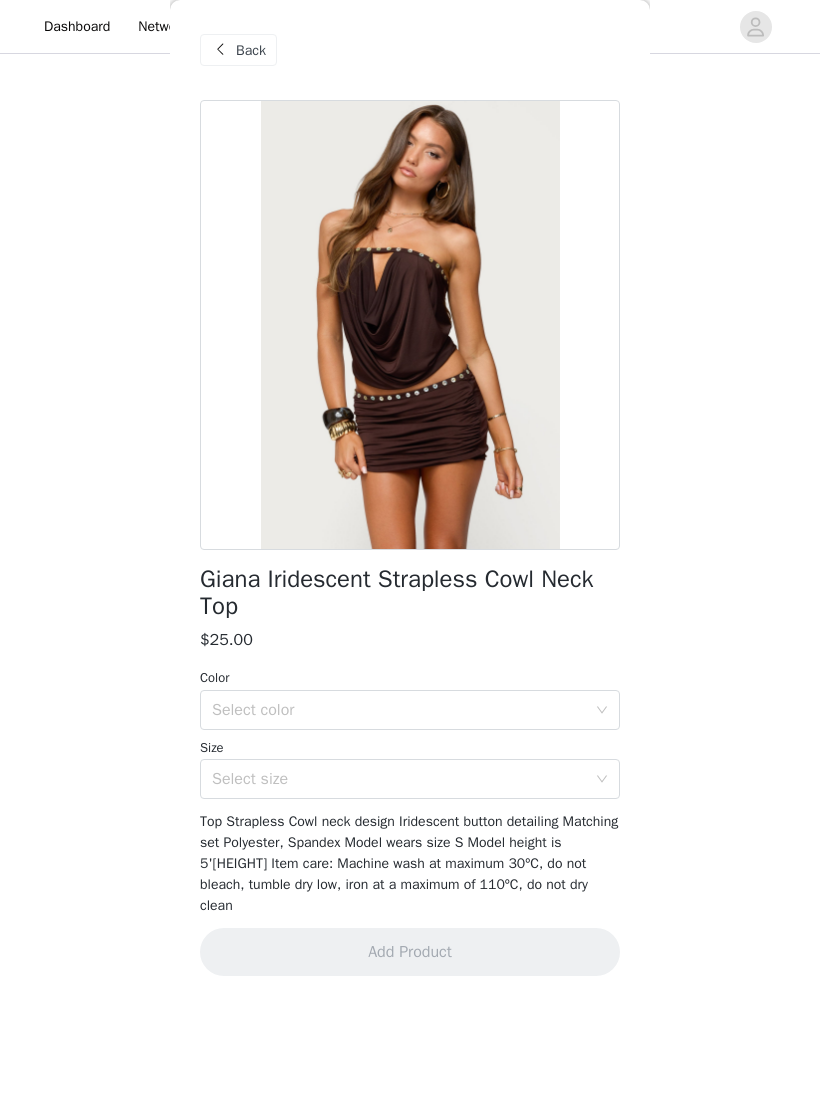 click on "Select color" at bounding box center [399, 710] 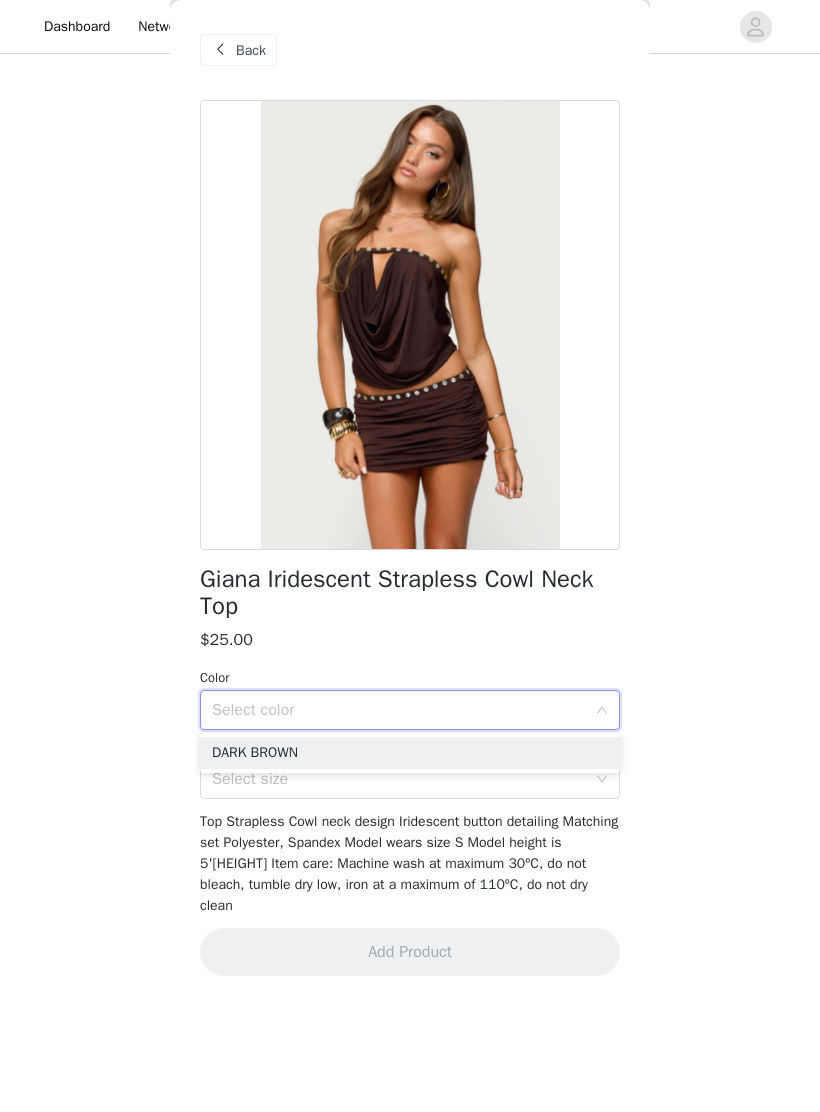 click on "DARK BROWN" at bounding box center (410, 753) 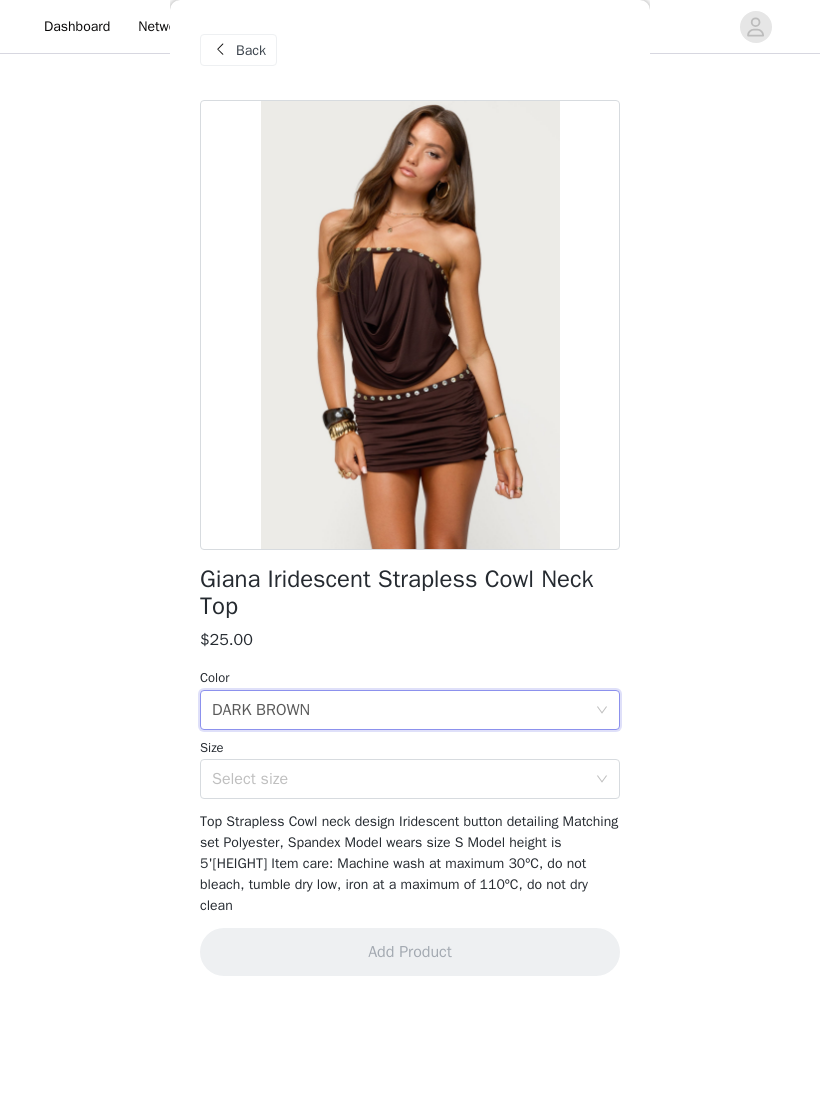 click on "Select size" at bounding box center [399, 779] 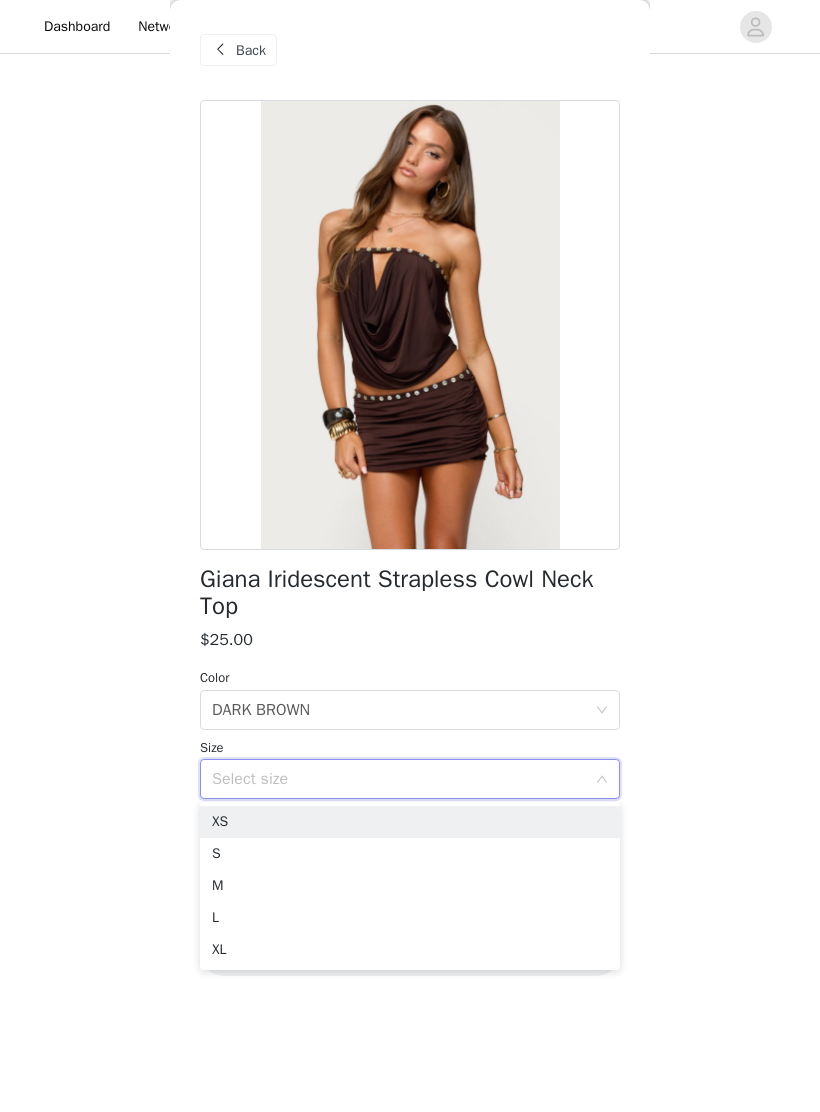 click on "XS" at bounding box center (410, 822) 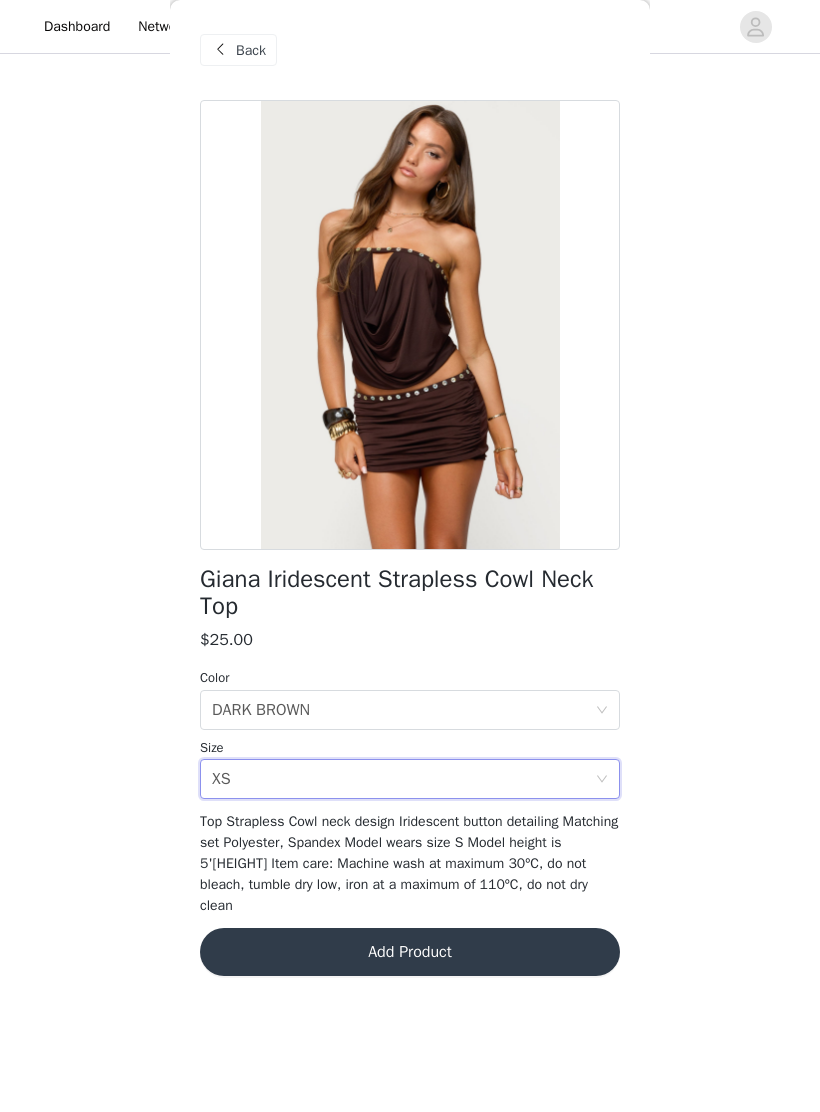click on "Add Product" at bounding box center (410, 952) 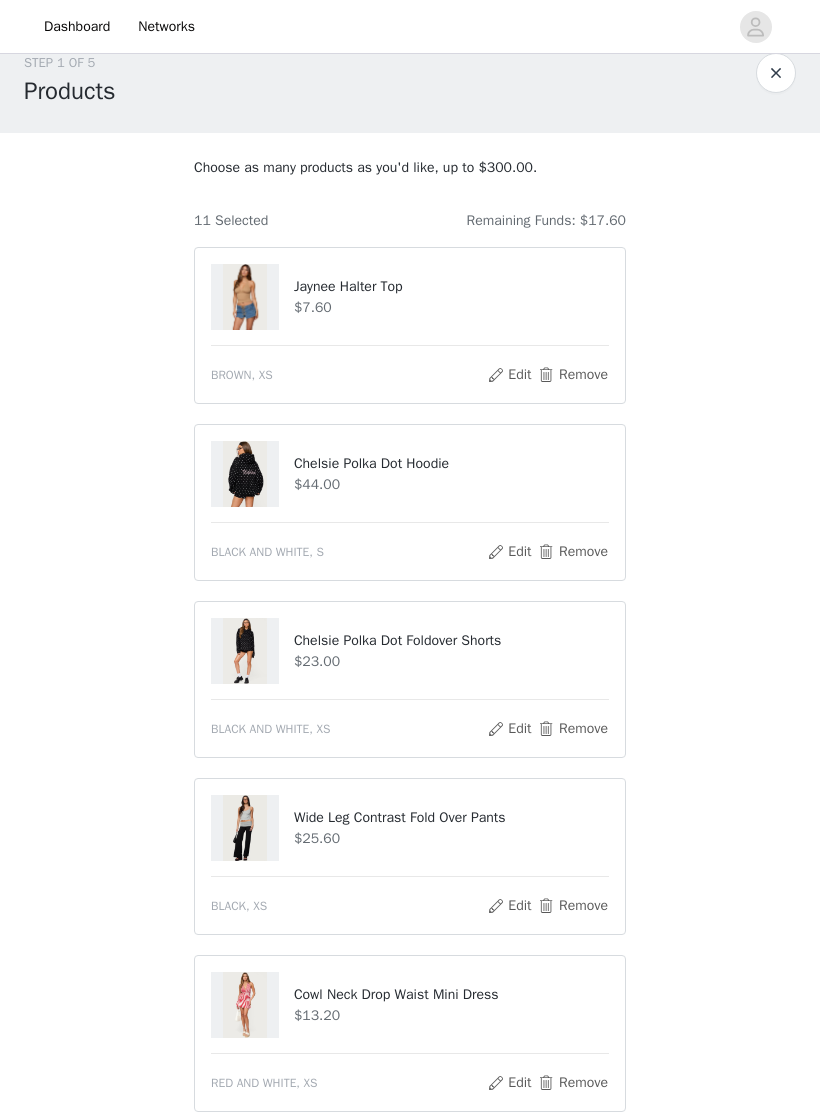 scroll, scrollTop: 27, scrollLeft: 0, axis: vertical 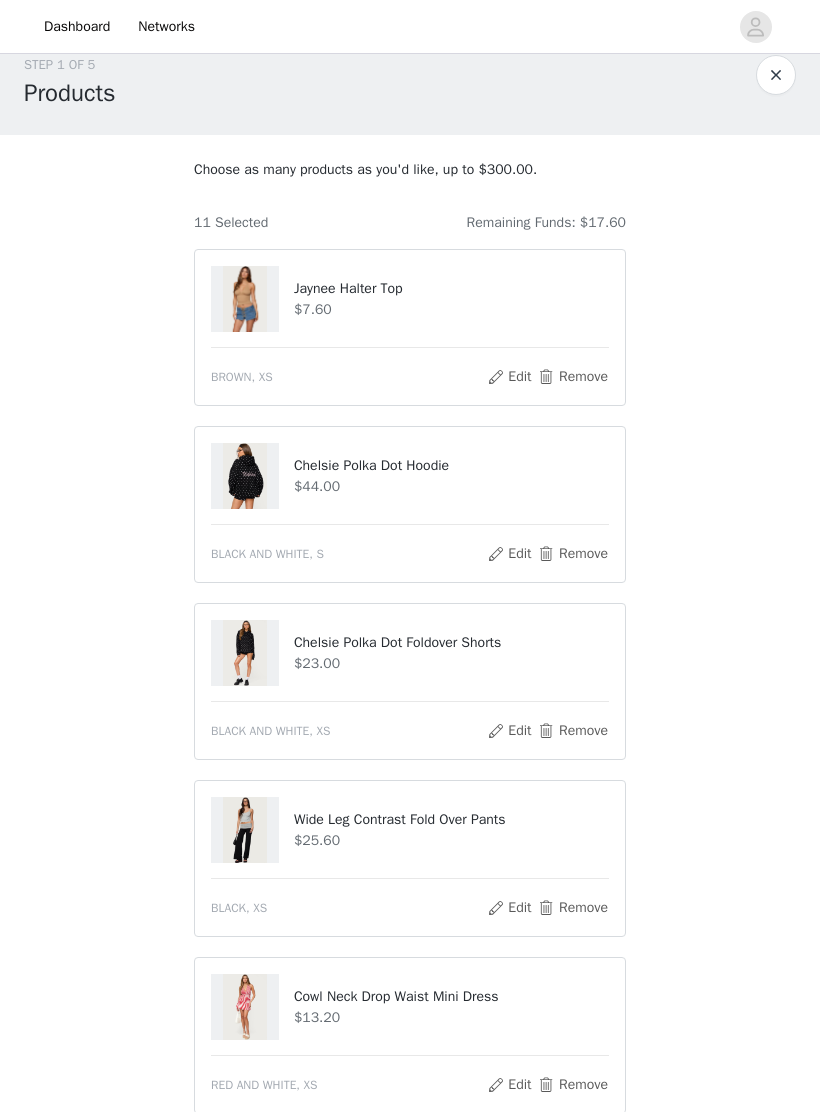 click on "Remove" at bounding box center [573, 554] 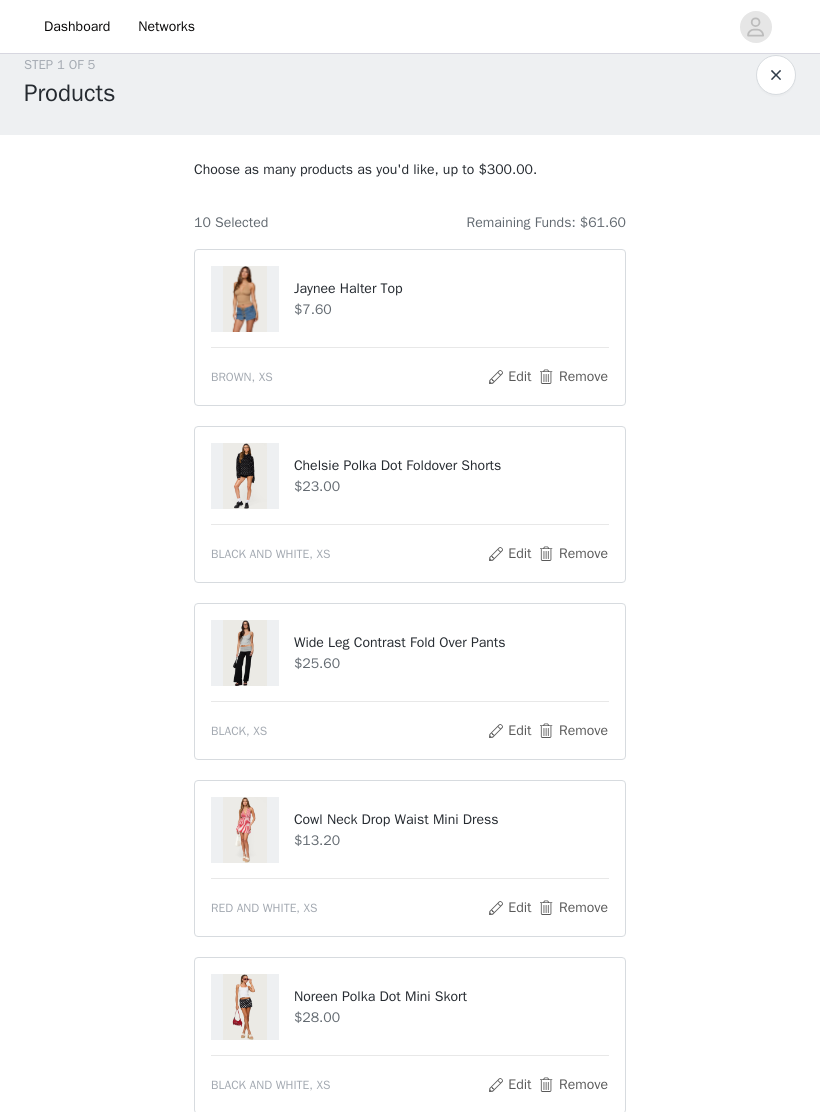 click on "Remove" at bounding box center (573, 554) 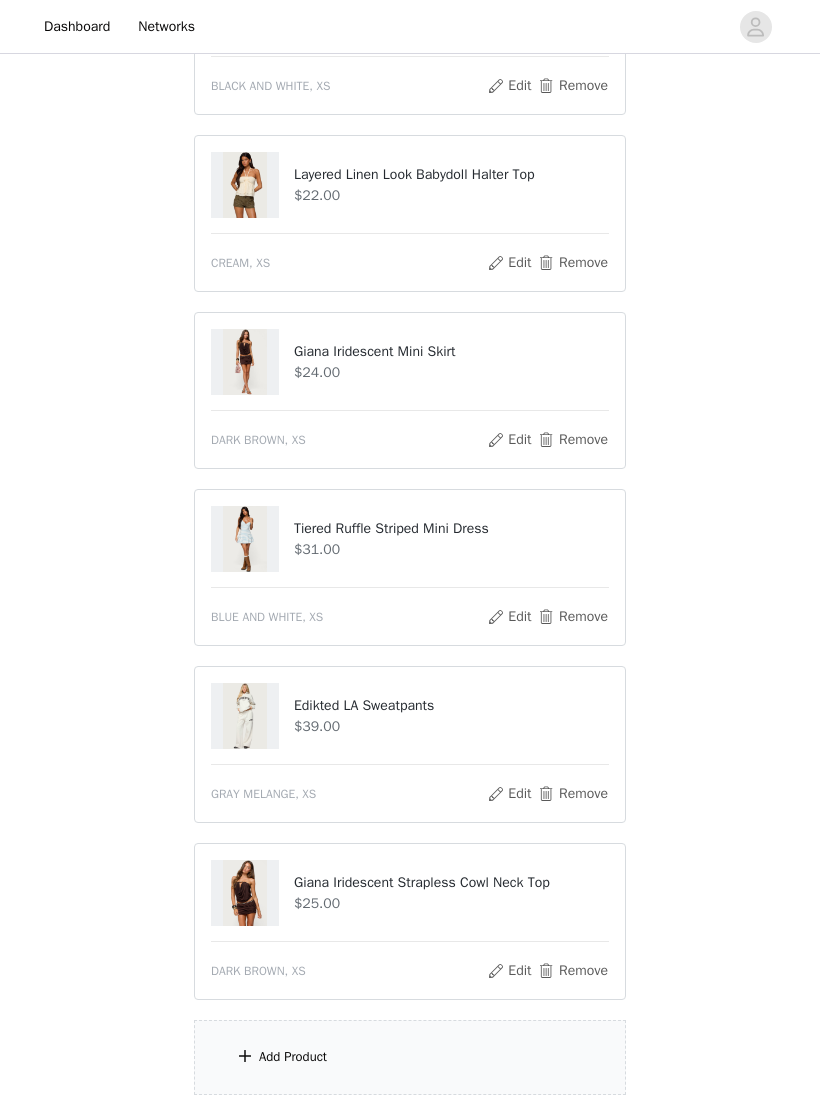 scroll, scrollTop: 1011, scrollLeft: 0, axis: vertical 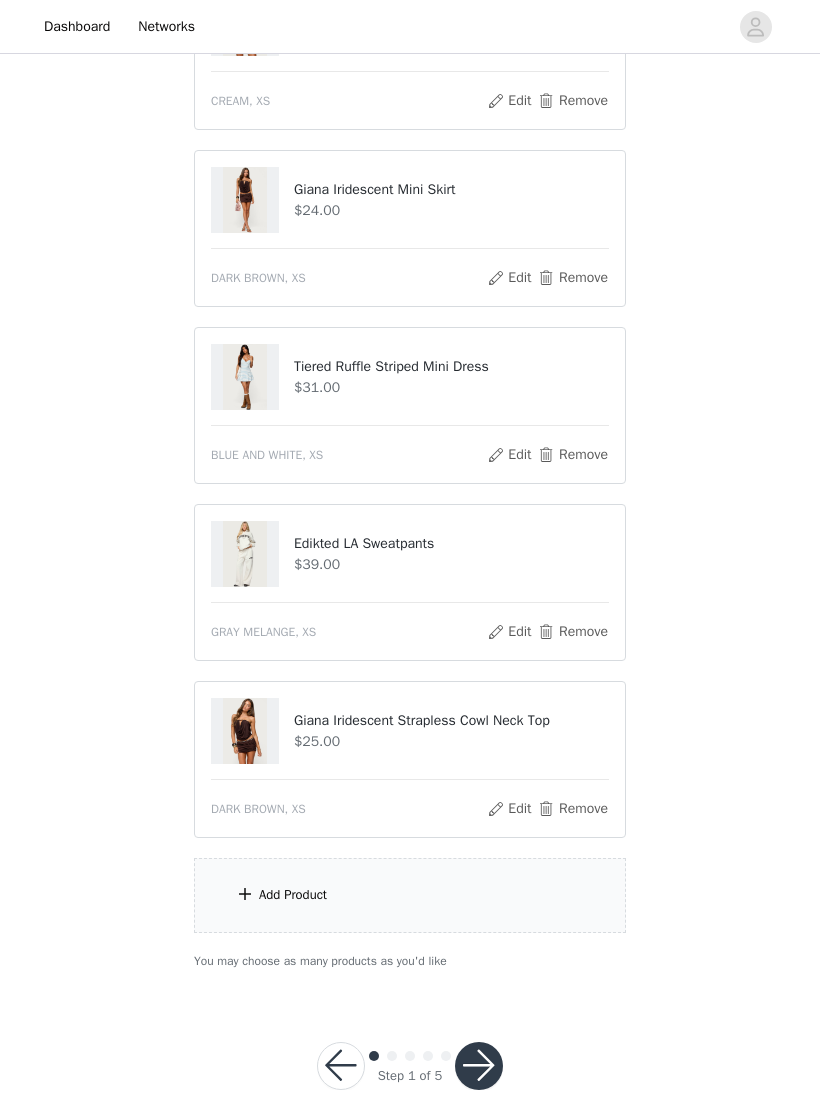 click on "Add Product" at bounding box center (410, 895) 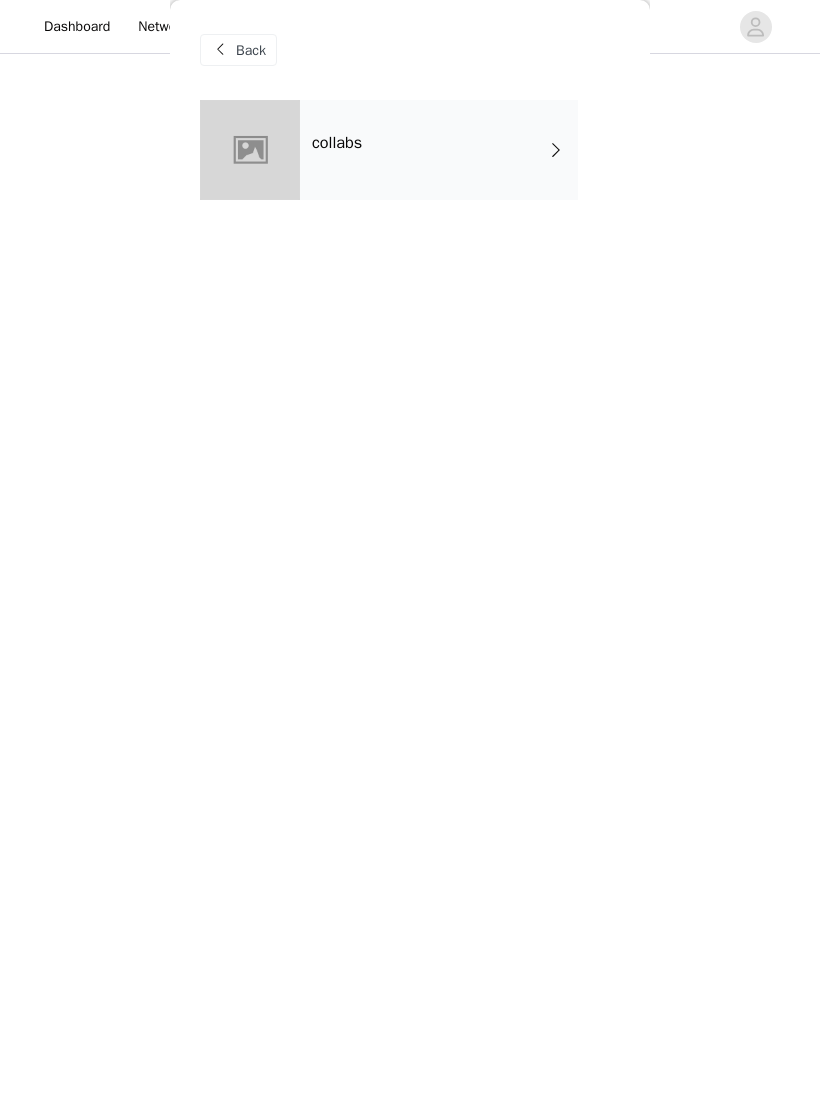 click on "collabs" at bounding box center [439, 150] 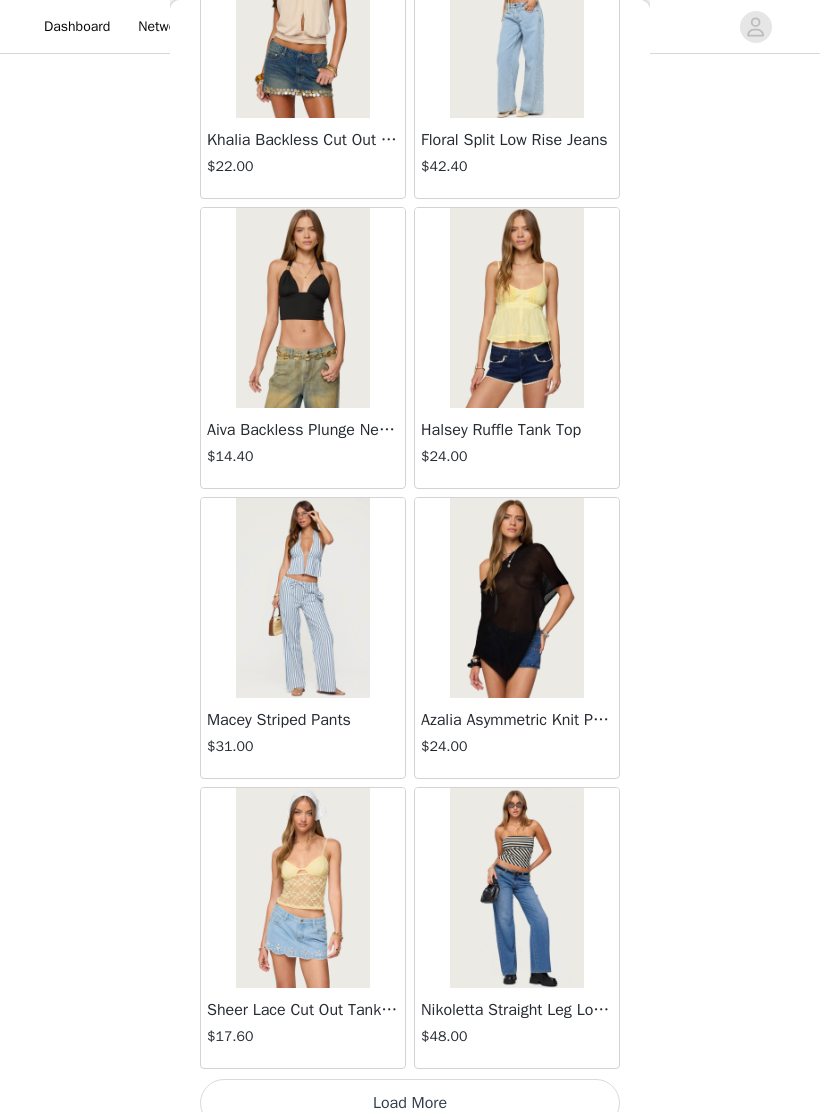 click on "Load More" at bounding box center (410, 1103) 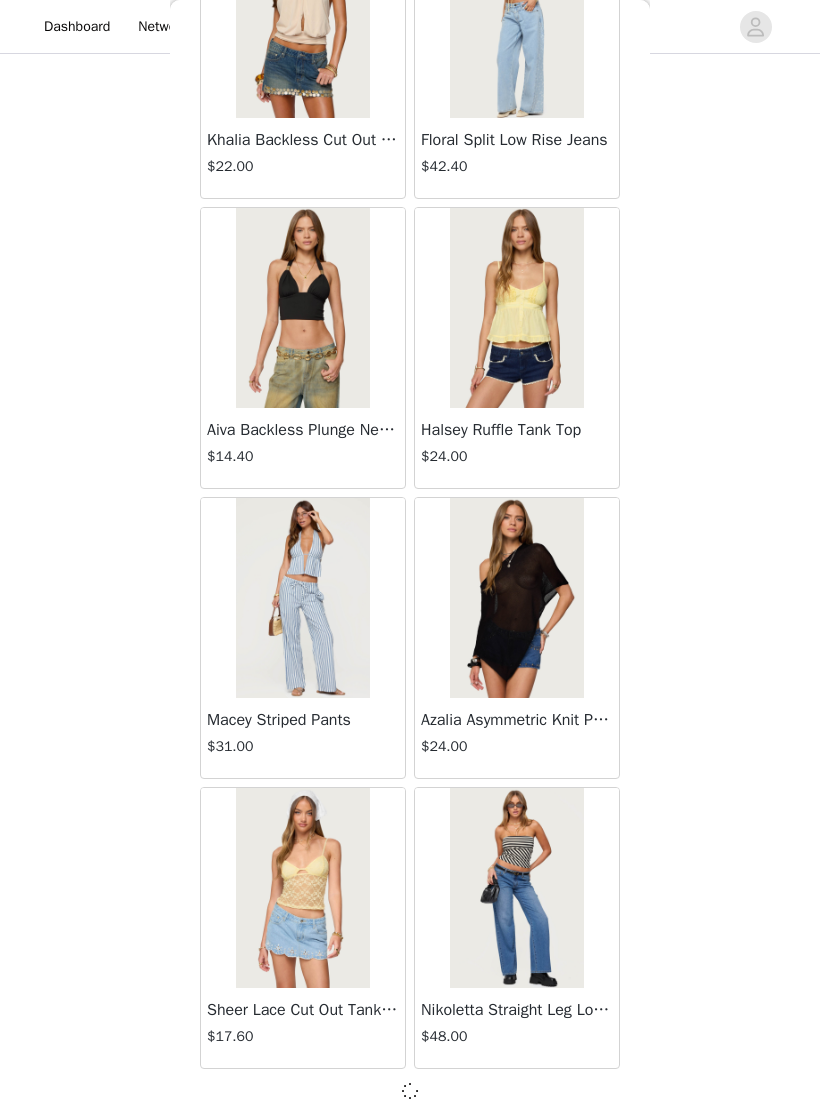 scroll, scrollTop: 1914, scrollLeft: 0, axis: vertical 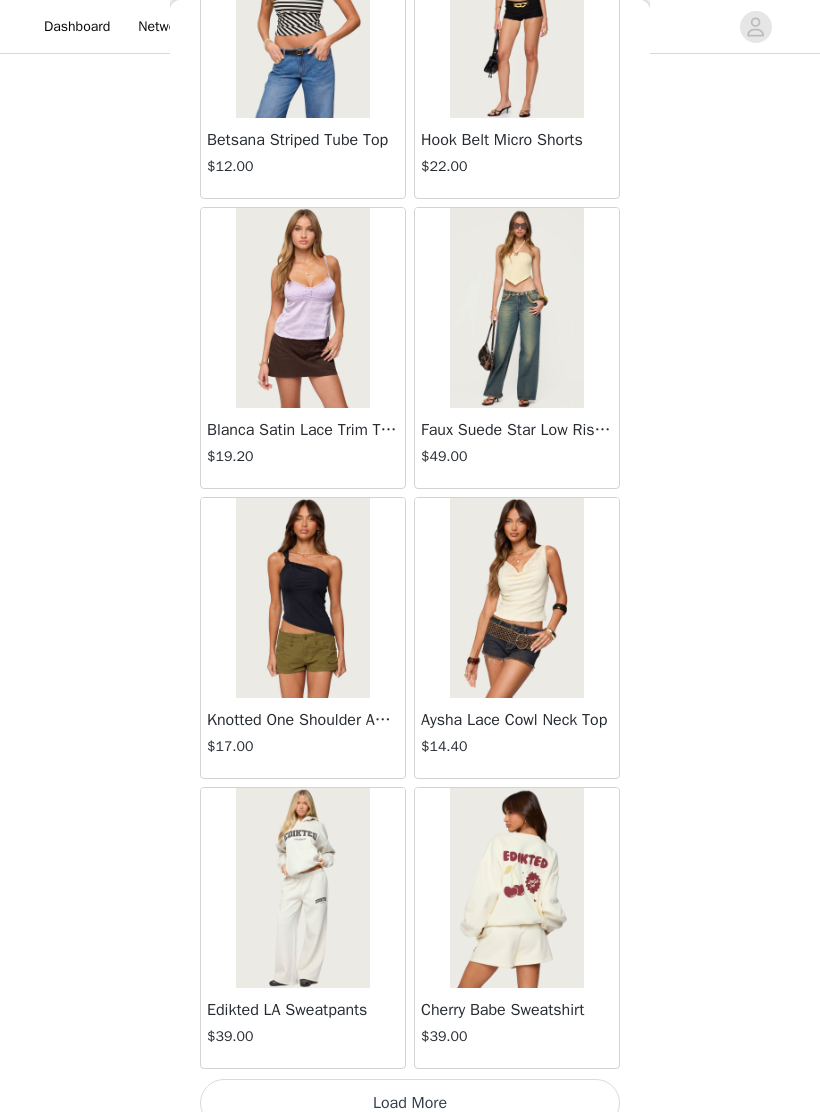 click on "Load More" at bounding box center (410, 1103) 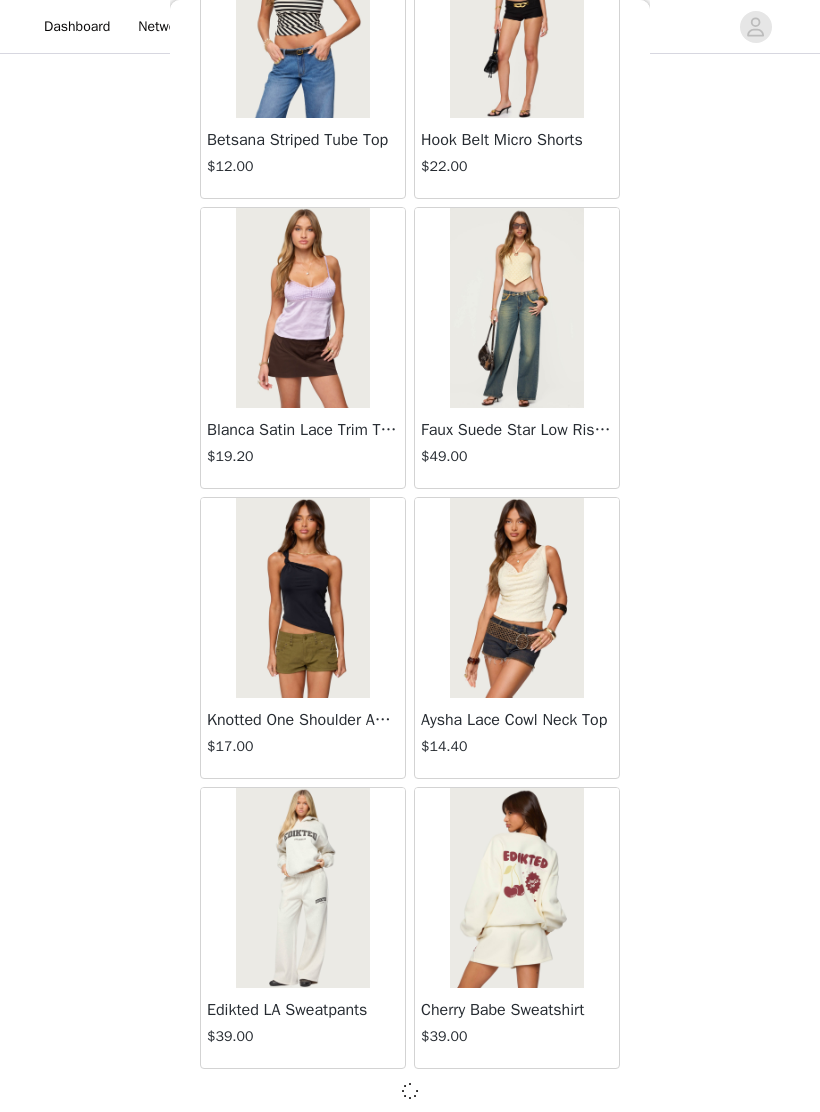 scroll, scrollTop: 4814, scrollLeft: 0, axis: vertical 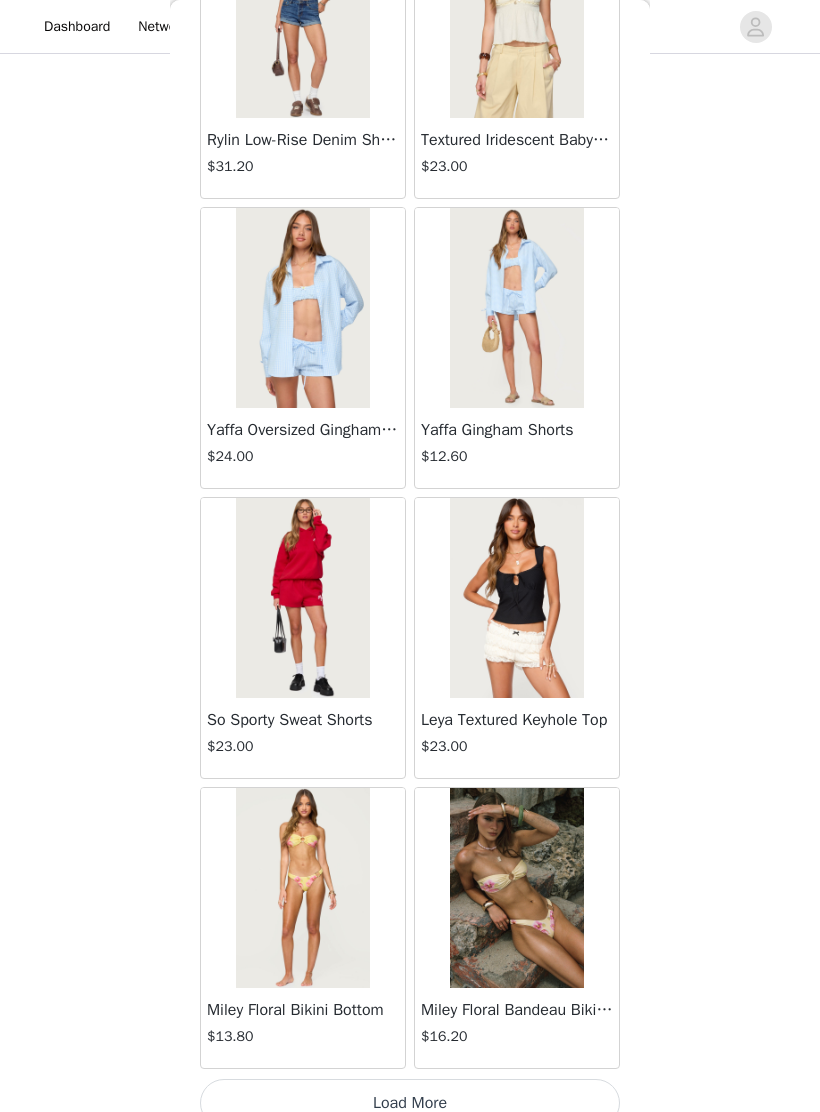 click on "Load More" at bounding box center [410, 1103] 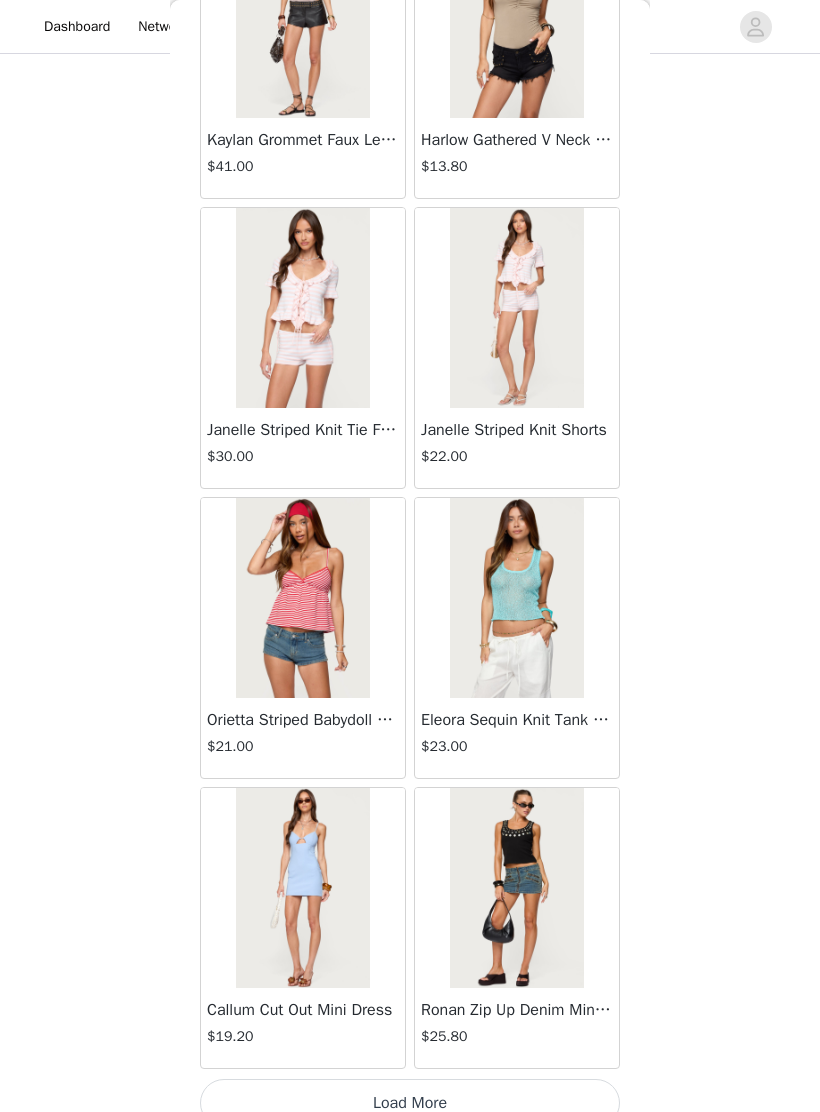 click on "Load More" at bounding box center (410, 1103) 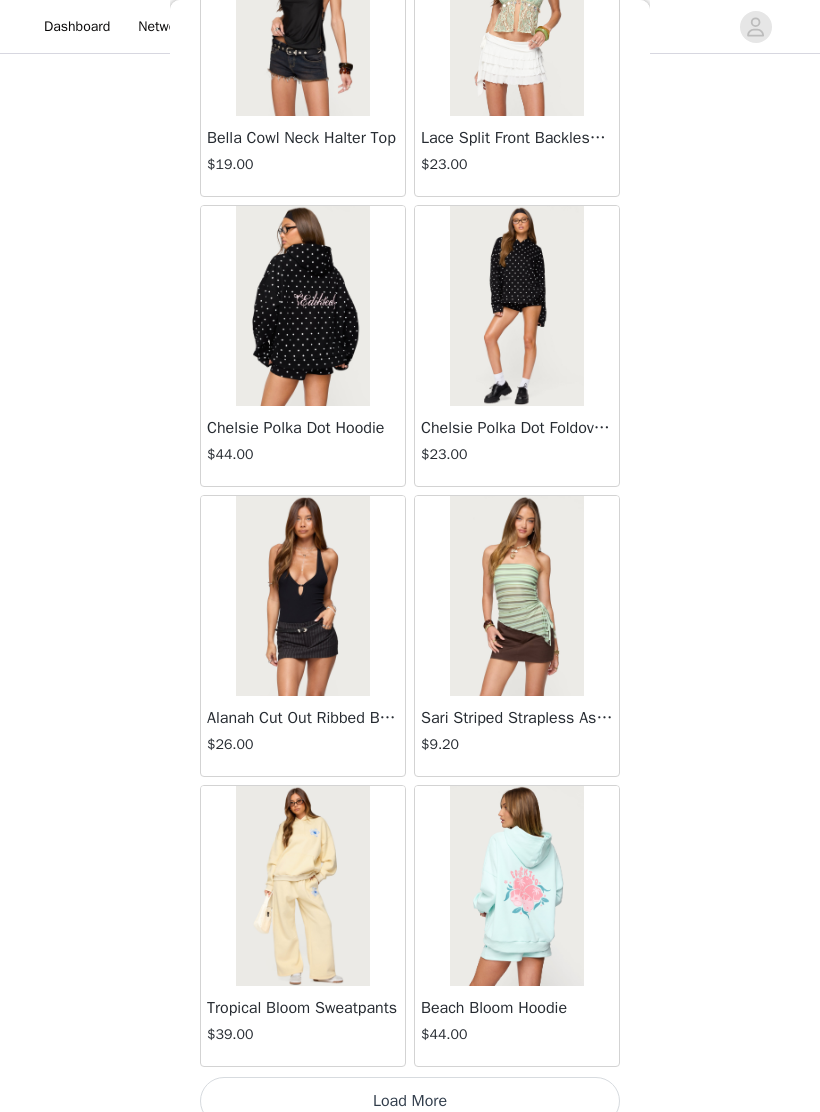 scroll, scrollTop: 13523, scrollLeft: 0, axis: vertical 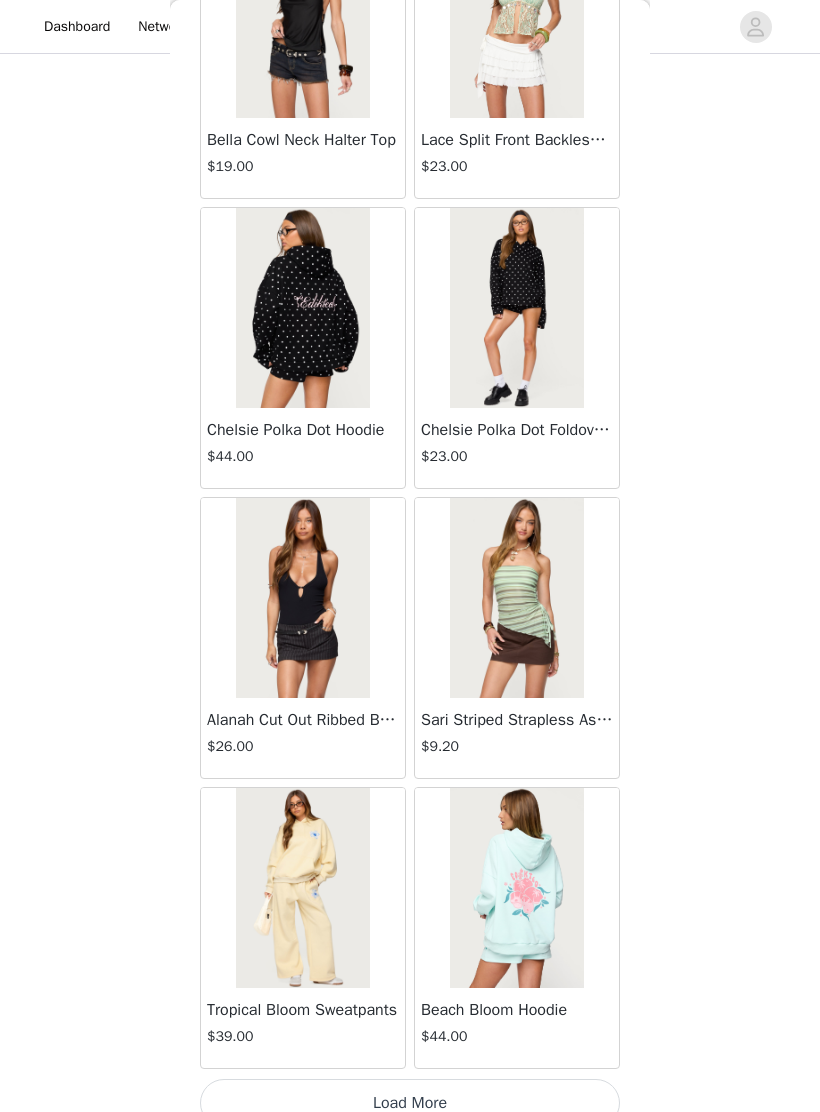click on "Load More" at bounding box center [410, 1103] 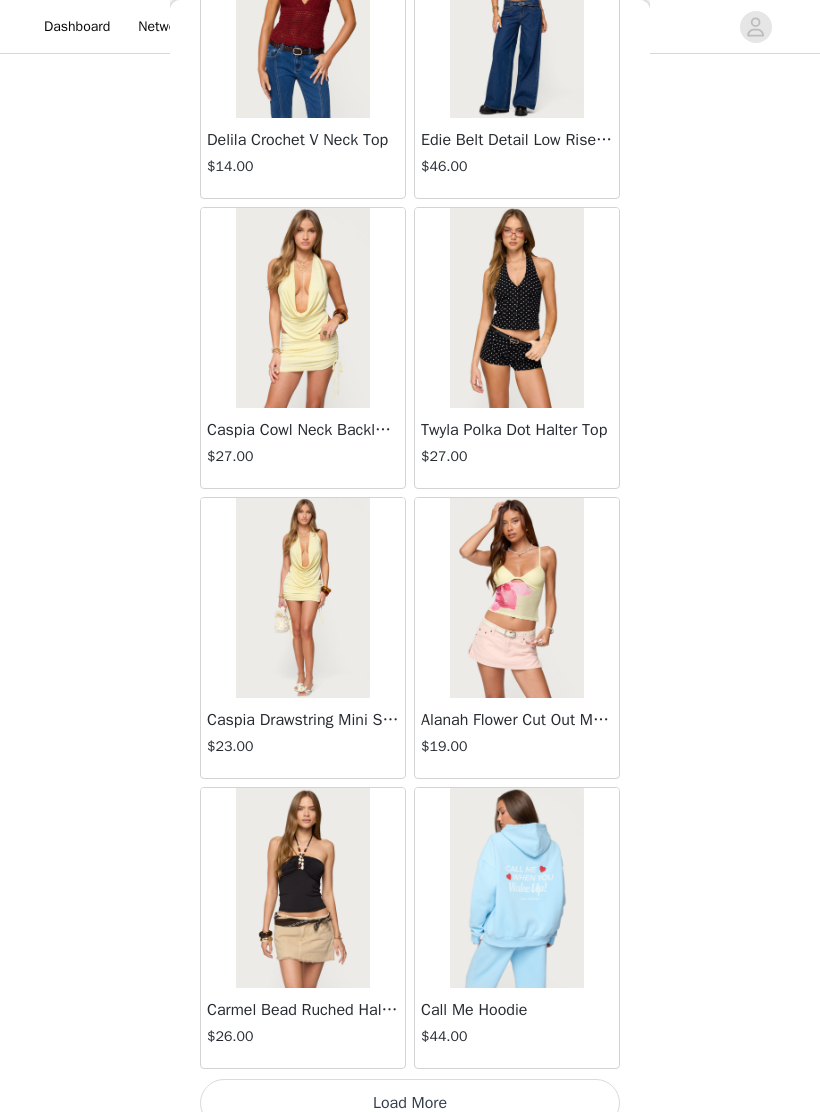 click on "Load More" at bounding box center [410, 1103] 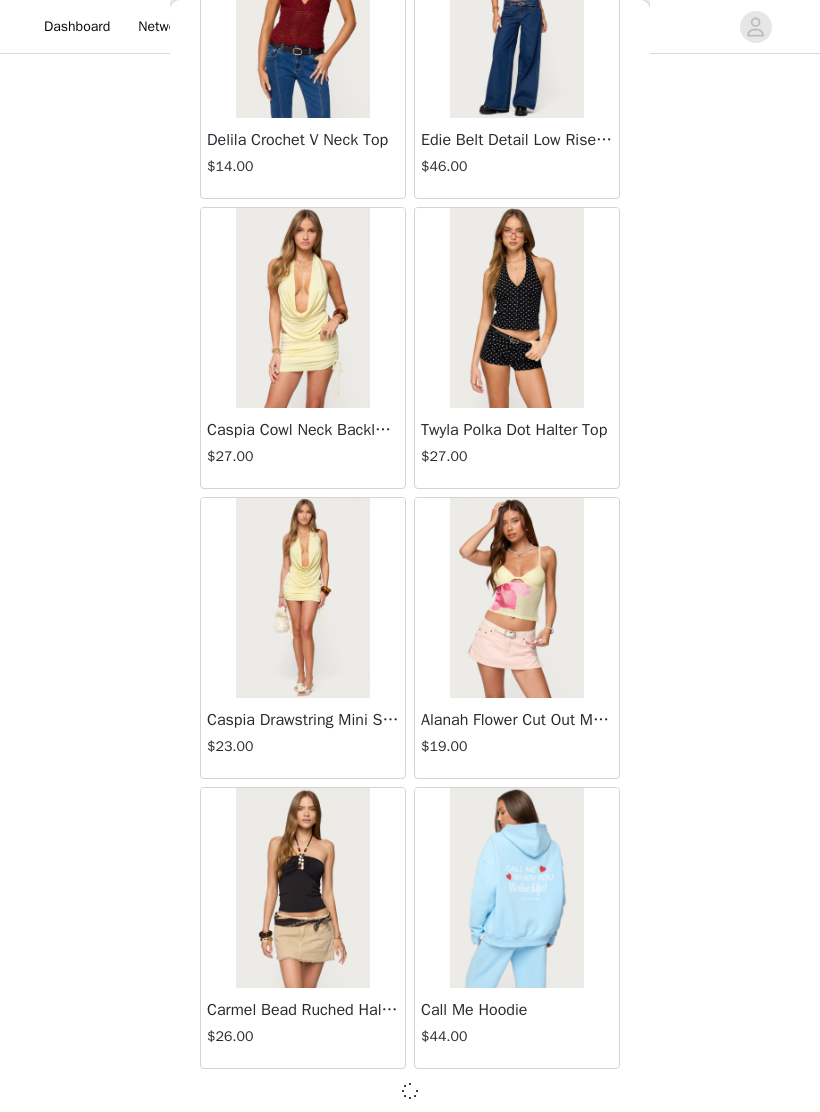 scroll, scrollTop: 16414, scrollLeft: 0, axis: vertical 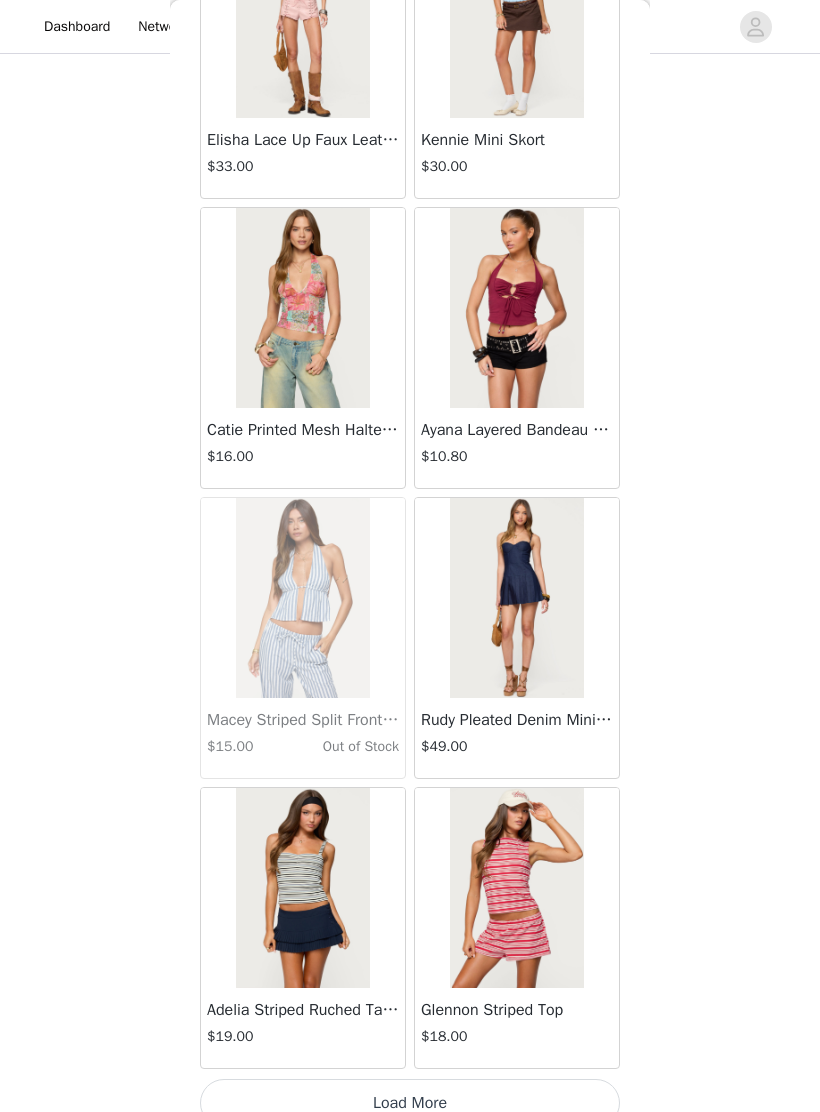 click on "Load More" at bounding box center [410, 1103] 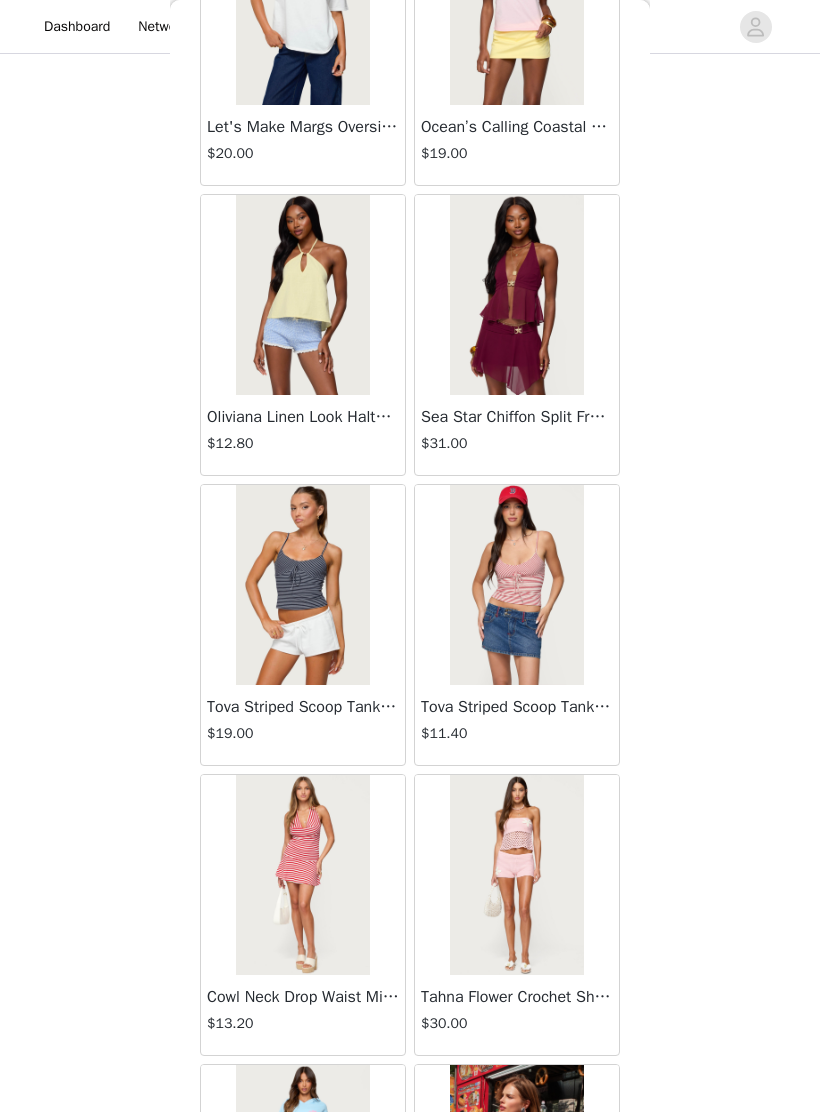 scroll, scrollTop: 21965, scrollLeft: 0, axis: vertical 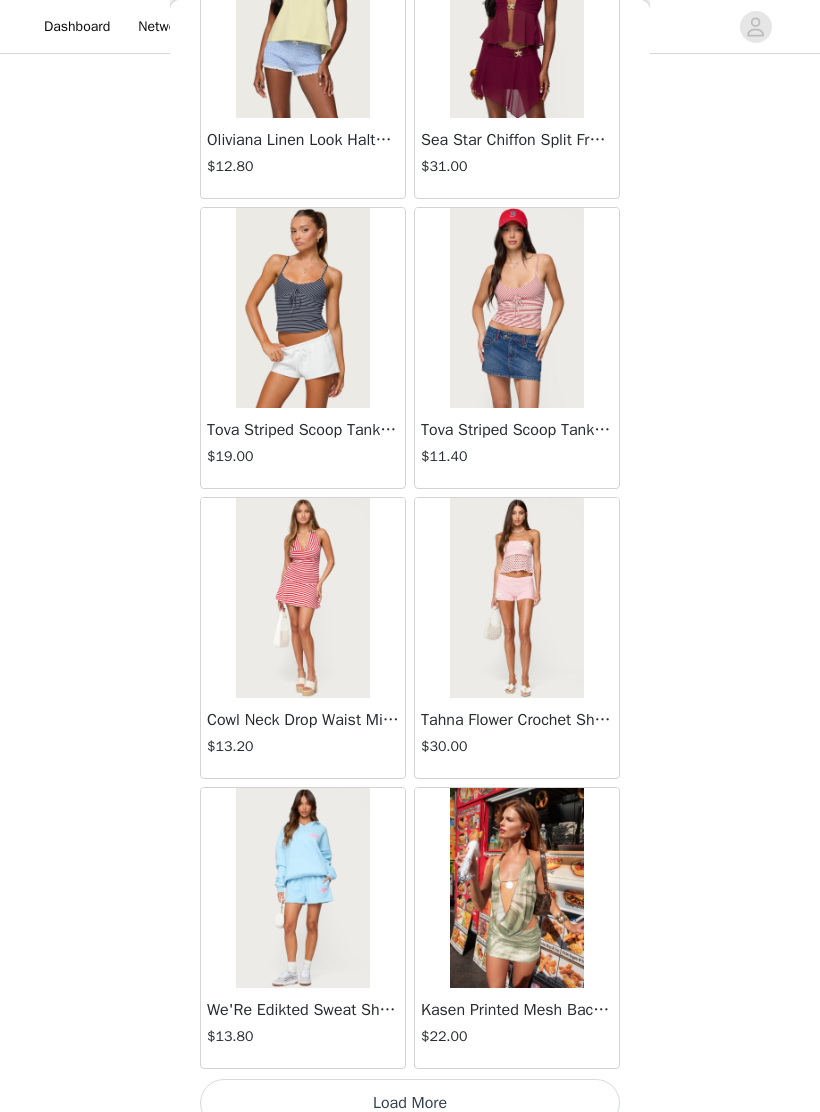 click on "Load More" at bounding box center [410, 1103] 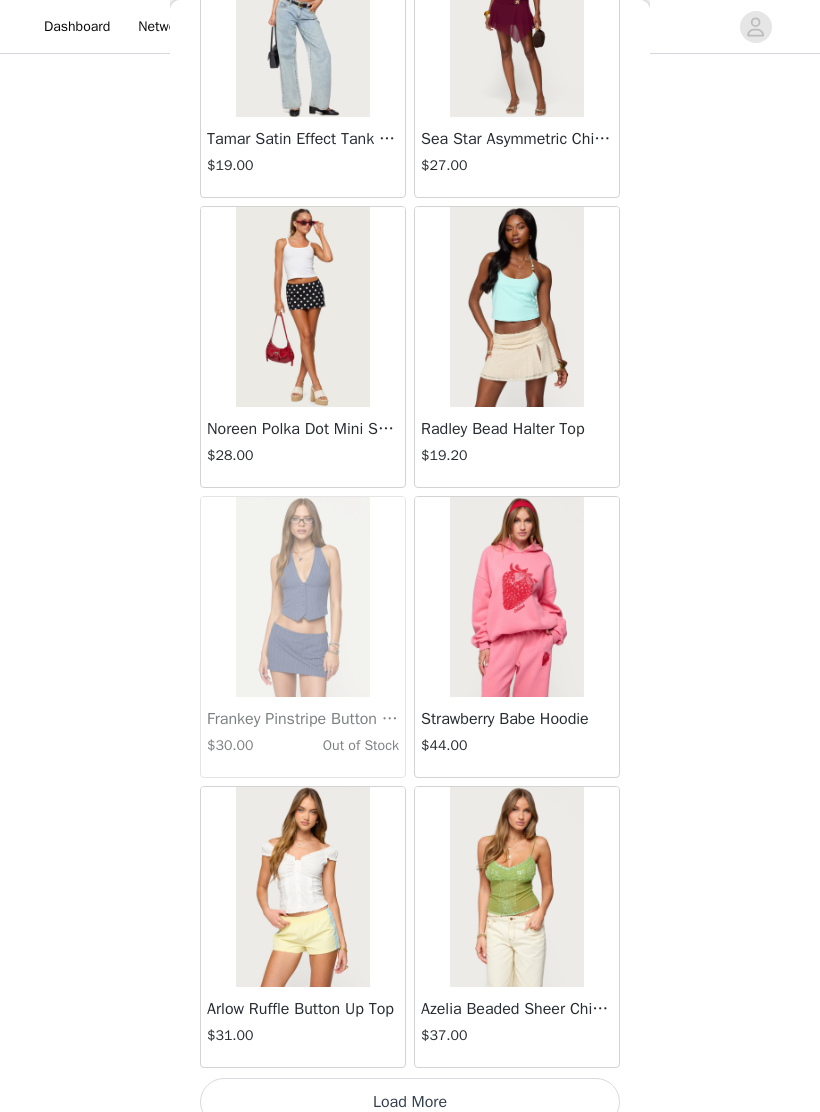 scroll, scrollTop: 25123, scrollLeft: 0, axis: vertical 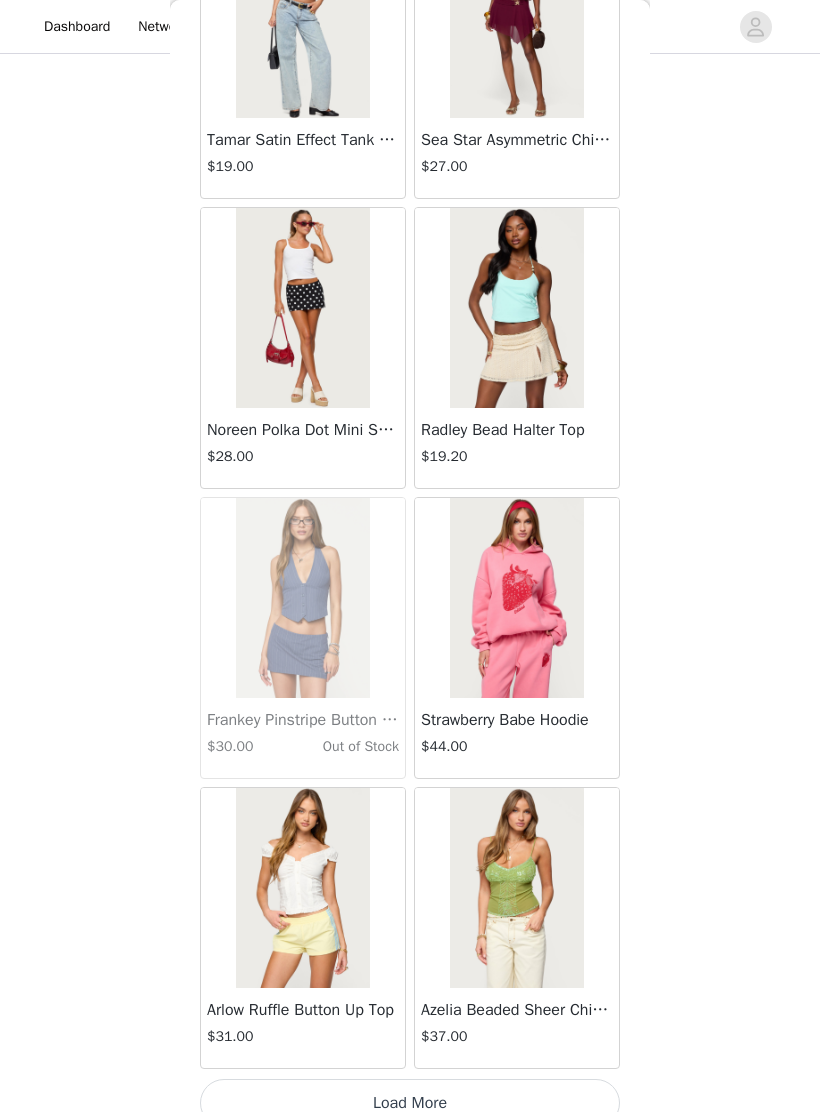 click on "Load More" at bounding box center [410, 1103] 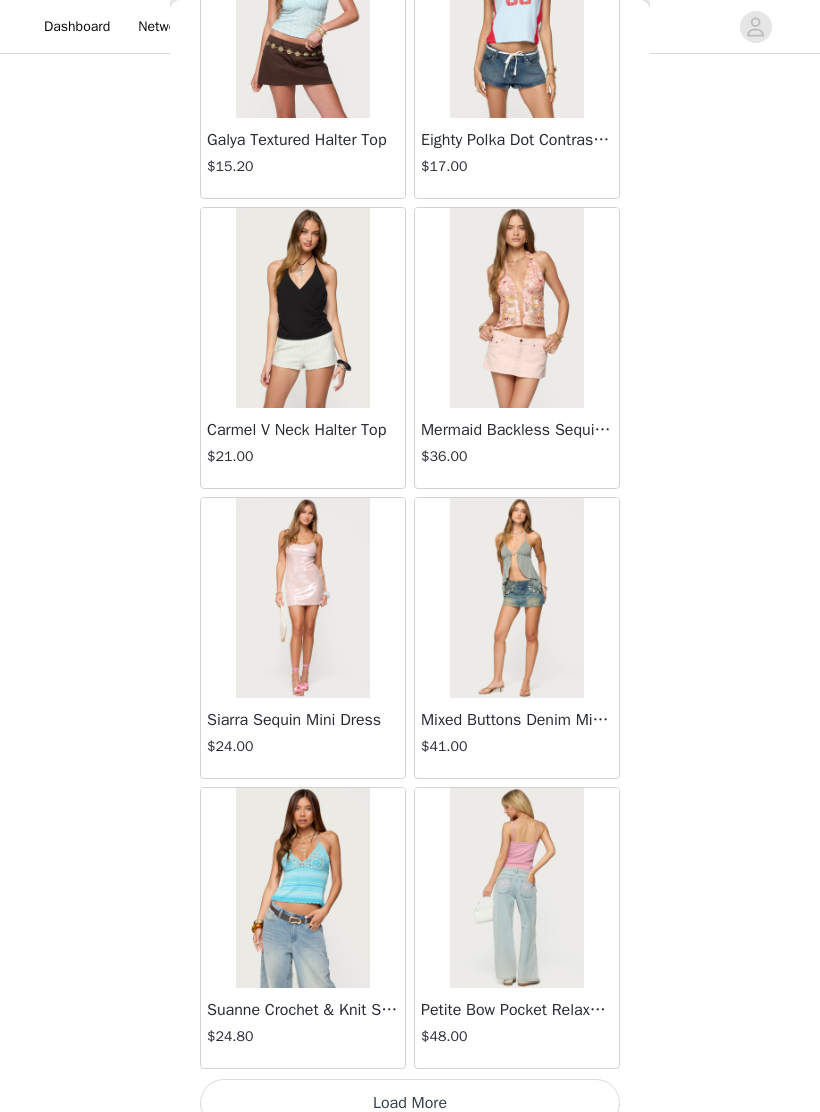 click on "Load More" at bounding box center [410, 1103] 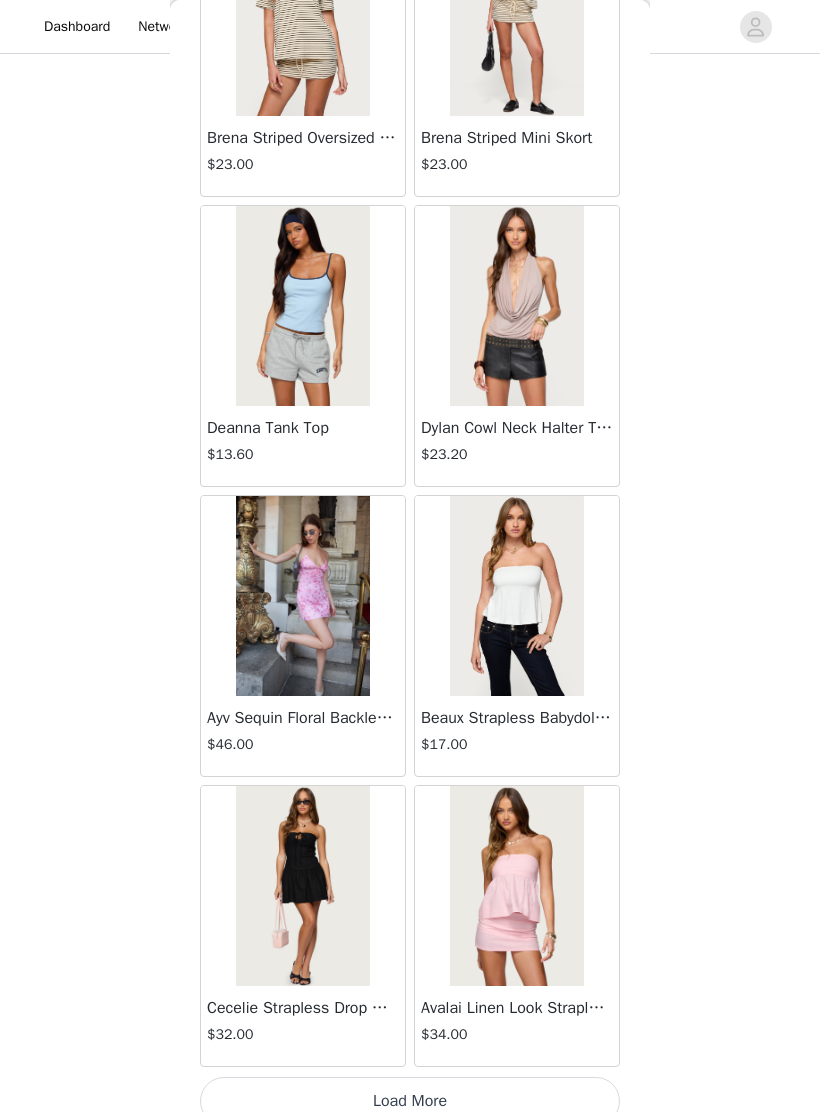 scroll, scrollTop: 30923, scrollLeft: 0, axis: vertical 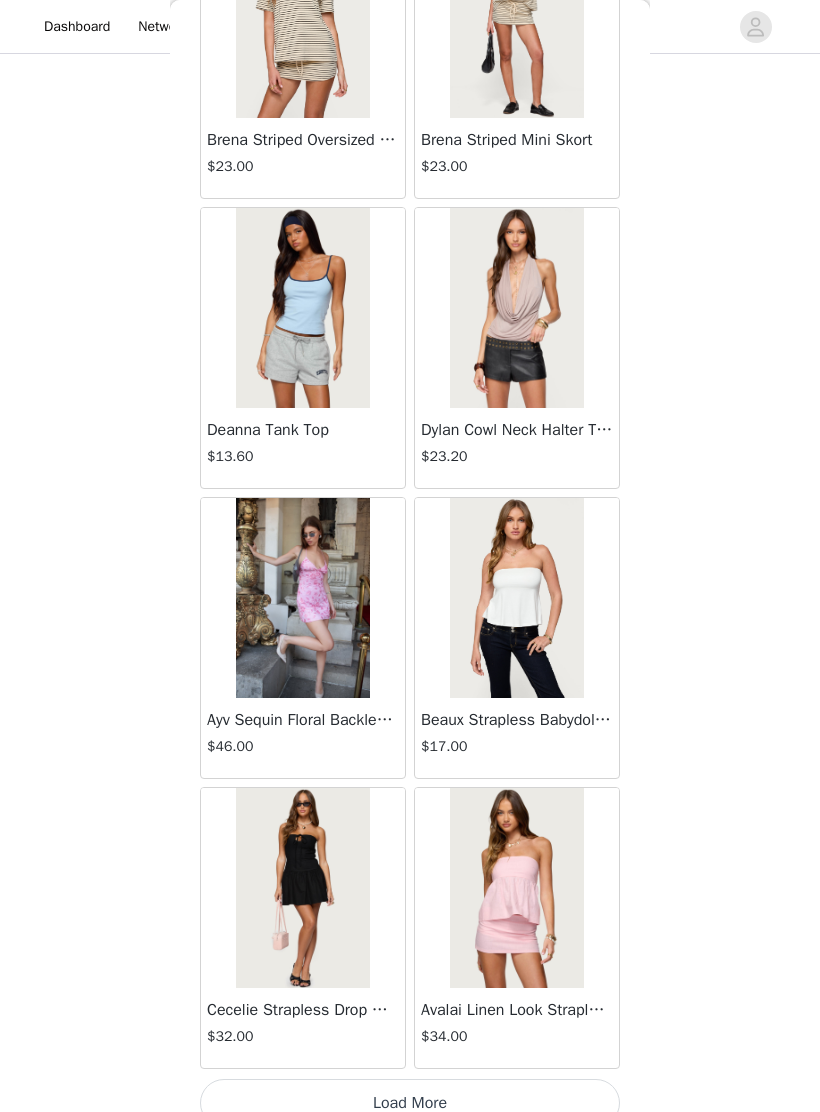 click on "Load More" at bounding box center (410, 1103) 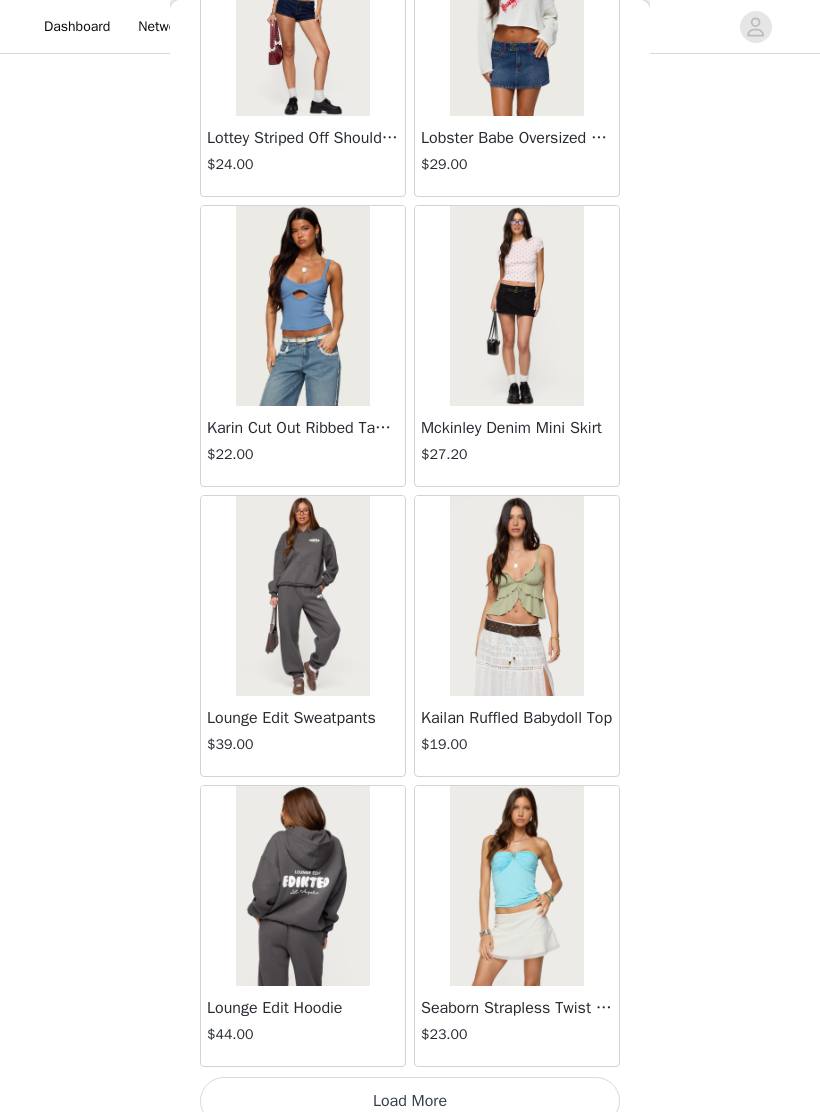 scroll, scrollTop: 33823, scrollLeft: 0, axis: vertical 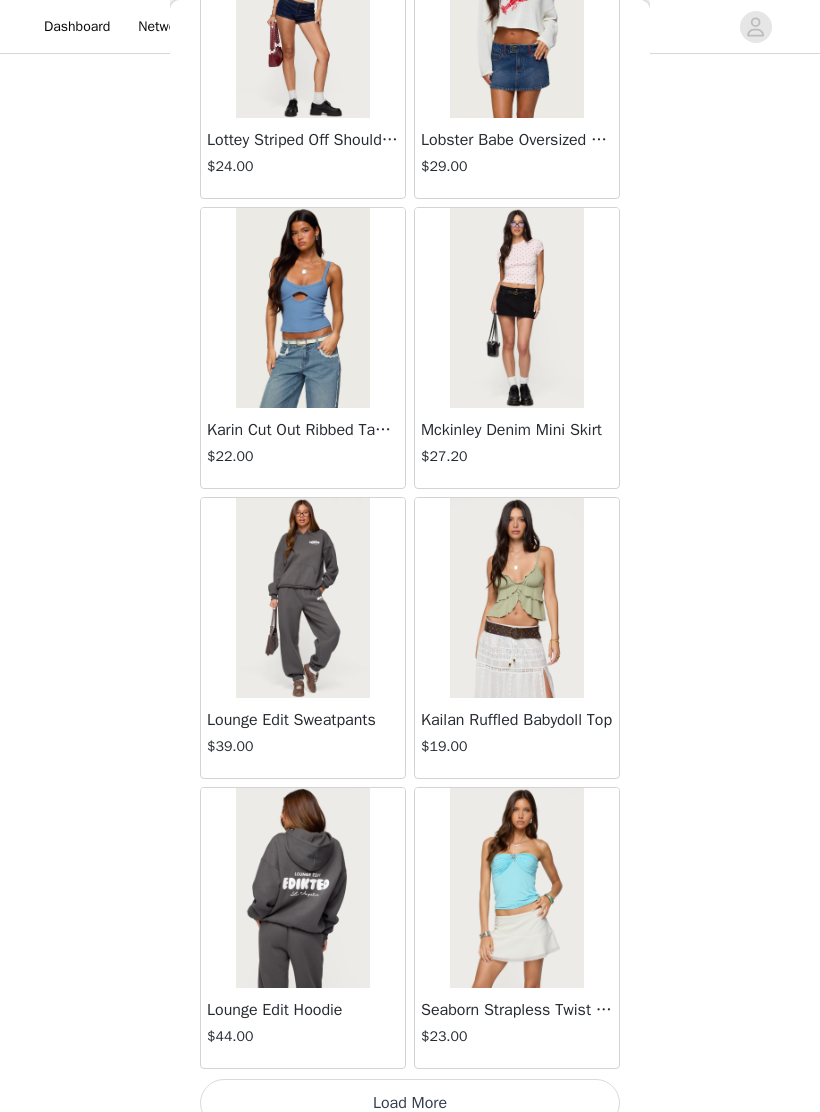 click on "Load More" at bounding box center [410, 1103] 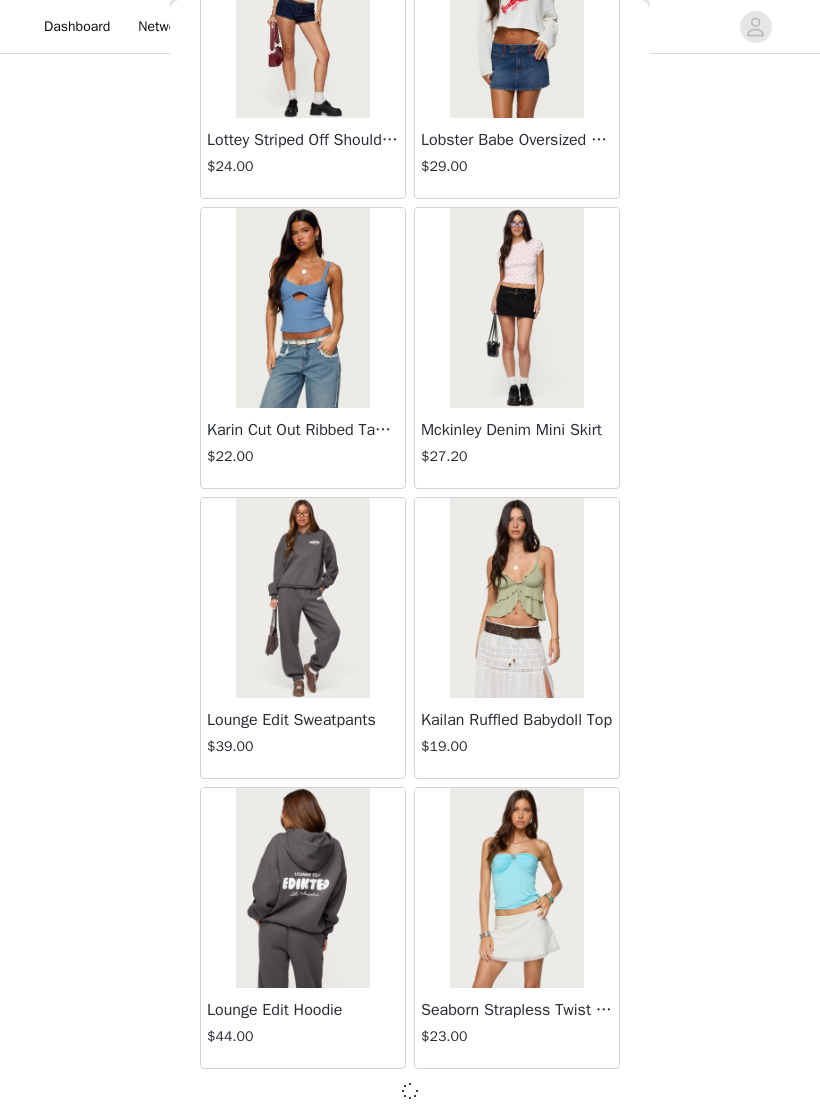 scroll, scrollTop: 33814, scrollLeft: 0, axis: vertical 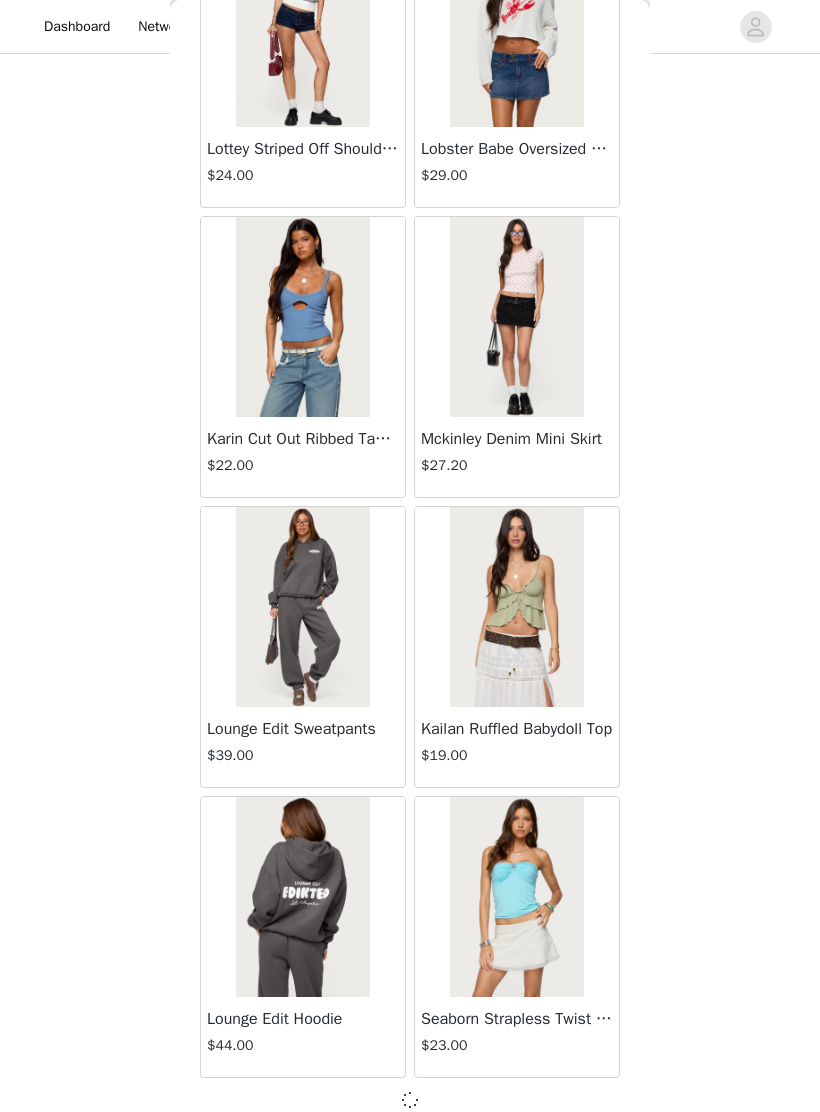 click at bounding box center (410, 1100) 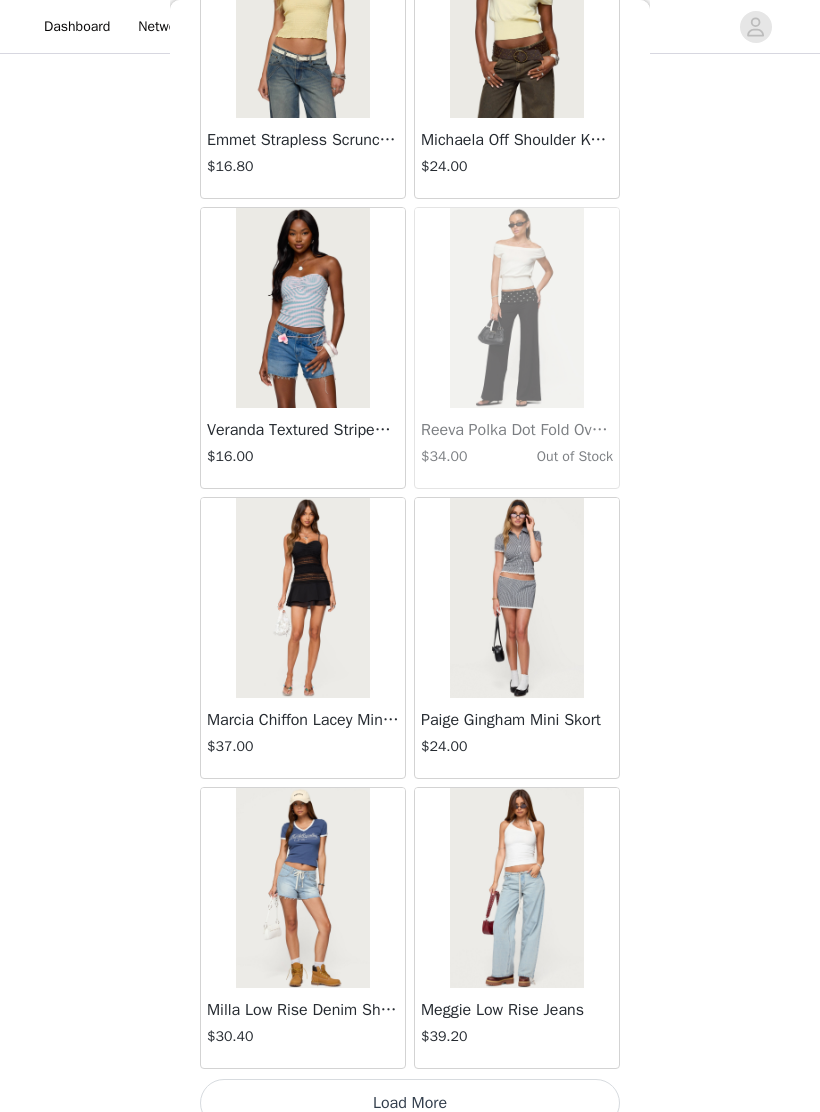 click on "Load More" at bounding box center [410, 1103] 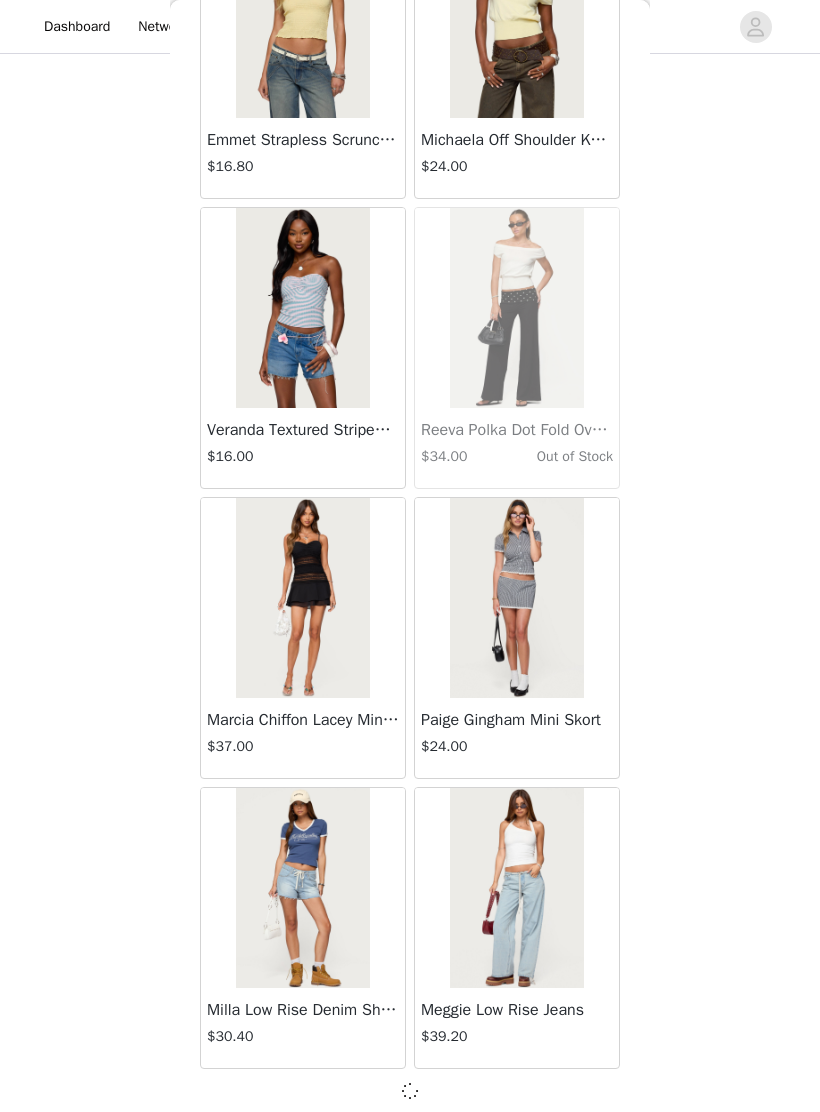 scroll, scrollTop: 36714, scrollLeft: 0, axis: vertical 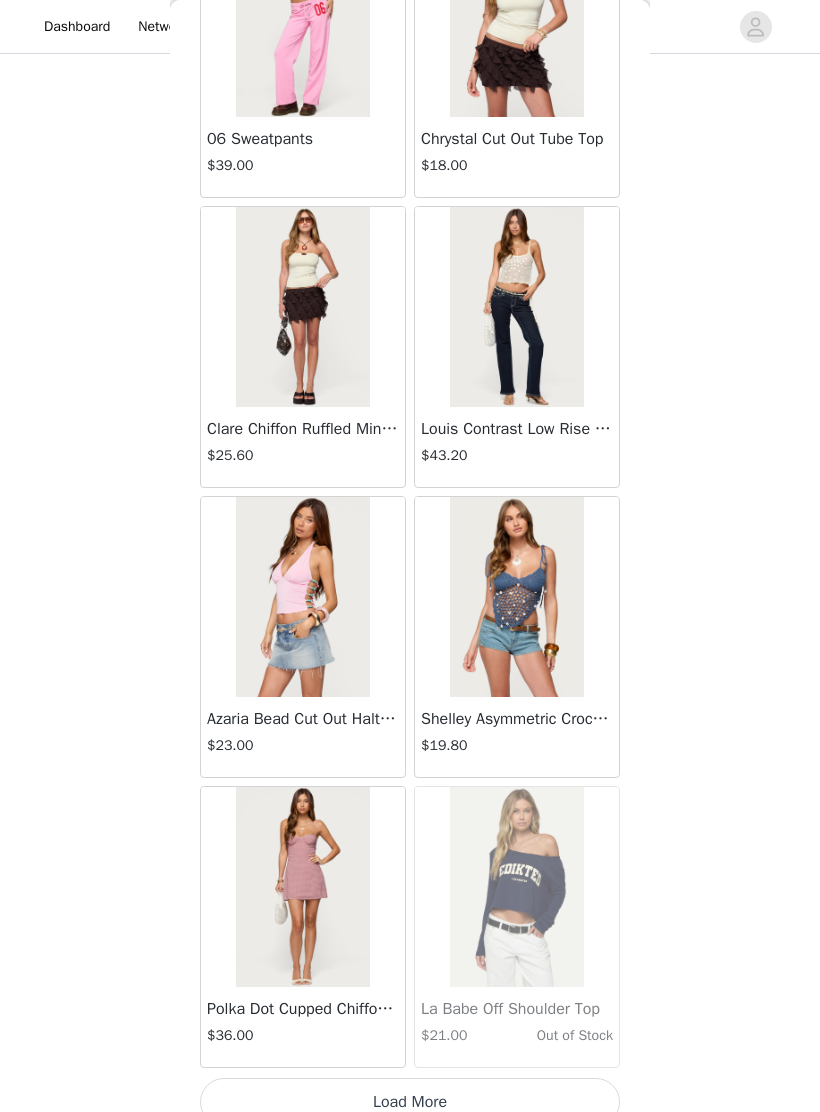 click on "Load More" at bounding box center [410, 1102] 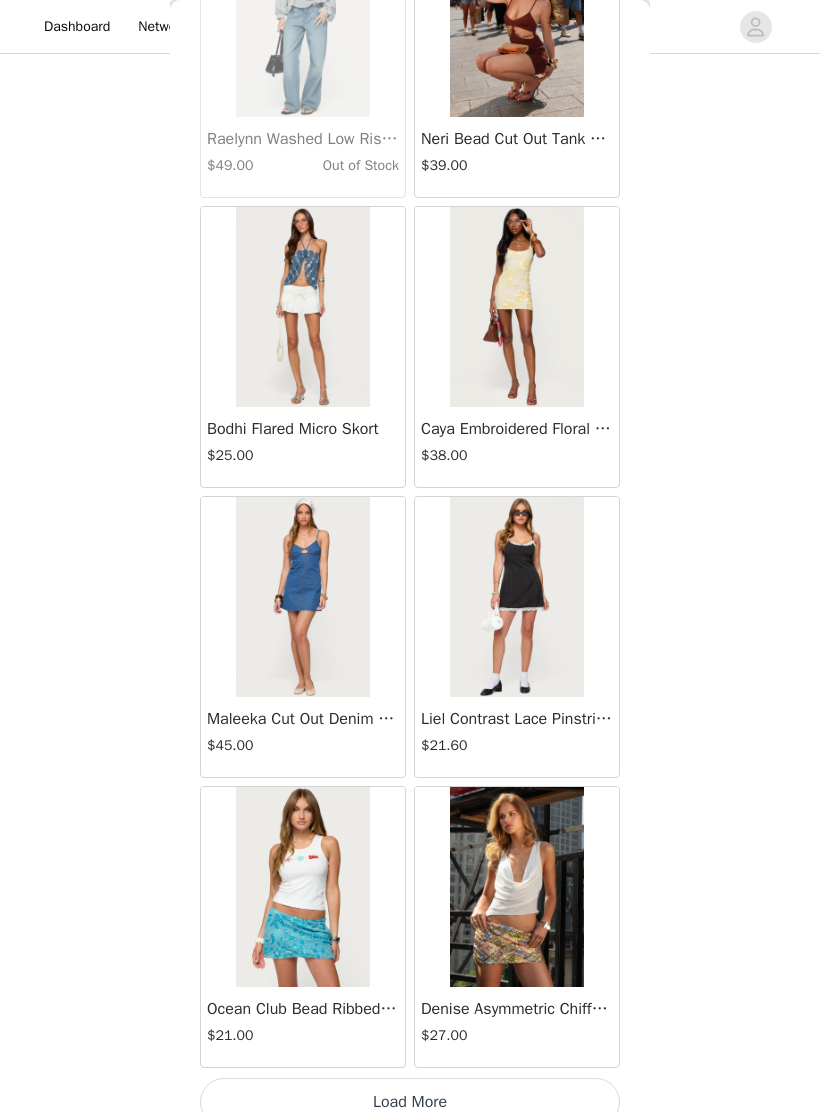 scroll, scrollTop: 42523, scrollLeft: 0, axis: vertical 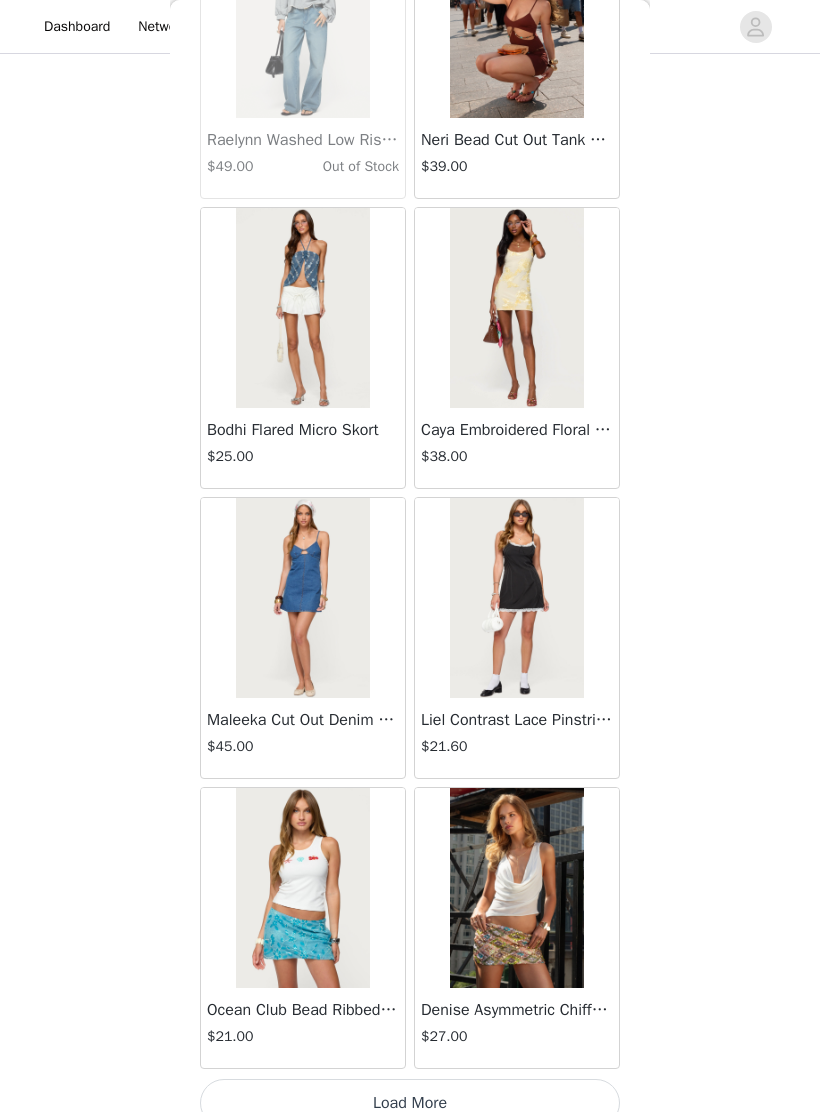click on "Load More" at bounding box center [410, 1103] 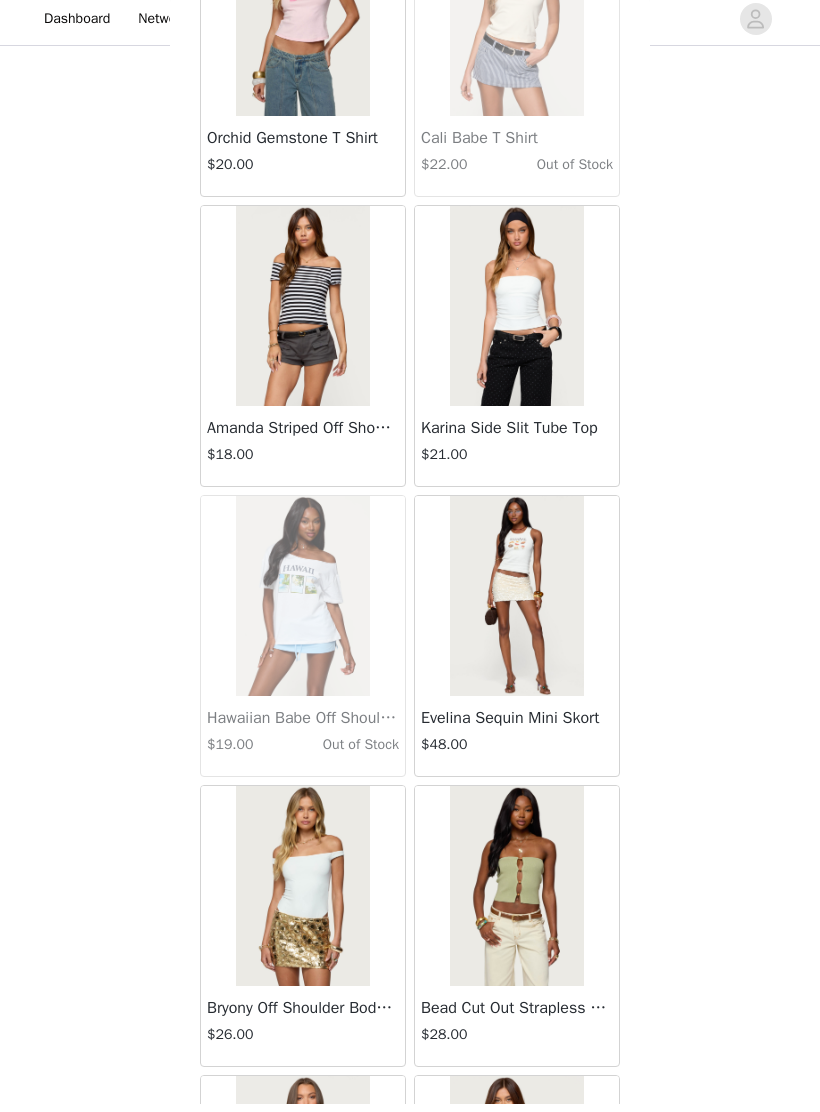 scroll, scrollTop: 44425, scrollLeft: 0, axis: vertical 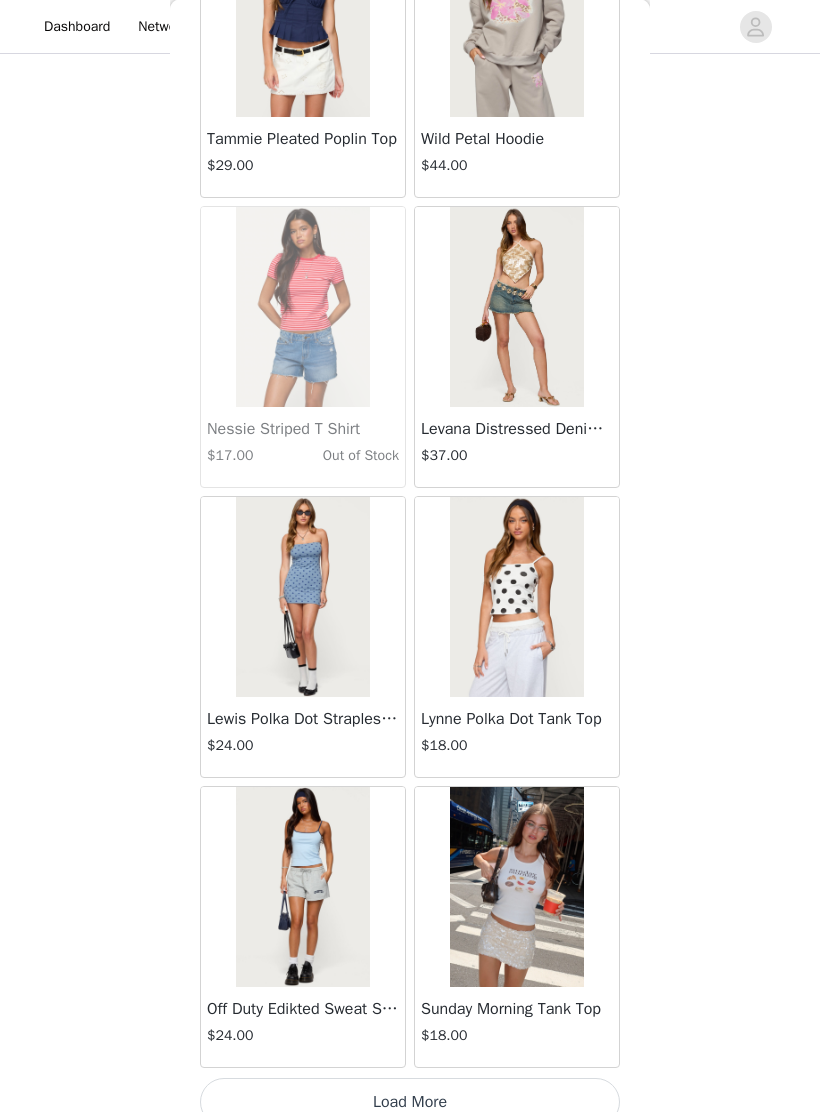 click on "Load More" at bounding box center [410, 1103] 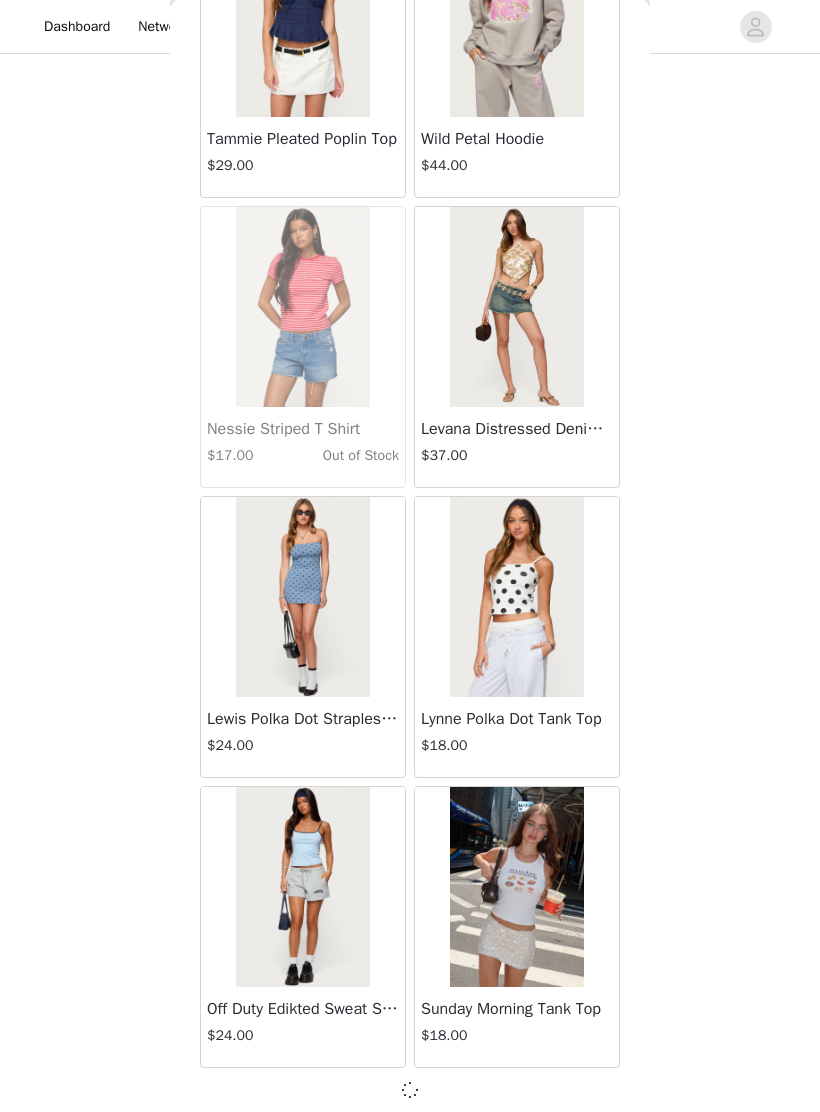 scroll, scrollTop: 991, scrollLeft: 0, axis: vertical 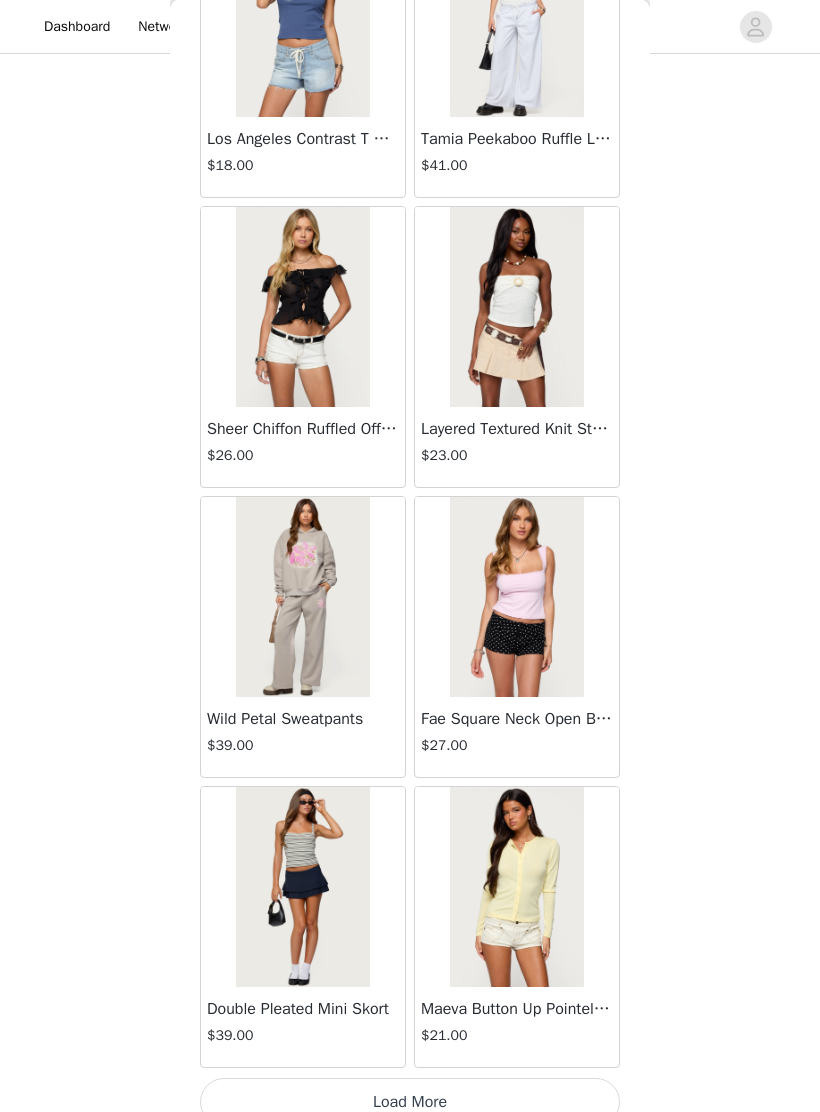 click on "Load More" at bounding box center [410, 1103] 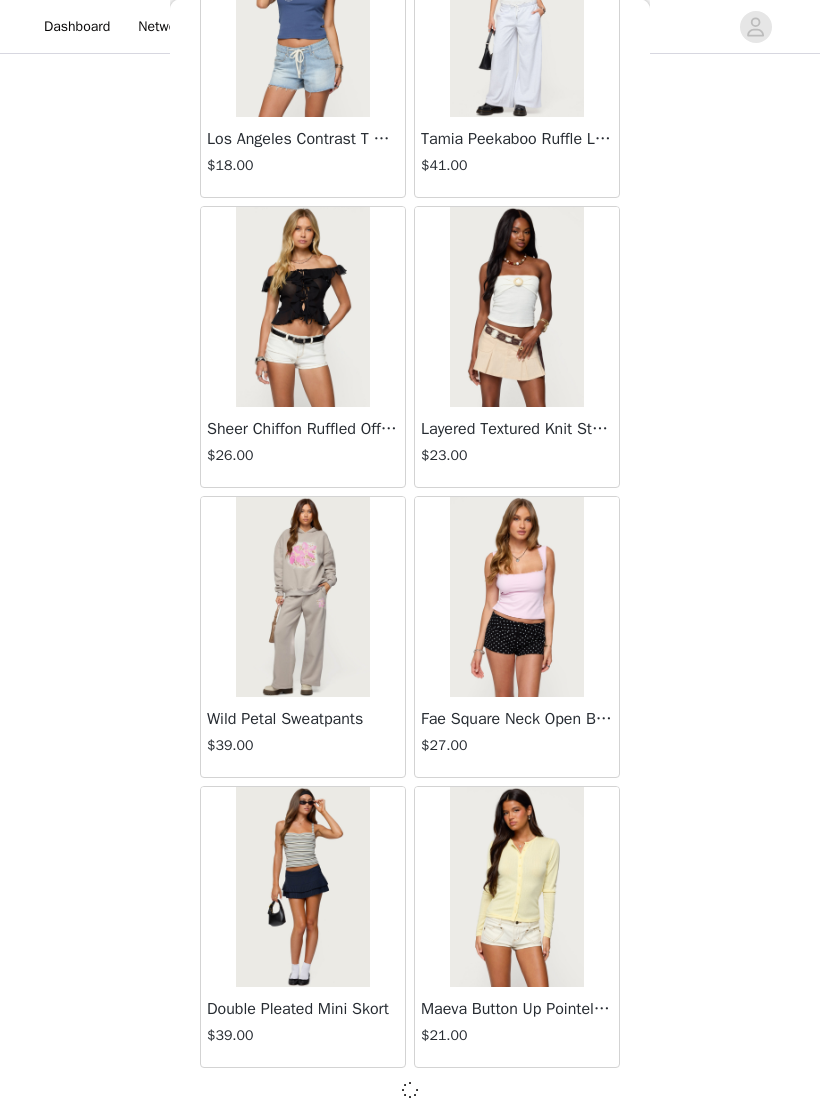 scroll, scrollTop: 986, scrollLeft: 0, axis: vertical 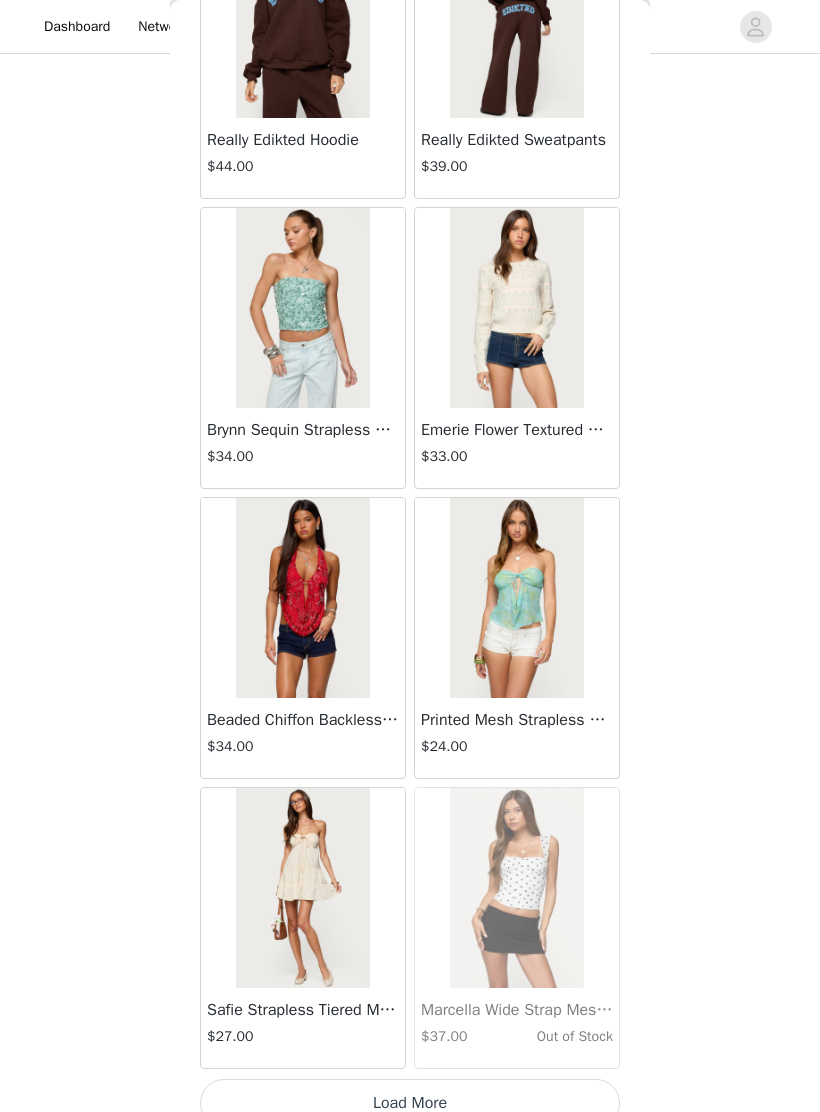 click on "Load More" at bounding box center (410, 1103) 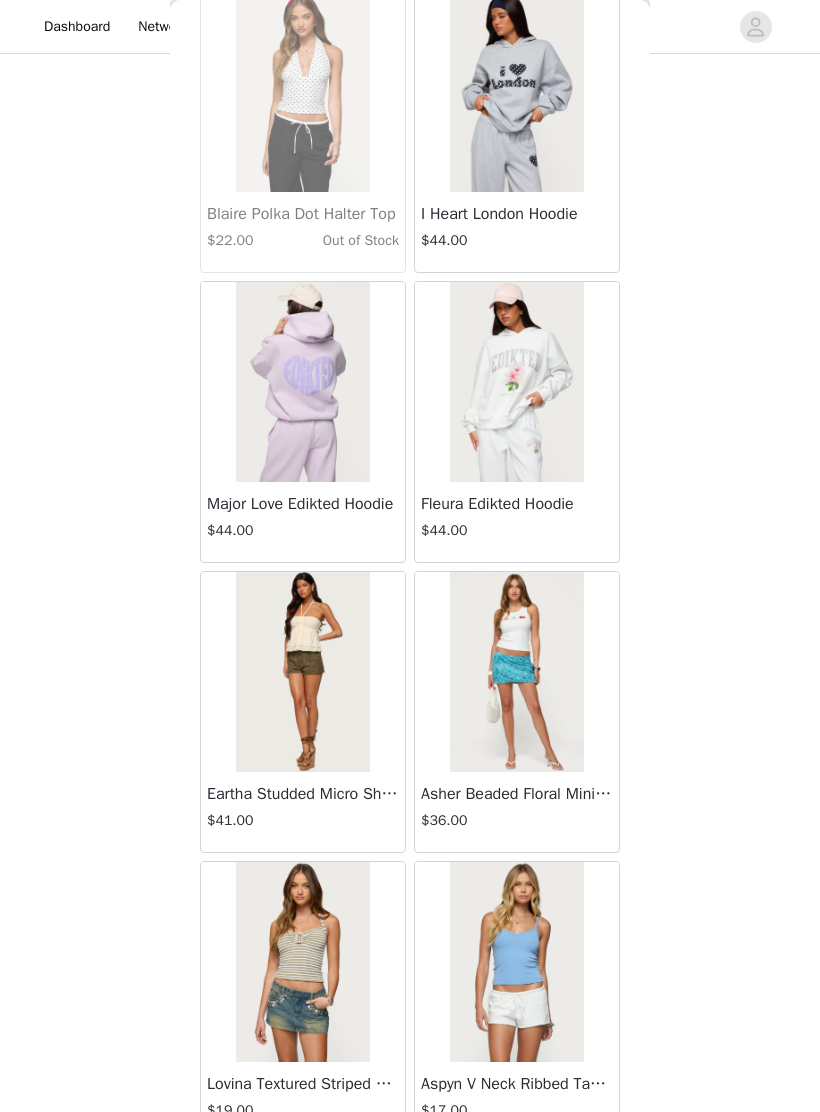 scroll, scrollTop: 52312, scrollLeft: 0, axis: vertical 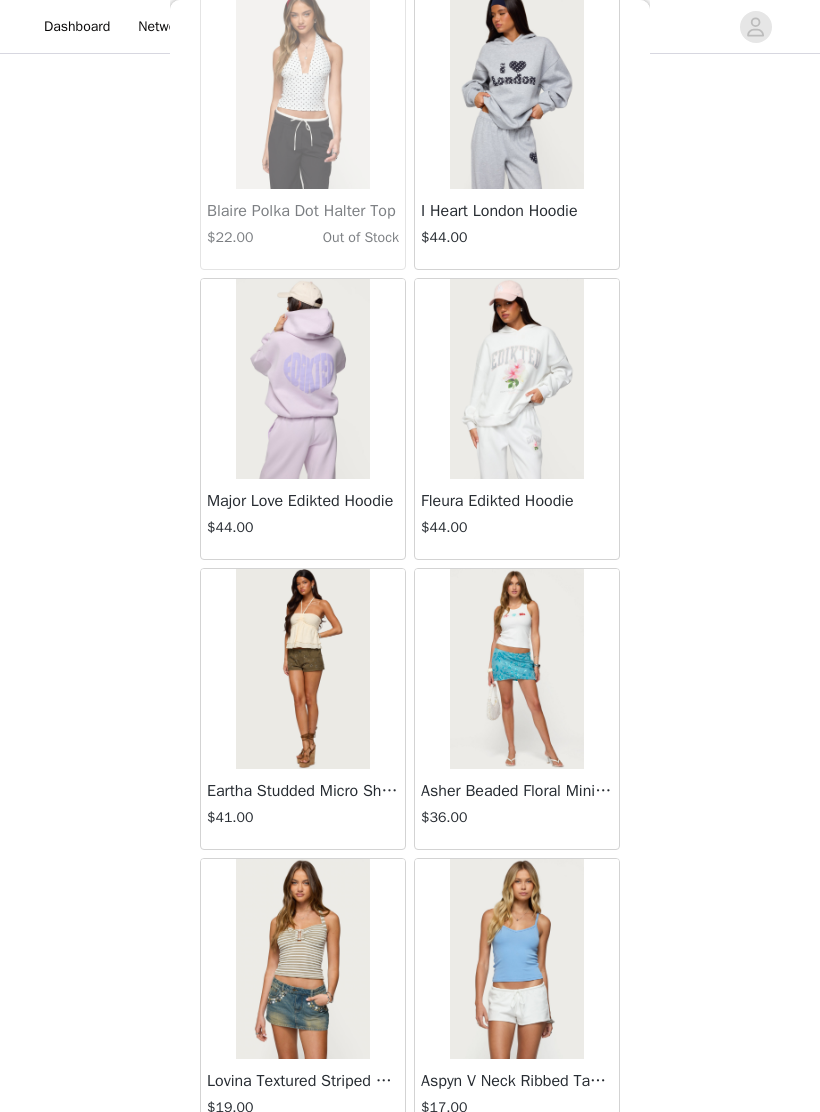 click at bounding box center [302, 669] 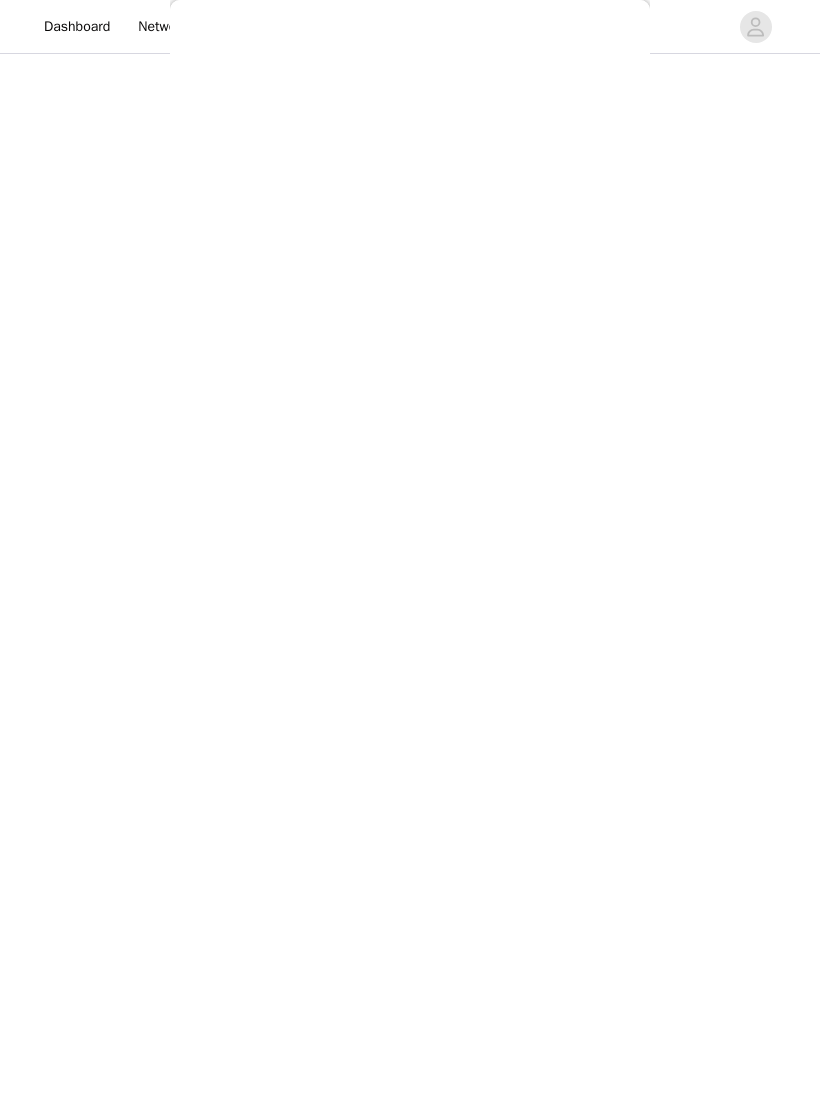scroll, scrollTop: 0, scrollLeft: 0, axis: both 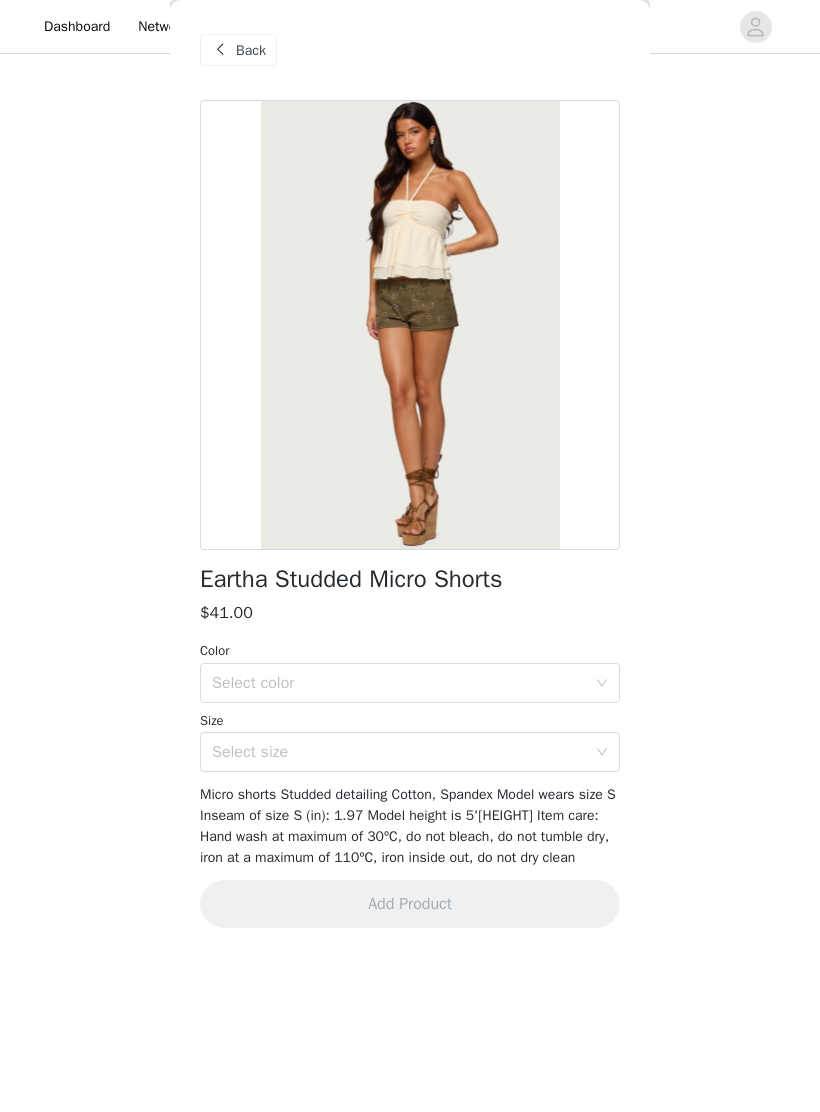 click on "Select color" at bounding box center (399, 683) 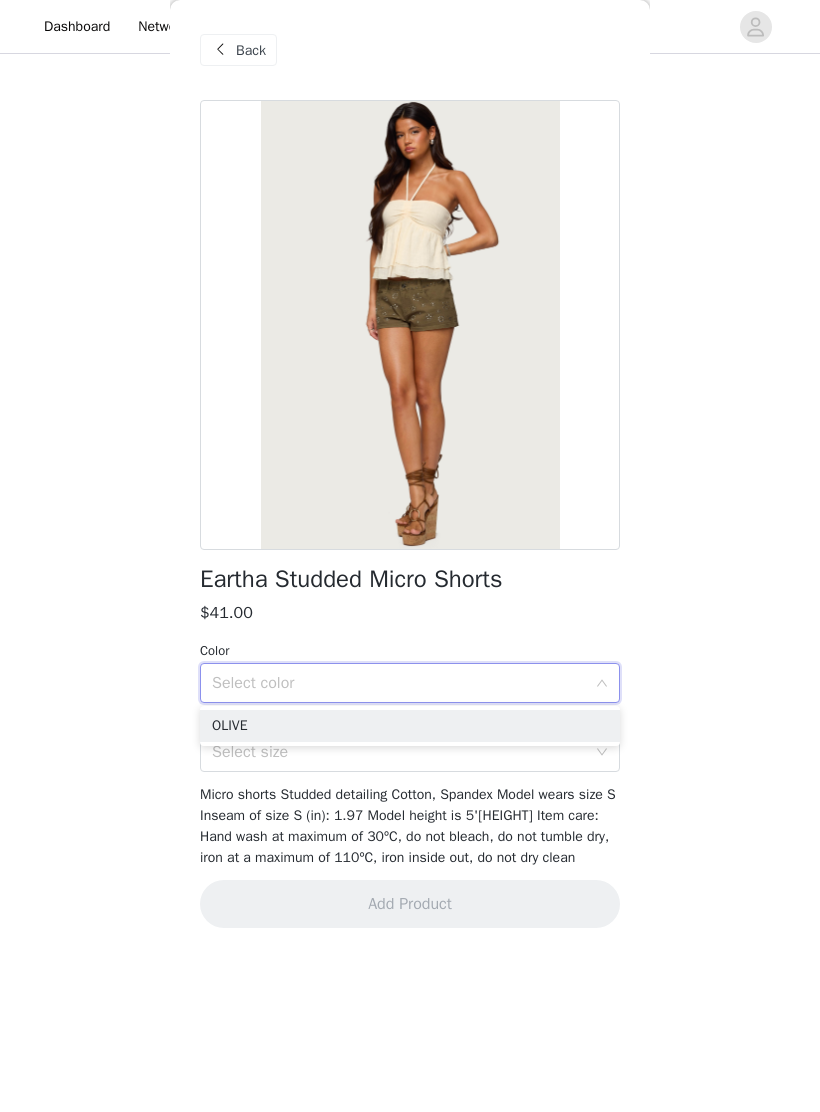 click on "Select color" at bounding box center (403, 683) 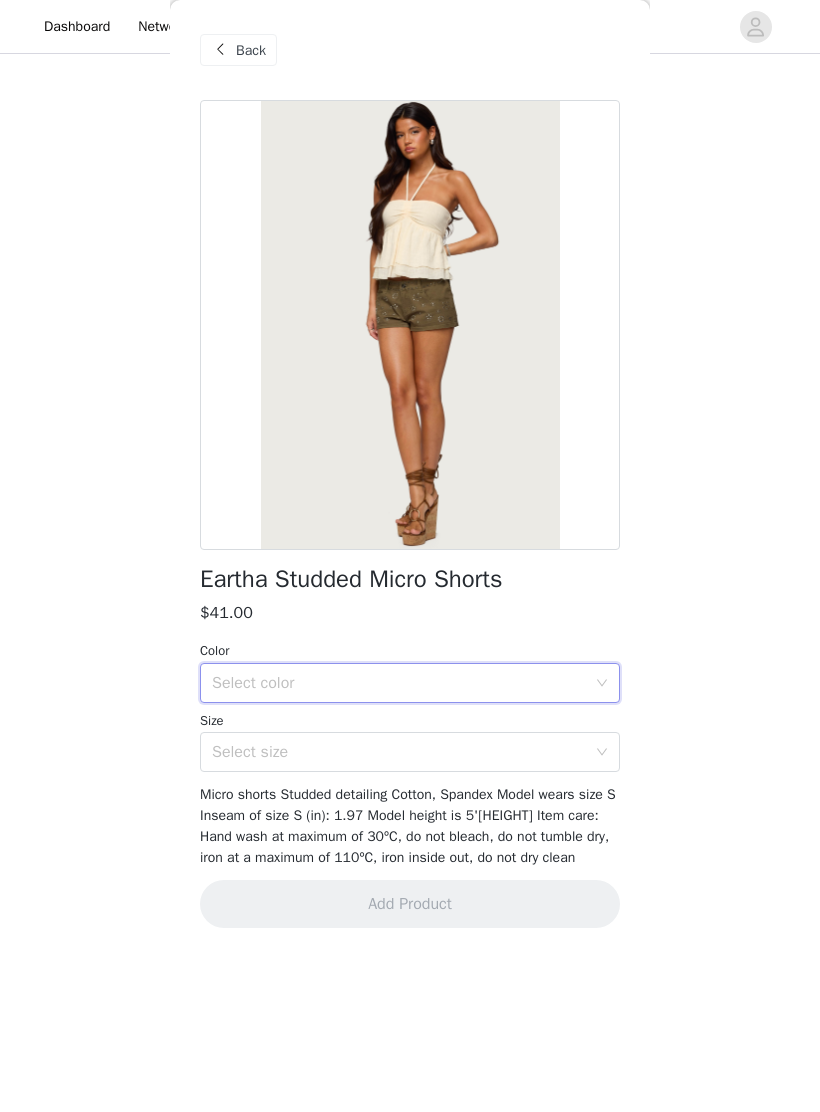 click on "Select color" at bounding box center [399, 683] 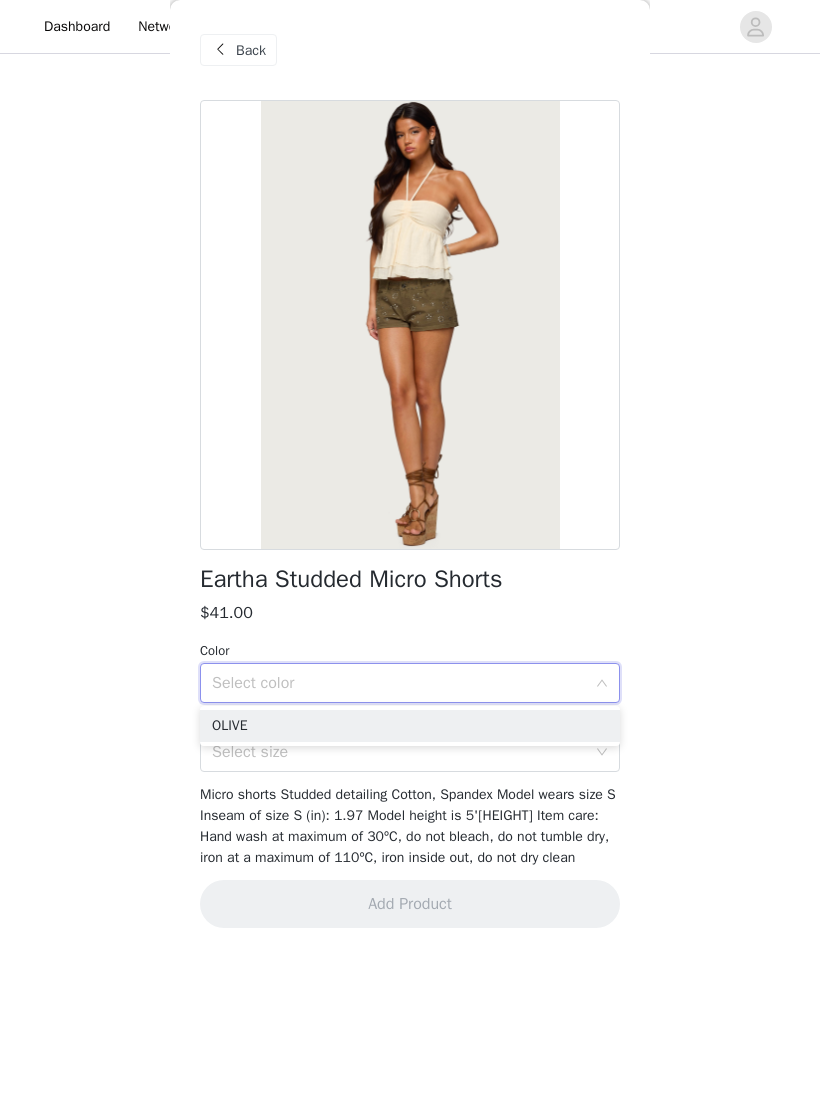 click on "OLIVE" at bounding box center [410, 726] 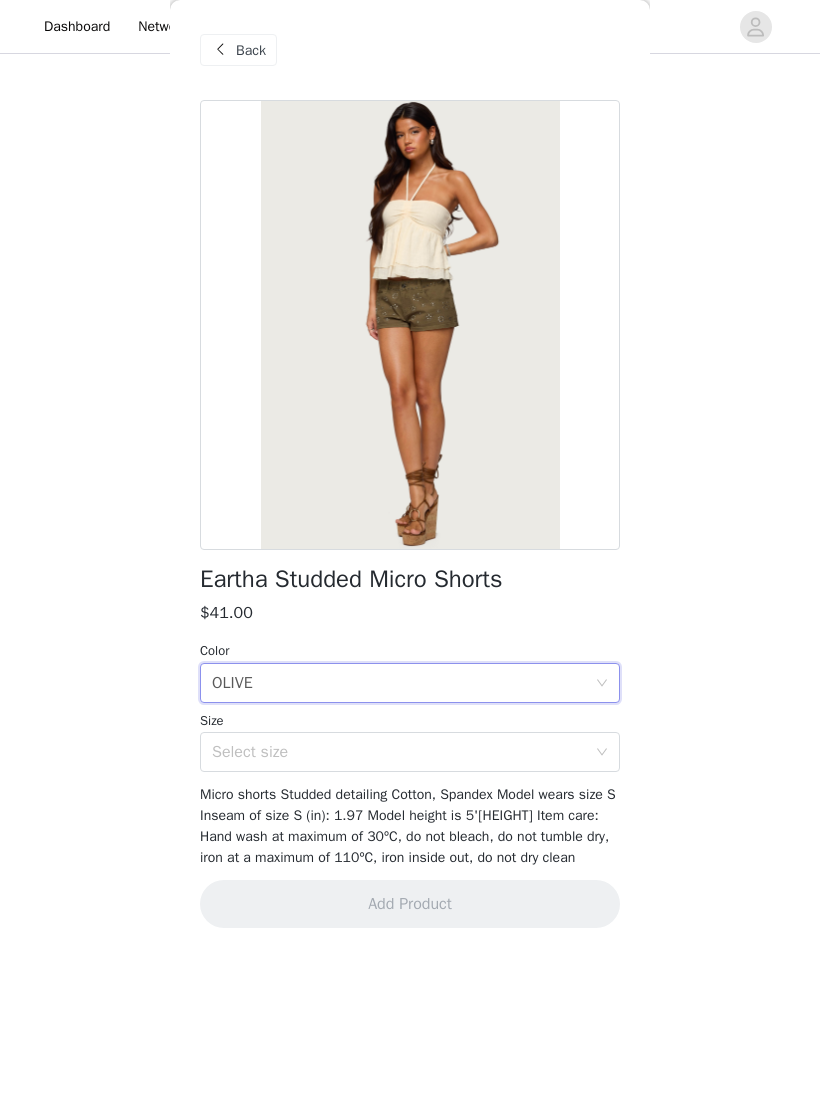 click on "Select size" at bounding box center (399, 752) 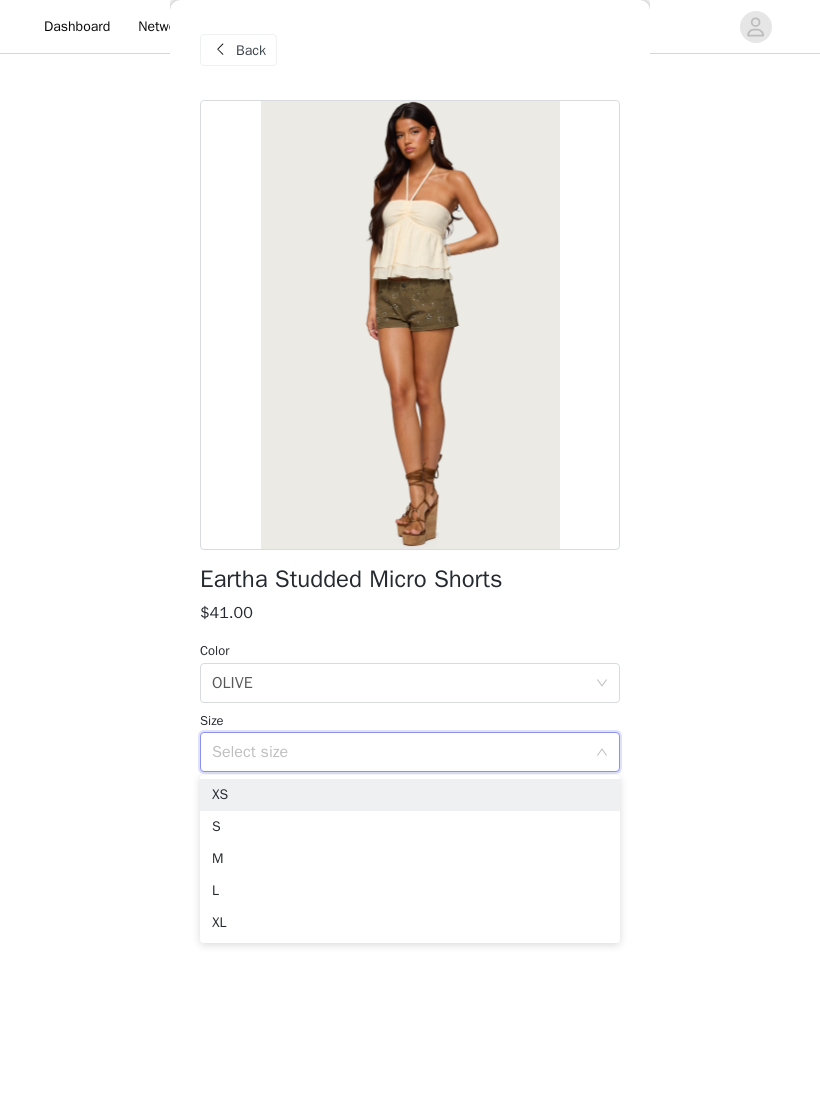 click on "XS" at bounding box center [410, 795] 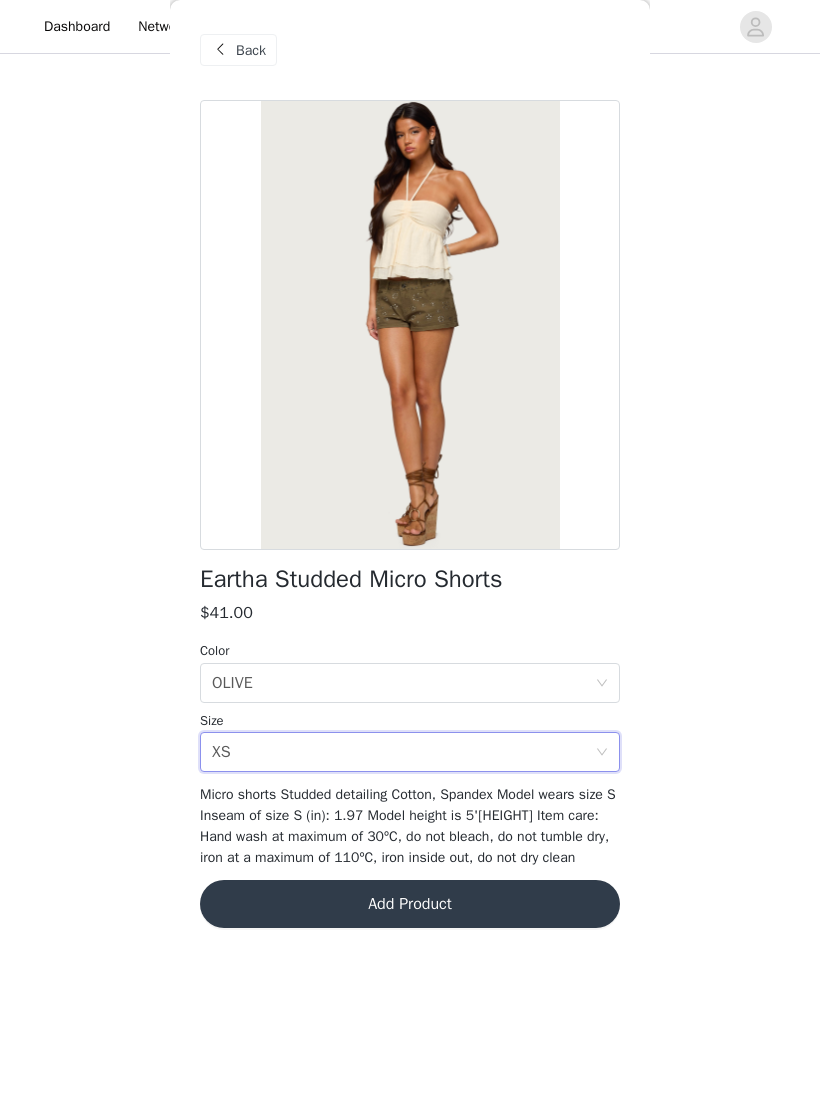 click on "Add Product" at bounding box center (410, 904) 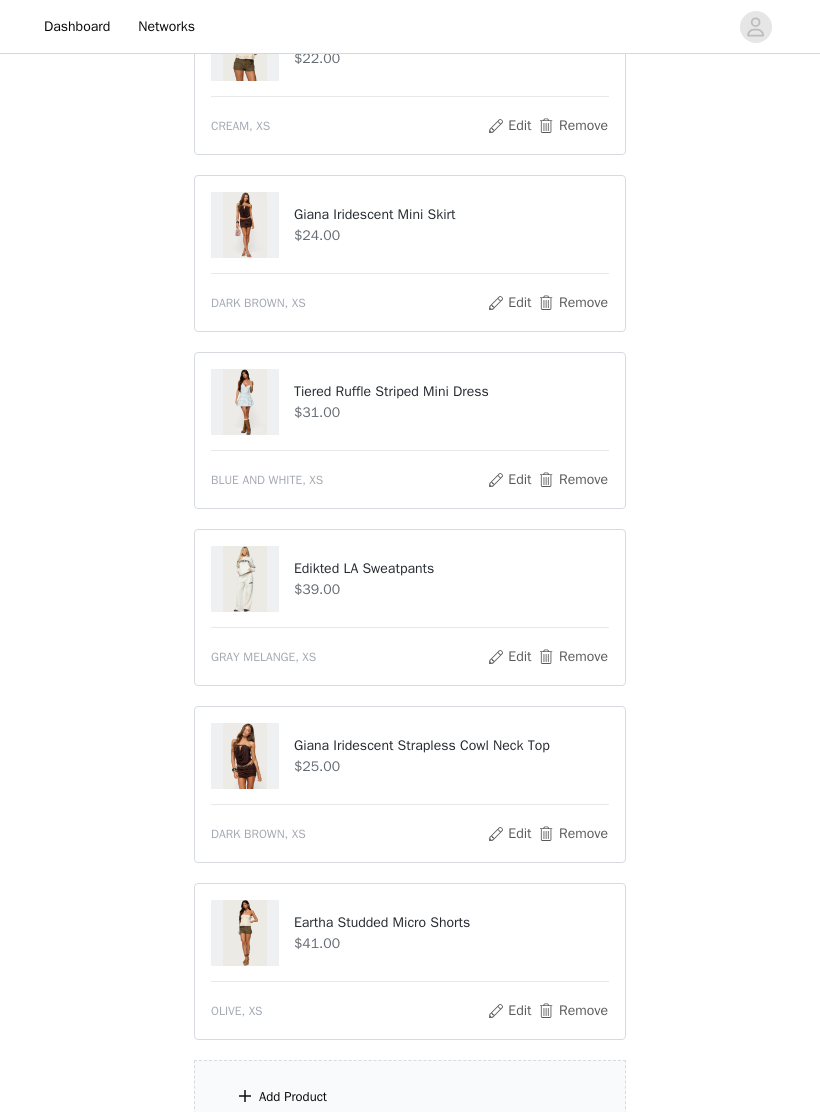 scroll, scrollTop: 1015, scrollLeft: 0, axis: vertical 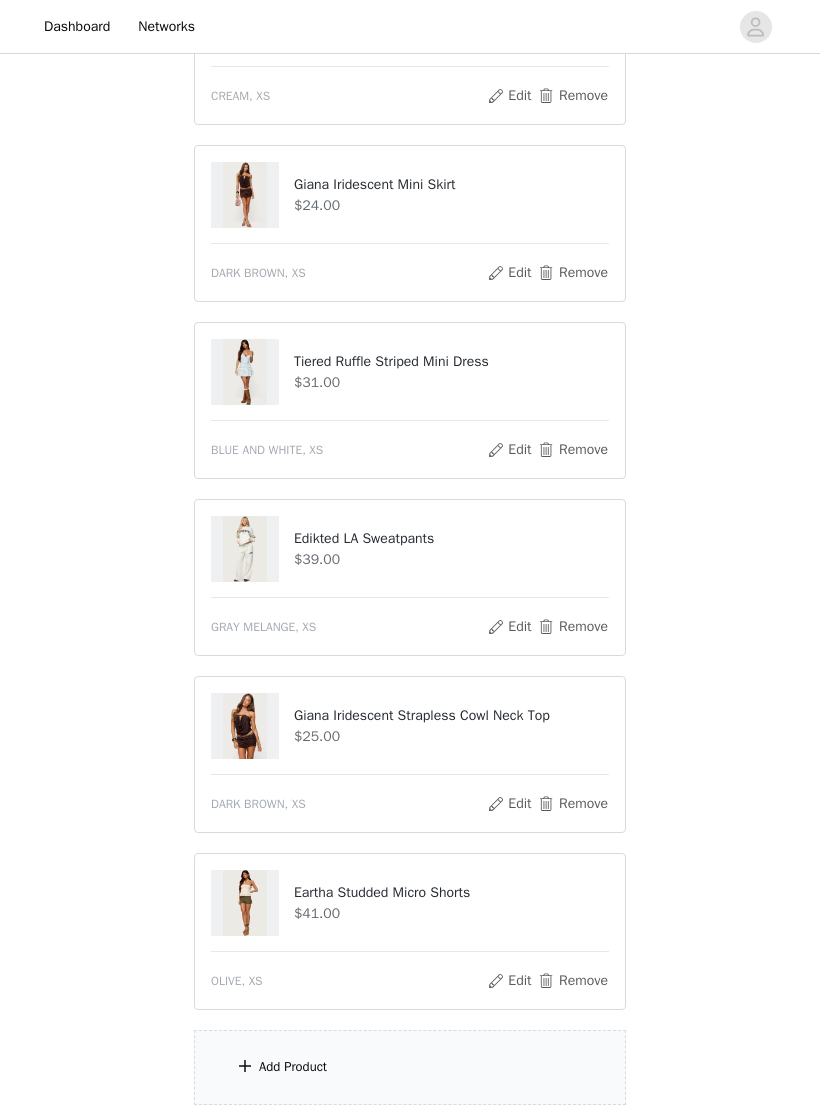 click on "Remove" at bounding box center [573, 628] 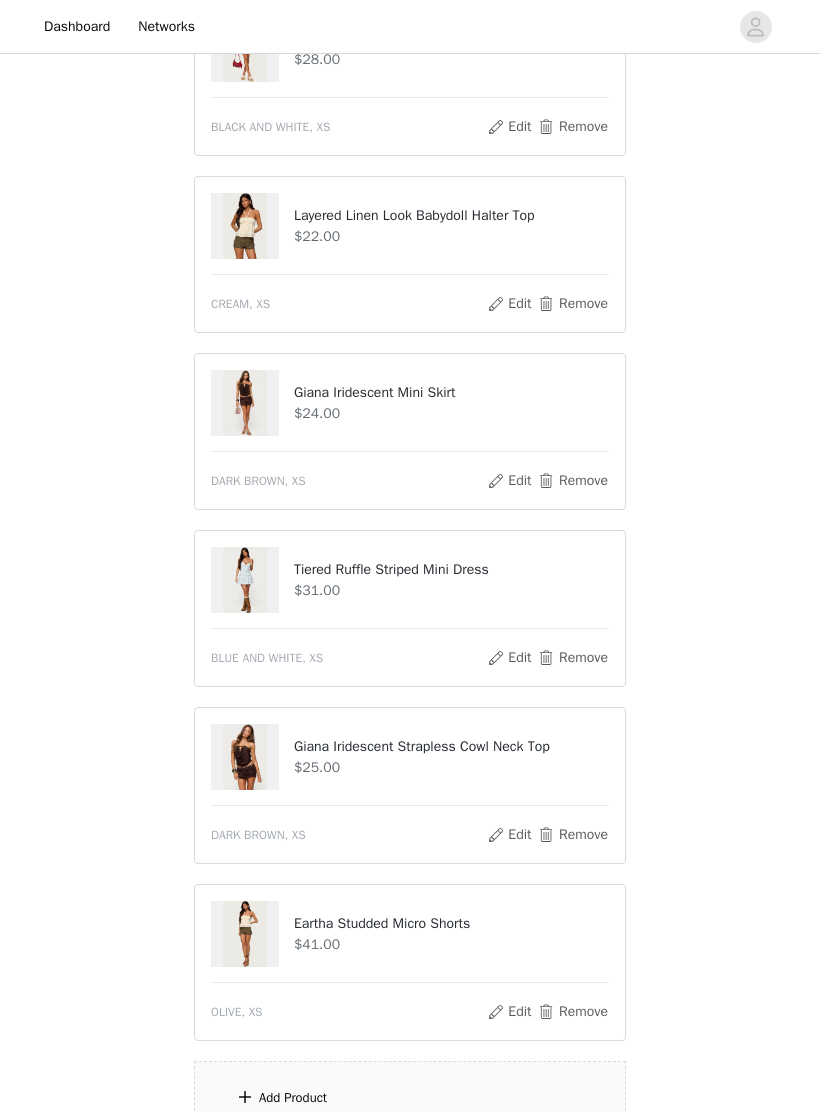 scroll, scrollTop: 1011, scrollLeft: 0, axis: vertical 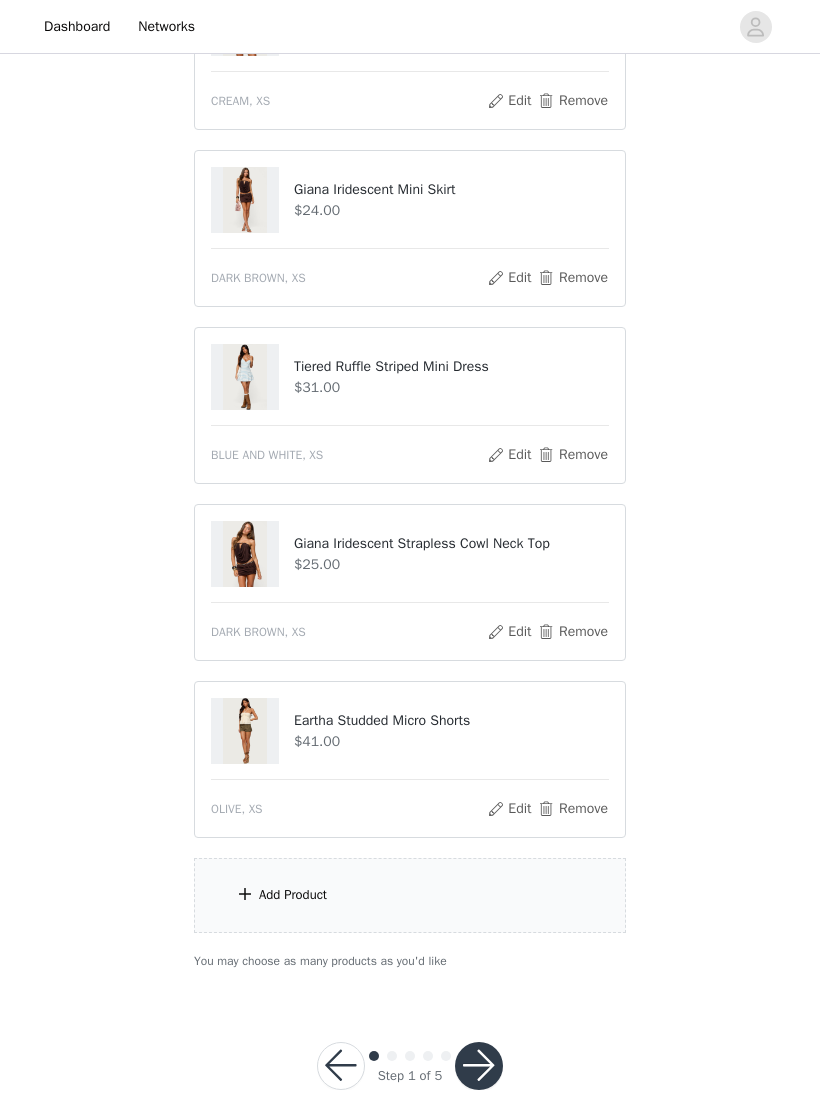 click on "Add Product" at bounding box center (293, 895) 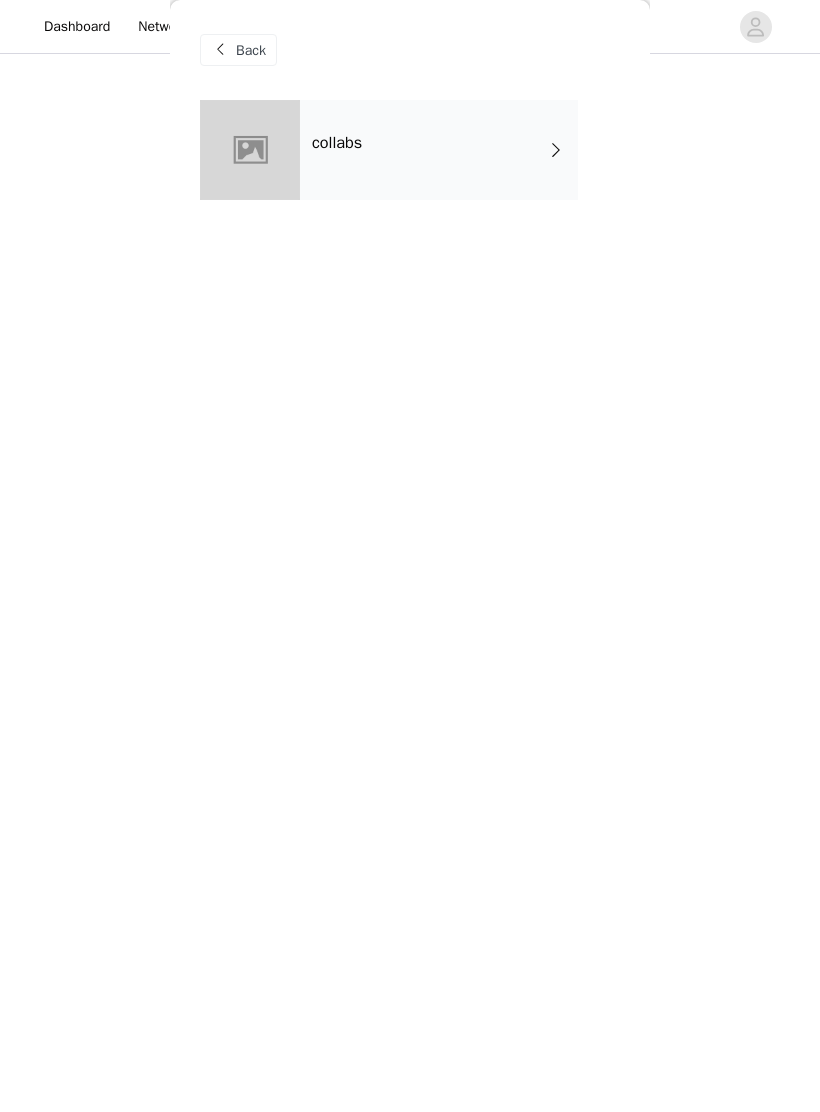click on "collabs" at bounding box center [439, 150] 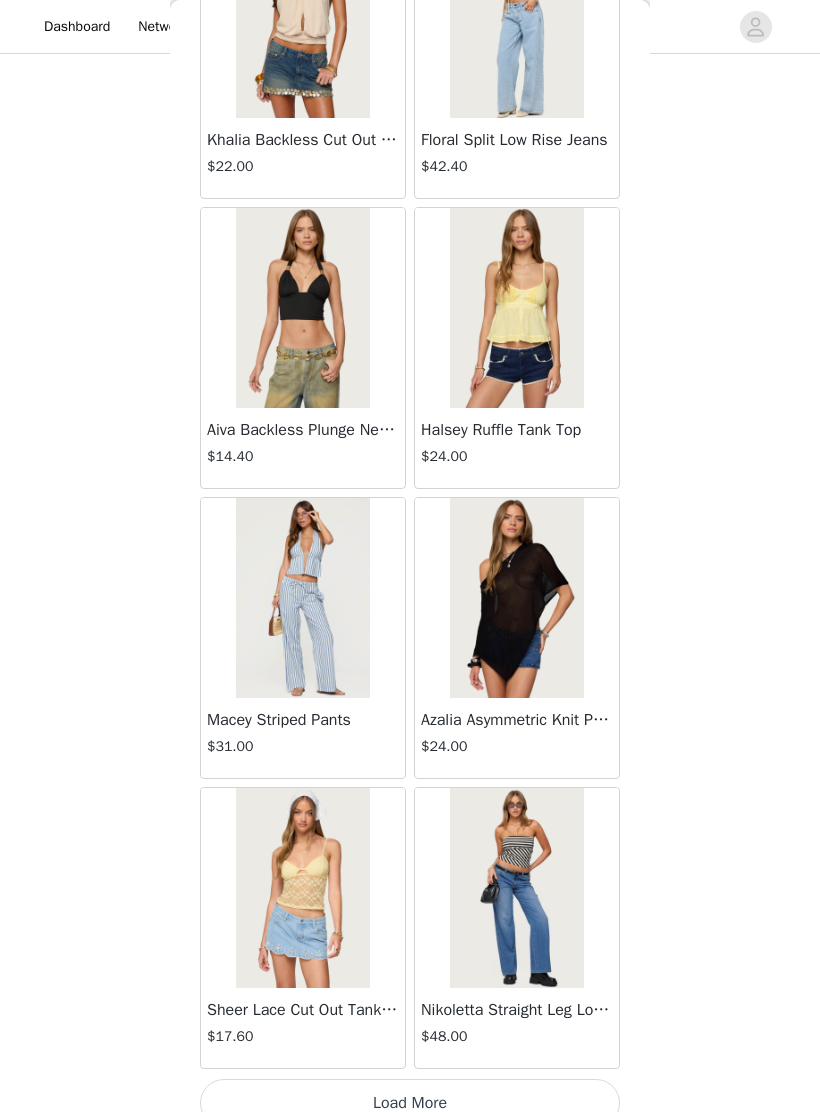 click on "Load More" at bounding box center [410, 1103] 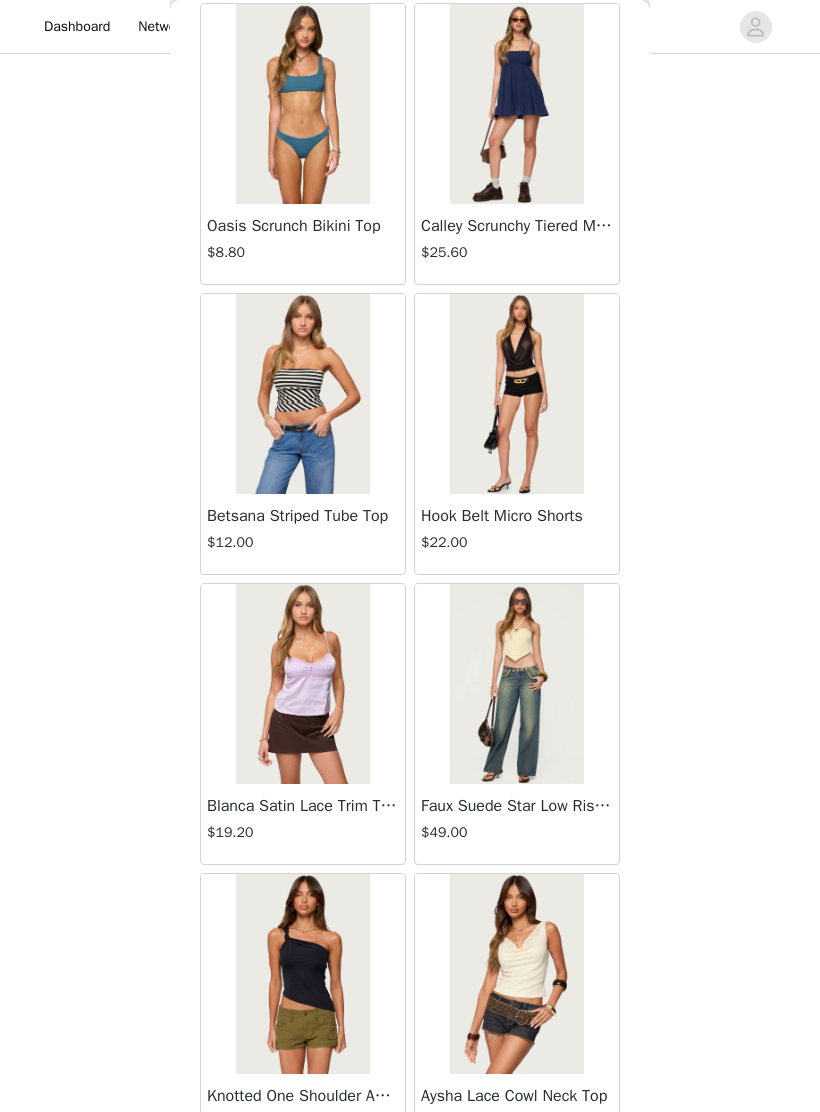 scroll, scrollTop: 4448, scrollLeft: 0, axis: vertical 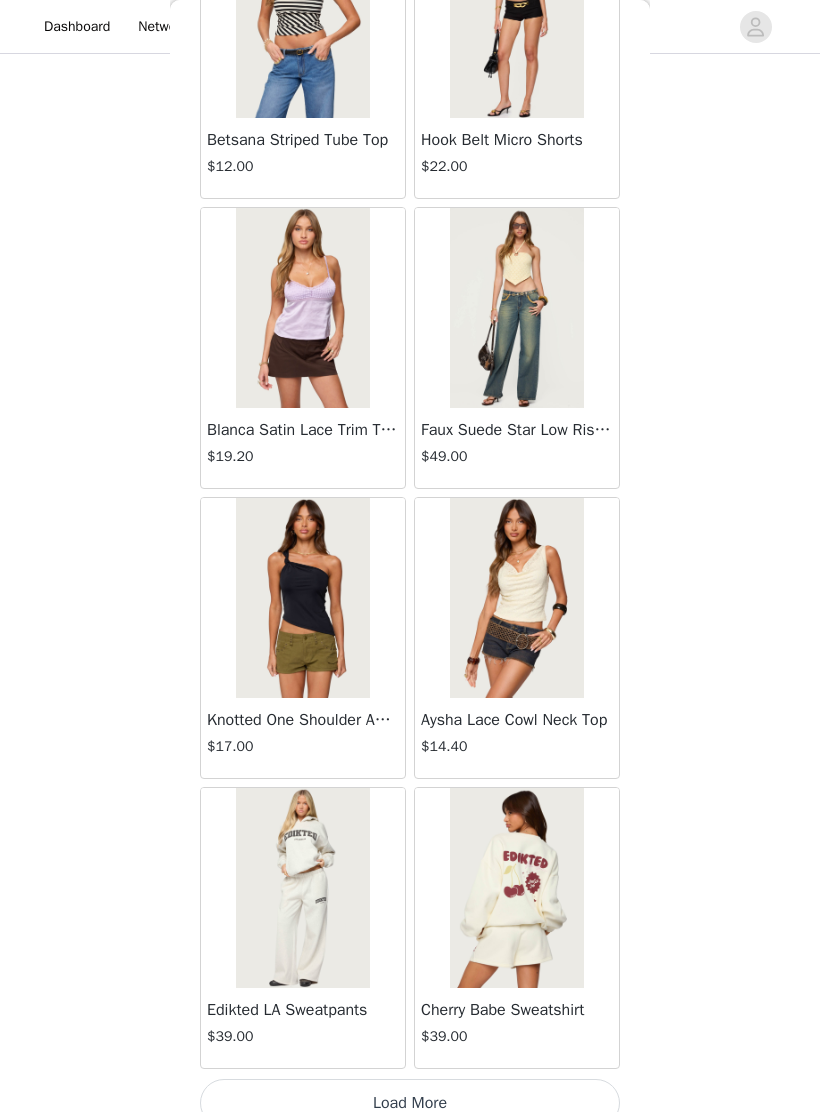 click on "Load More" at bounding box center [410, 1103] 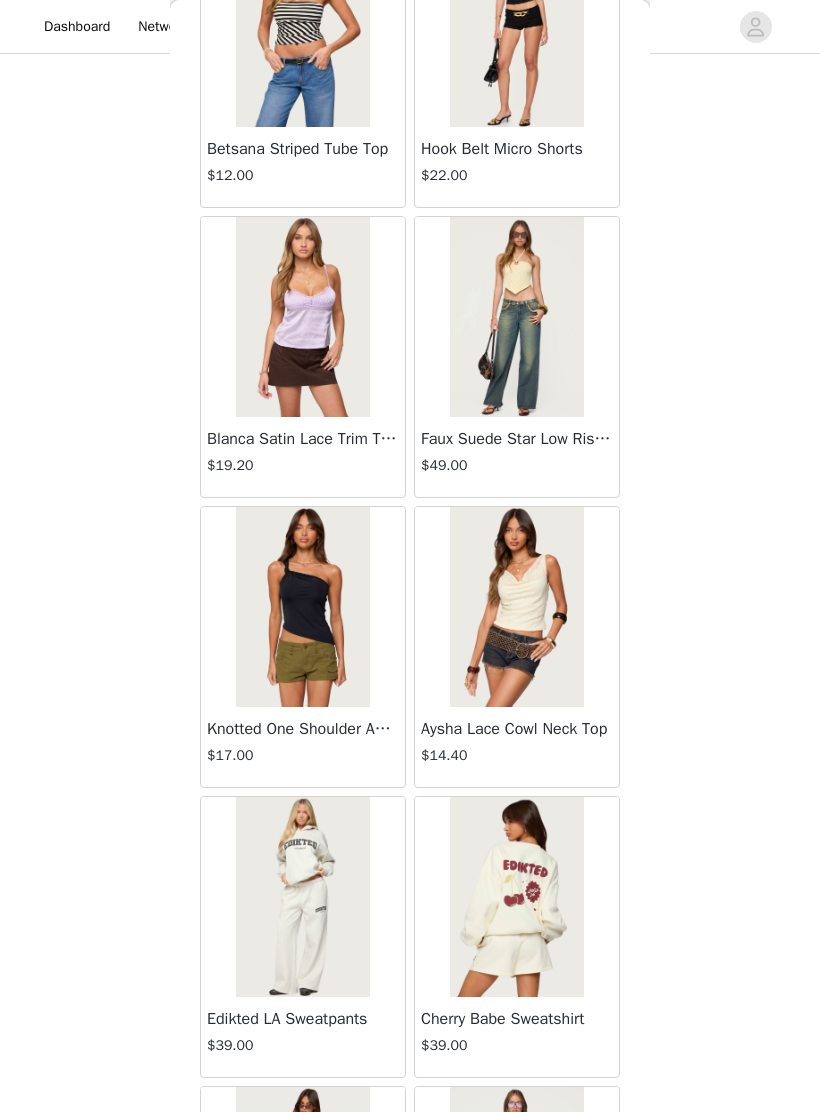 scroll, scrollTop: 979, scrollLeft: 0, axis: vertical 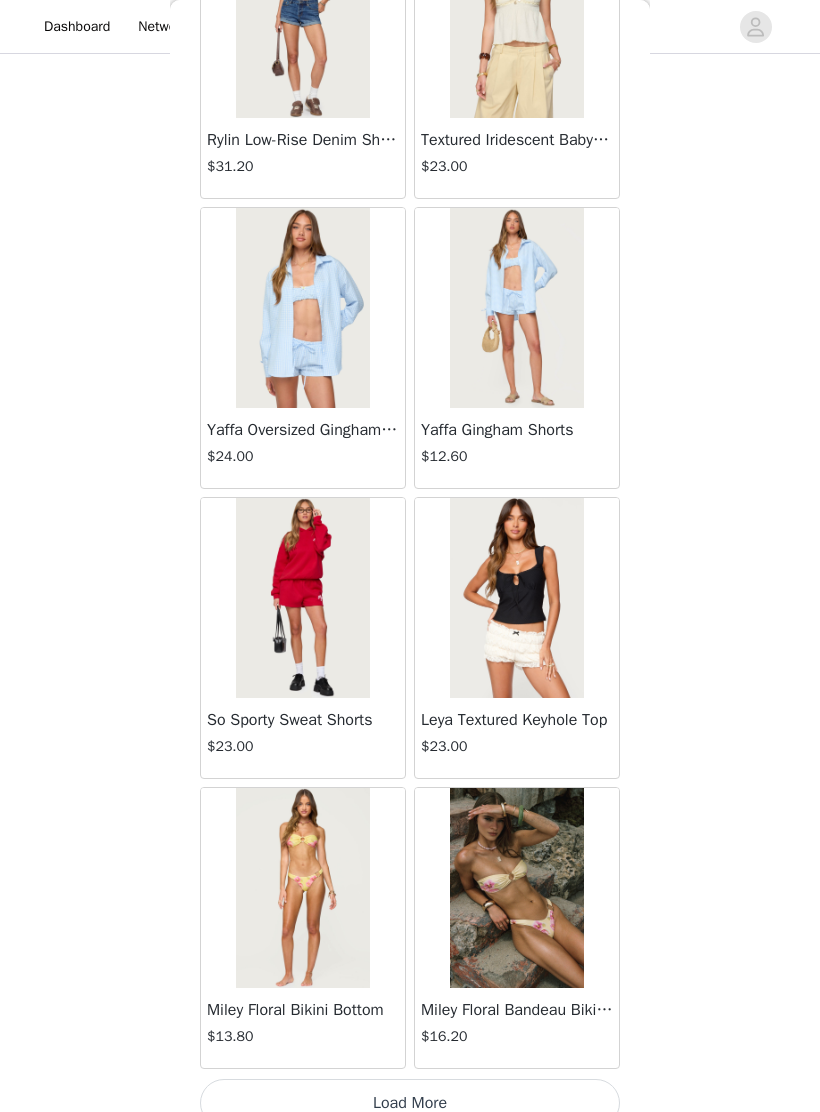 click on "Load More" at bounding box center [410, 1103] 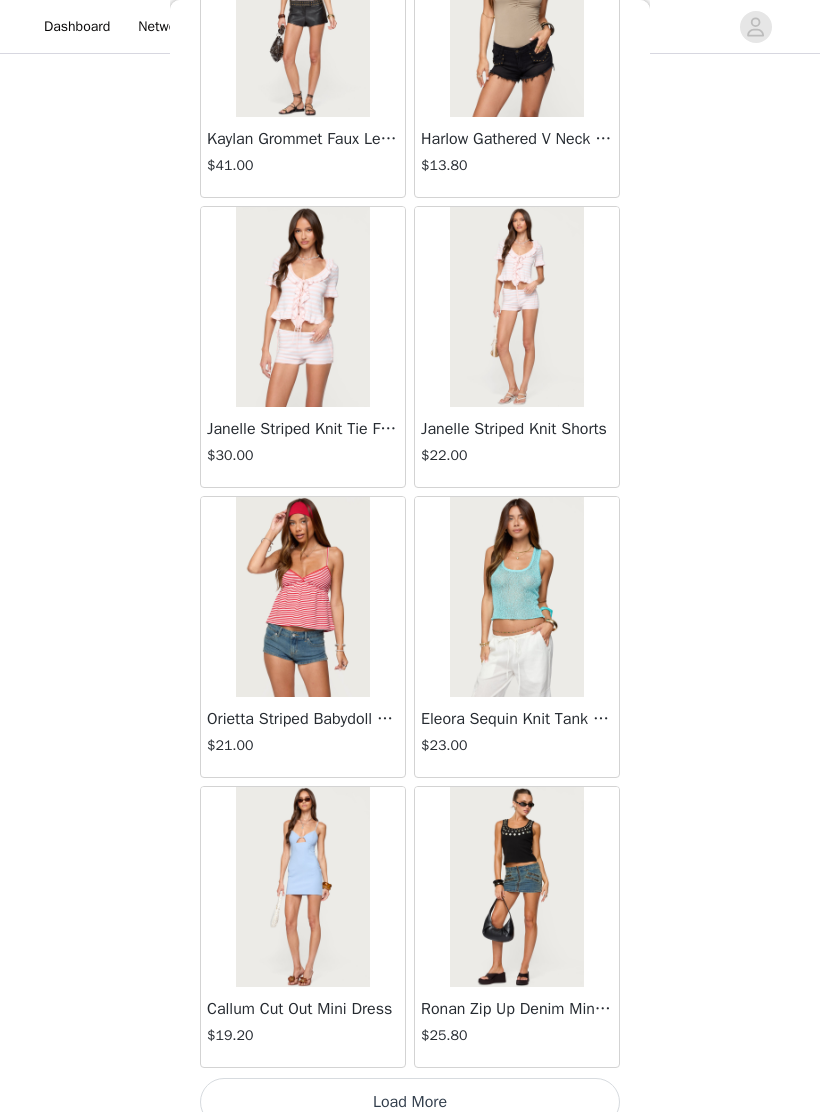 scroll, scrollTop: 10623, scrollLeft: 0, axis: vertical 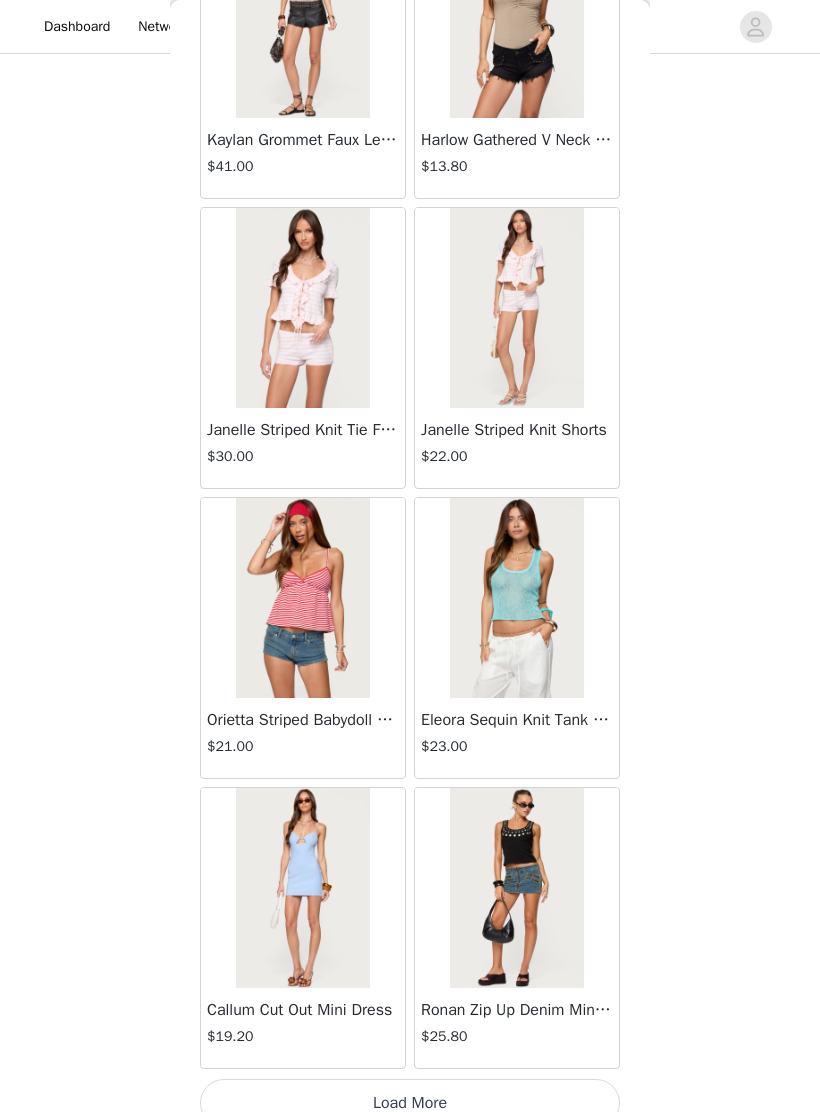 click on "Load More" at bounding box center [410, 1103] 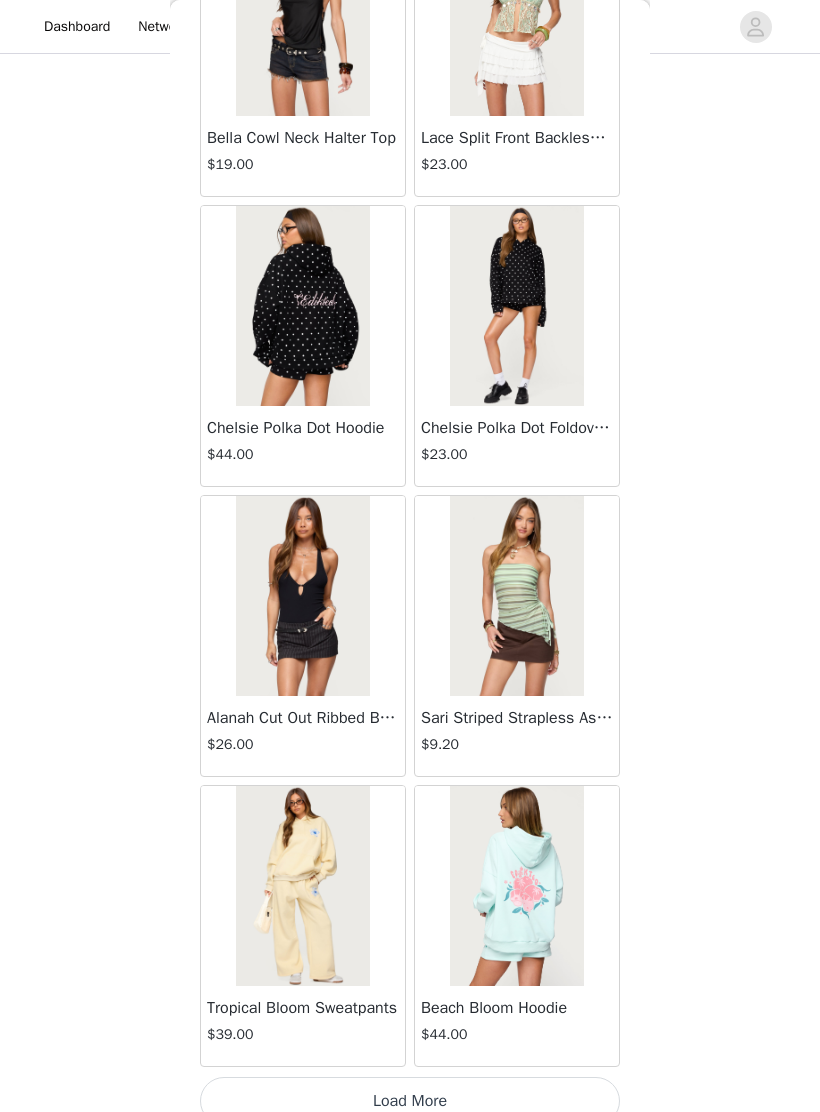 scroll, scrollTop: 13523, scrollLeft: 0, axis: vertical 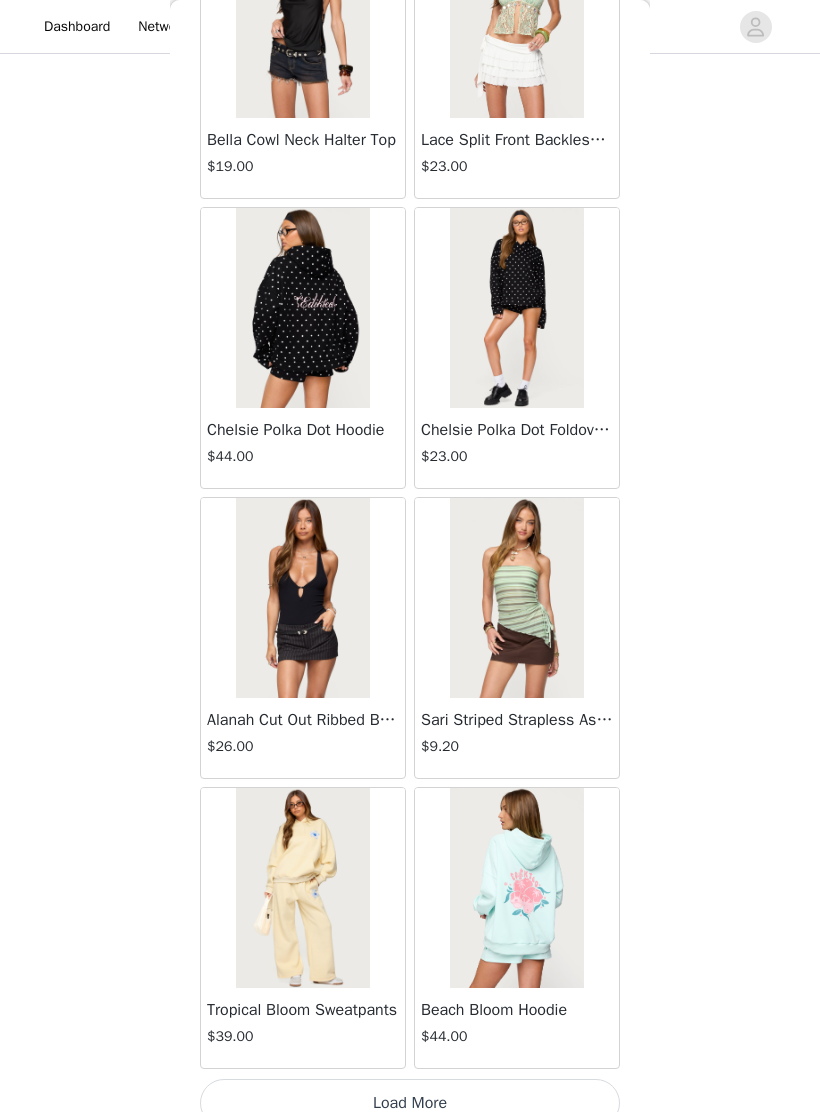 click on "Load More" at bounding box center (410, 1103) 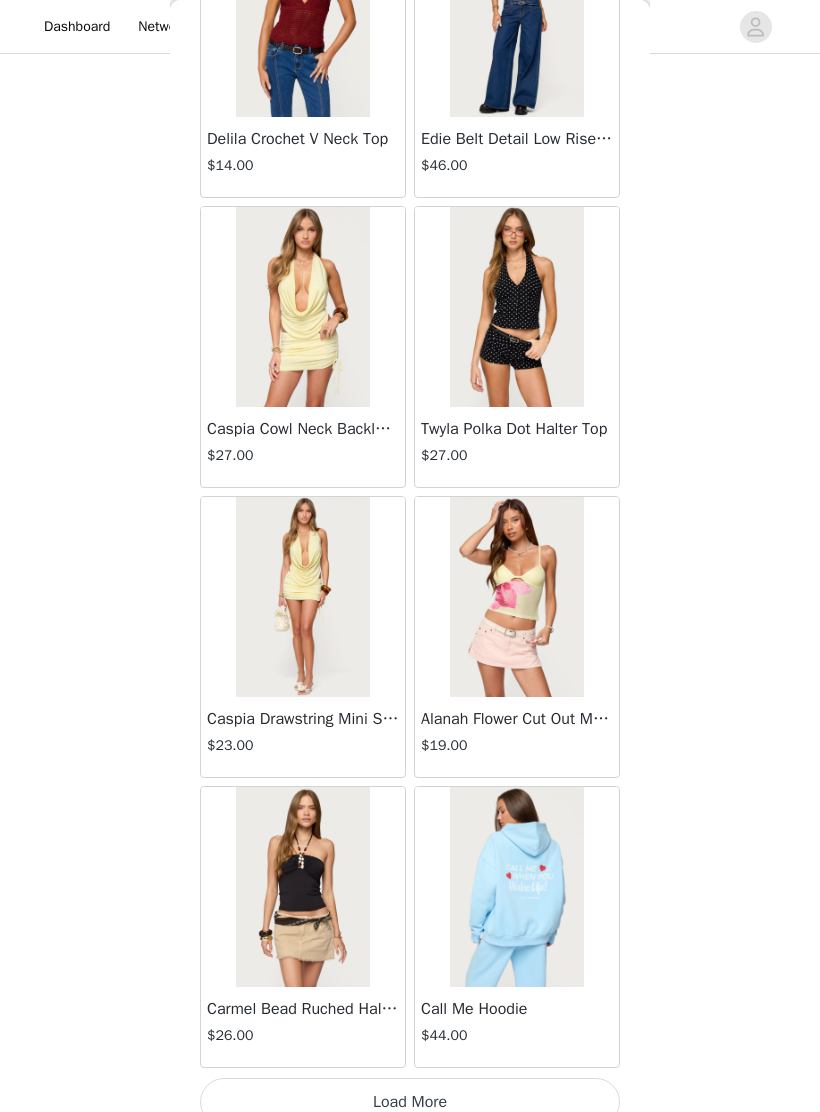 scroll, scrollTop: 16423, scrollLeft: 0, axis: vertical 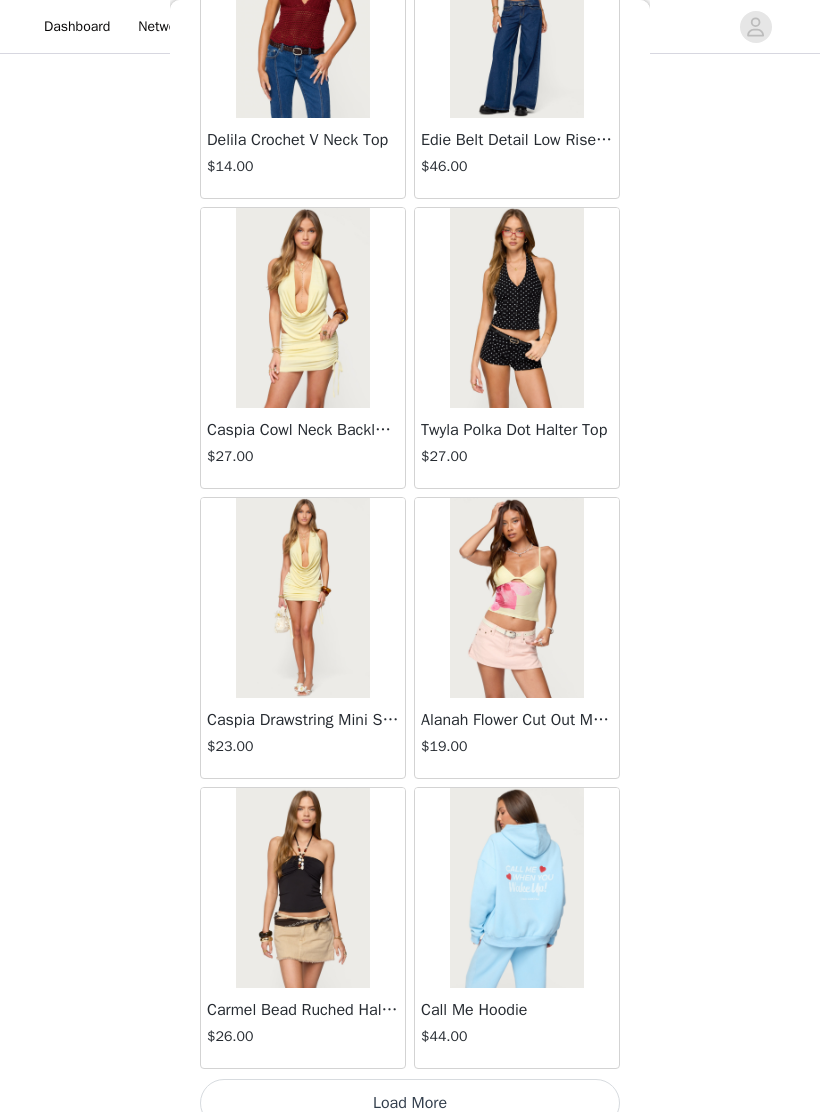 click on "Load More" at bounding box center (410, 1103) 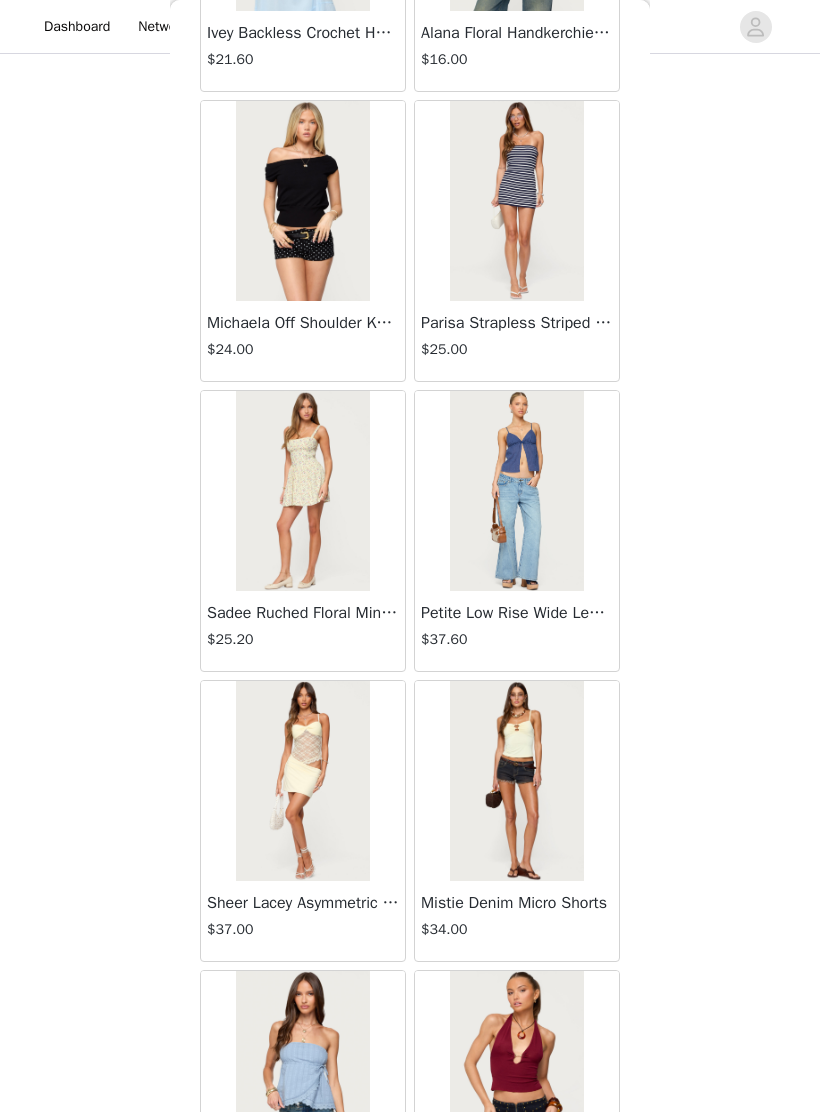 scroll, scrollTop: 17695, scrollLeft: 0, axis: vertical 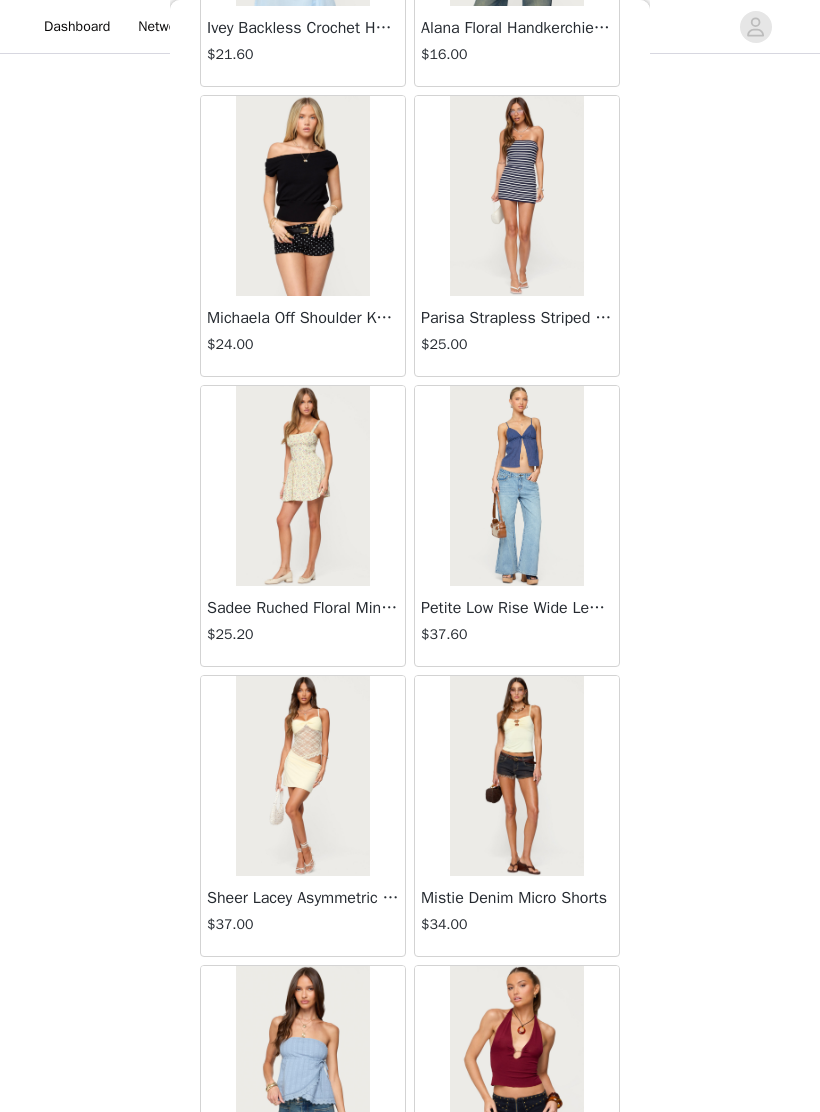 click at bounding box center [516, 776] 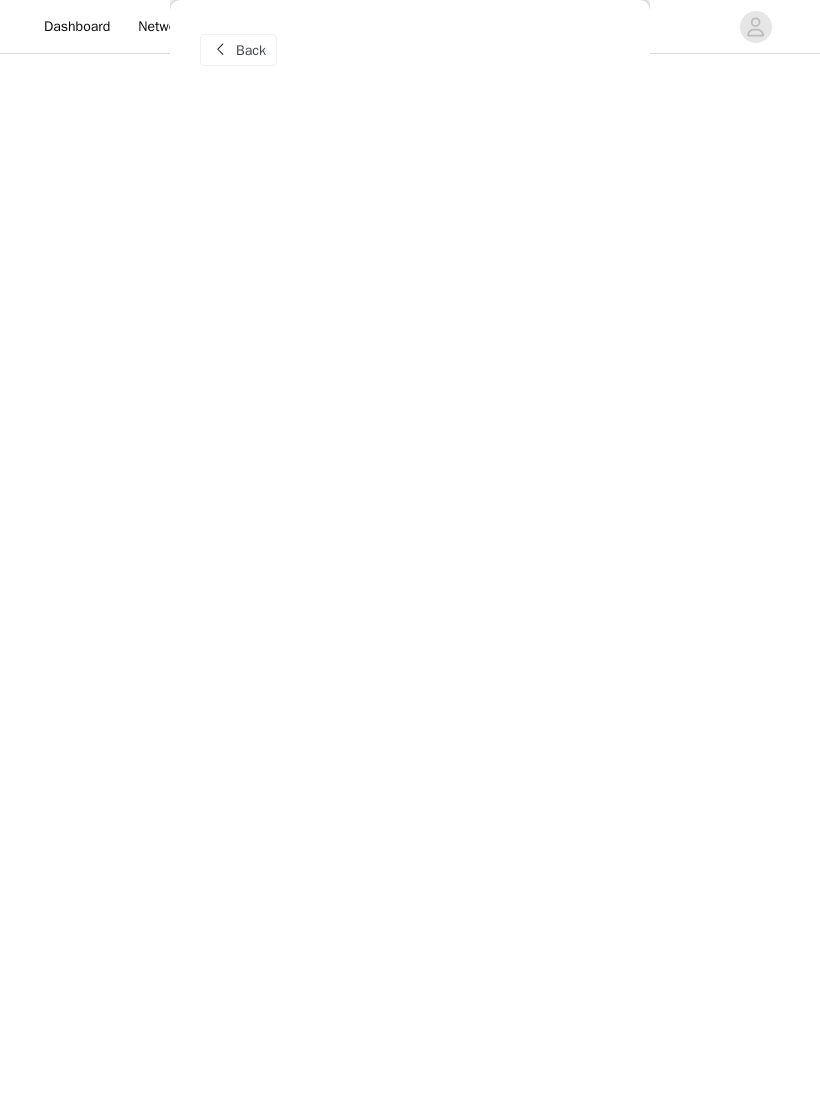scroll, scrollTop: 0, scrollLeft: 0, axis: both 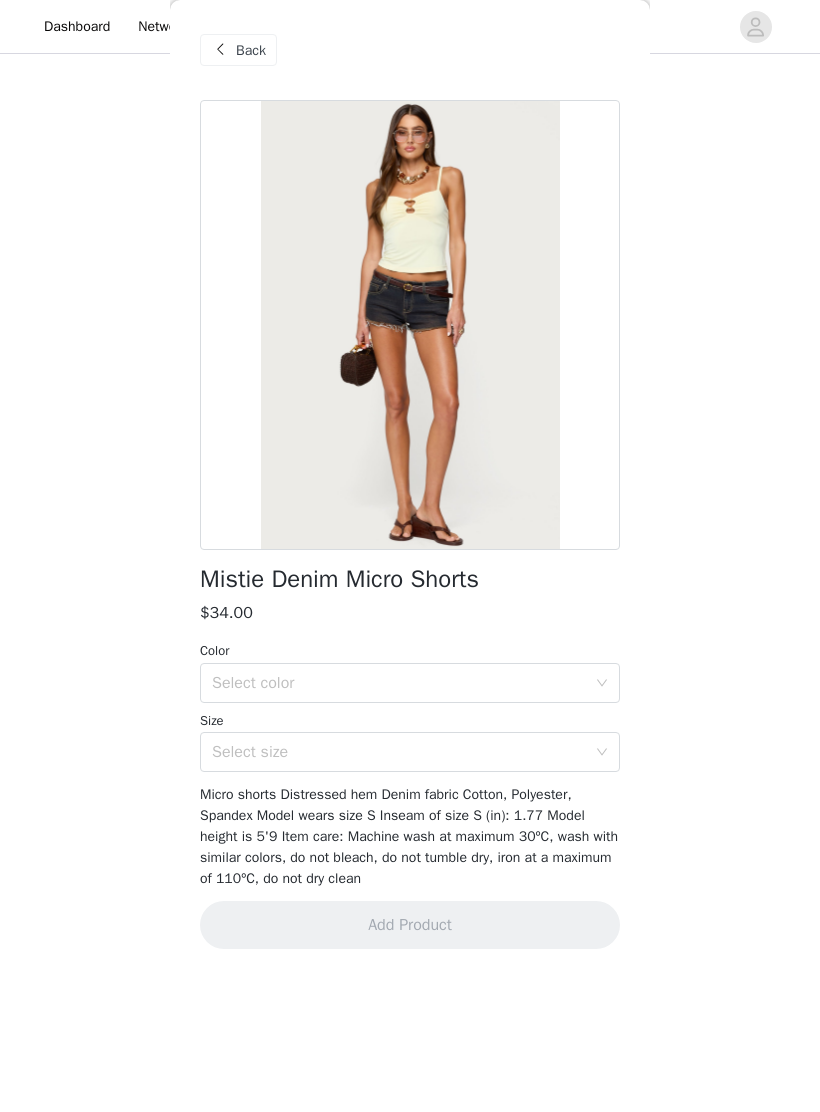 click on "Select color" at bounding box center [399, 683] 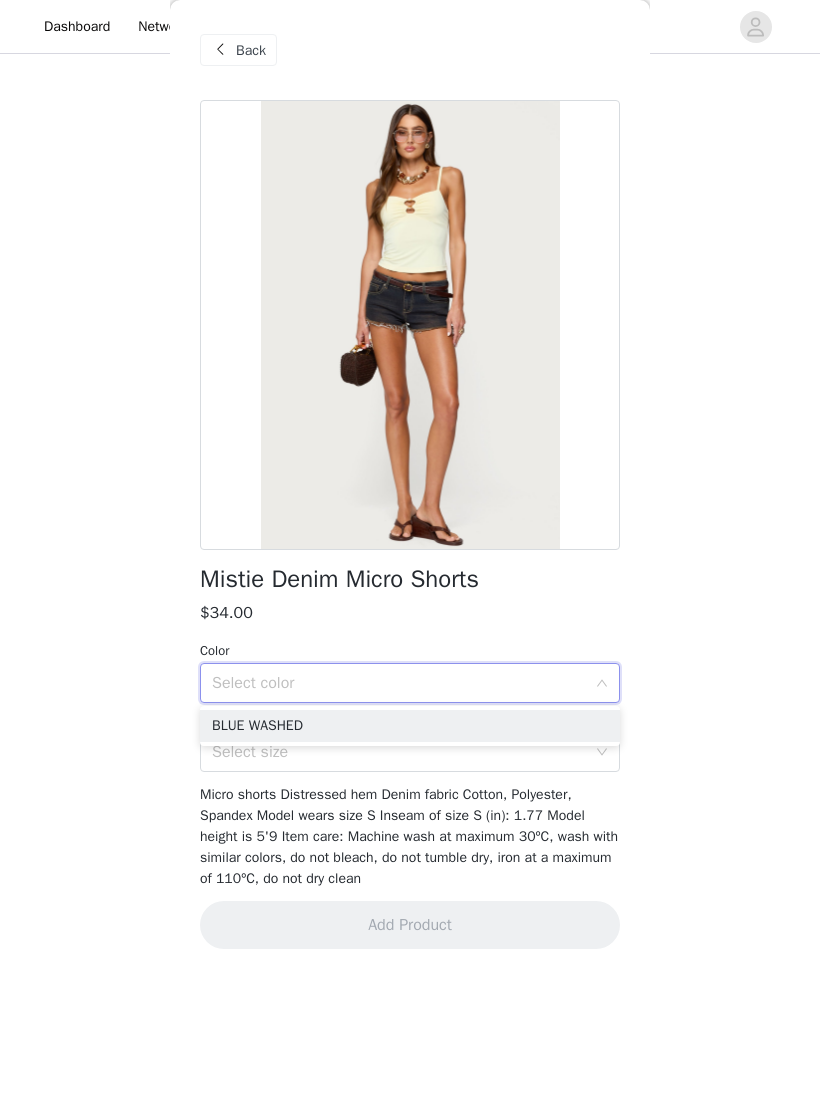 click on "BLUE WASHED" at bounding box center (410, 726) 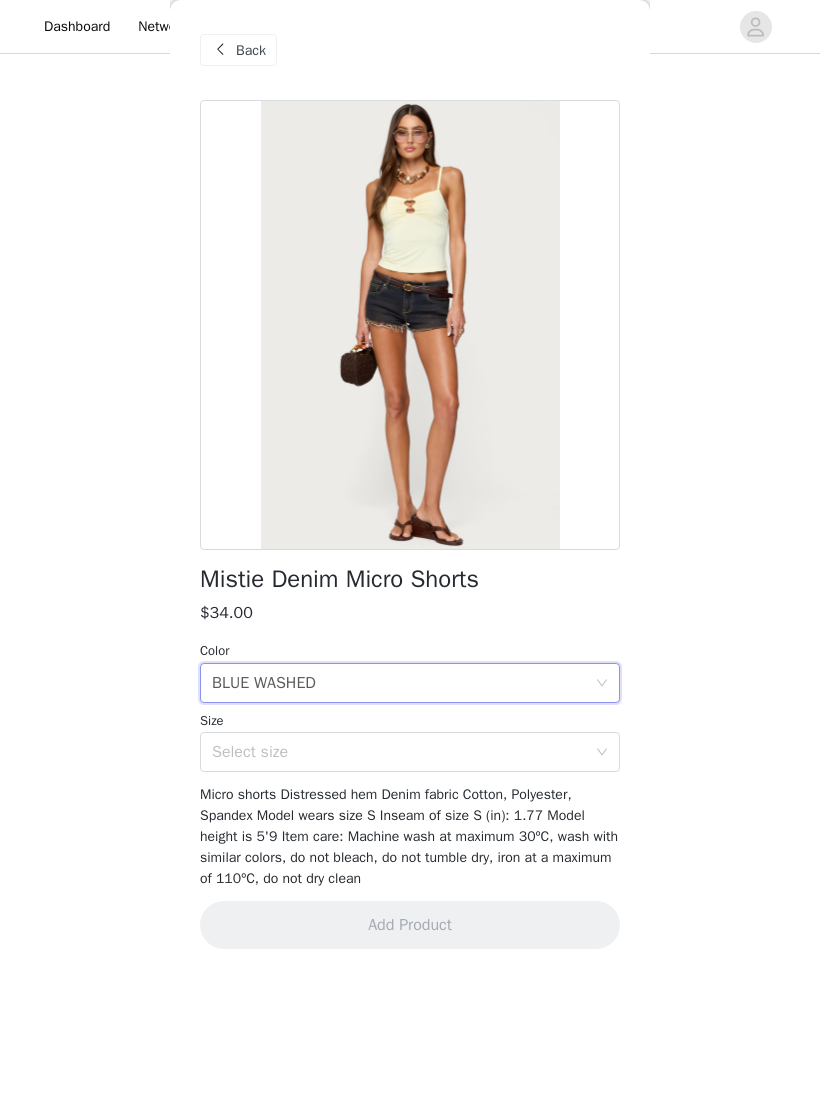 click on "Select size" at bounding box center (399, 752) 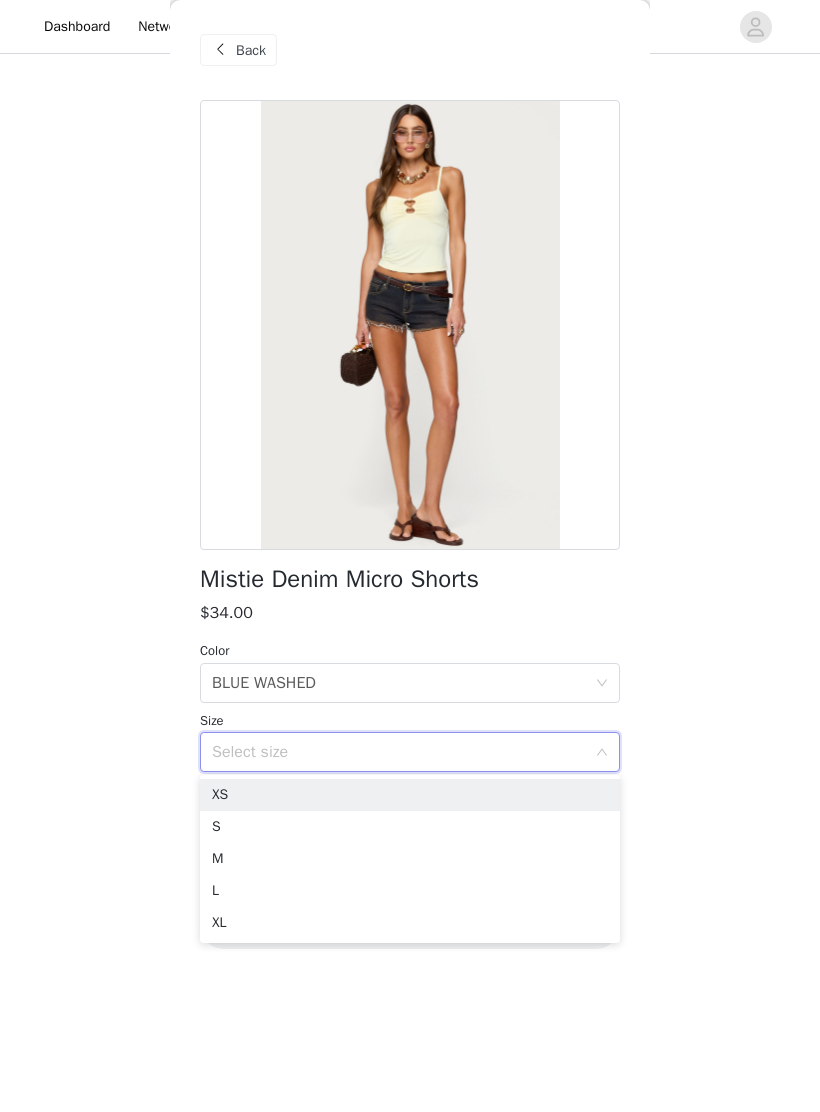 click on "XS" at bounding box center [410, 795] 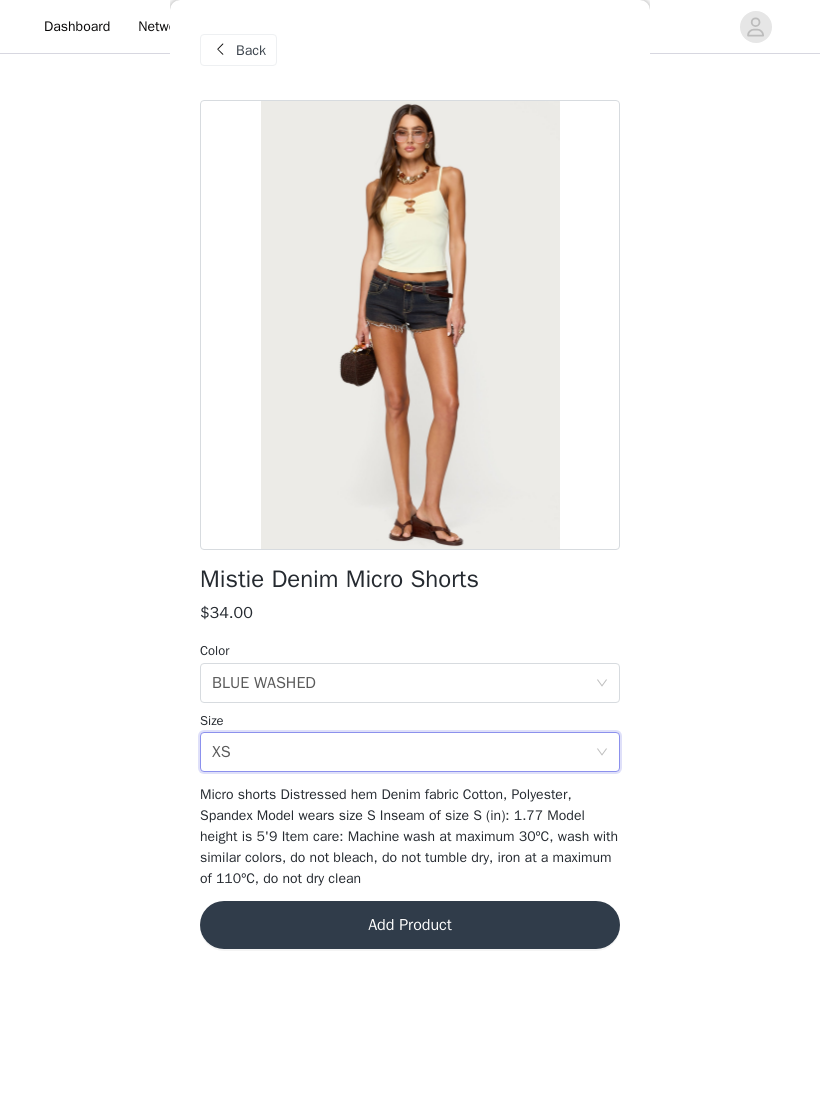 click on "Add Product" at bounding box center (410, 925) 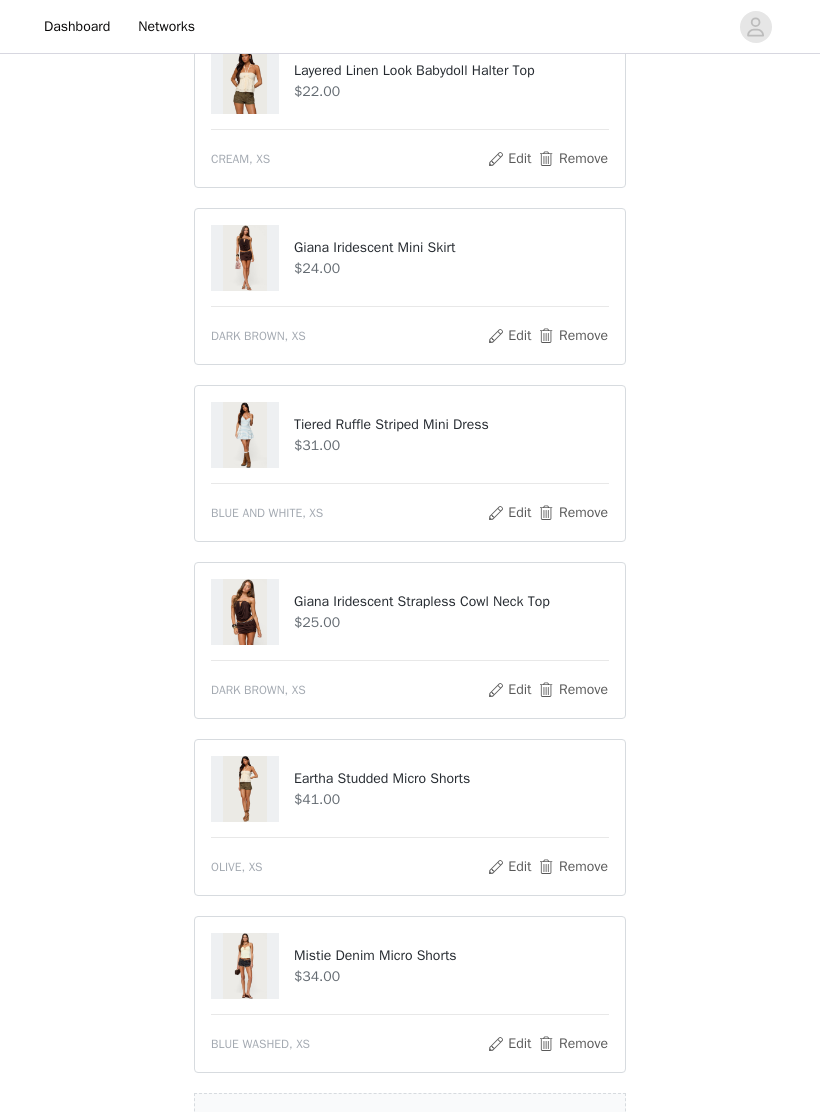 scroll, scrollTop: 1188, scrollLeft: 0, axis: vertical 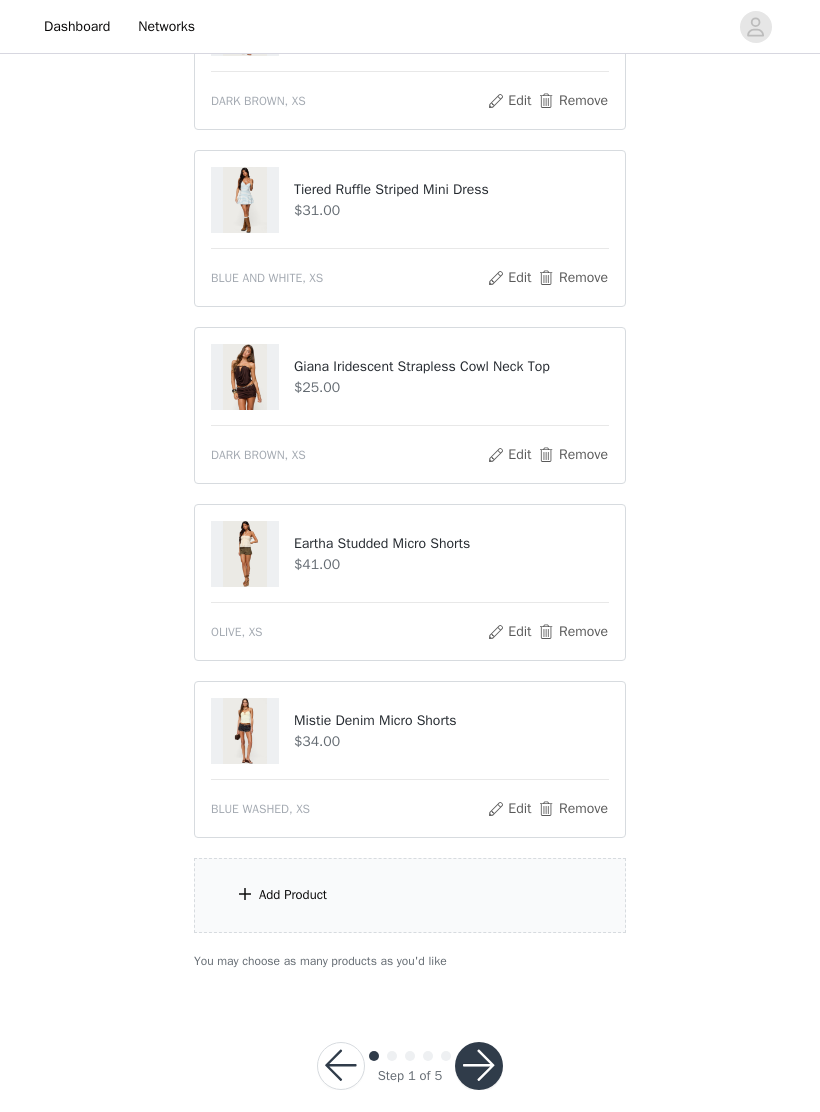 click on "Add Product" at bounding box center (410, 895) 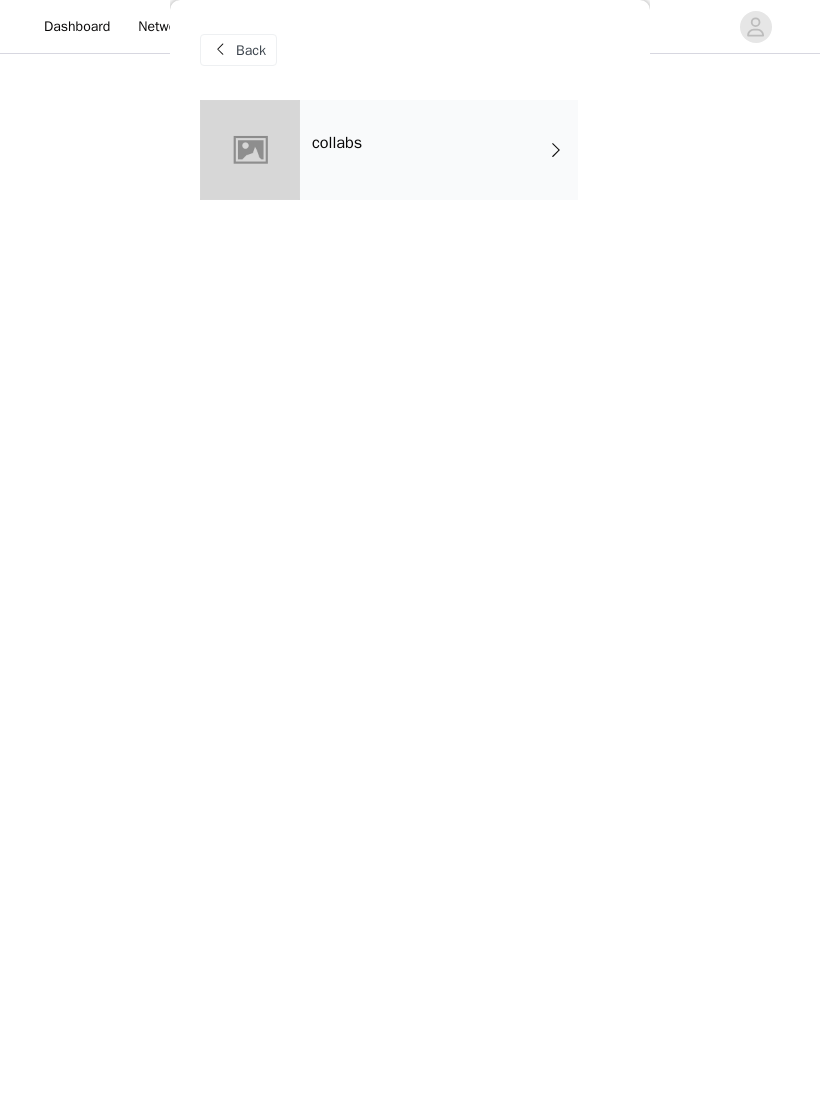 click on "collabs" at bounding box center [439, 150] 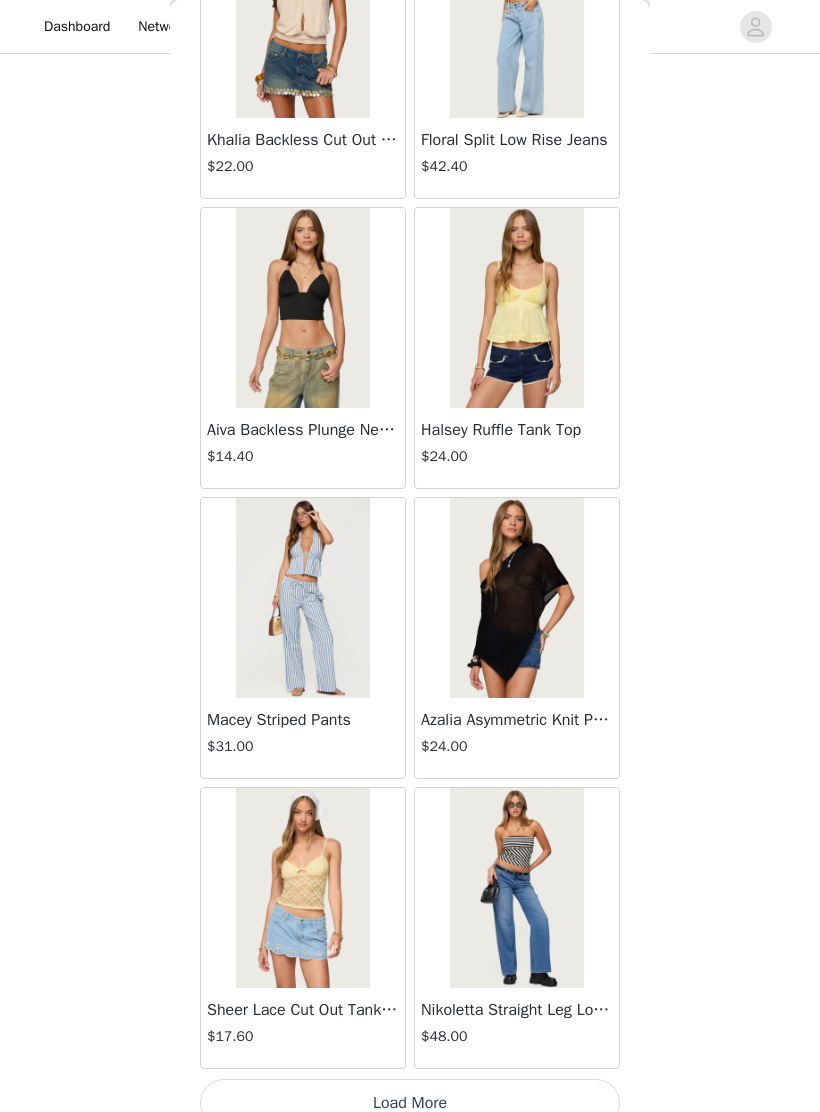 click on "Load More" at bounding box center (410, 1103) 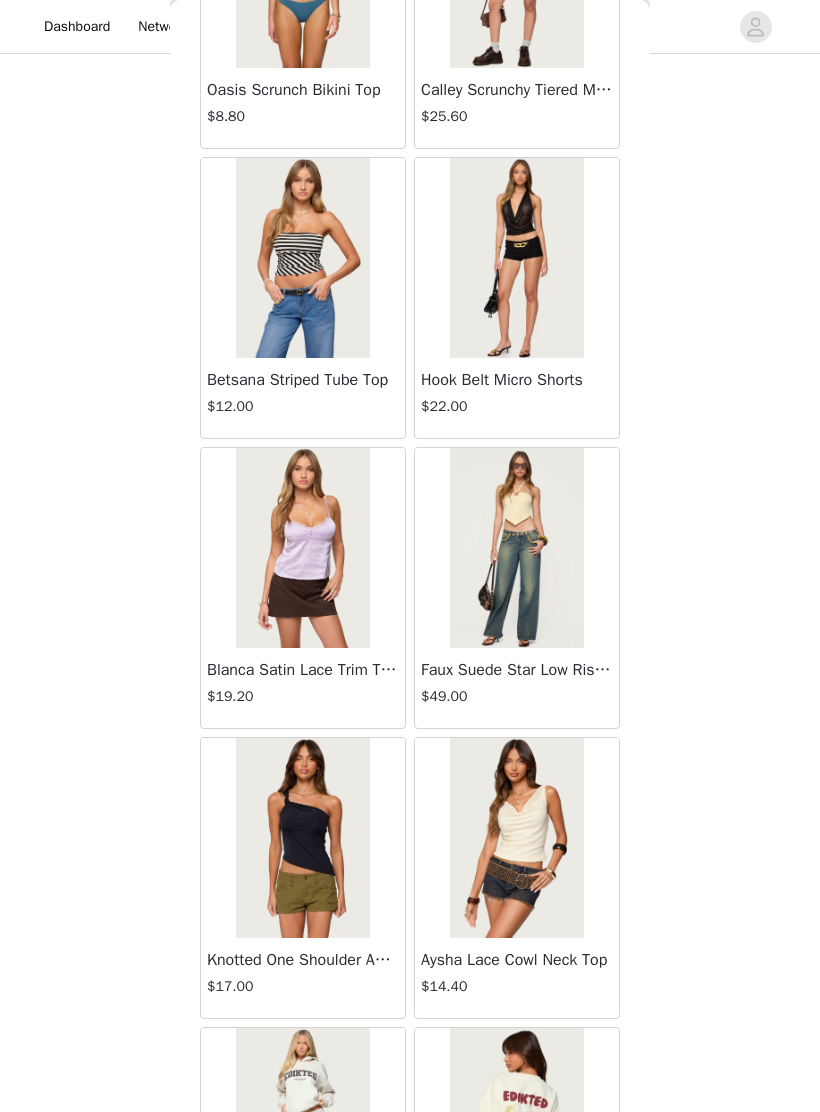 scroll, scrollTop: 4588, scrollLeft: 0, axis: vertical 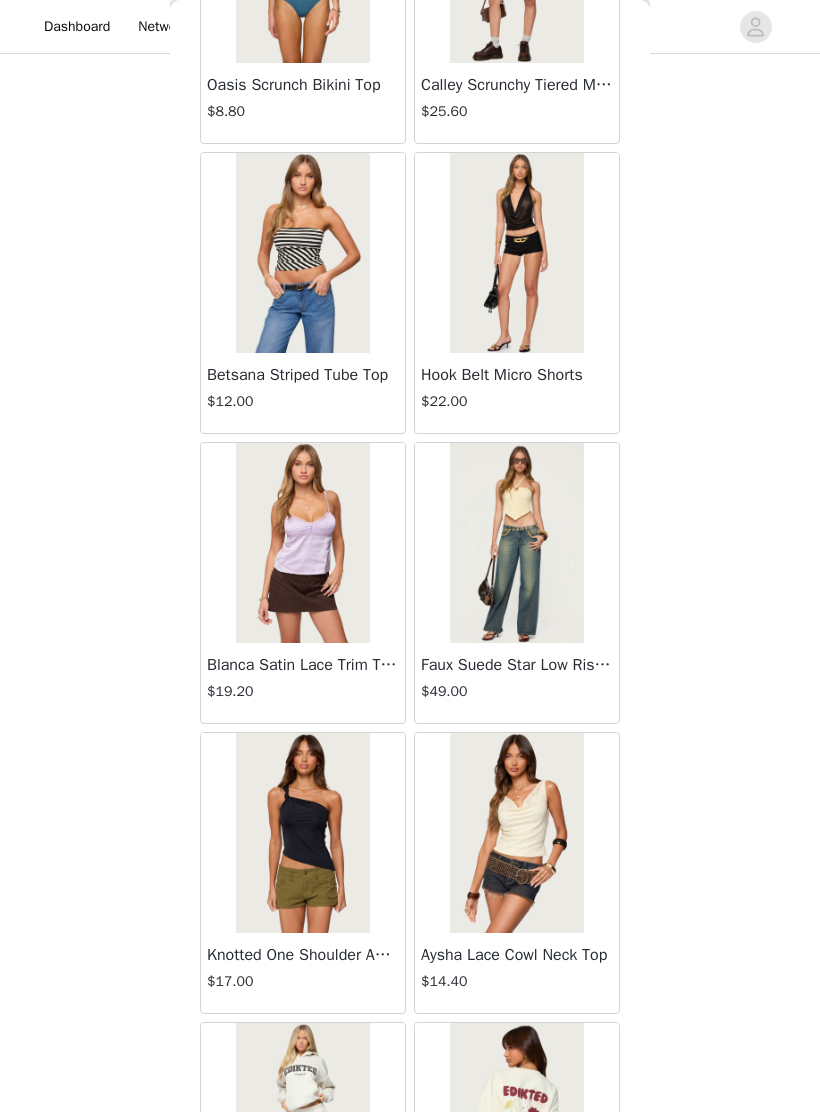 click at bounding box center [302, 543] 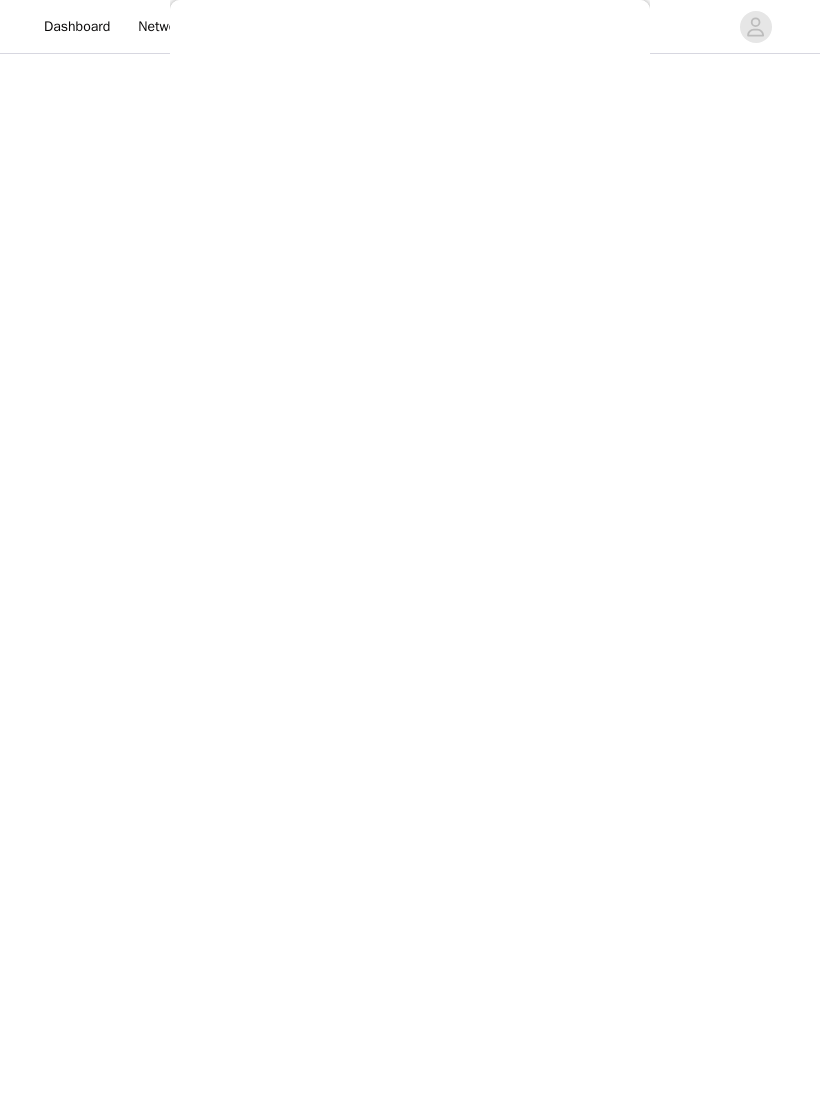 scroll, scrollTop: 0, scrollLeft: 0, axis: both 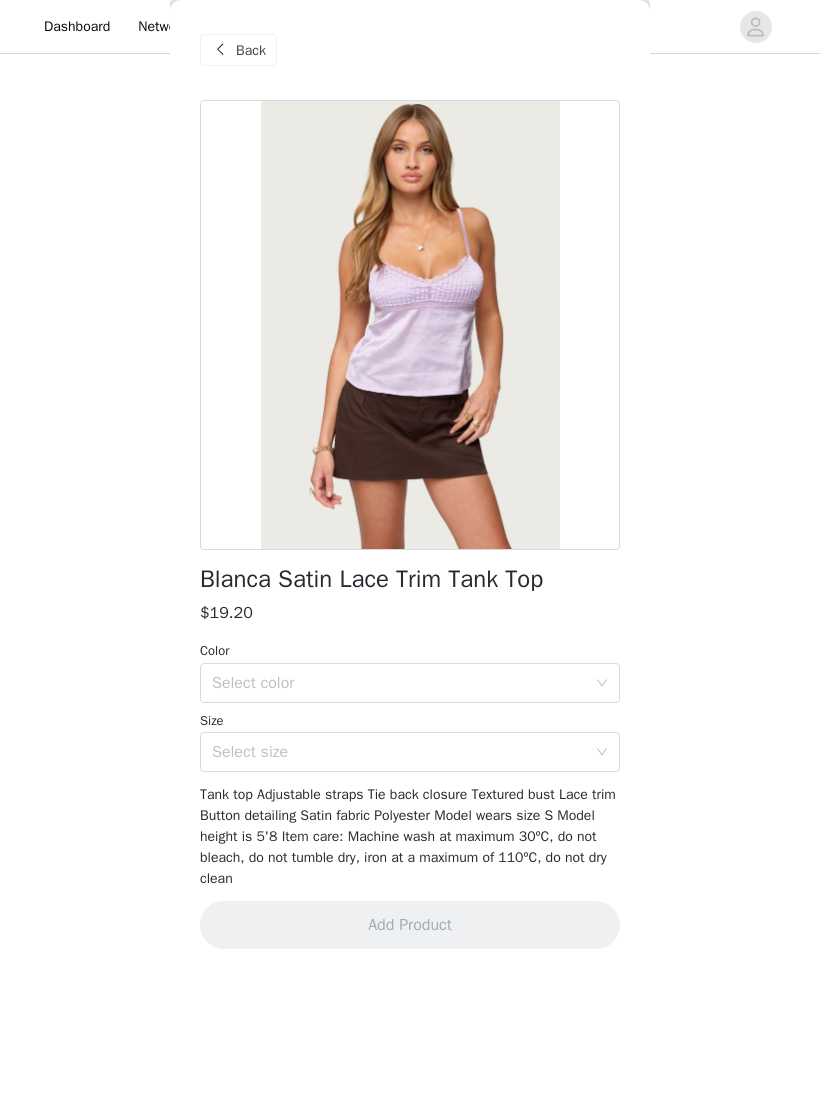 click on "Select color" at bounding box center [399, 683] 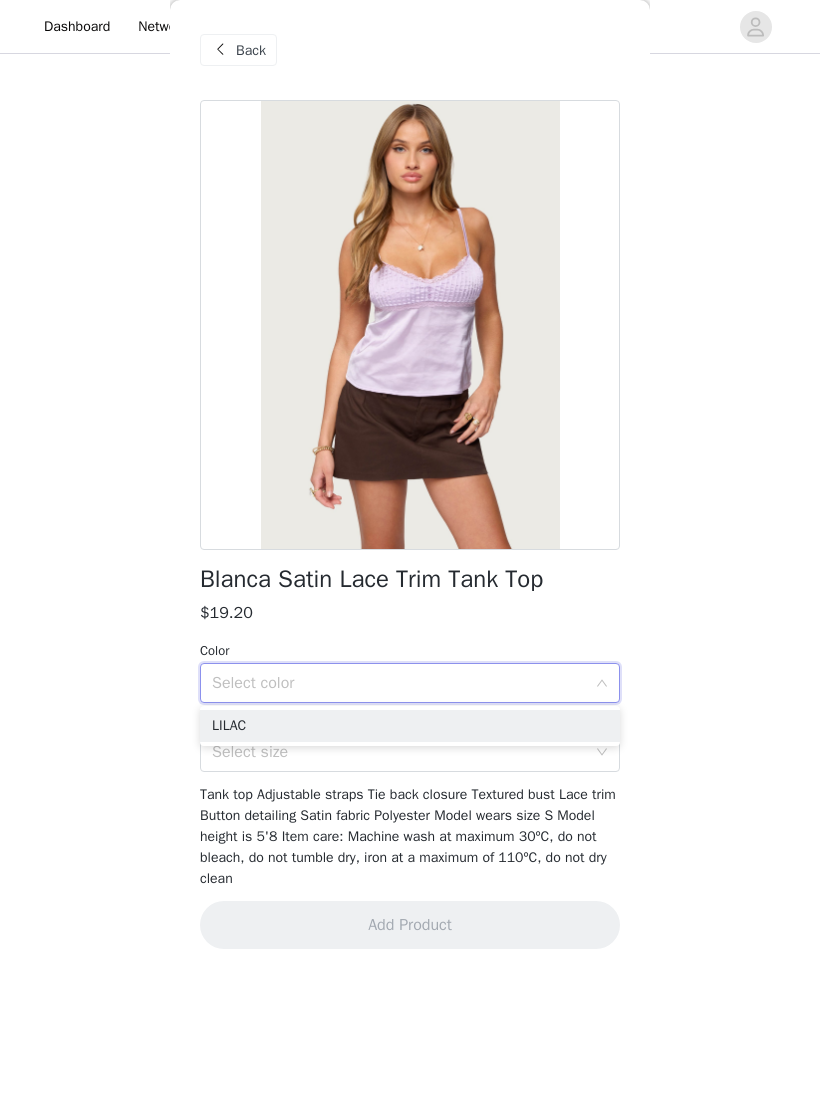 click on "LILAC" at bounding box center (410, 726) 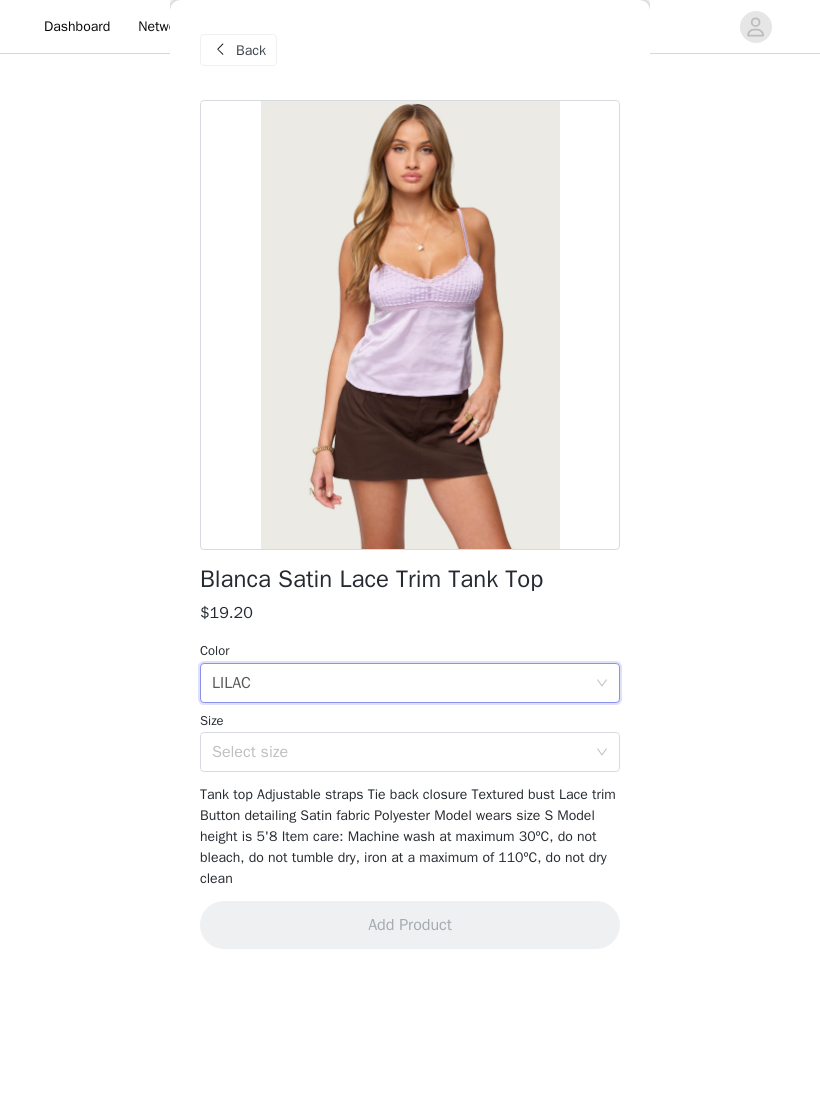 click on "Select size" at bounding box center (399, 752) 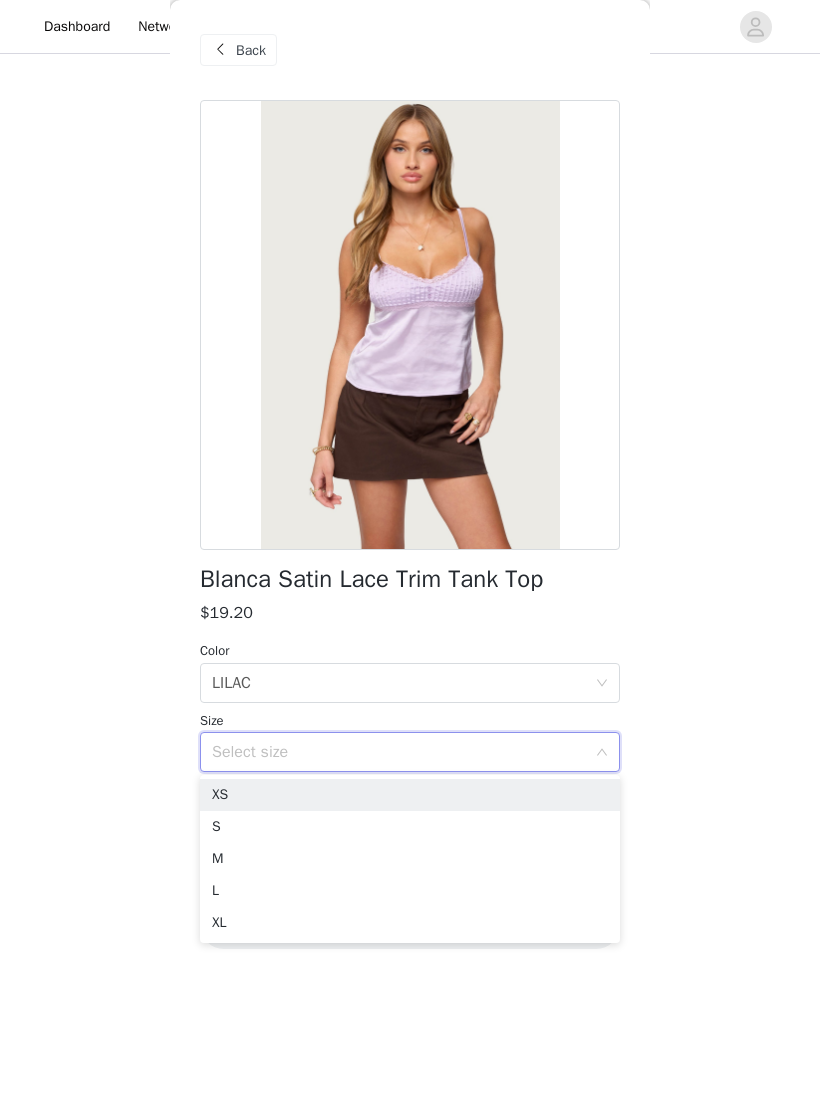 click on "XS" at bounding box center [410, 795] 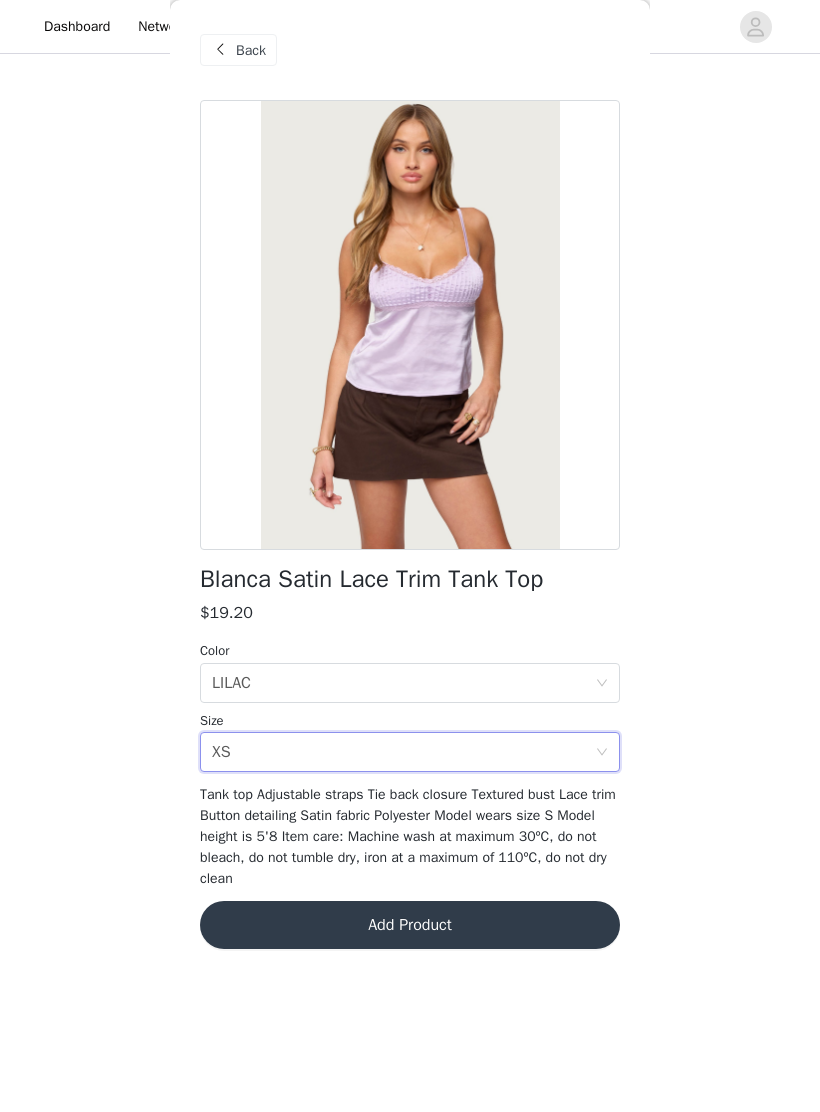 click on "Add Product" at bounding box center (410, 925) 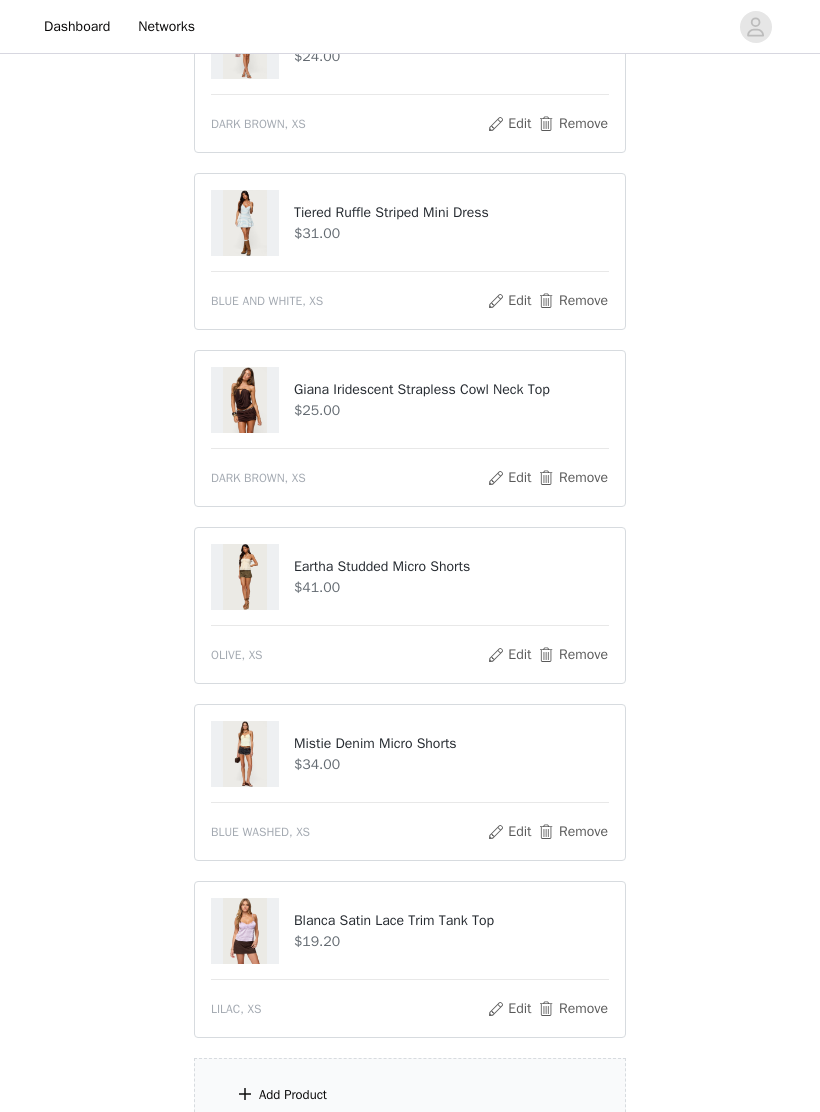 scroll, scrollTop: 1365, scrollLeft: 0, axis: vertical 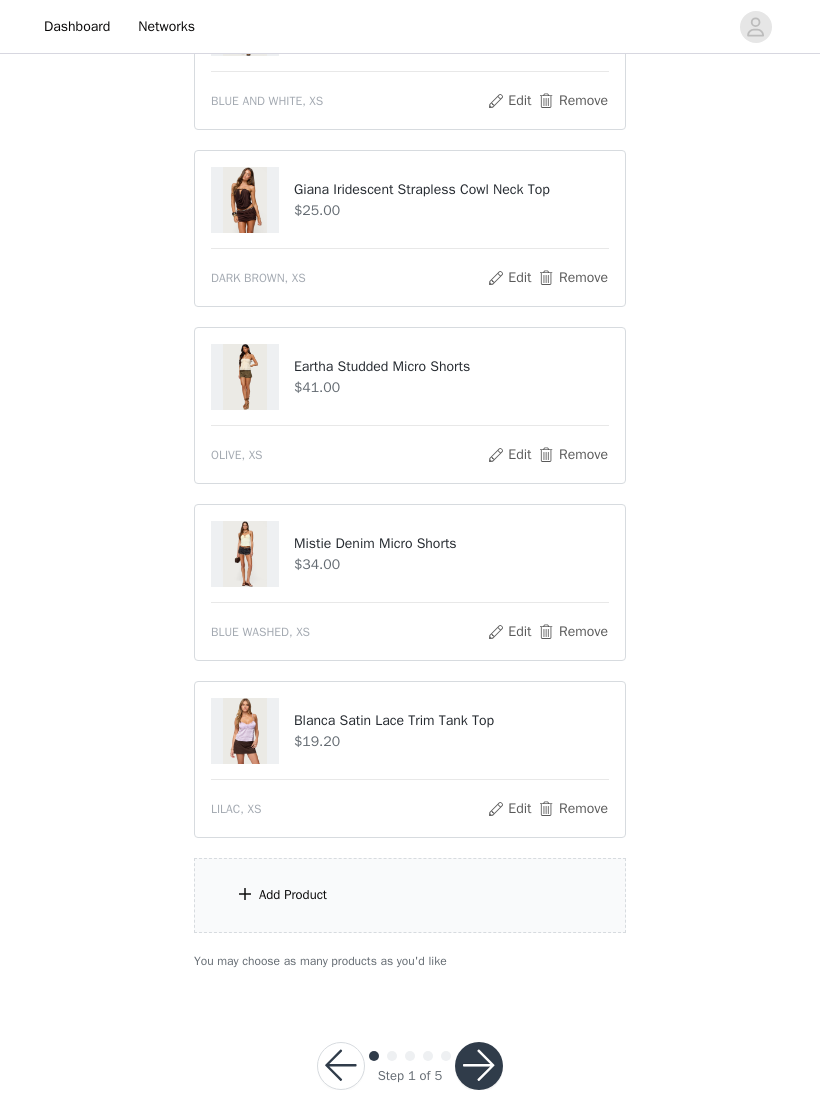 click on "Add Product" at bounding box center (410, 895) 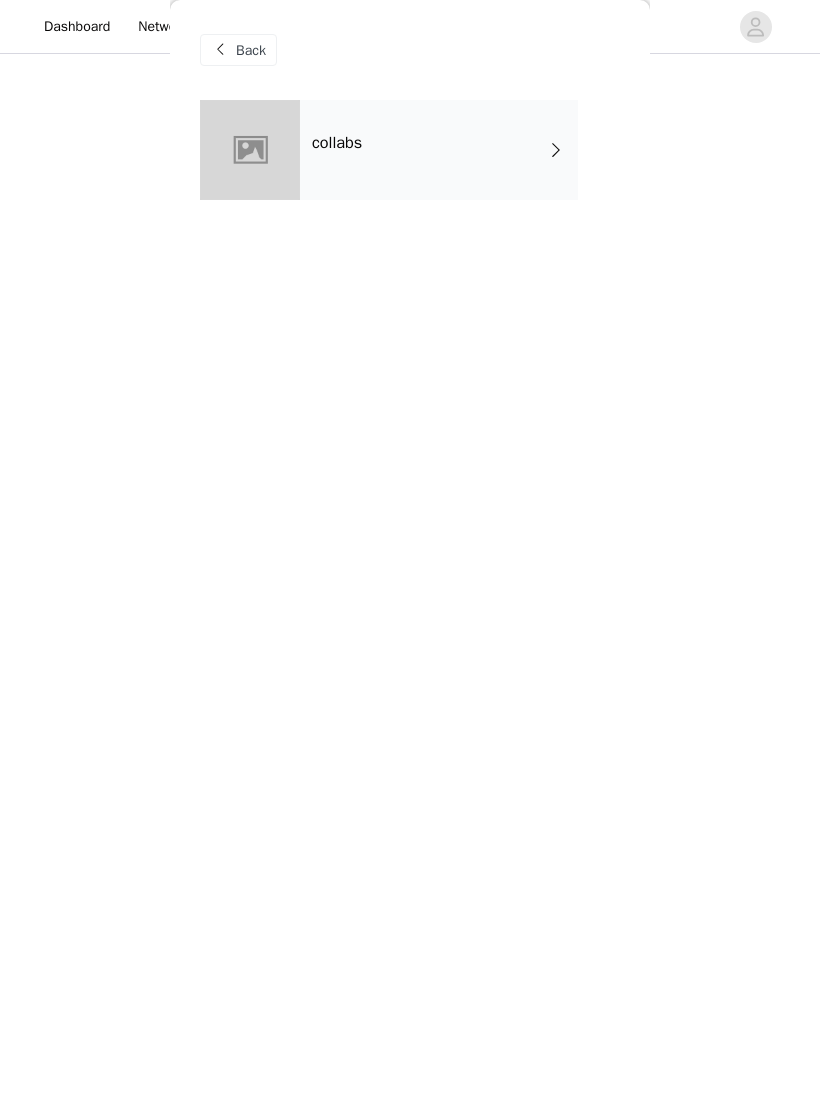 click at bounding box center [556, 150] 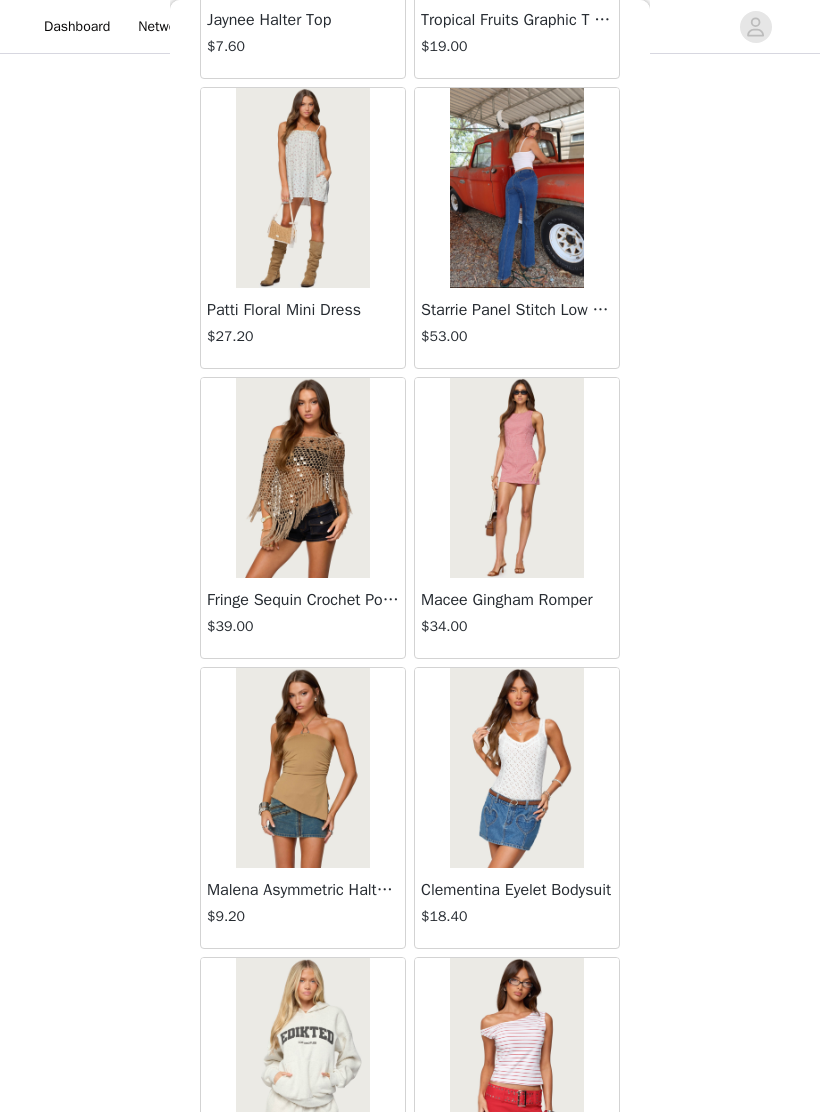 scroll, scrollTop: 308, scrollLeft: 0, axis: vertical 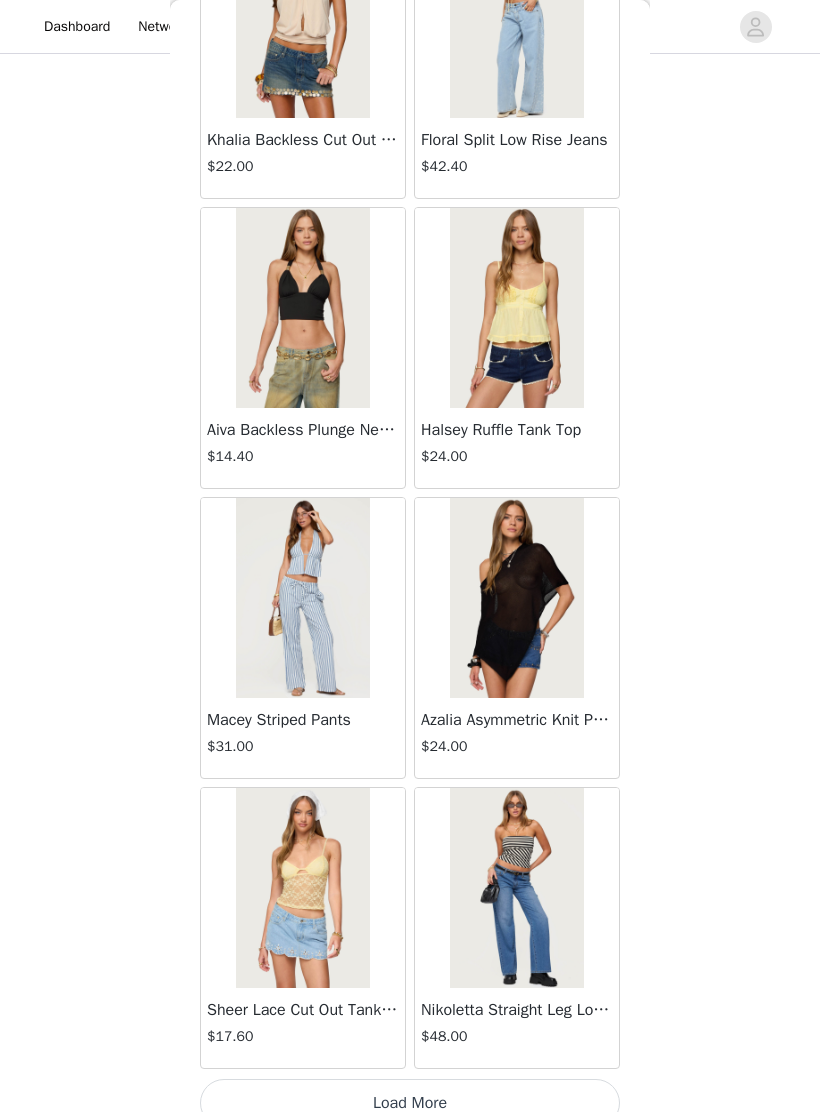 click on "Load More" at bounding box center (410, 1103) 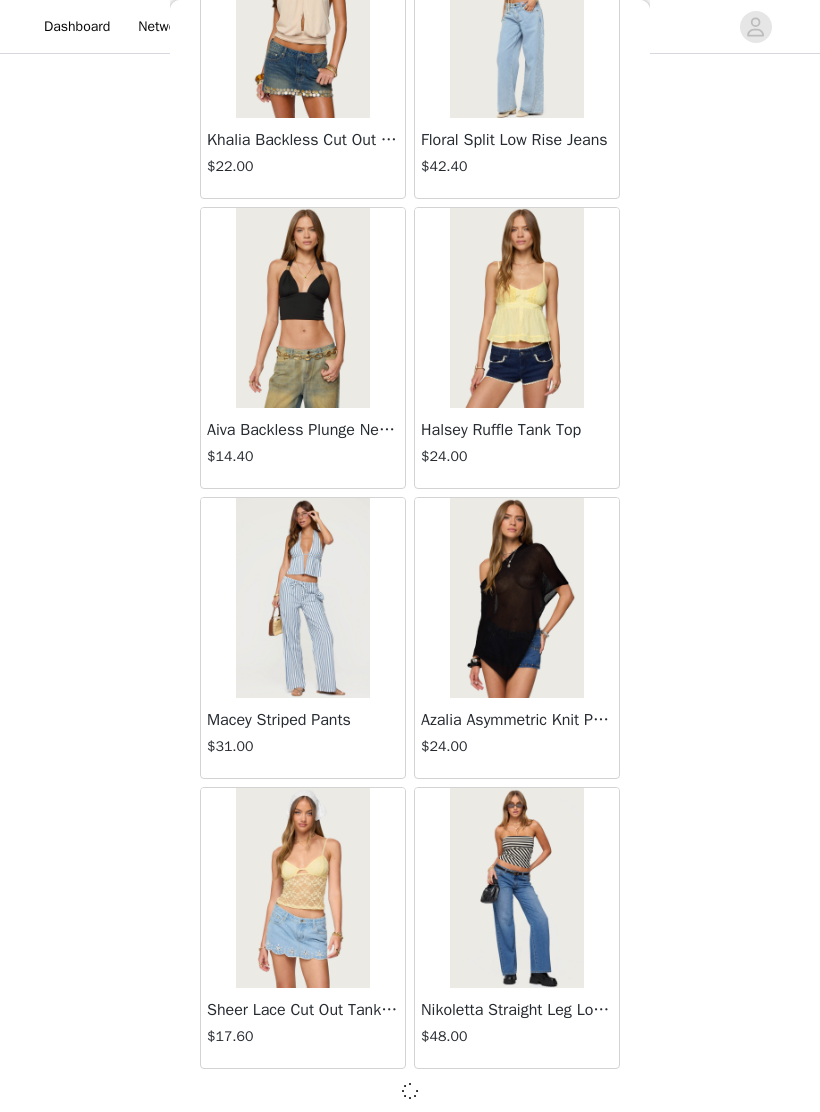 scroll, scrollTop: 1914, scrollLeft: 0, axis: vertical 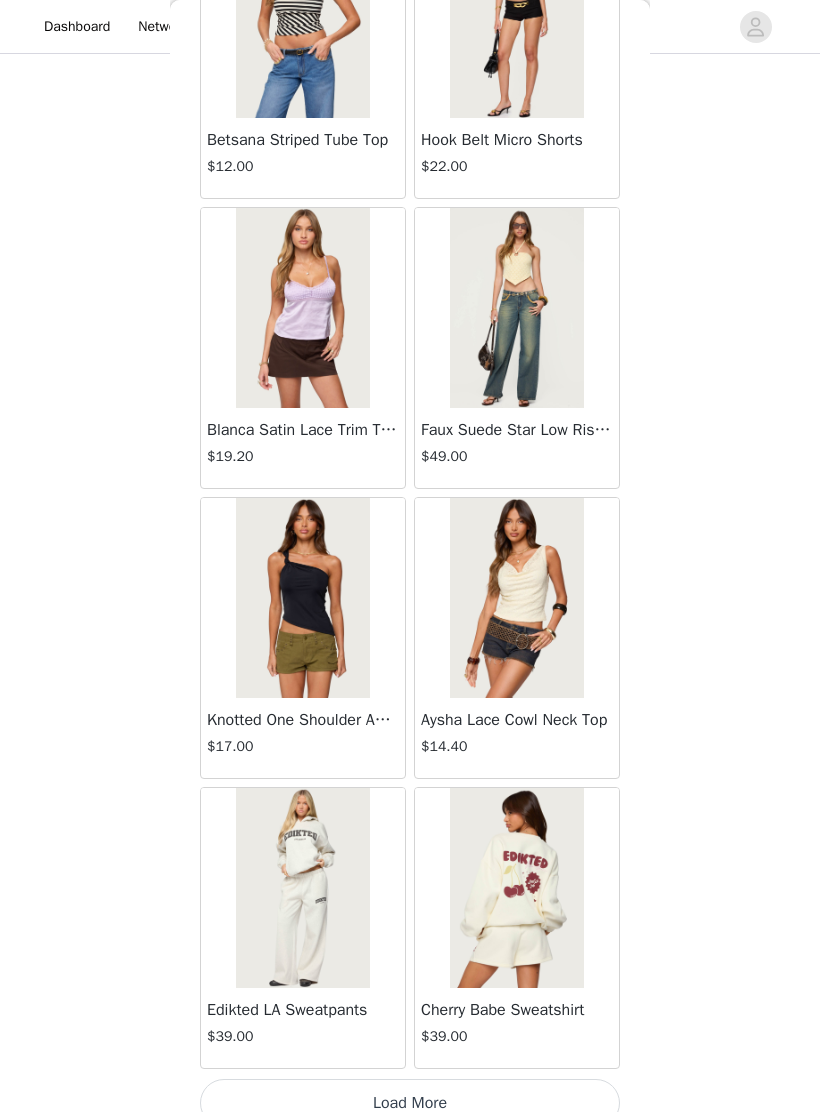 click on "Load More" at bounding box center (410, 1103) 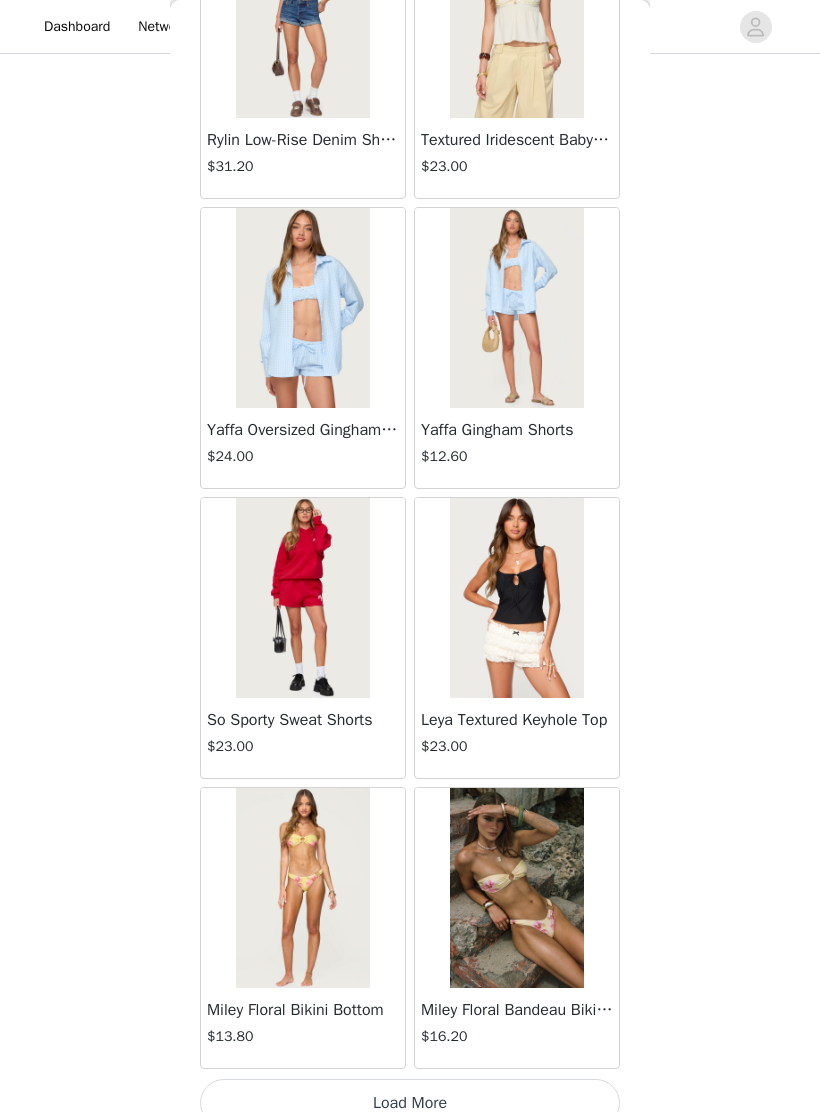click on "Load More" at bounding box center (410, 1103) 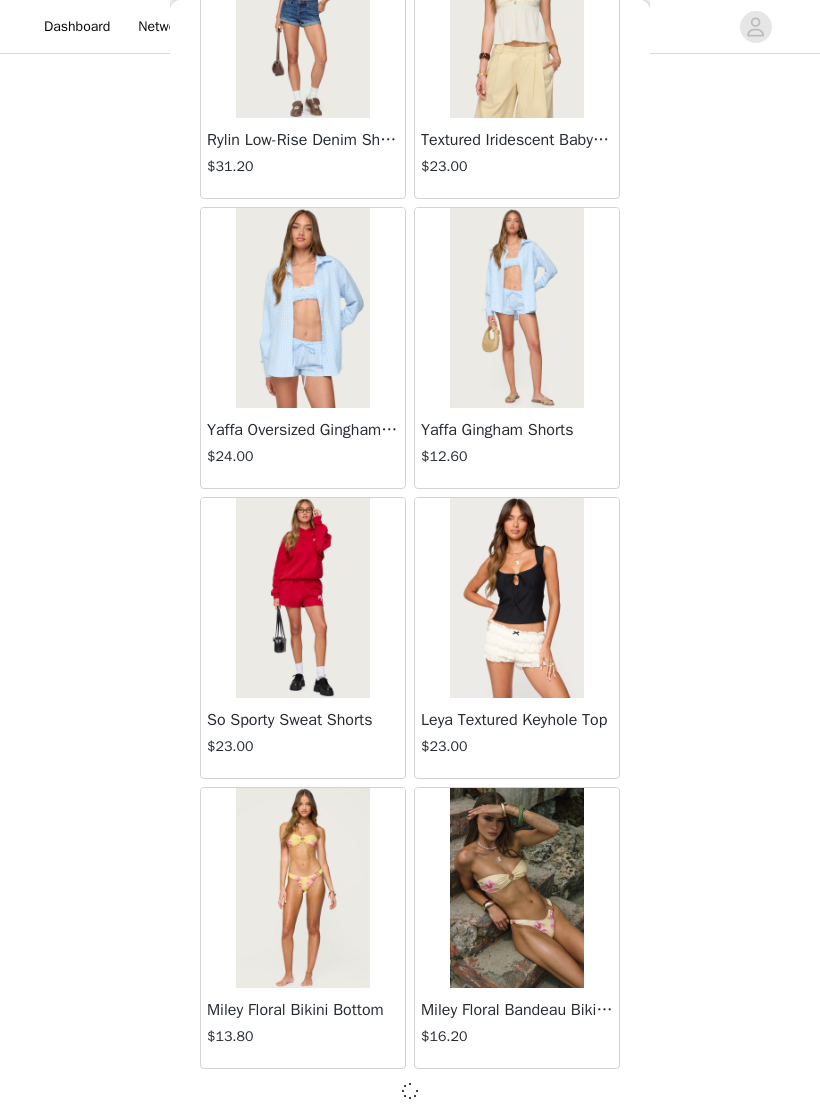 scroll, scrollTop: 7714, scrollLeft: 0, axis: vertical 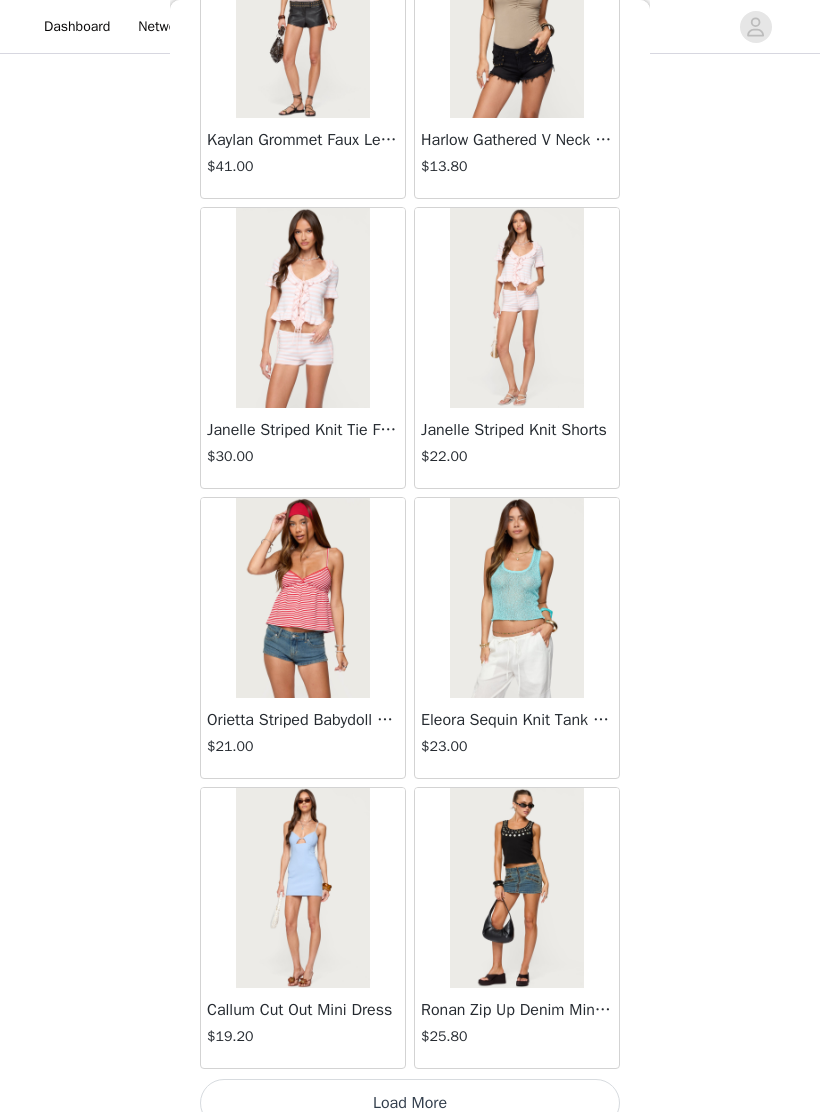 click on "Load More" at bounding box center (410, 1103) 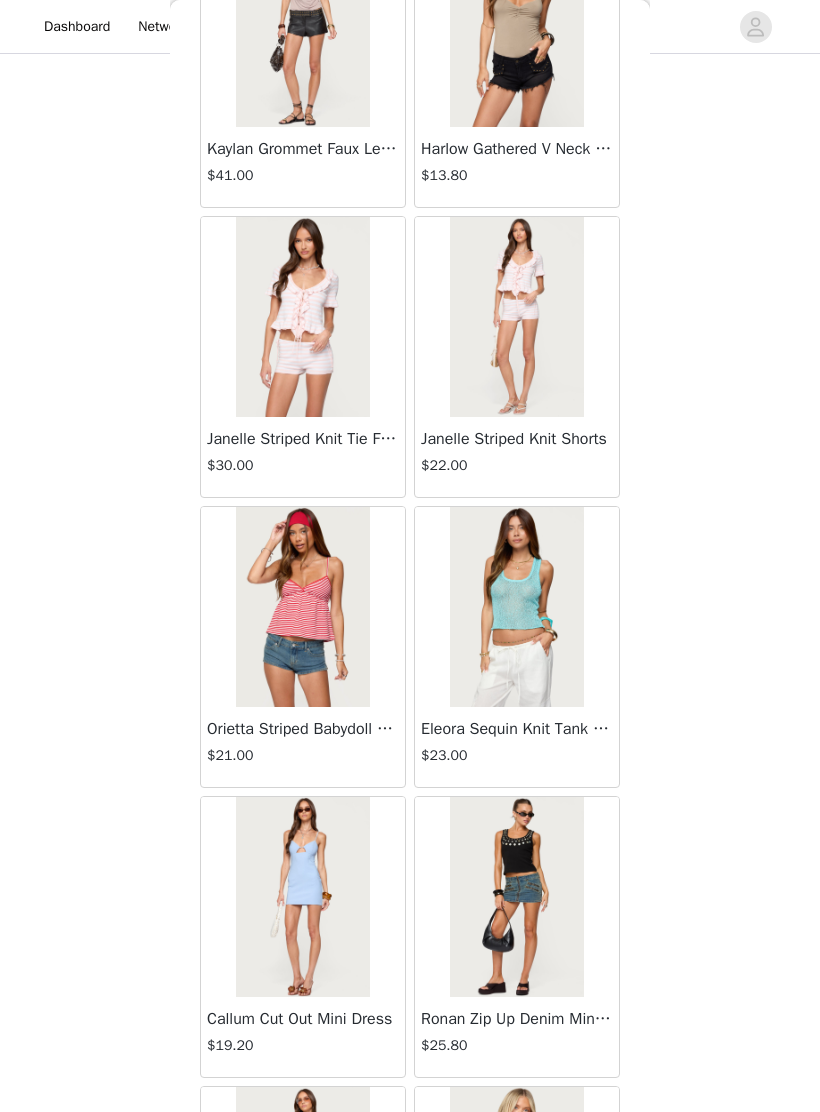 scroll, scrollTop: 1289, scrollLeft: 0, axis: vertical 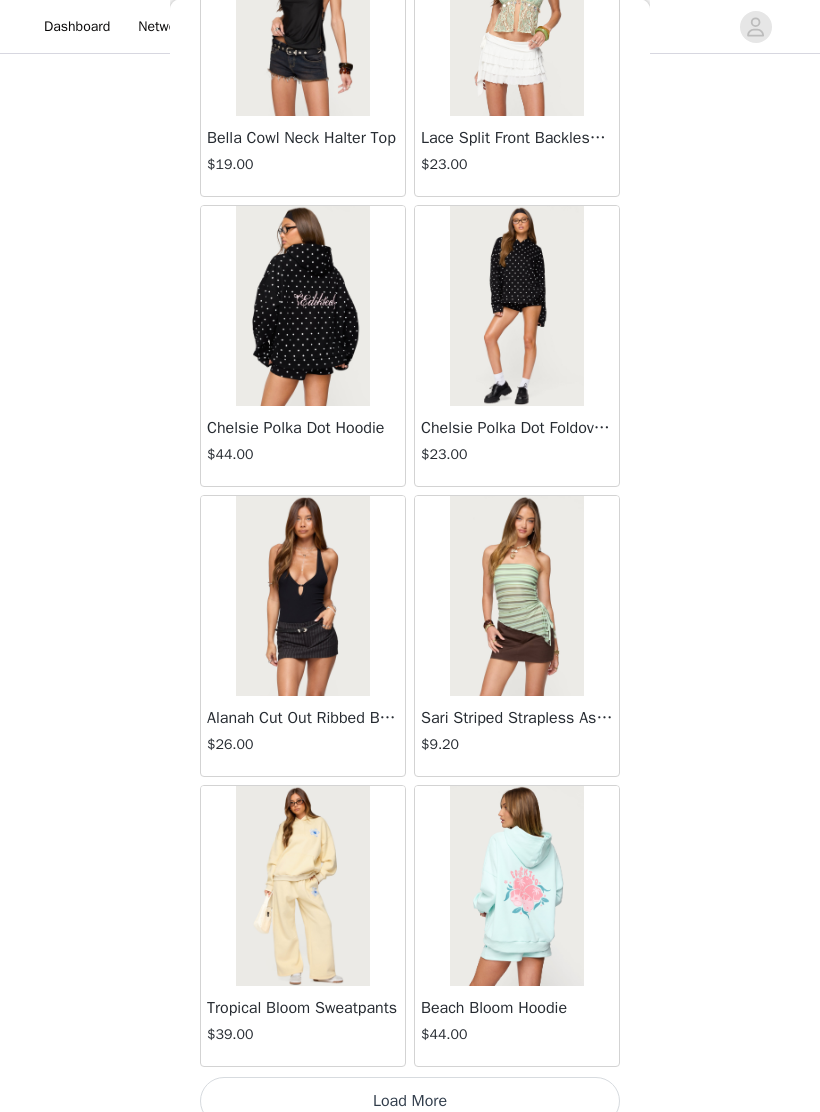 click on "Load More" at bounding box center (410, 1102) 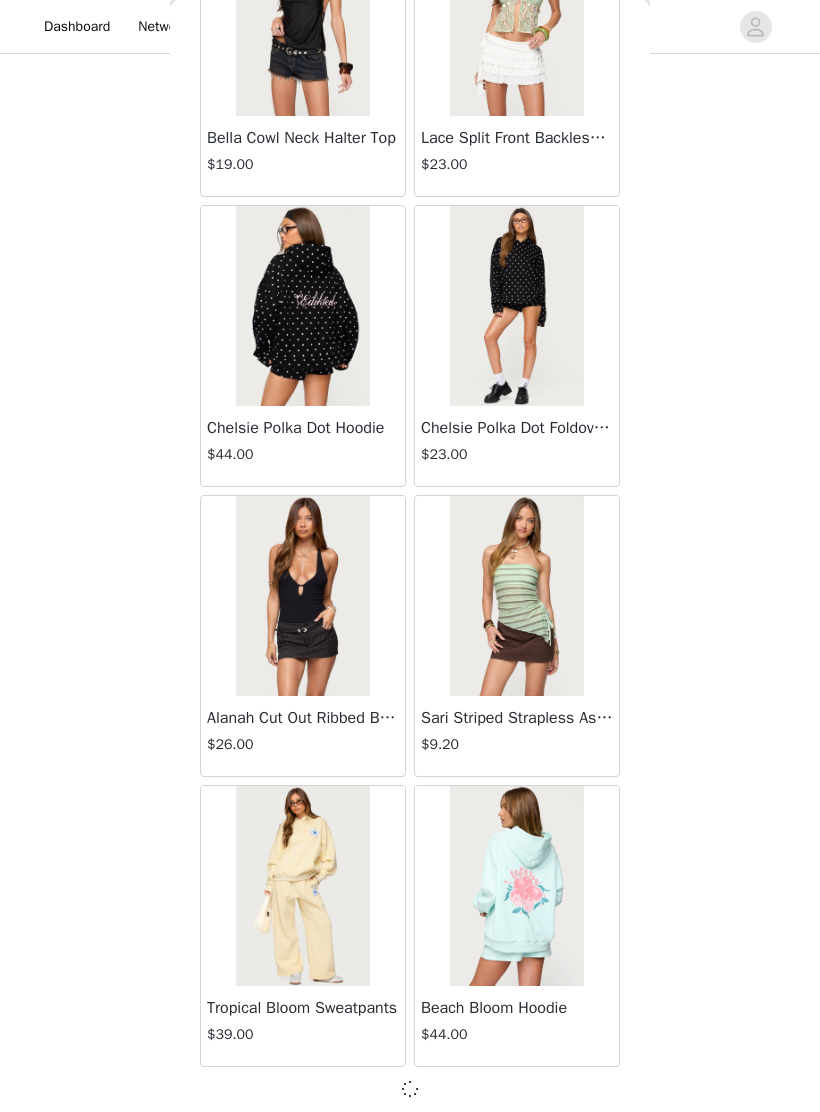 scroll, scrollTop: 13514, scrollLeft: 0, axis: vertical 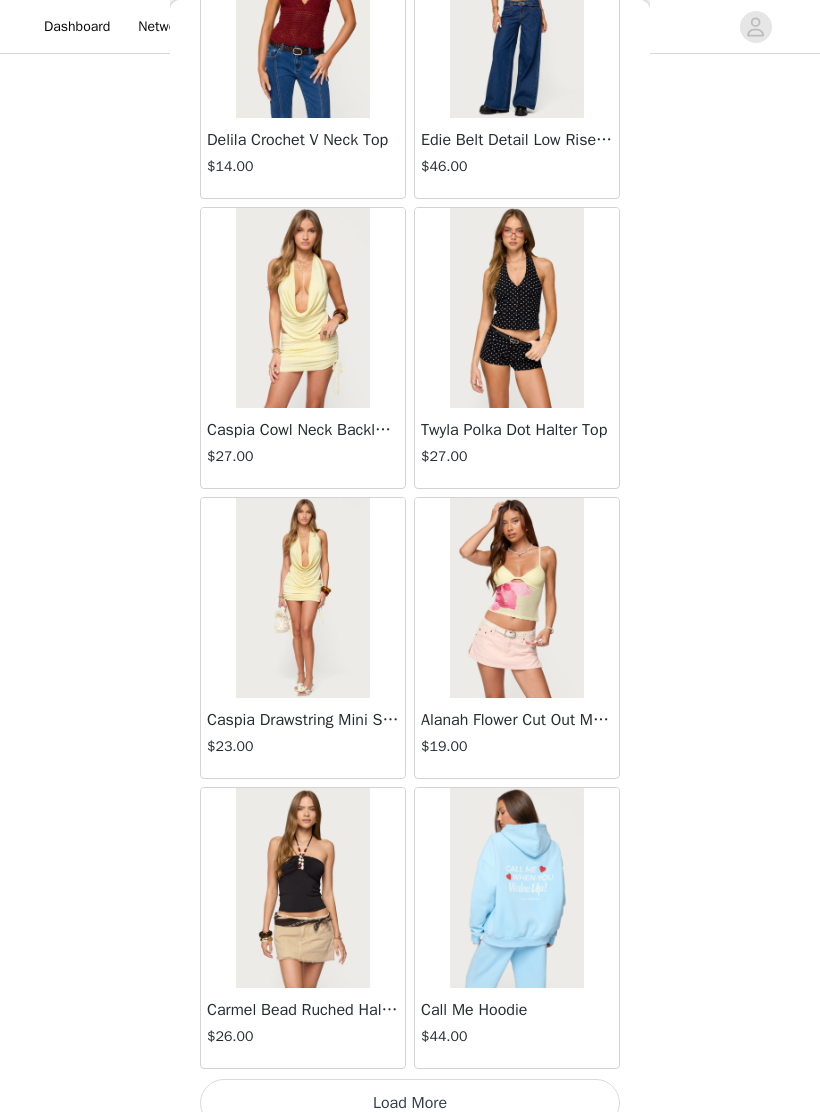 click on "Load More" at bounding box center (410, 1103) 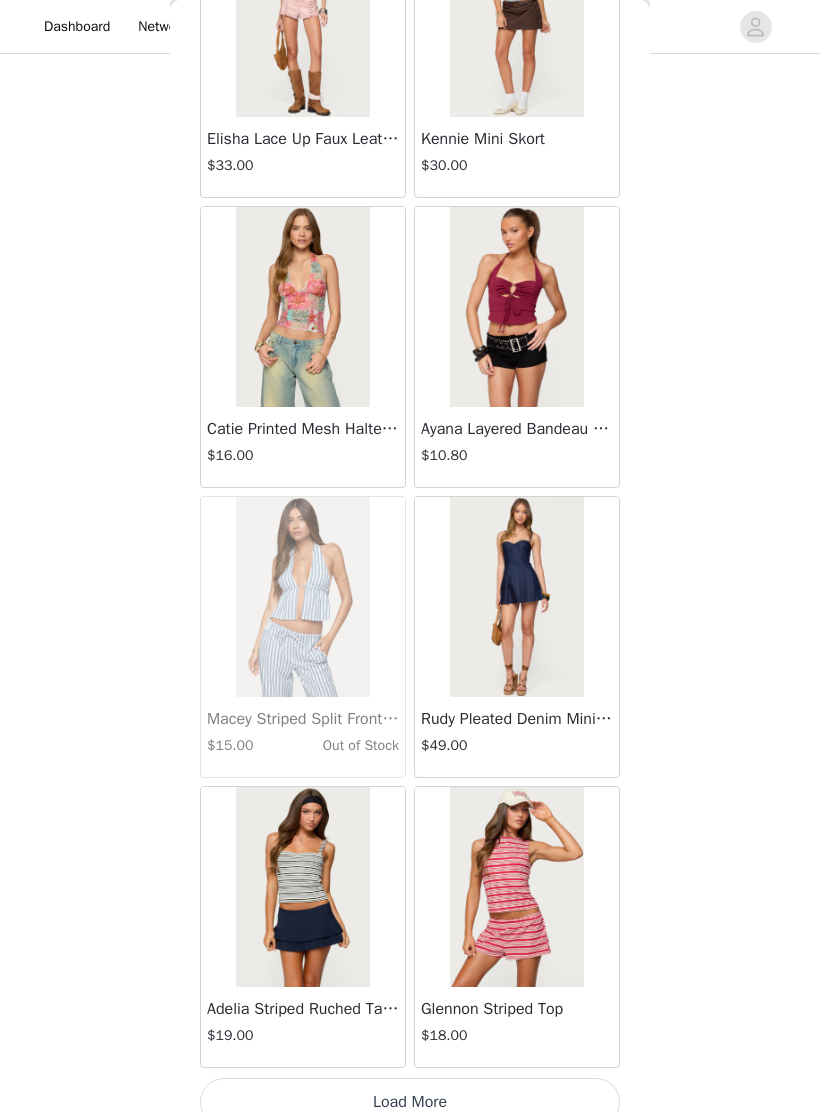 scroll, scrollTop: 19323, scrollLeft: 0, axis: vertical 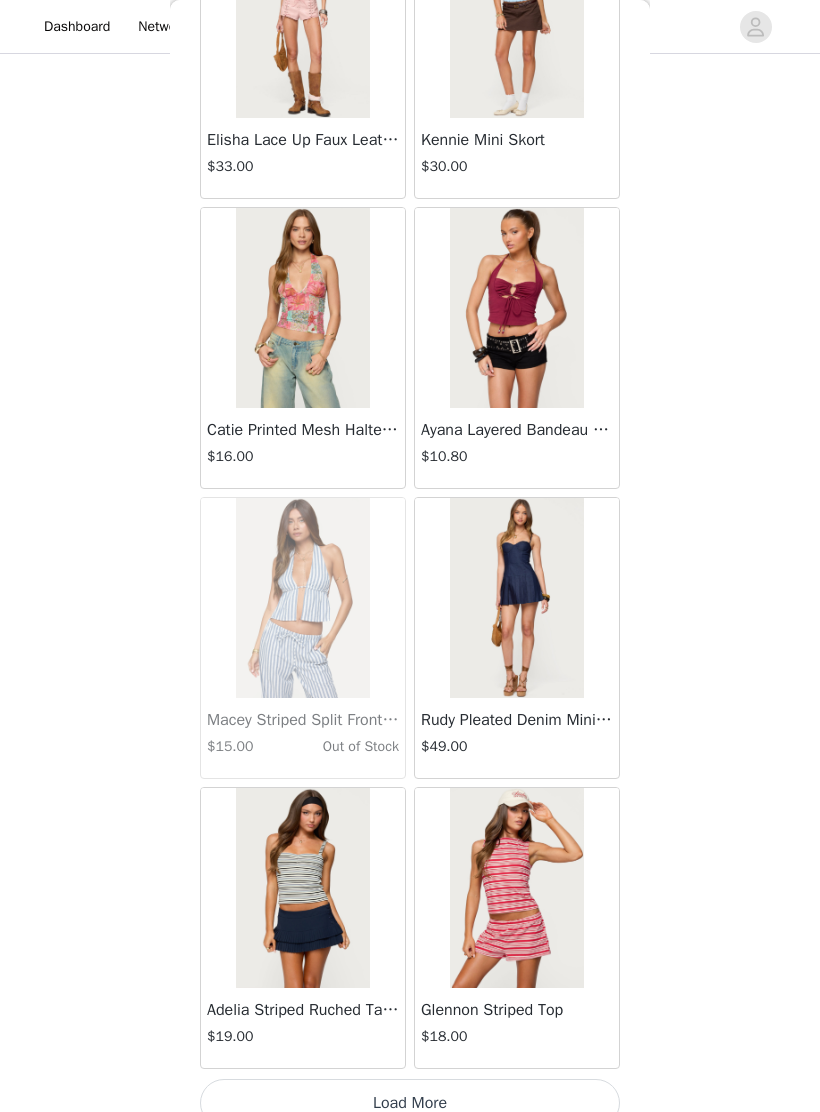 click on "Load More" at bounding box center (410, 1103) 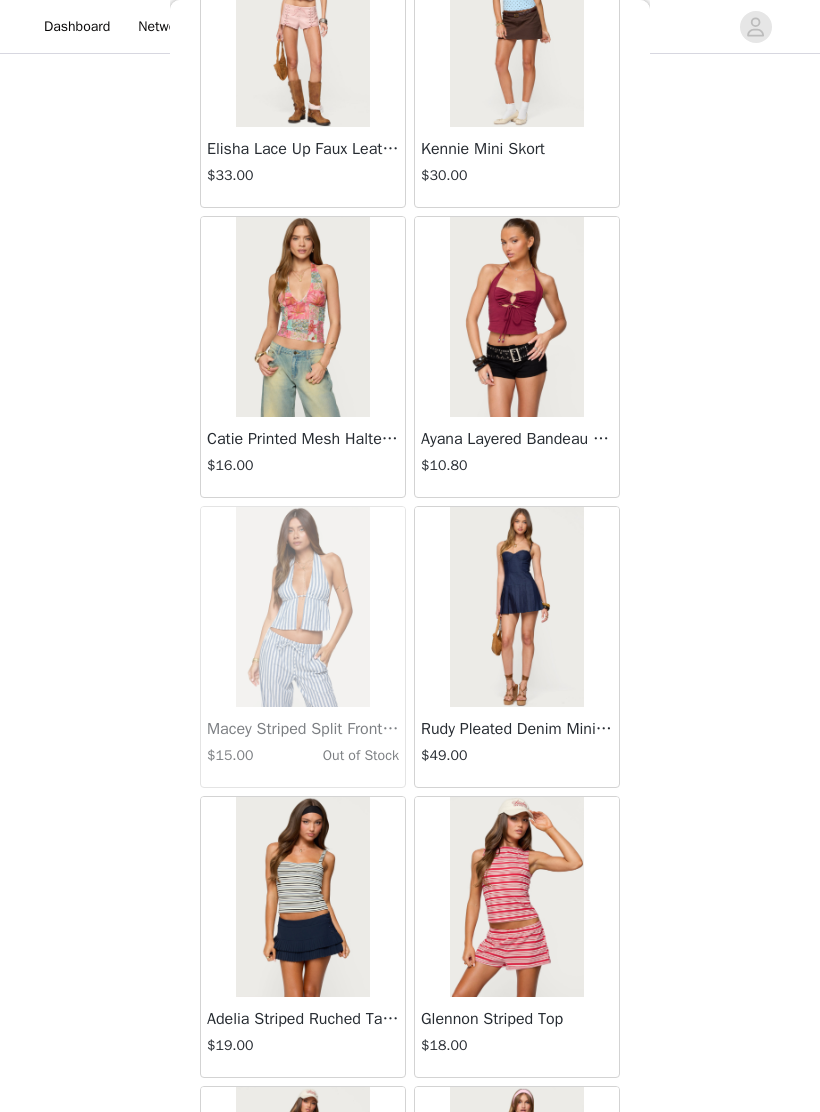 scroll, scrollTop: 1298, scrollLeft: 0, axis: vertical 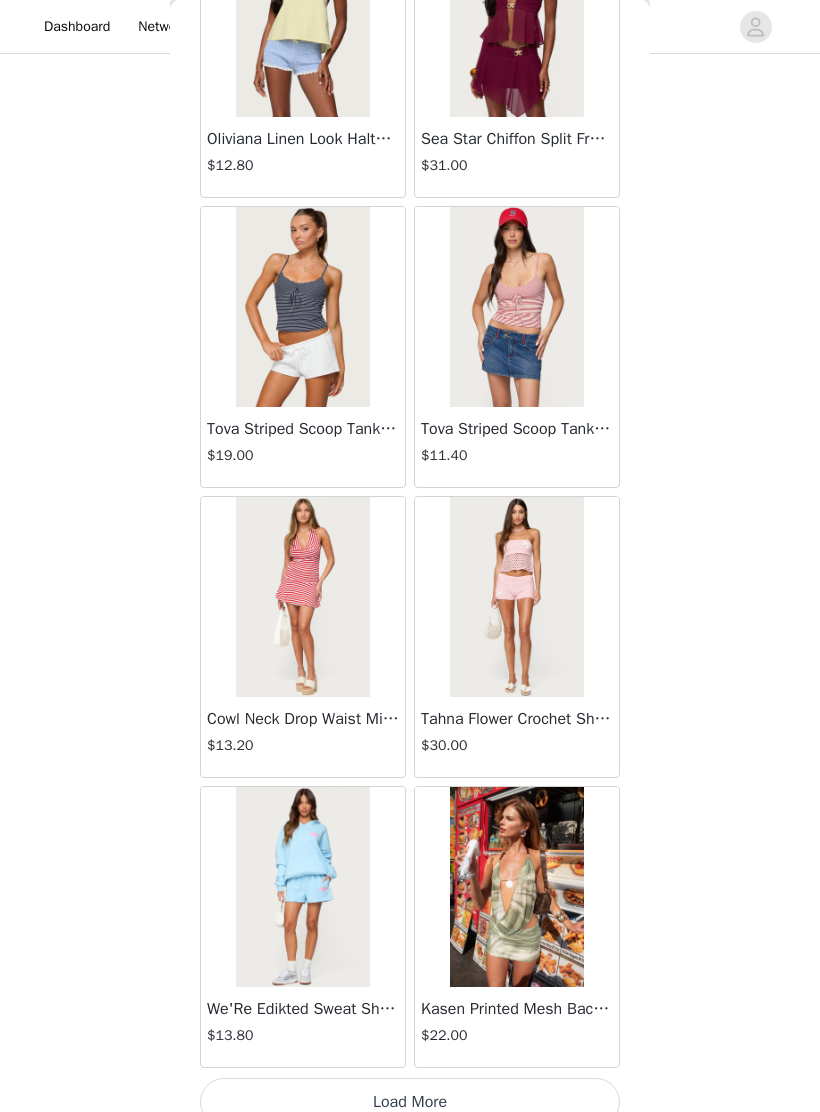 click on "Load More" at bounding box center [410, 1103] 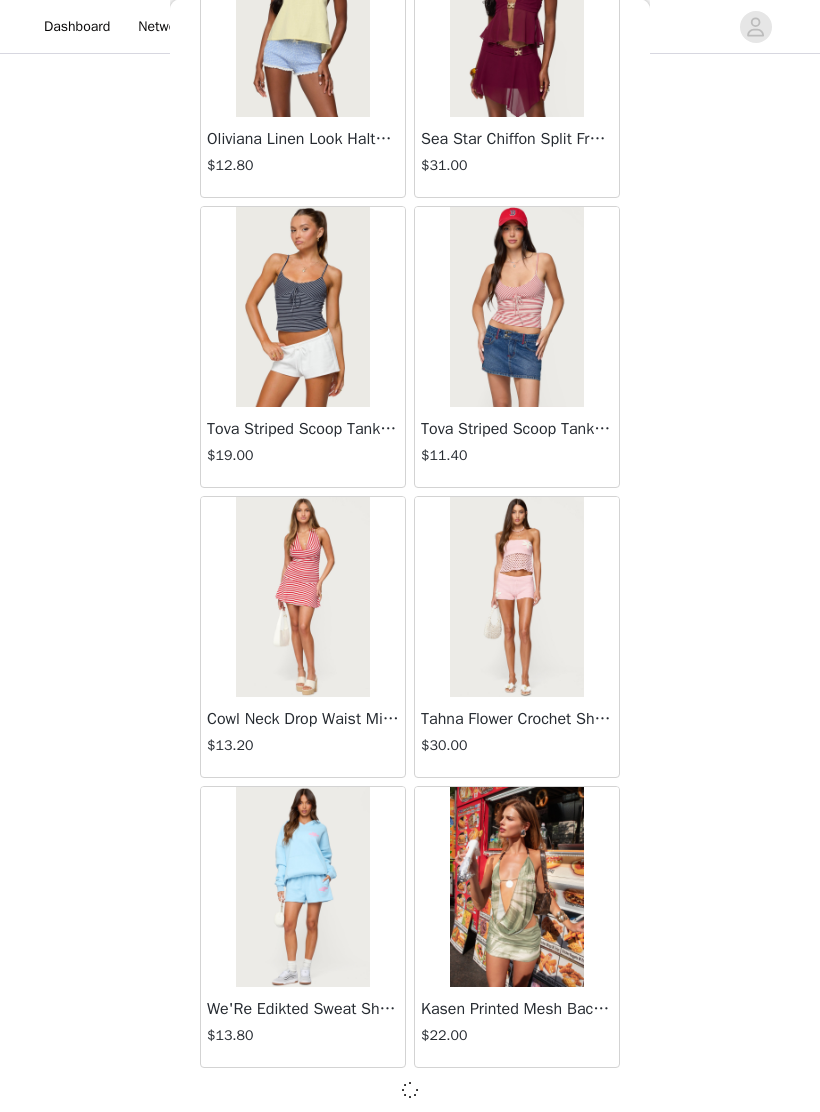 scroll, scrollTop: 1352, scrollLeft: 0, axis: vertical 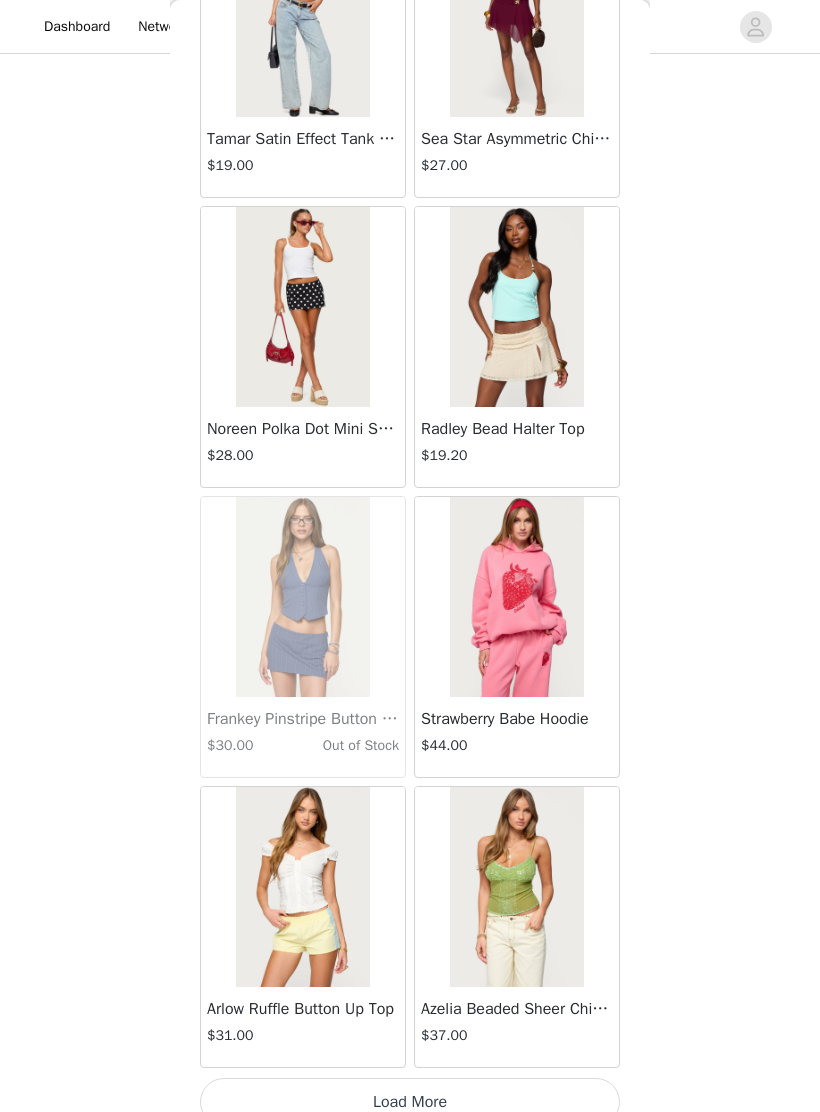 click on "Load More" at bounding box center (410, 1102) 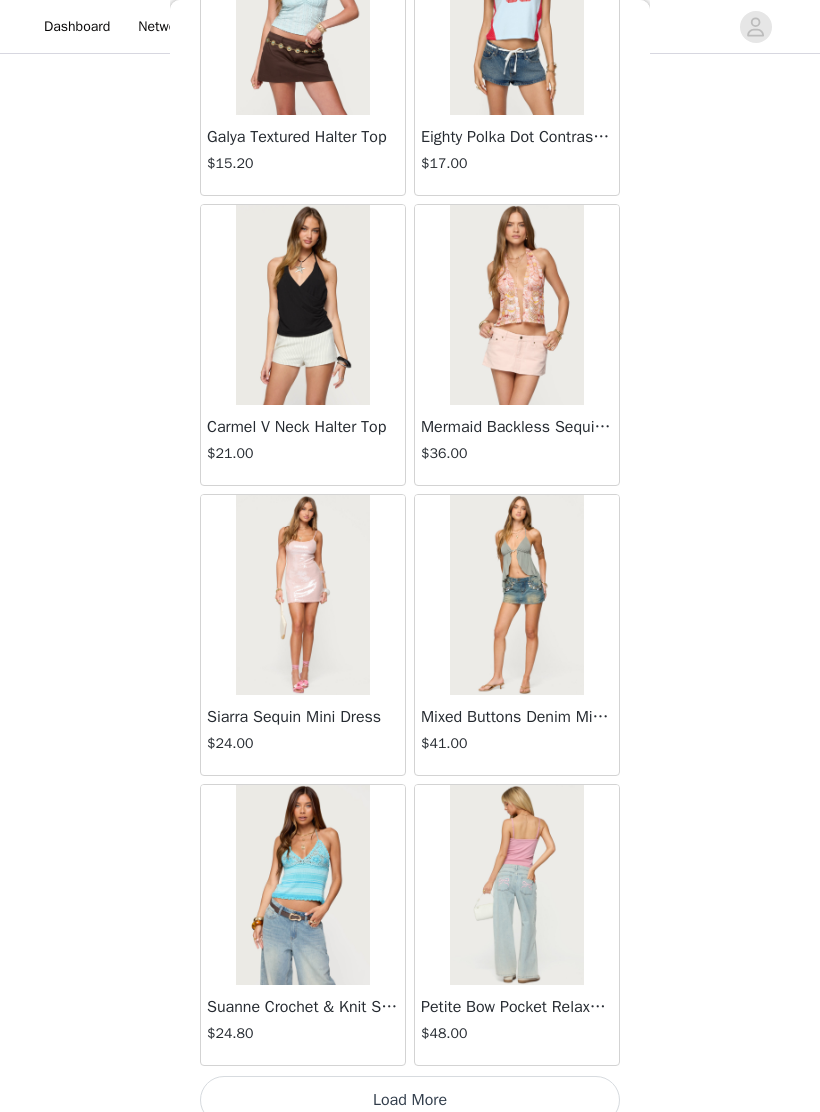 scroll, scrollTop: 28023, scrollLeft: 0, axis: vertical 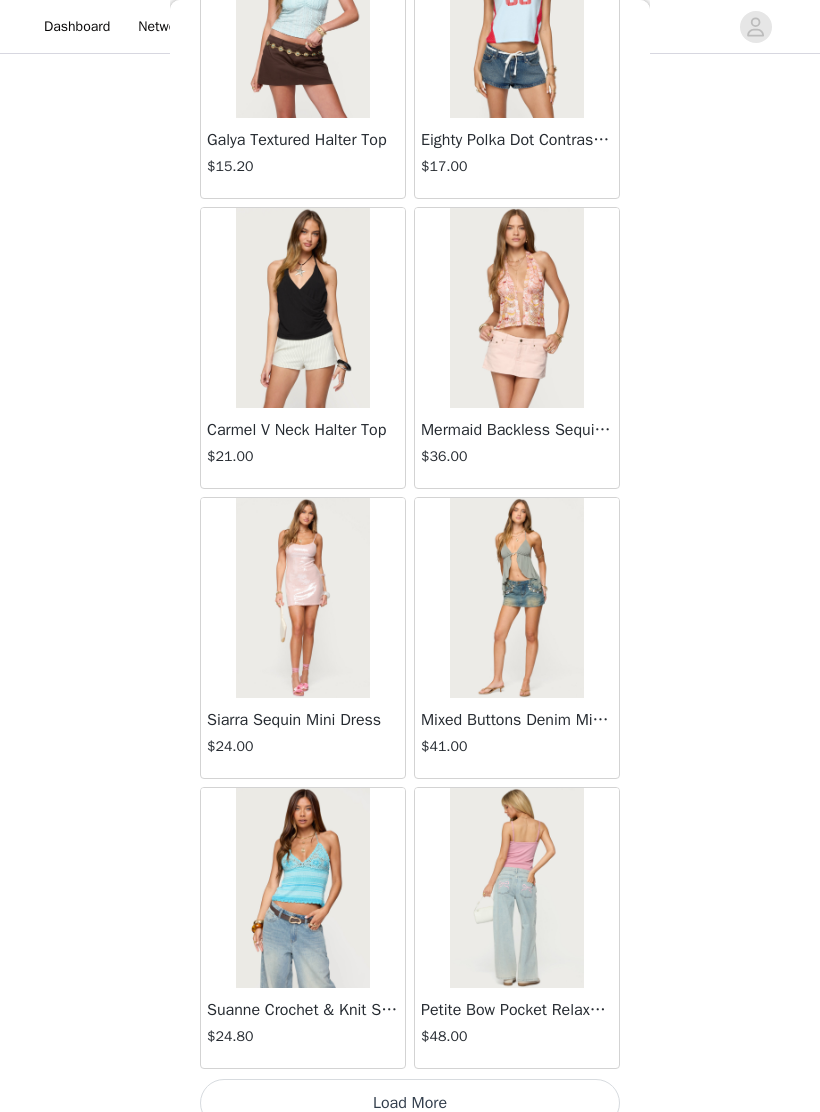 click on "Load More" at bounding box center (410, 1103) 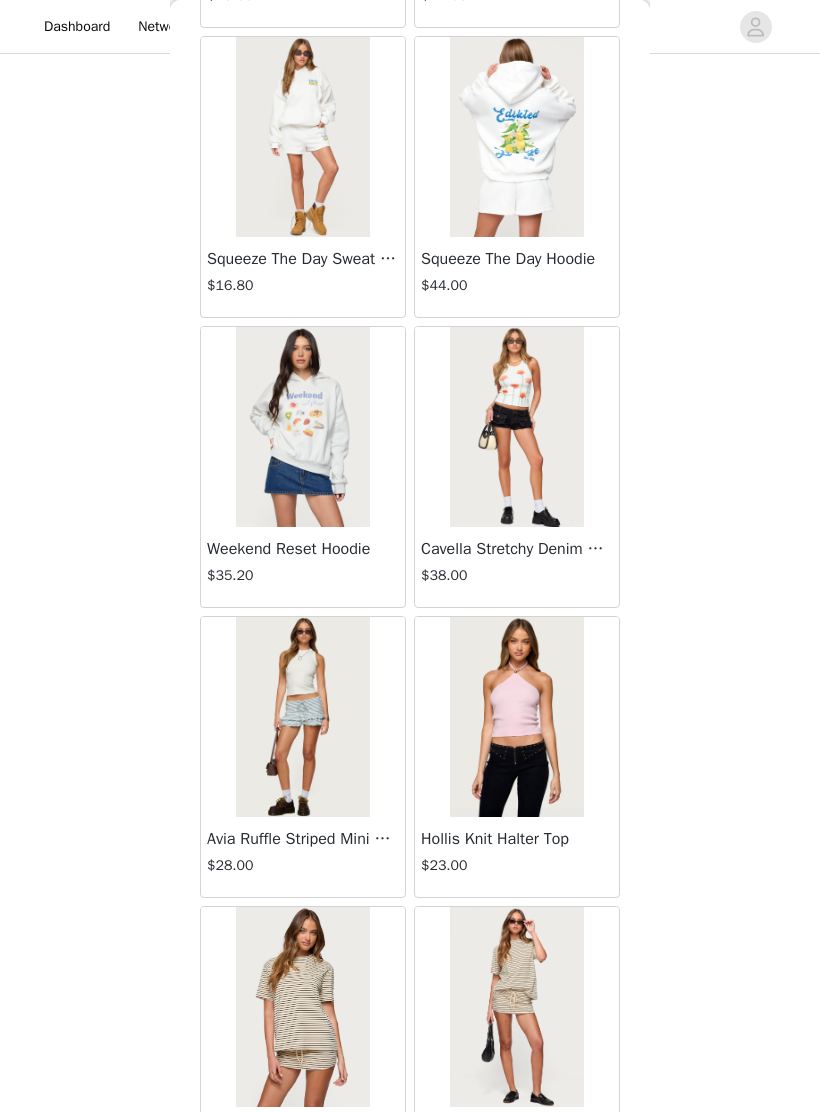 scroll, scrollTop: 29938, scrollLeft: 0, axis: vertical 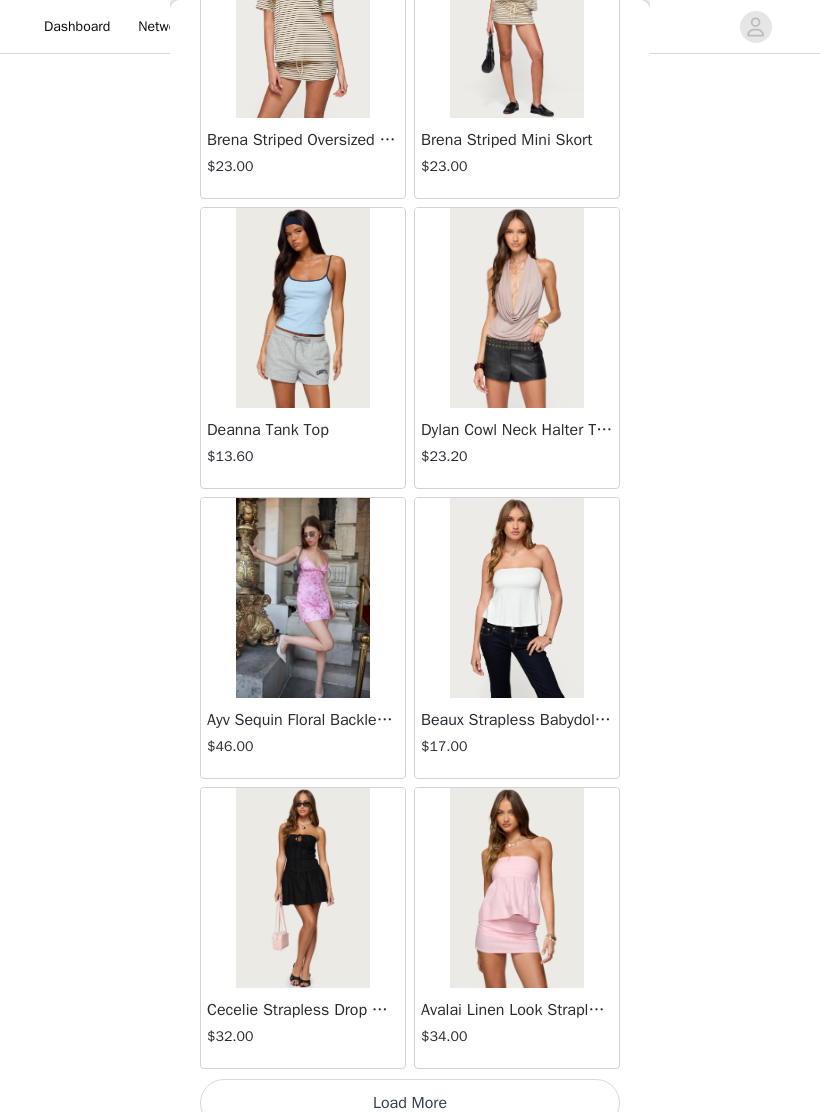 click on "Load More" at bounding box center (410, 1103) 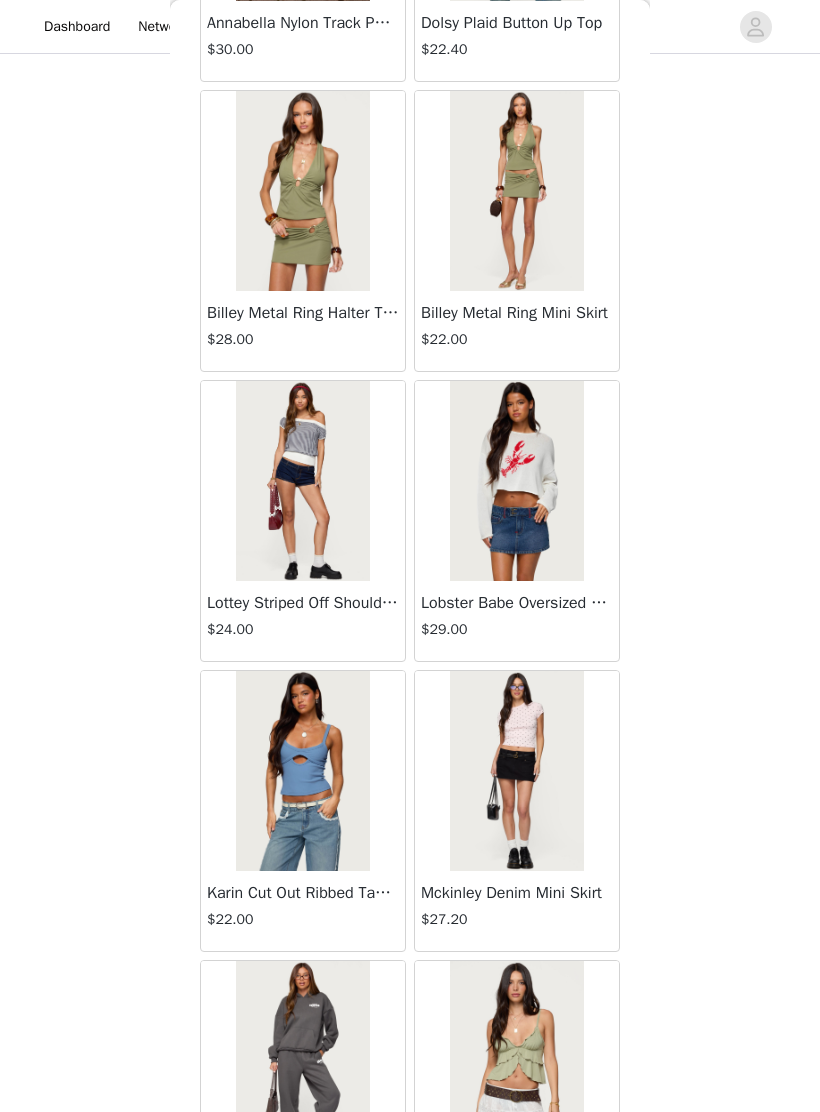 scroll, scrollTop: 33513, scrollLeft: 0, axis: vertical 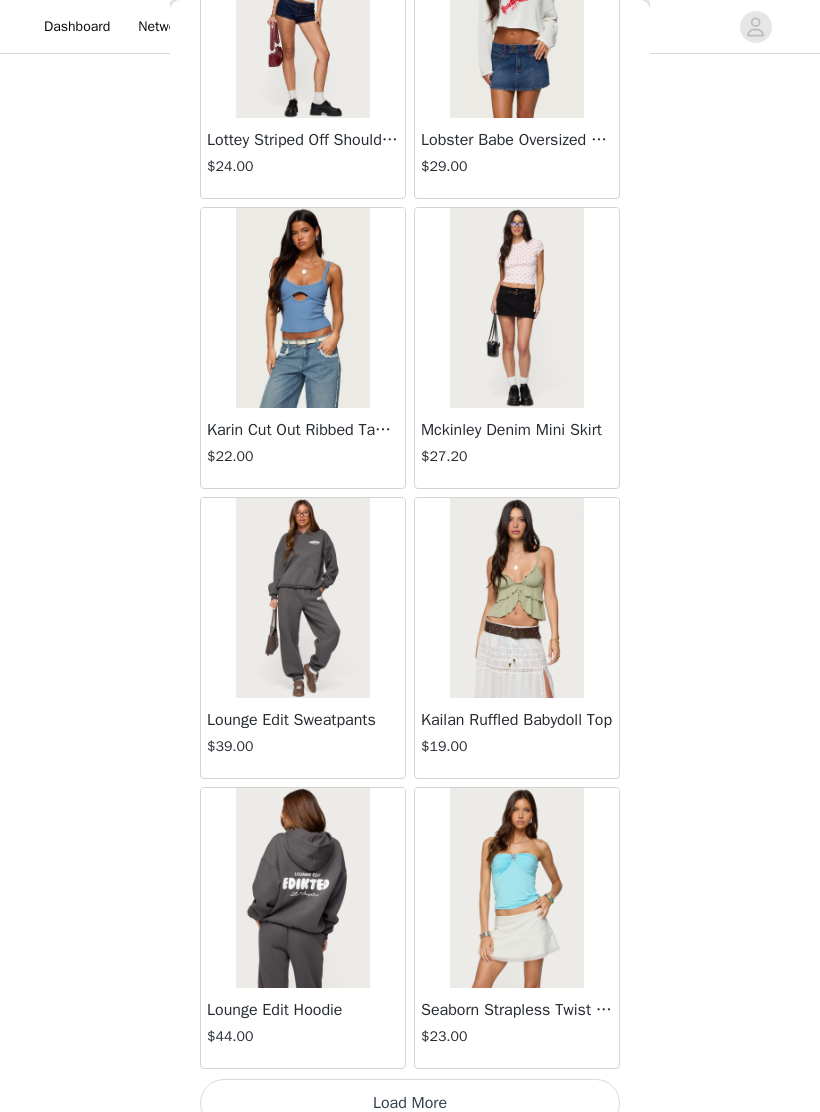 click on "Load More" at bounding box center (410, 1103) 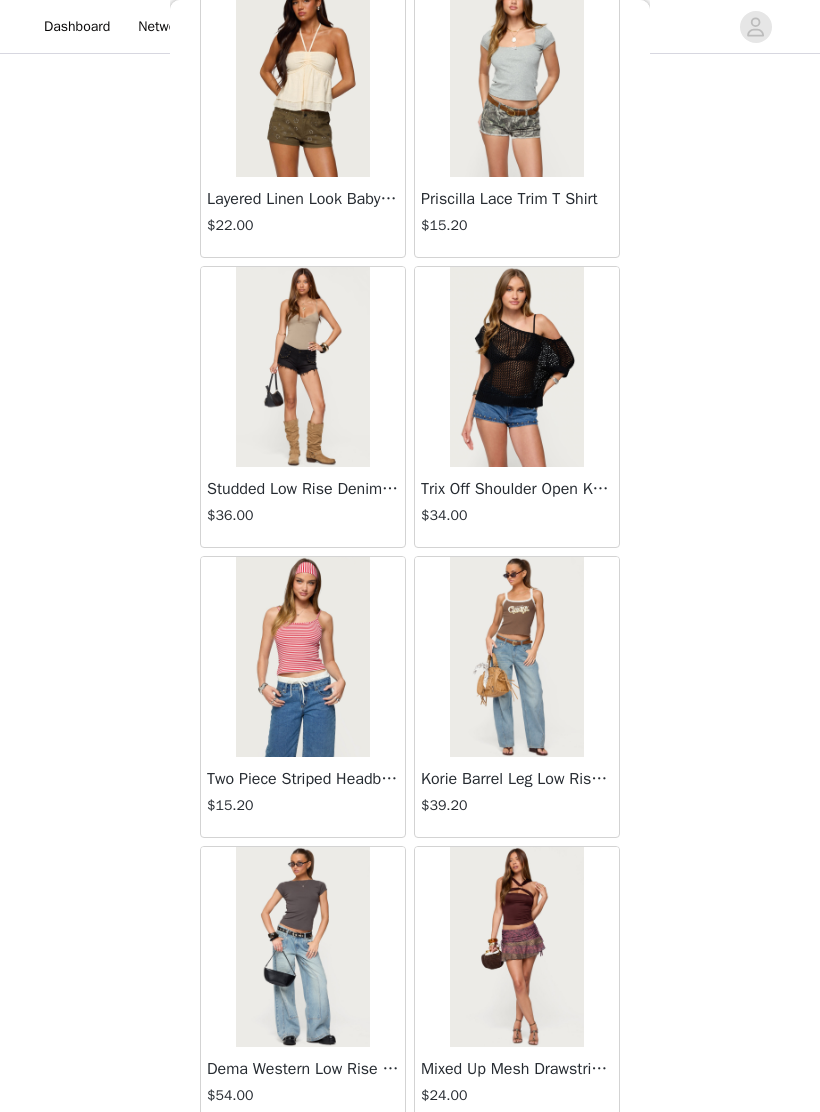 scroll, scrollTop: 34929, scrollLeft: 0, axis: vertical 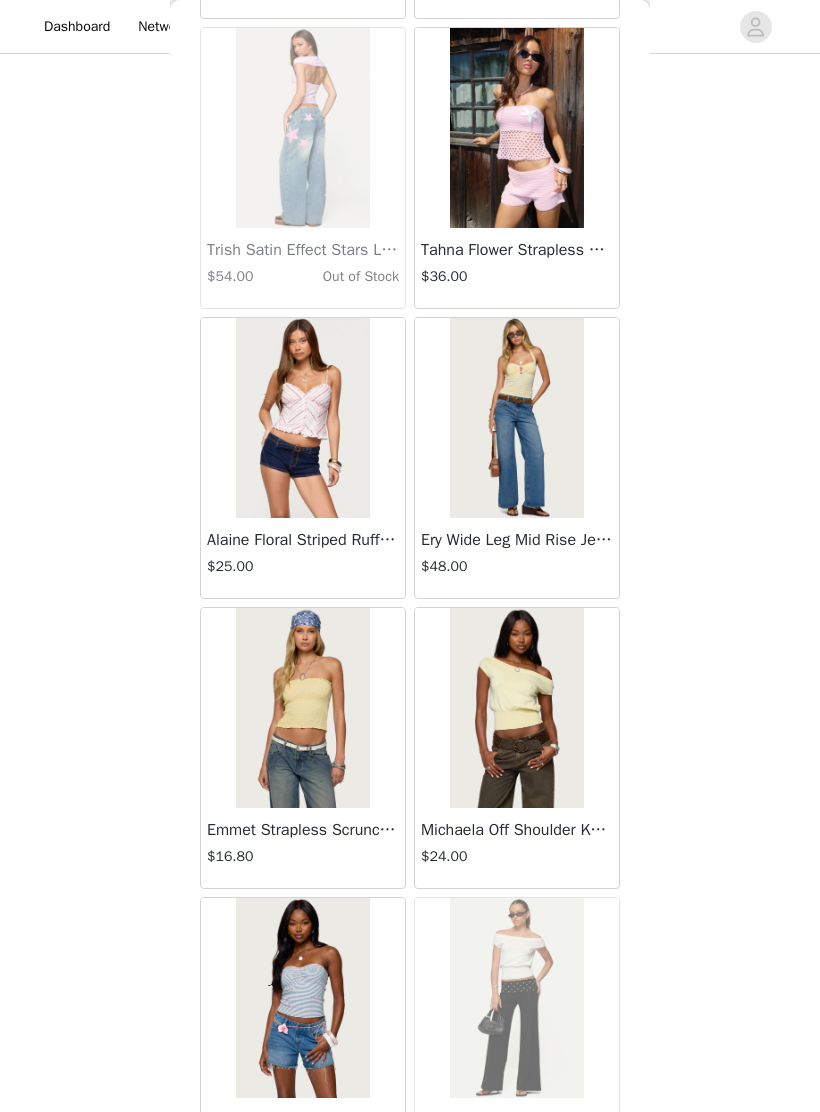 click on "STEP 1 OF 5
Products
Choose as many products as you'd like, up to $300.00.       11 Selected   Remaining Funds: $29.40         Jaynee Halter Top     $7.60       BROWN, XS       Edit   Remove     Wide Leg Contrast Fold Over Pants     $25.60       BLACK, XS       Edit   Remove     Cowl Neck Drop Waist Mini Dress     $13.20       RED AND WHITE, XS       Edit   Remove     Noreen Polka Dot Mini Skort     $28.00       BLACK AND WHITE, XS       Edit   Remove     Layered Linen Look Babydoll Halter Top     $22.00       CREAM, XS       Edit   Remove     Giana Iridescent Mini Skirt     $24.00       DARK BROWN, XS       Edit   Remove     Tiered Ruffle Striped Mini Dress     $31.00       BLUE AND WHITE, XS       Edit   Remove     Giana Iridescent Strapless Cowl Neck Top     $25.00       DARK BROWN, XS       Edit   Remove     Eartha Studded Micro Shorts     $41.00       OLIVE, XS       Edit   Remove     Mistie Denim Micro Shorts" at bounding box center [410, -157] 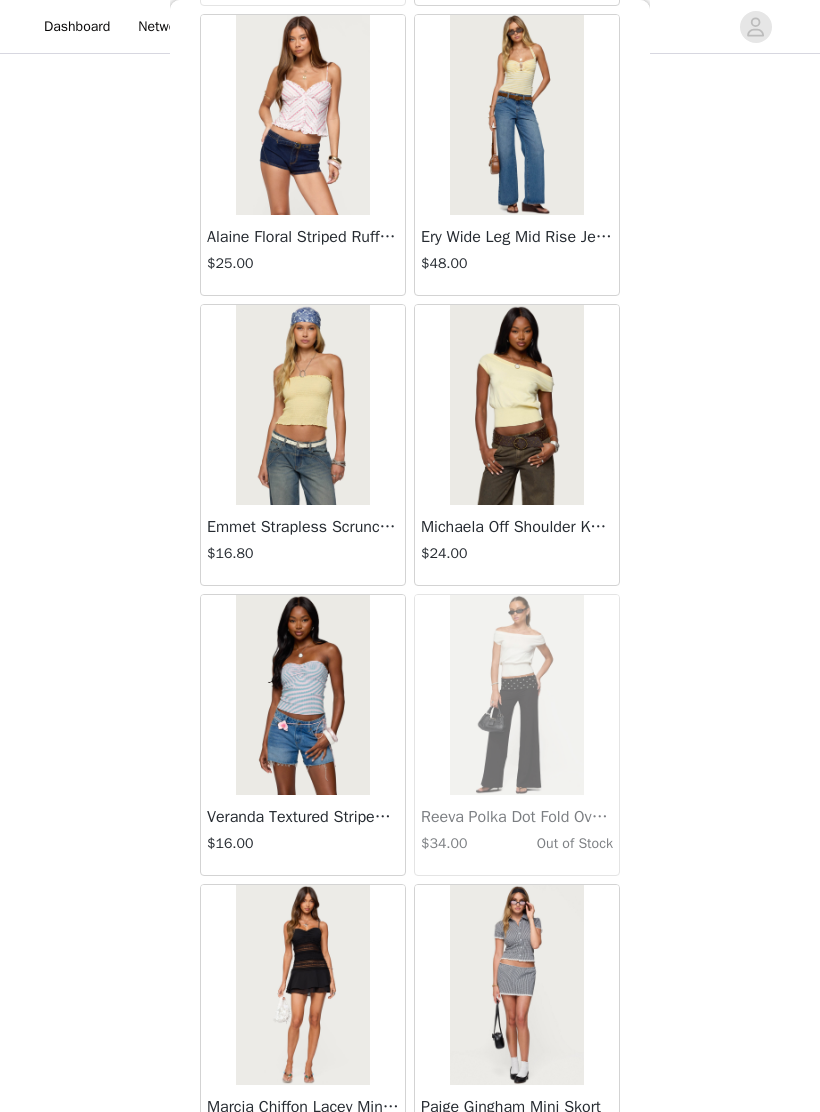 scroll, scrollTop: 36337, scrollLeft: 0, axis: vertical 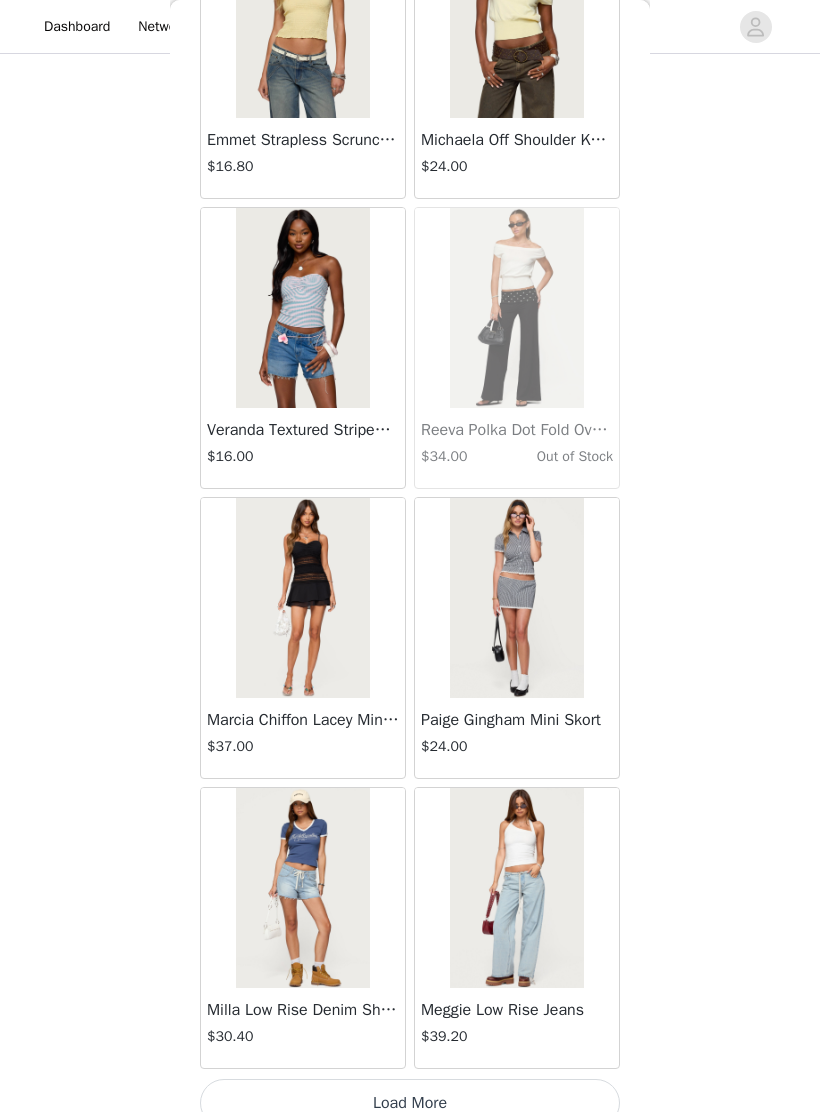 click on "Load More" at bounding box center [410, 1103] 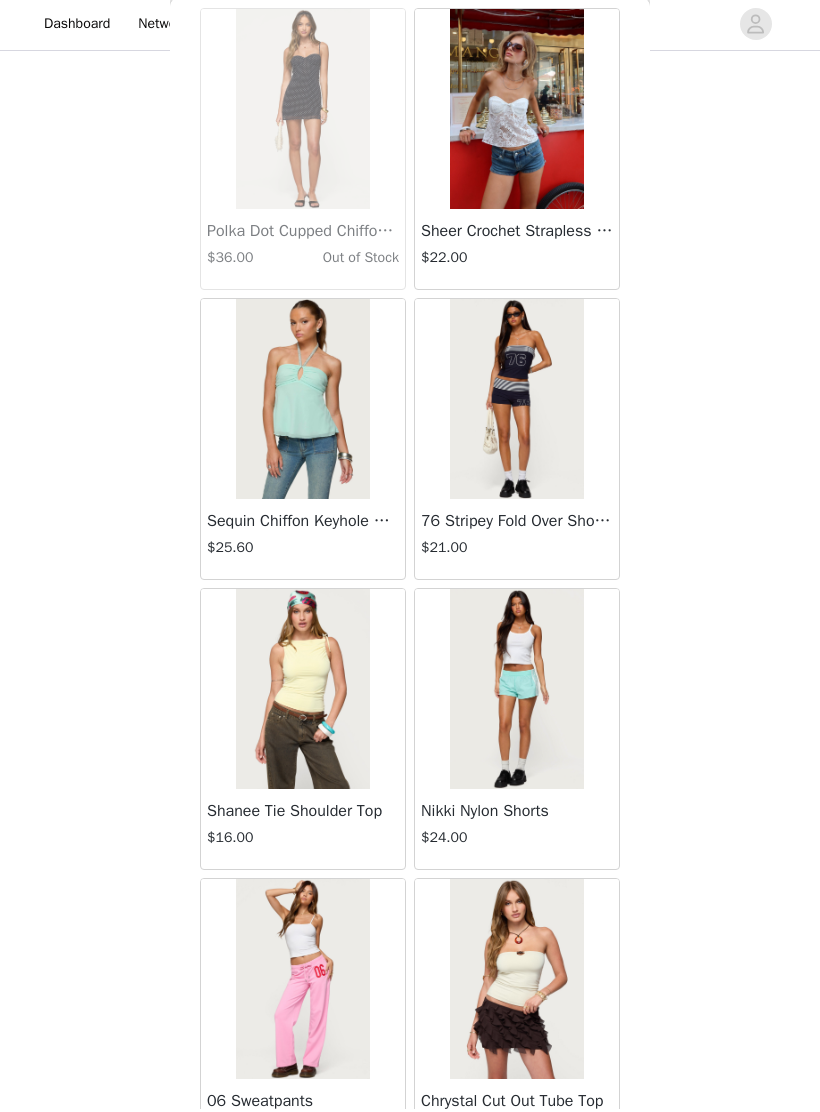 scroll, scrollTop: 38687, scrollLeft: 0, axis: vertical 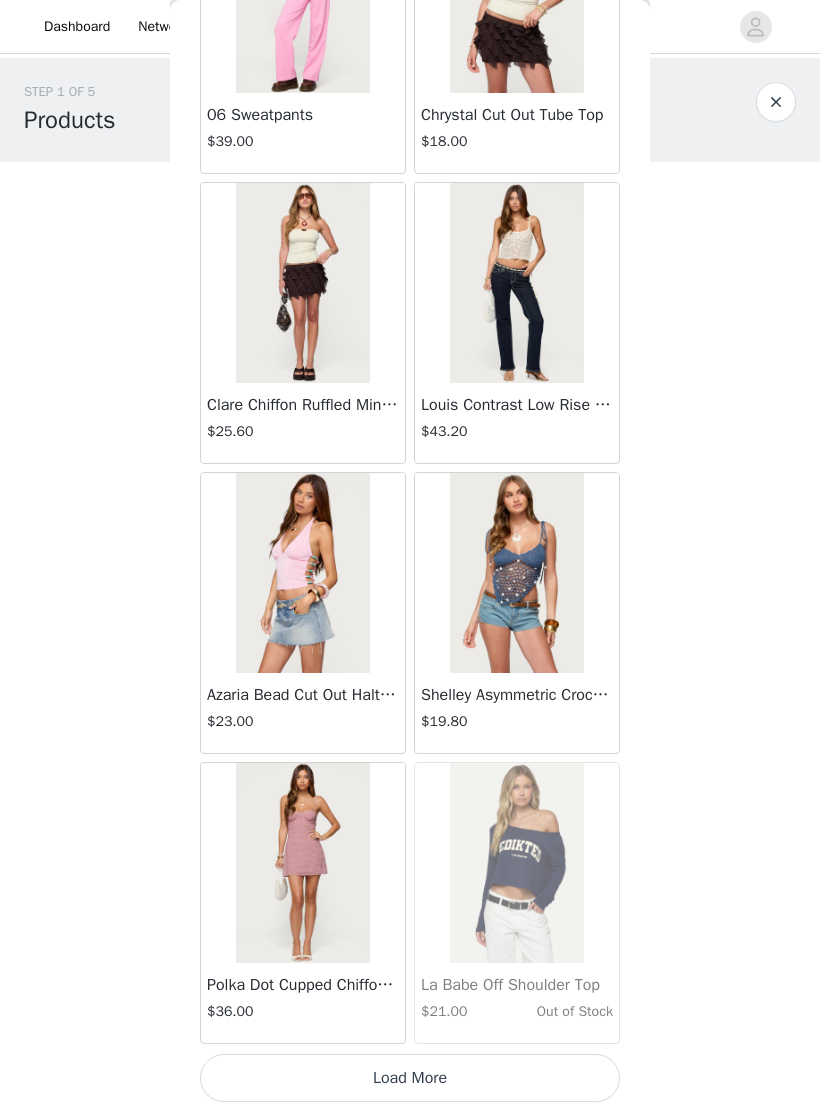 click on "Load More" at bounding box center [410, 1078] 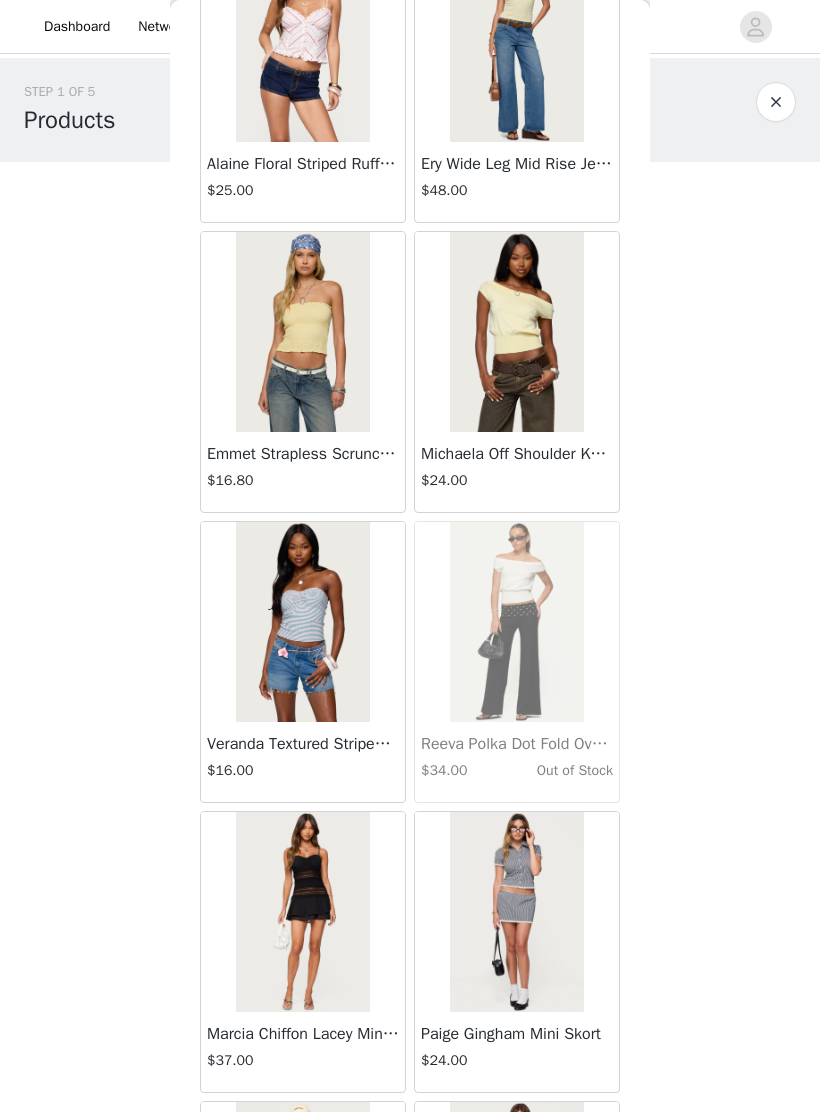 scroll, scrollTop: 36403, scrollLeft: 0, axis: vertical 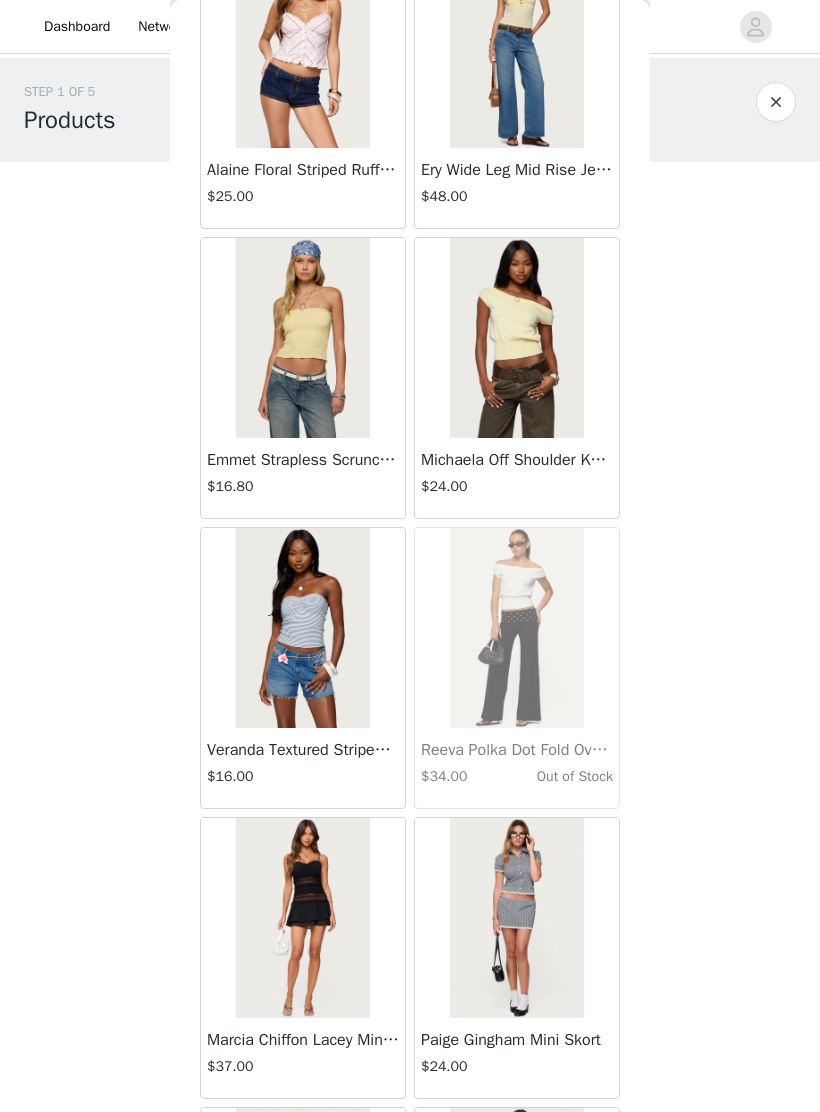 click at bounding box center (516, 338) 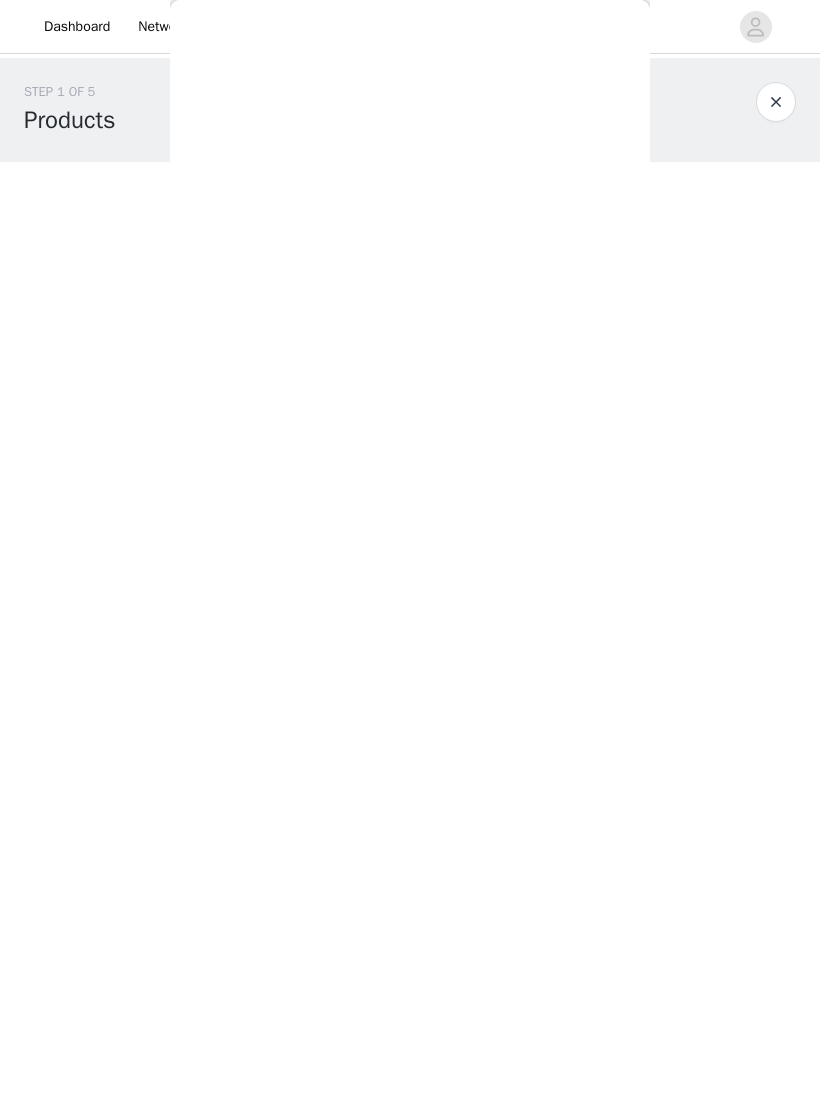 scroll, scrollTop: 0, scrollLeft: 0, axis: both 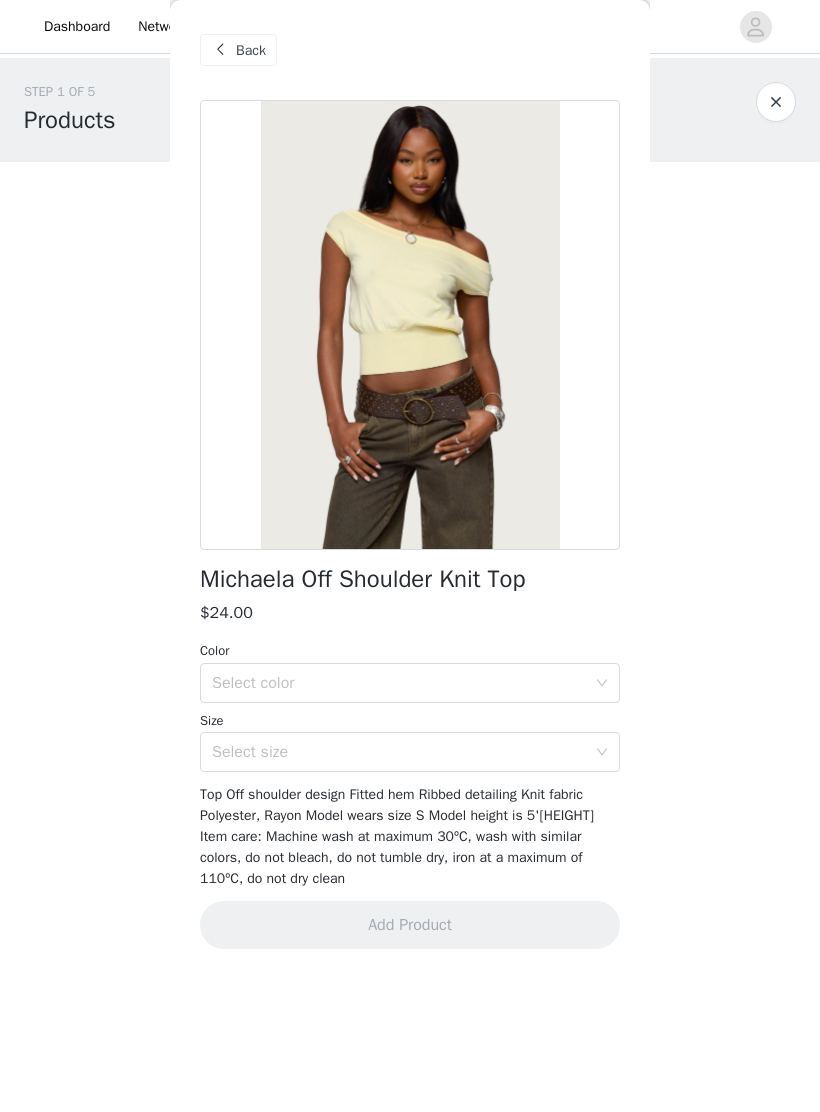 click on "Select color" at bounding box center [399, 683] 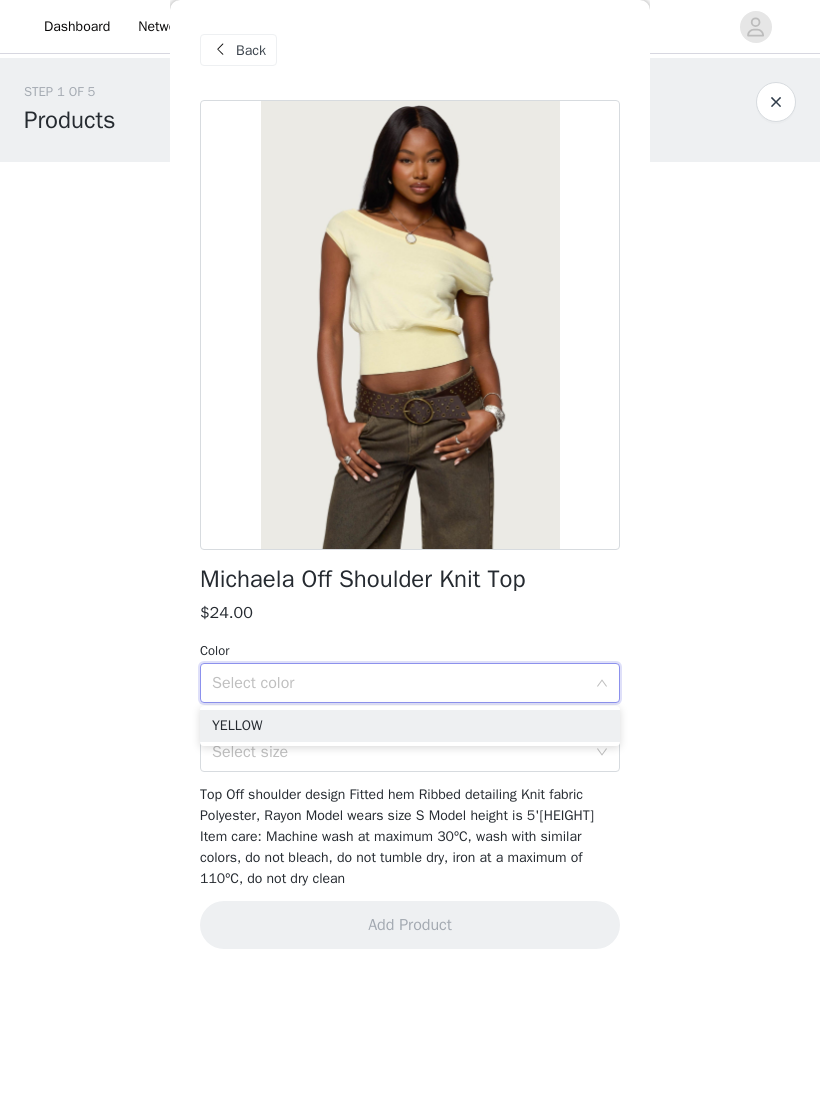 click on "Select color" at bounding box center (399, 683) 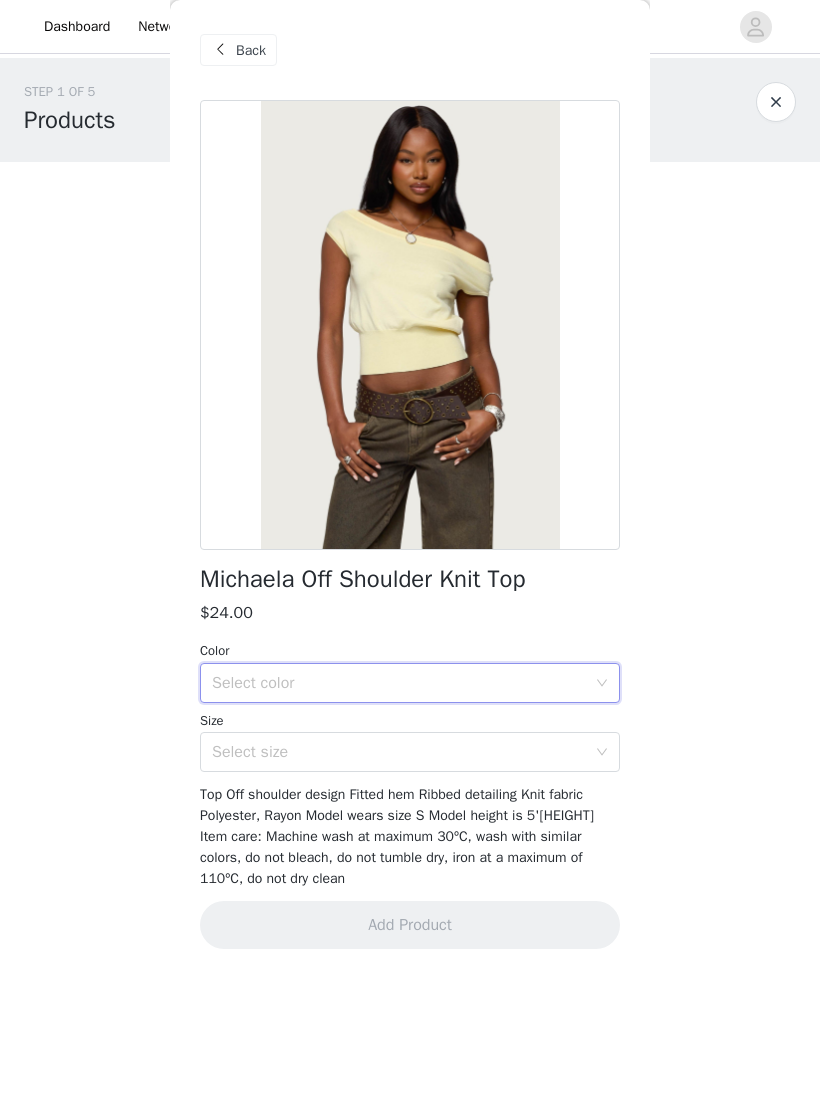 click on "Size" at bounding box center [410, 721] 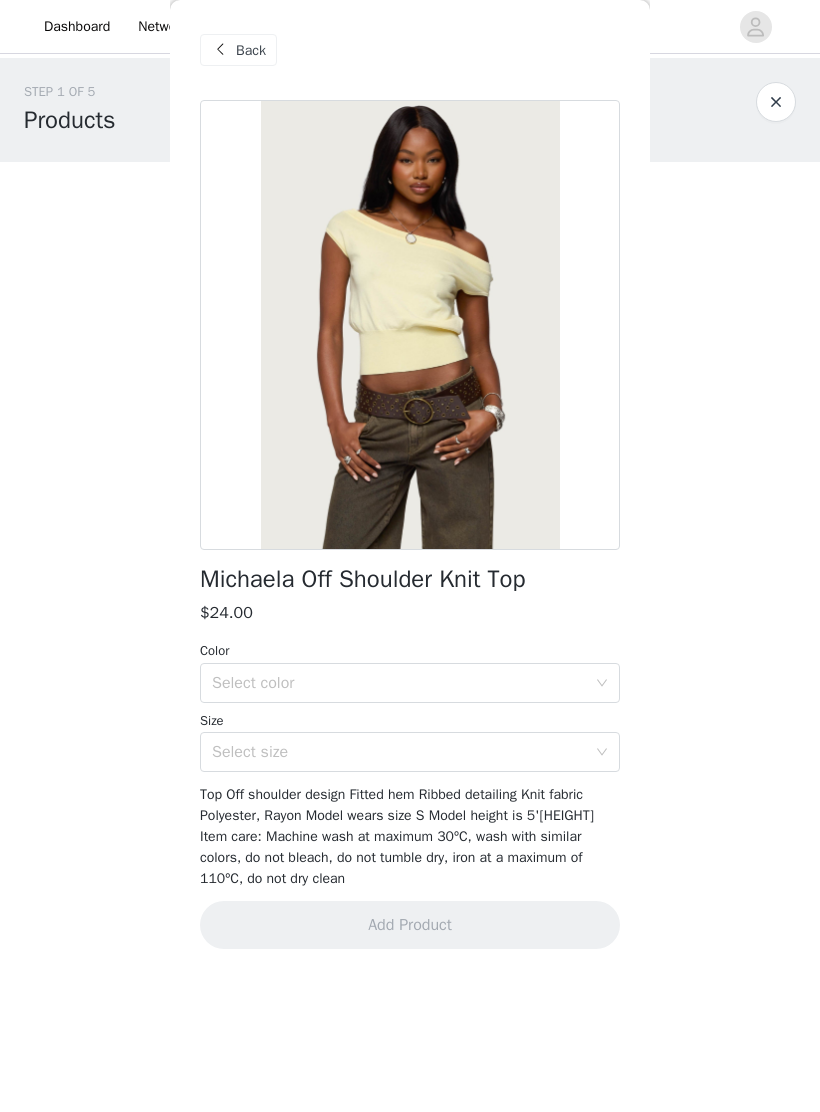 click on "Select size" at bounding box center (399, 752) 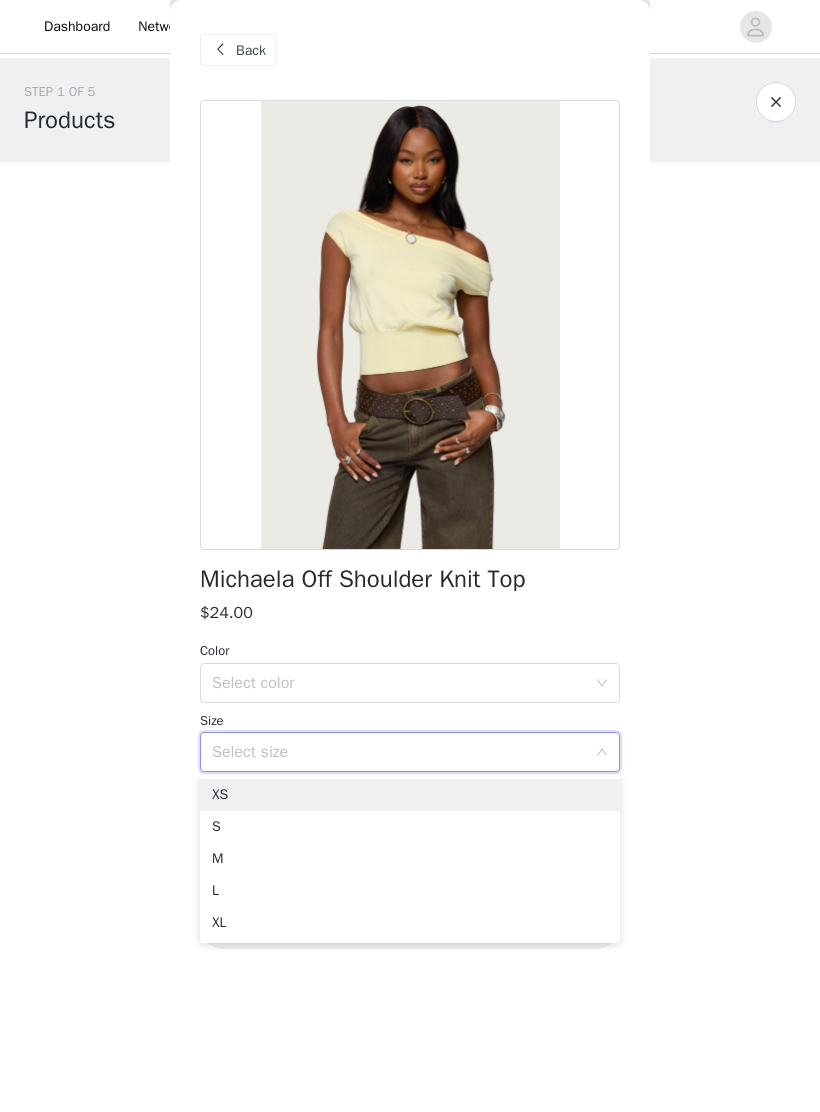 click on "XS" at bounding box center (410, 795) 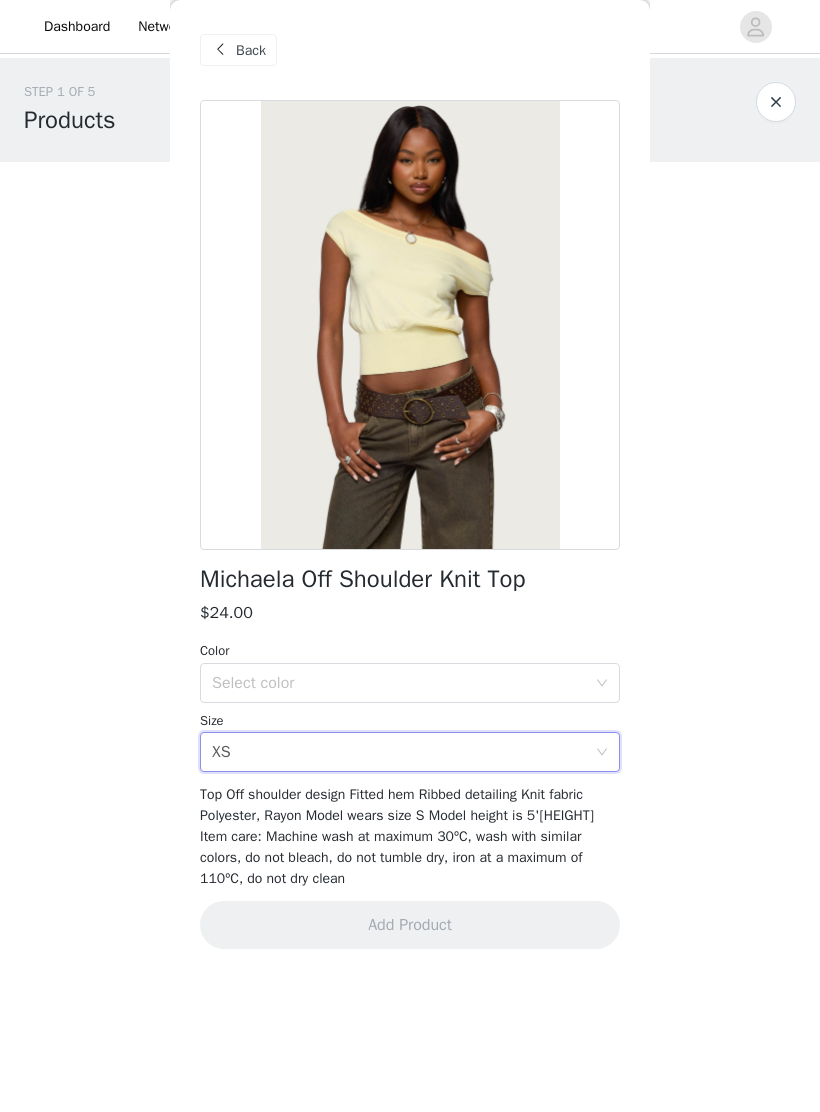 click on "Select color" at bounding box center (399, 683) 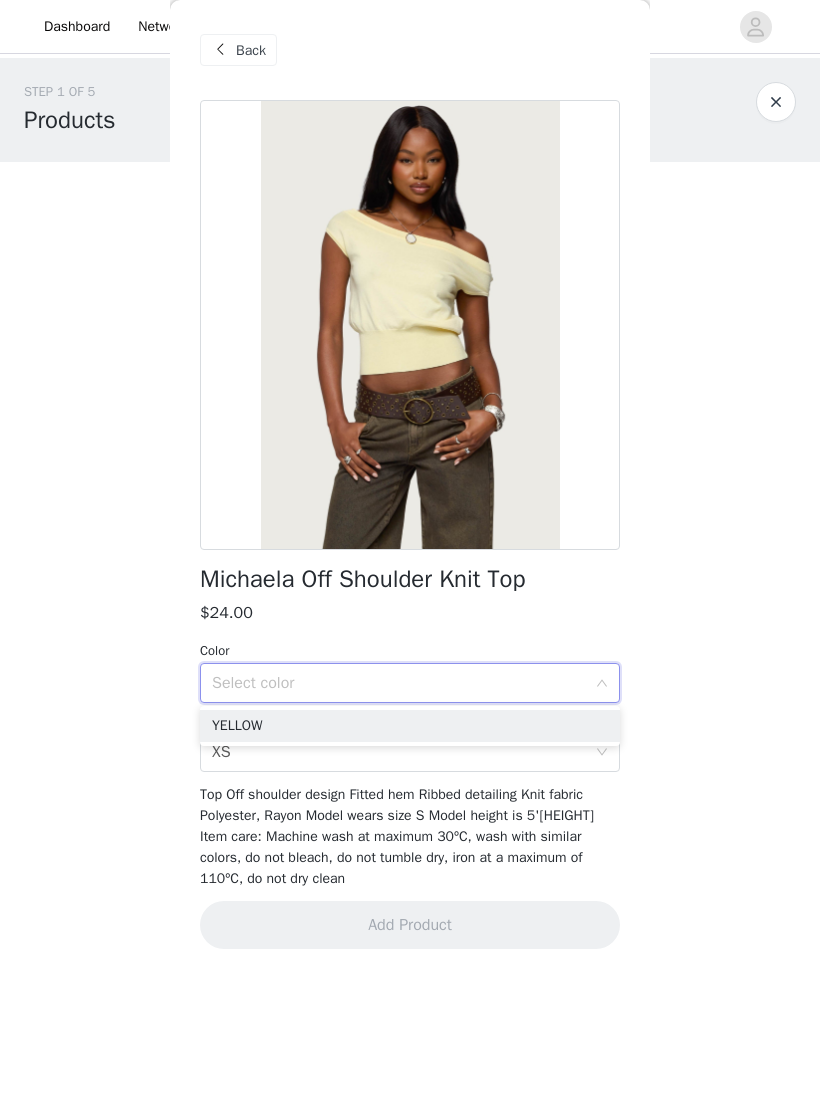 click on "YELLOW" at bounding box center [410, 726] 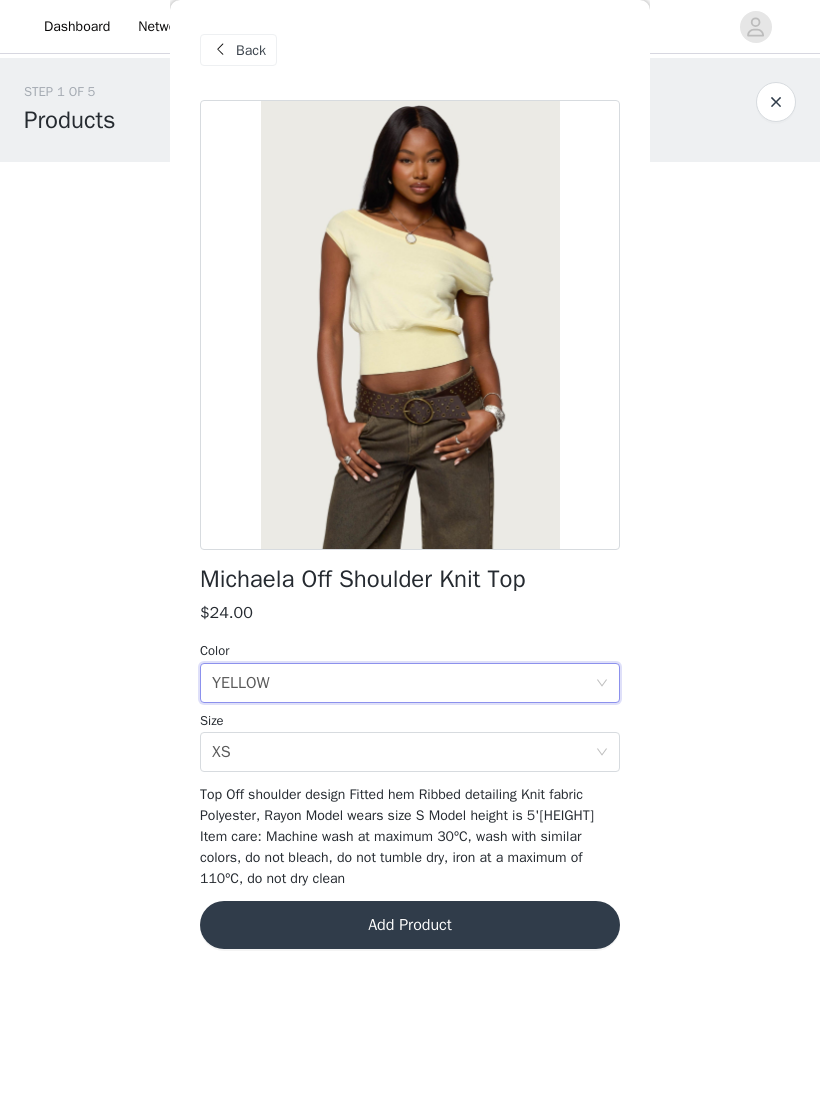 click on "Select size XS" at bounding box center (403, 752) 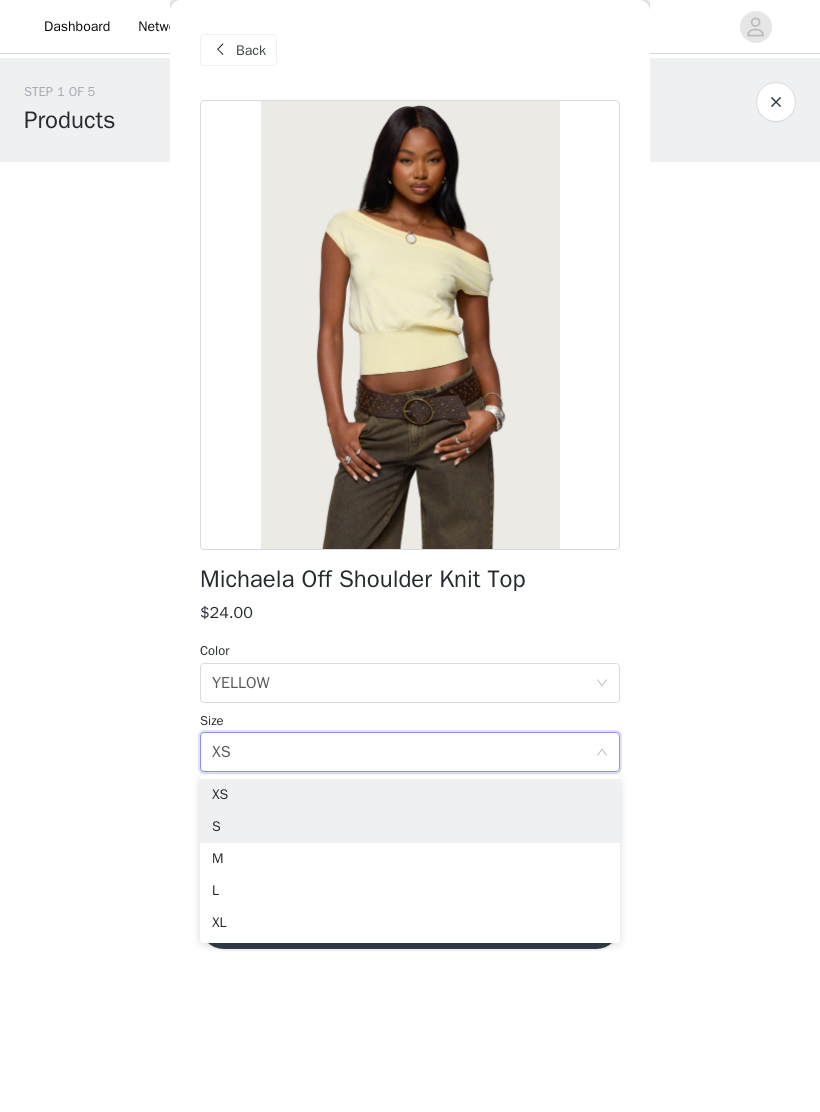 click on "S" at bounding box center [410, 827] 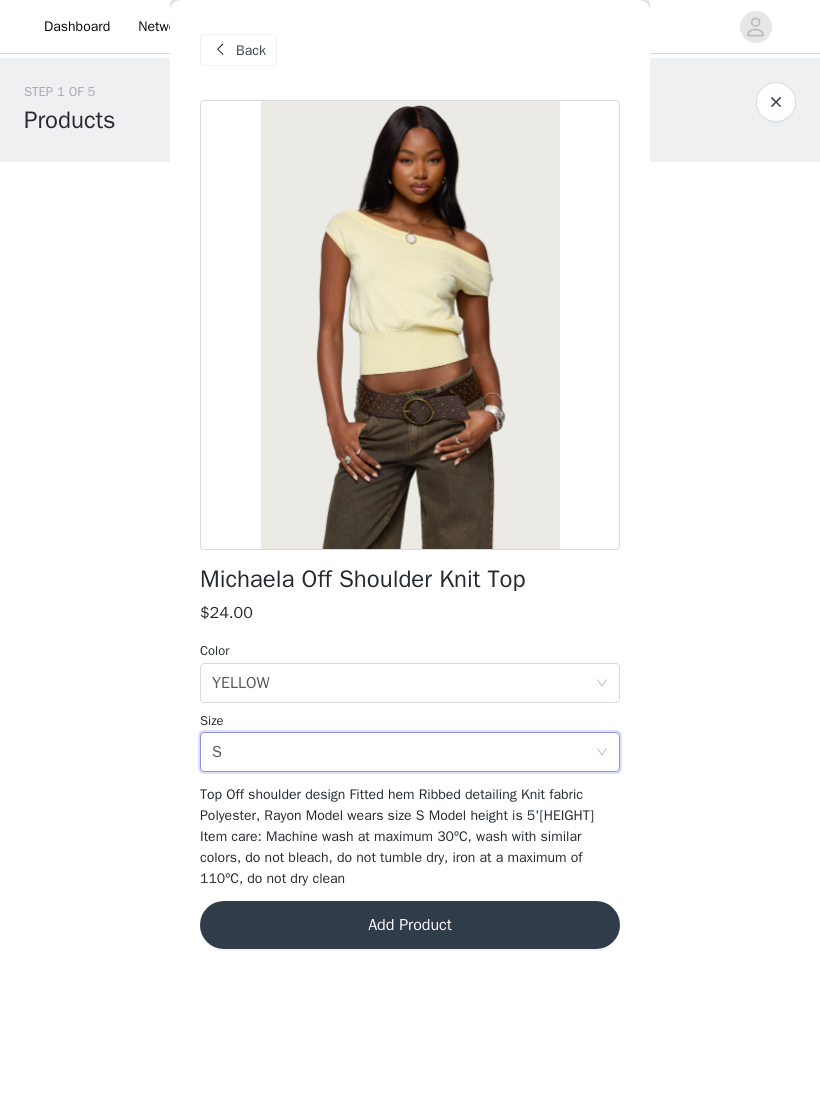 click on "Add Product" at bounding box center [410, 925] 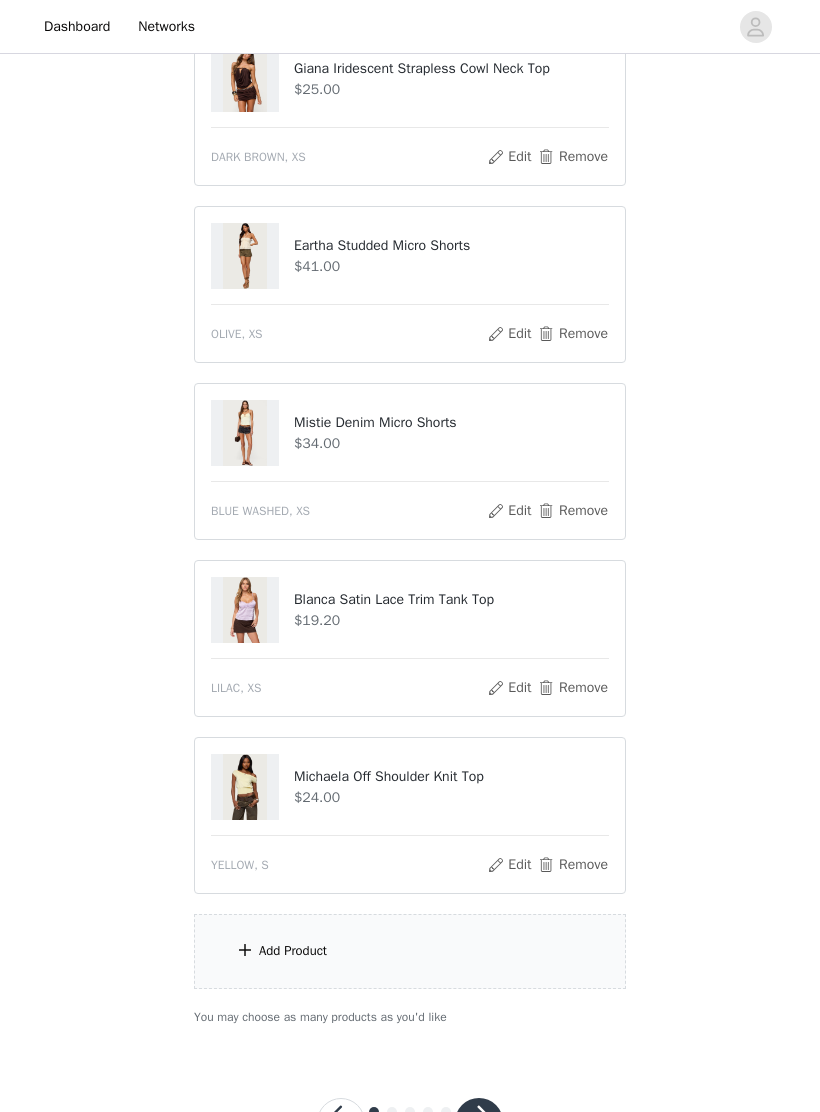 scroll, scrollTop: 1542, scrollLeft: 0, axis: vertical 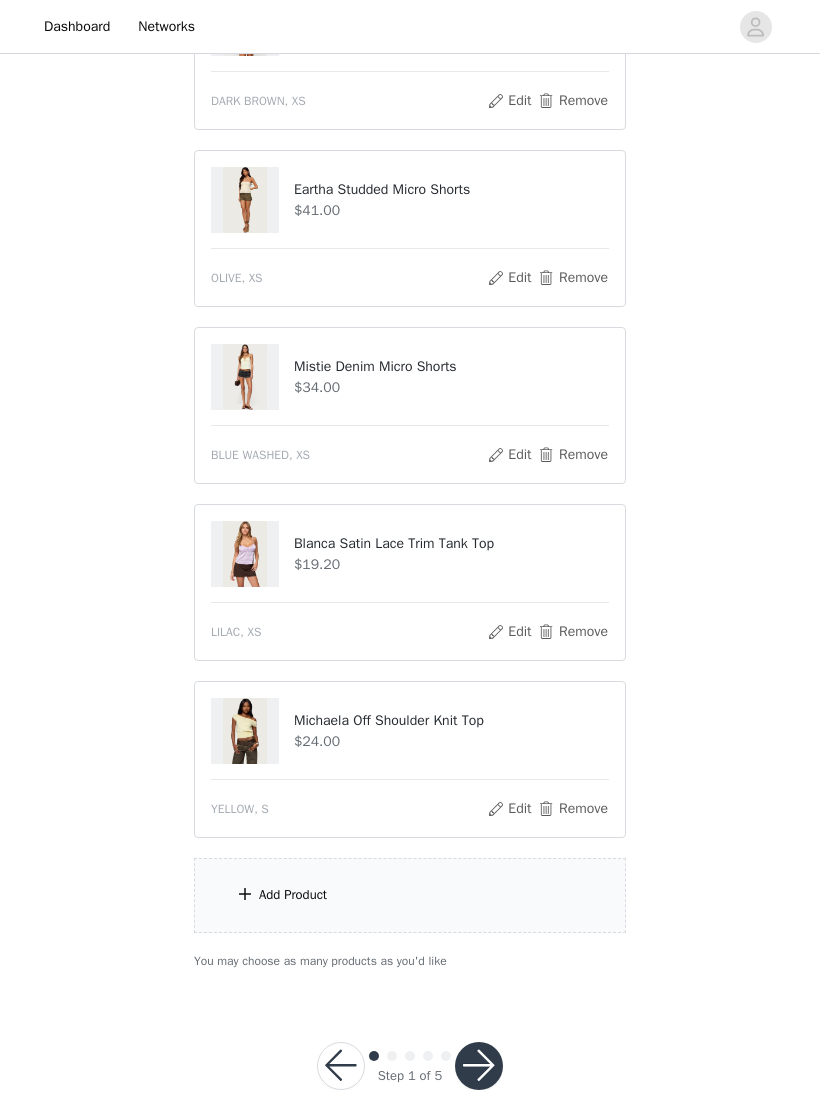 click at bounding box center (479, 1066) 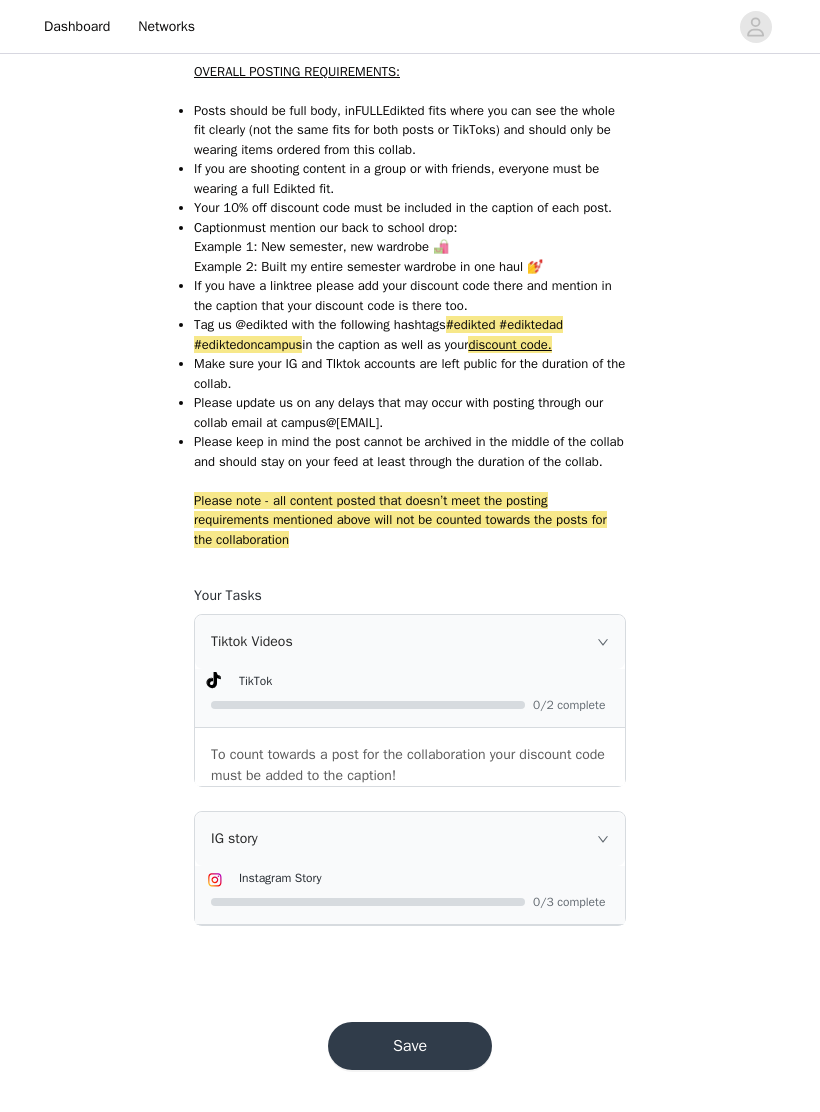 scroll, scrollTop: 1810, scrollLeft: 0, axis: vertical 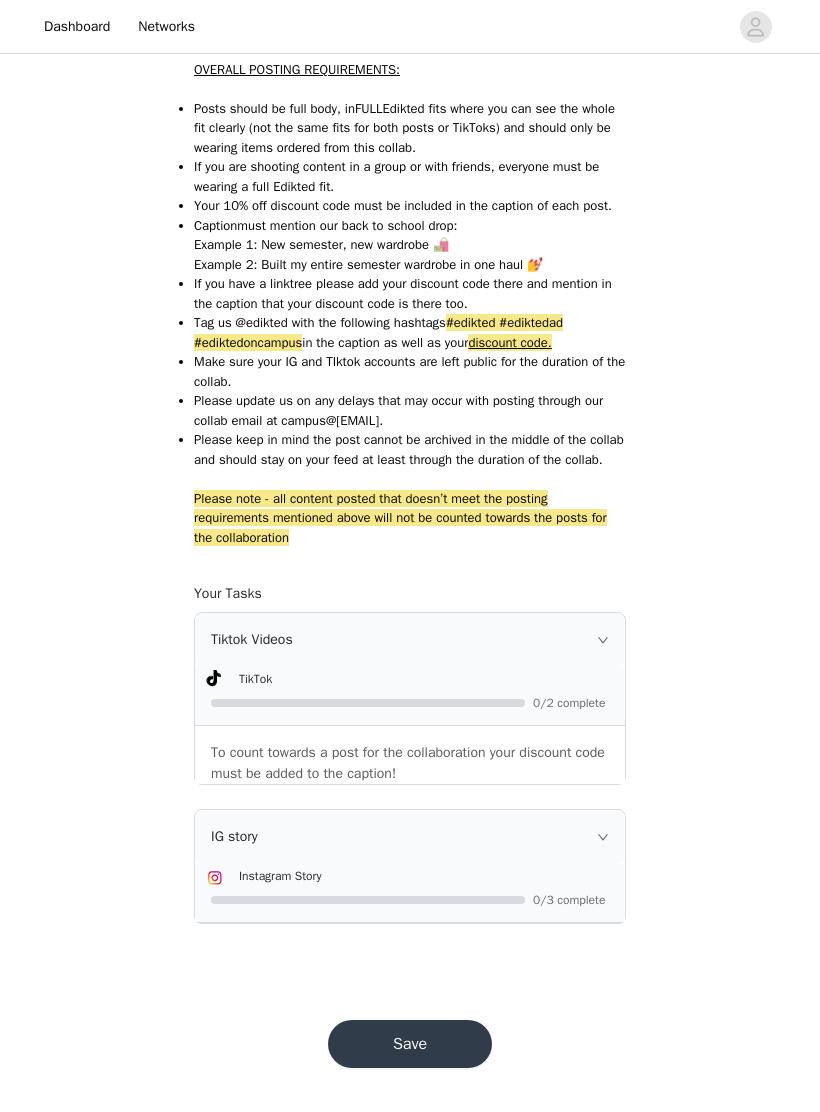 click 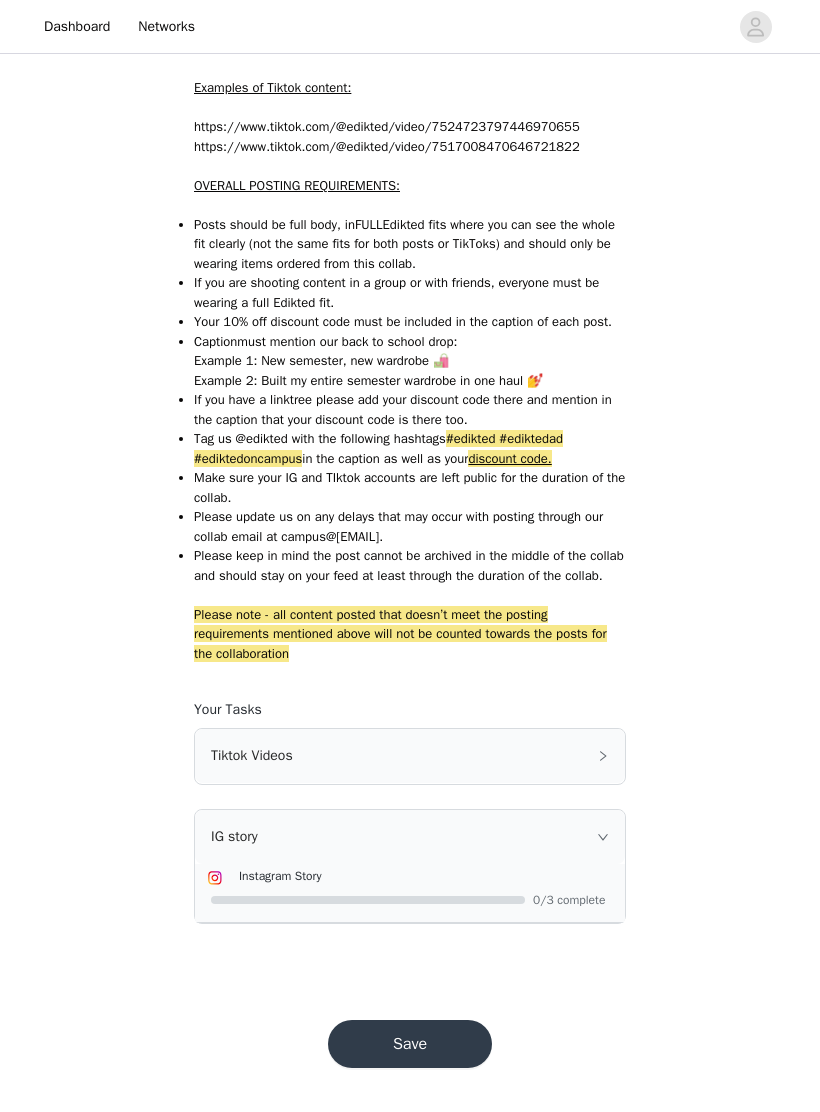 scroll, scrollTop: 1693, scrollLeft: 0, axis: vertical 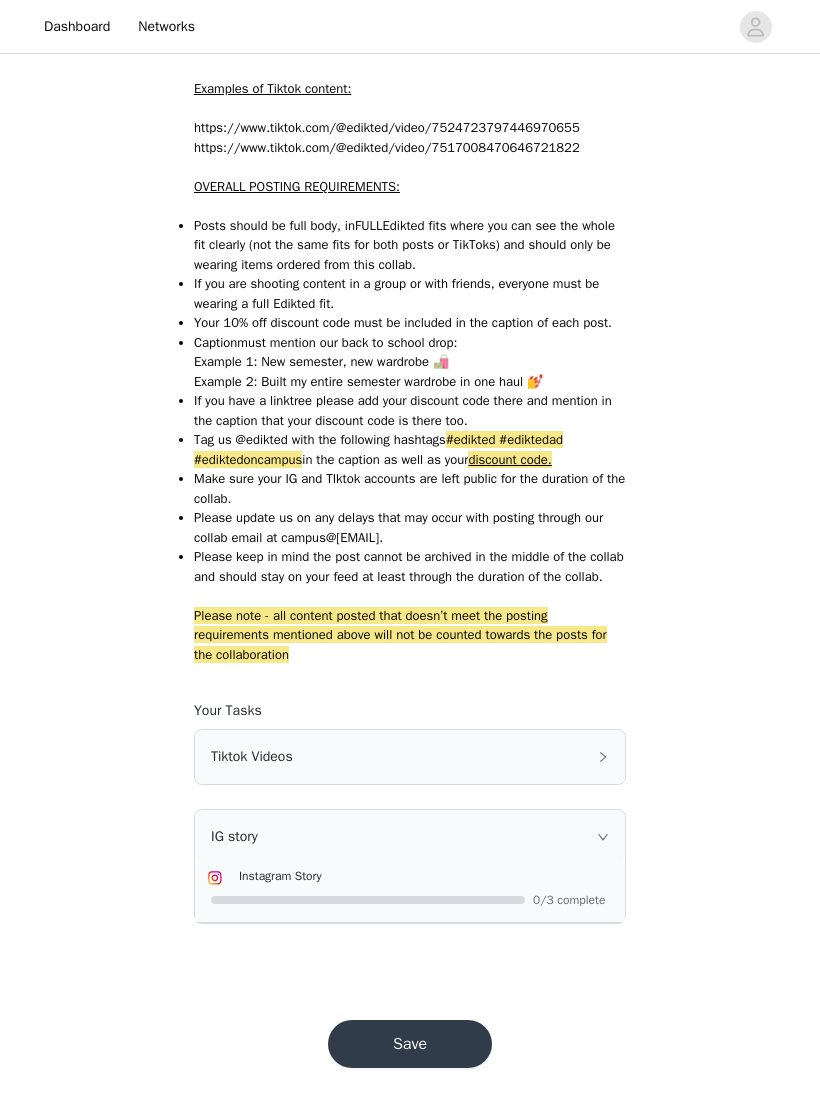 click on "Tiktok Videos" at bounding box center [410, 757] 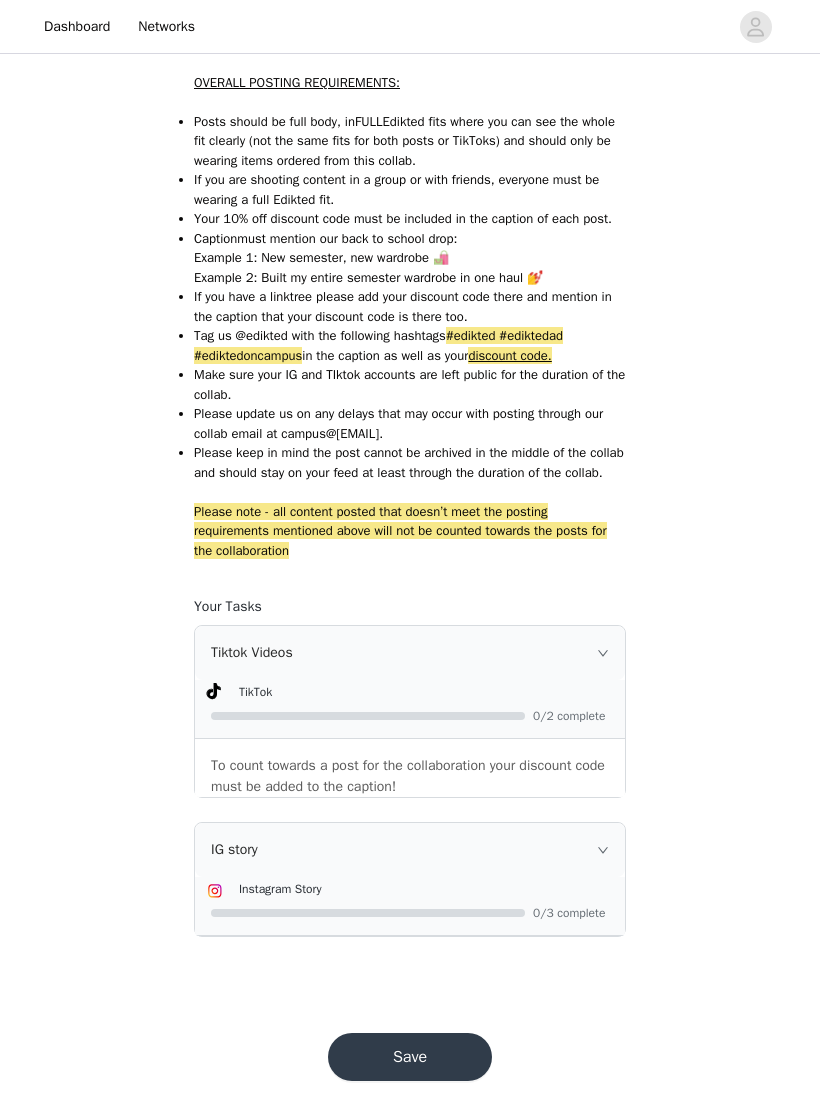 scroll, scrollTop: 1810, scrollLeft: 0, axis: vertical 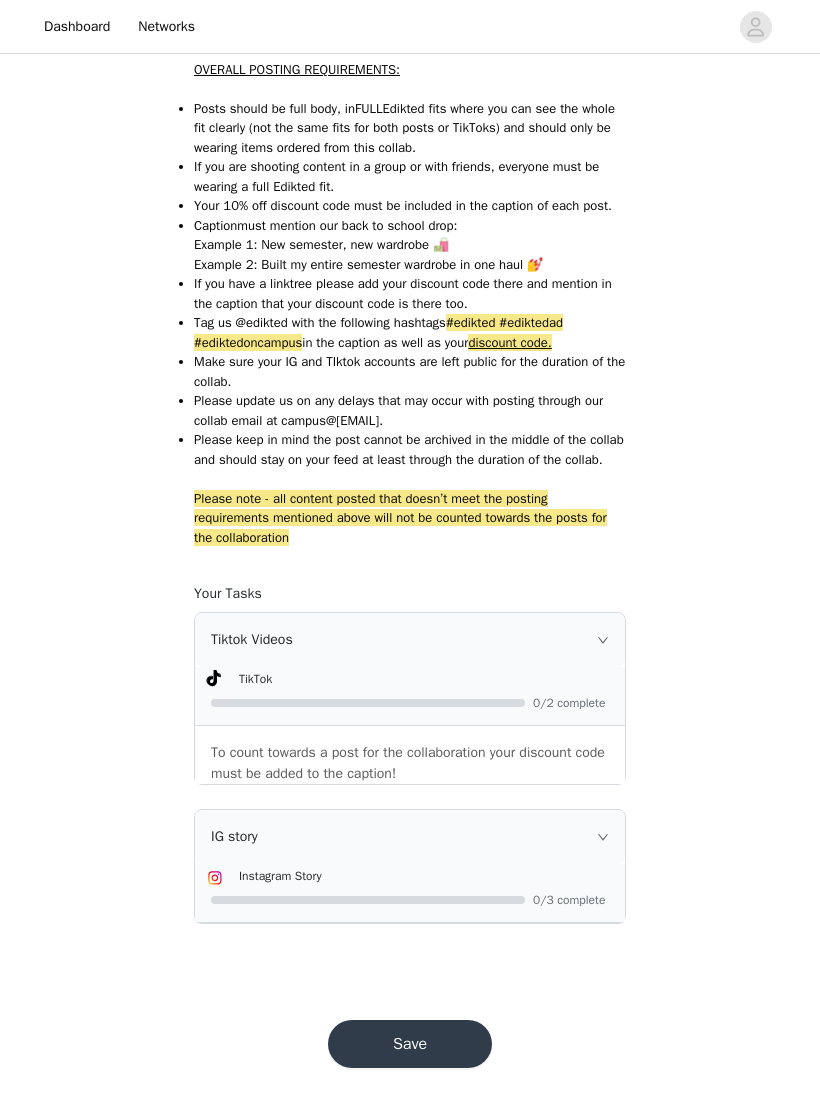 click on "Save" at bounding box center [410, 1044] 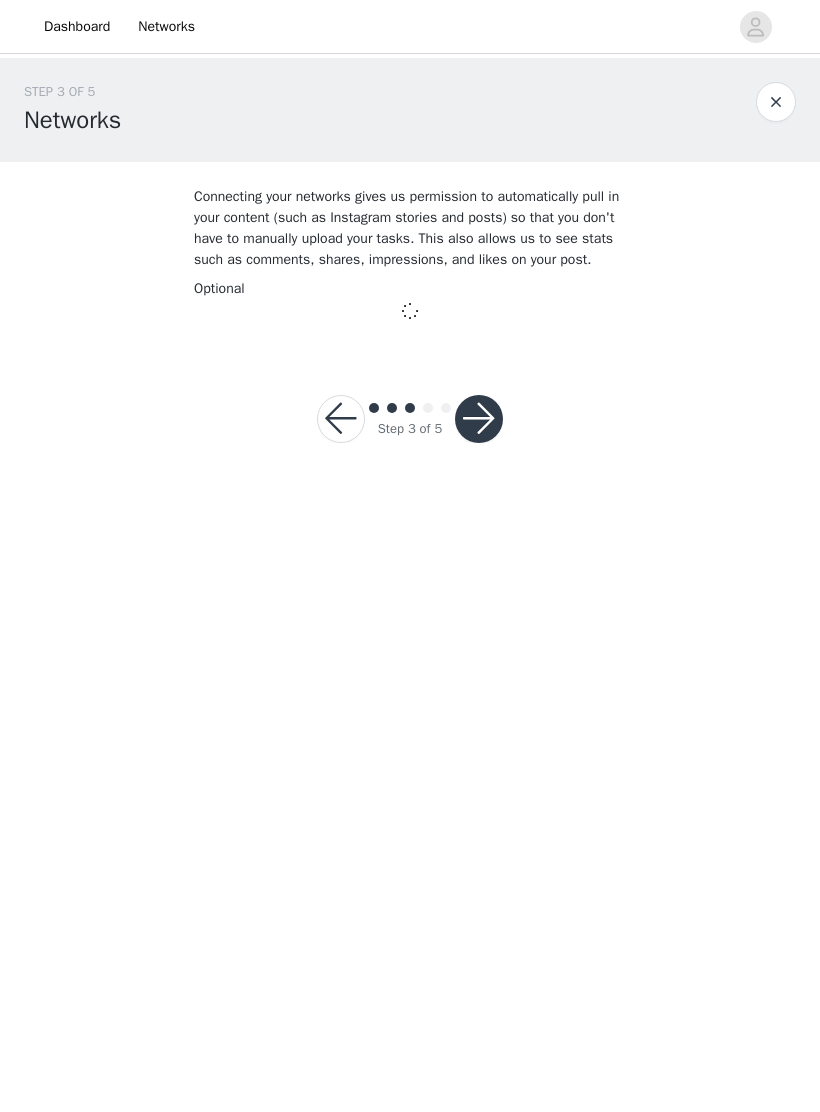 scroll, scrollTop: 0, scrollLeft: 0, axis: both 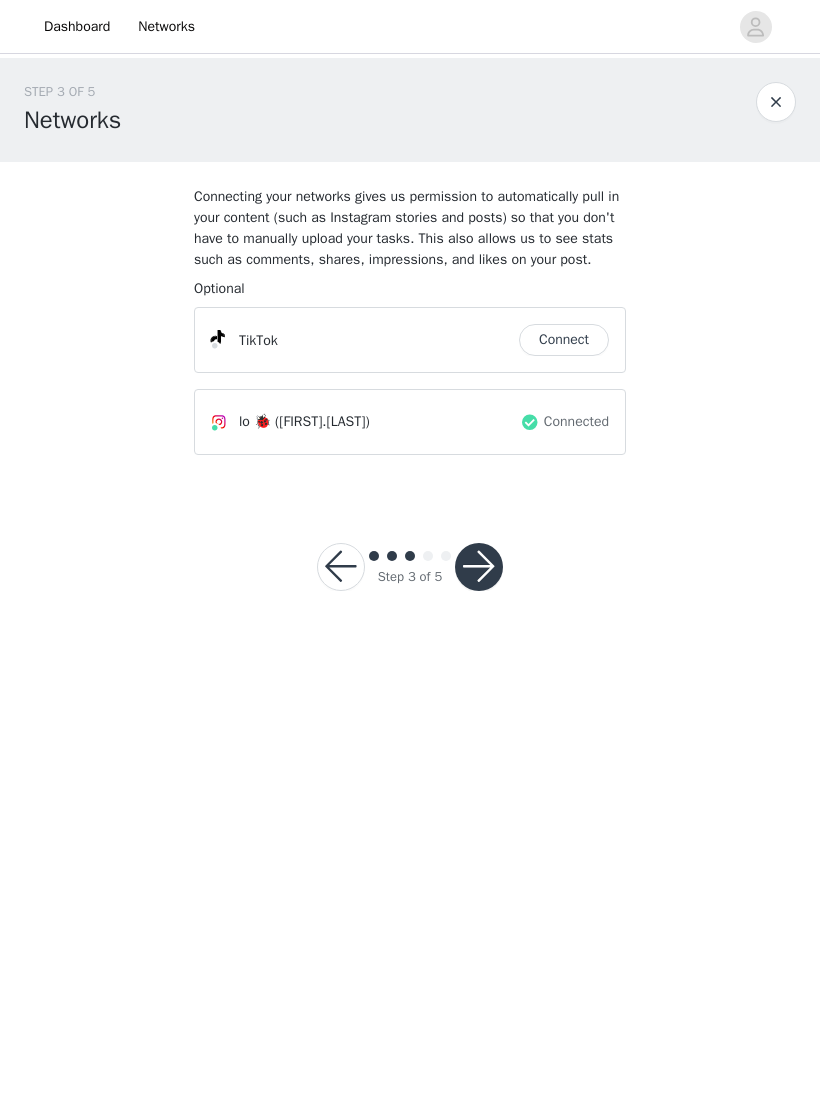 click on "Connect" at bounding box center (564, 340) 